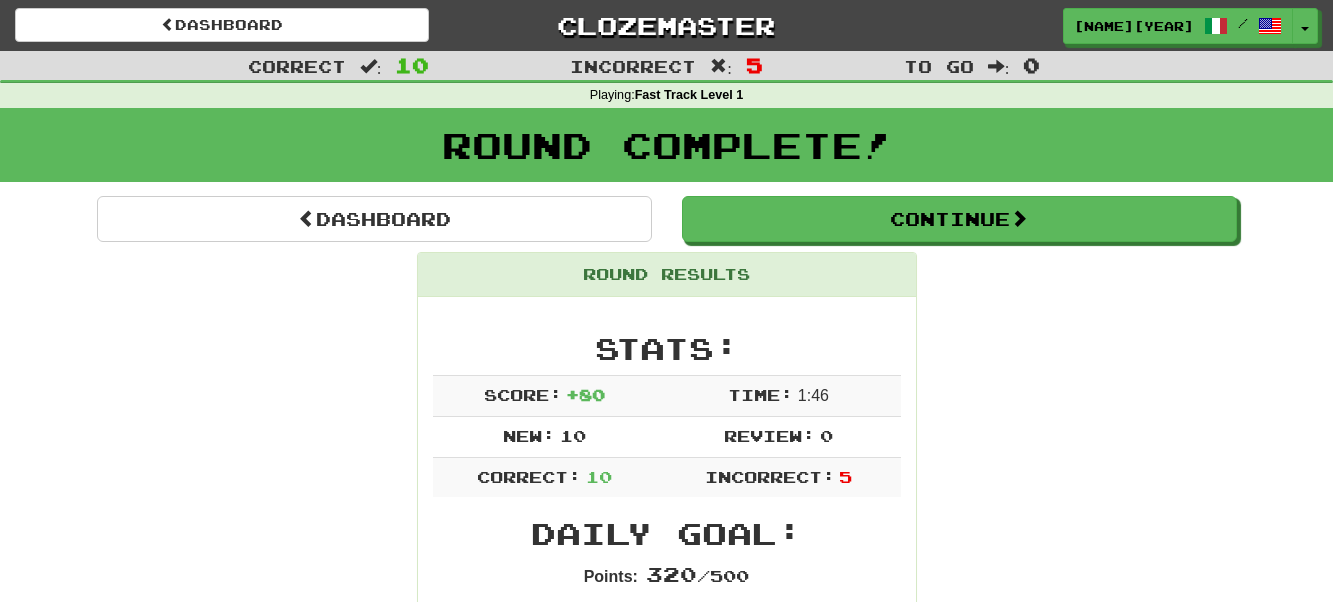 scroll, scrollTop: 0, scrollLeft: 0, axis: both 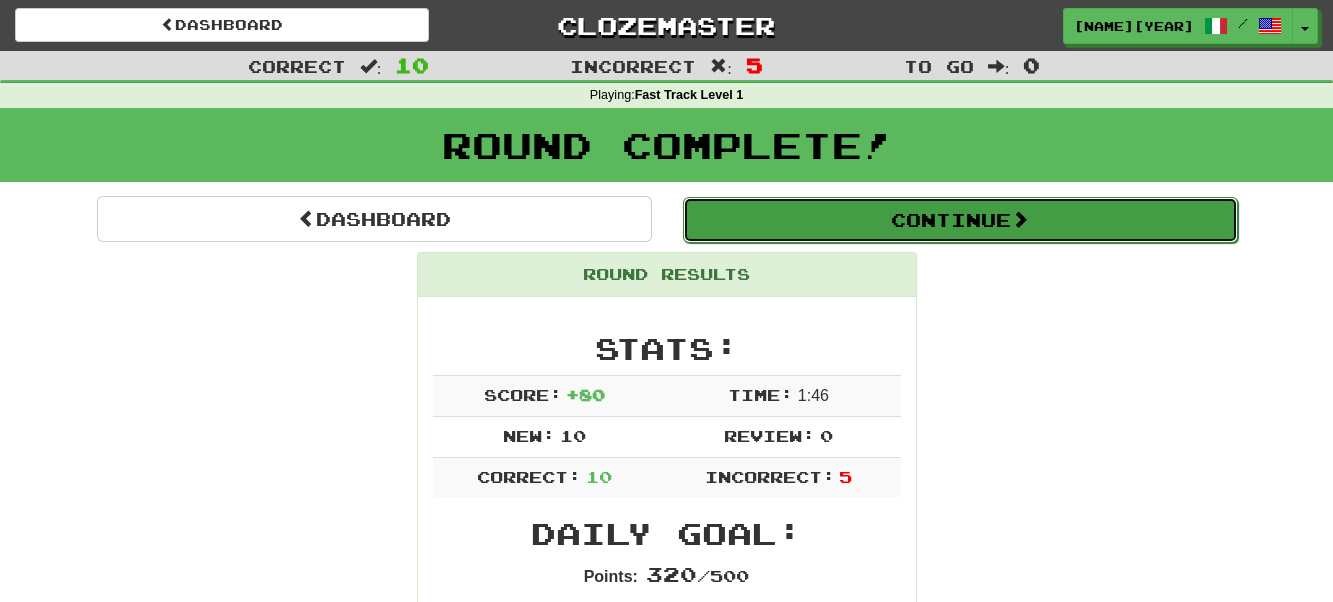 click on "Continue" at bounding box center [960, 220] 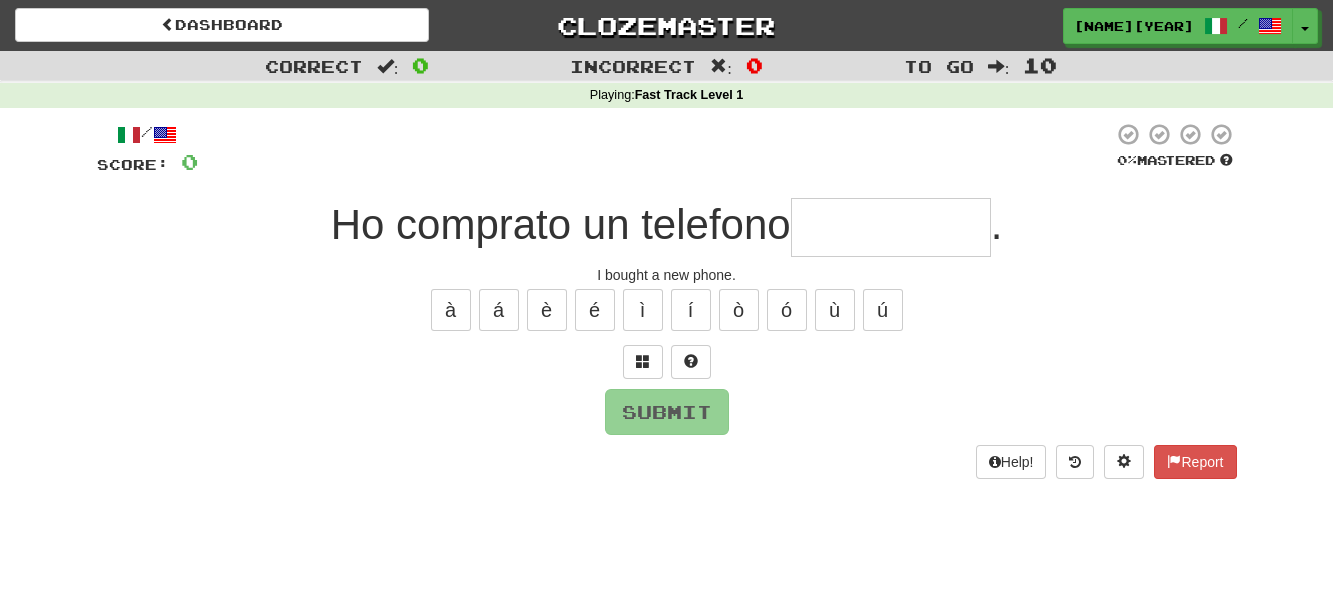 type on "*" 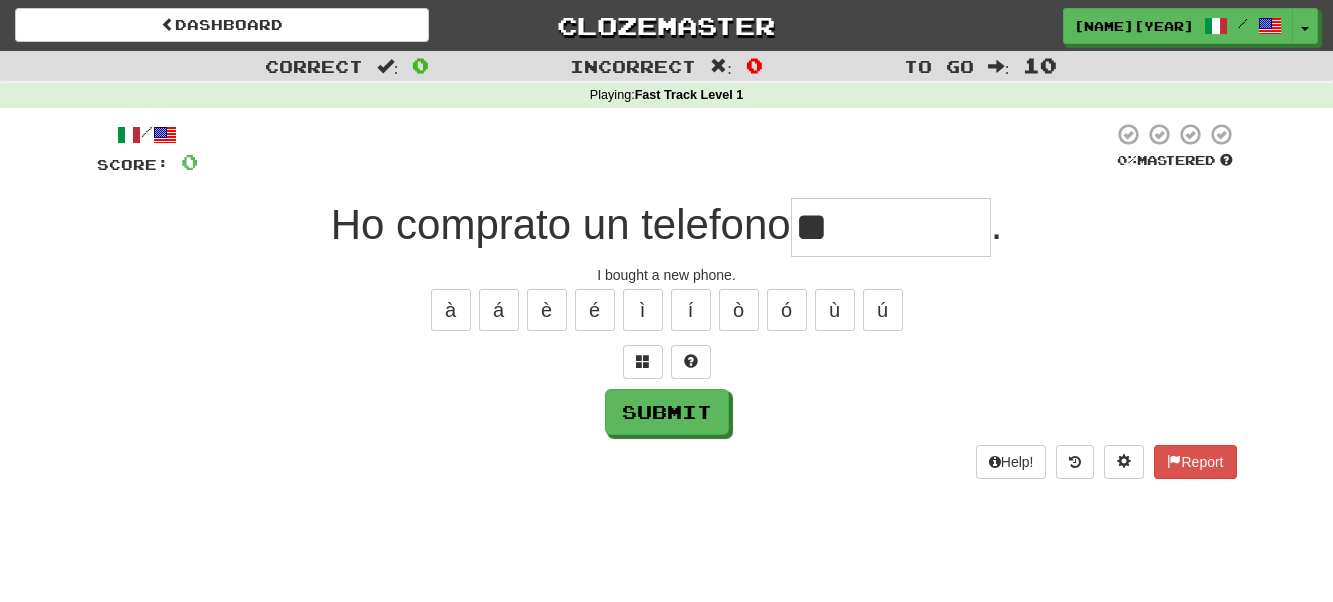 type on "*" 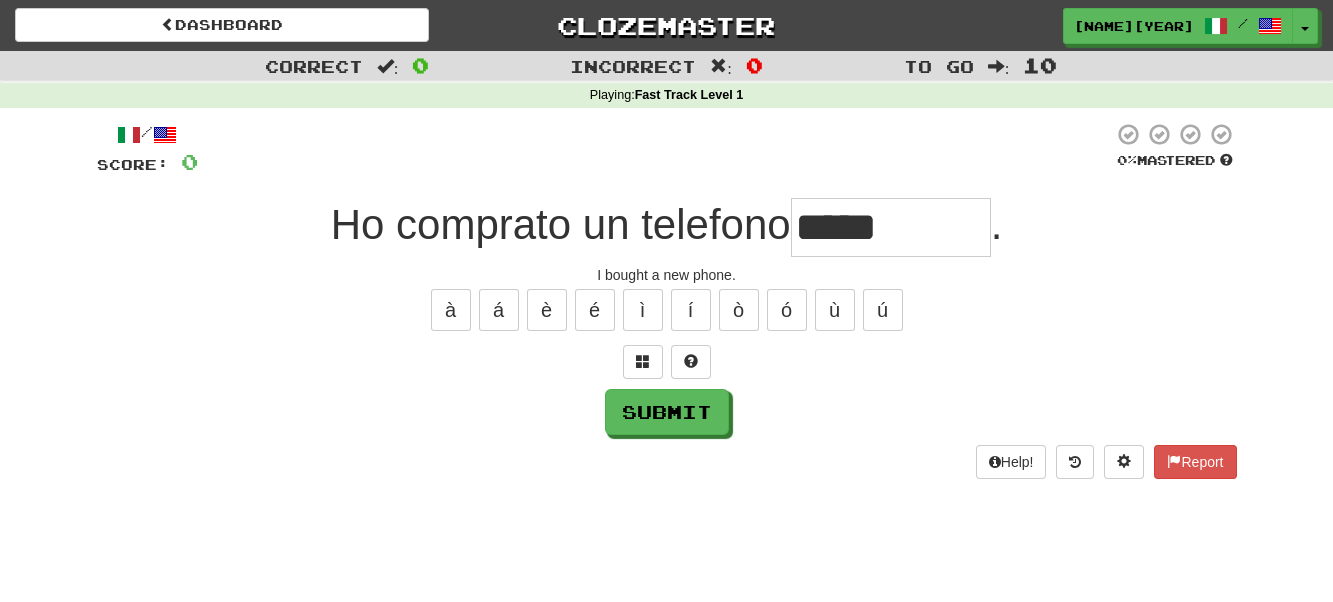 type on "*****" 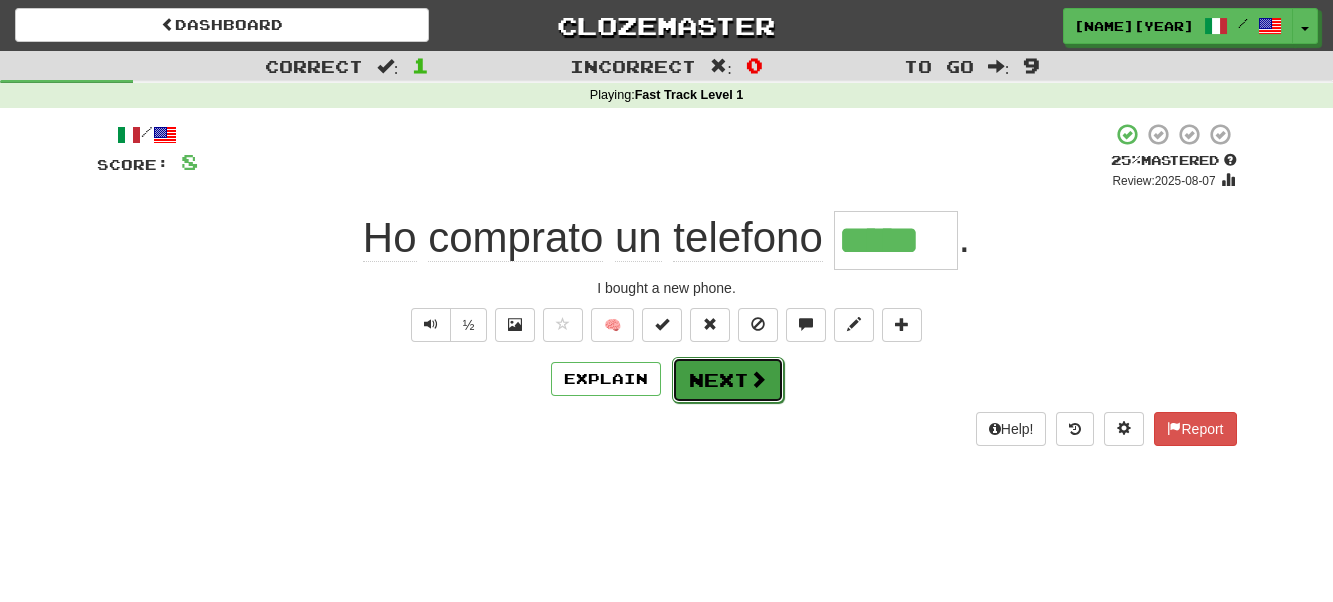 click on "Next" at bounding box center [728, 380] 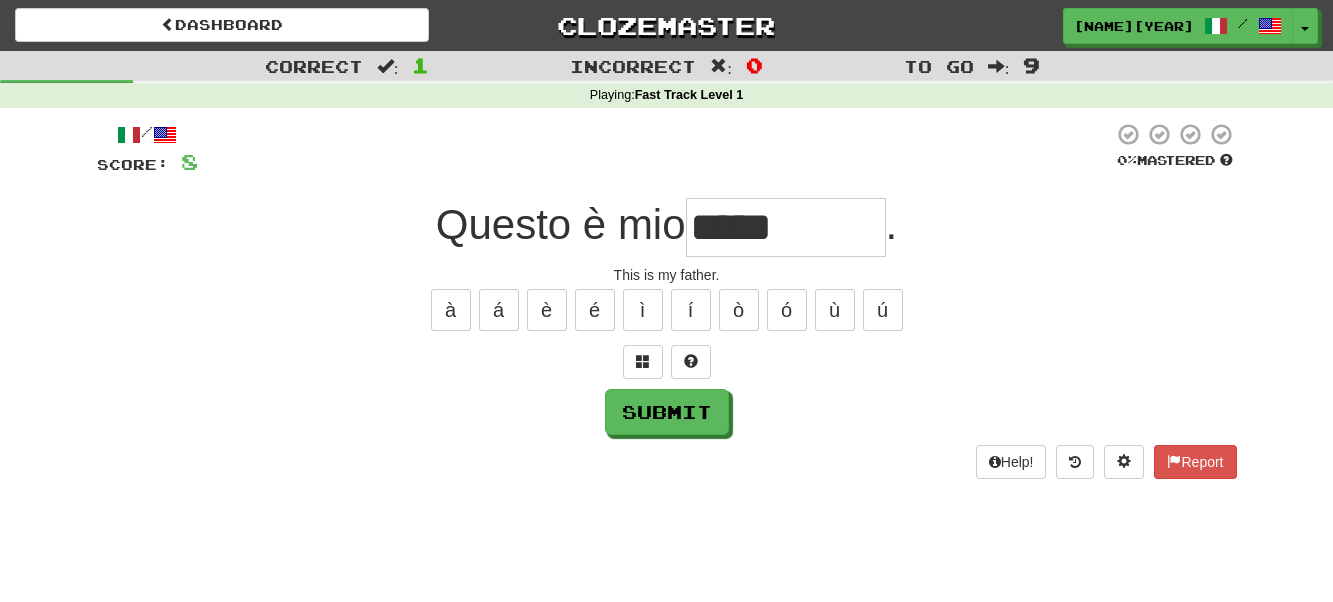 type on "*****" 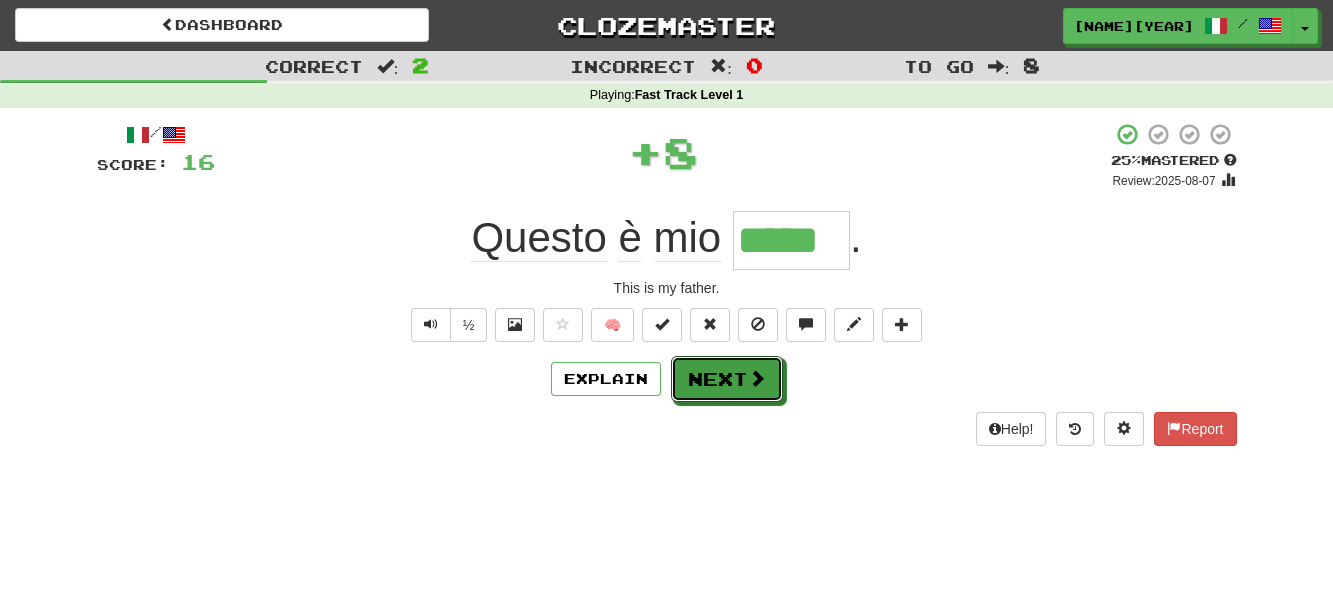 click on "Next" at bounding box center (727, 379) 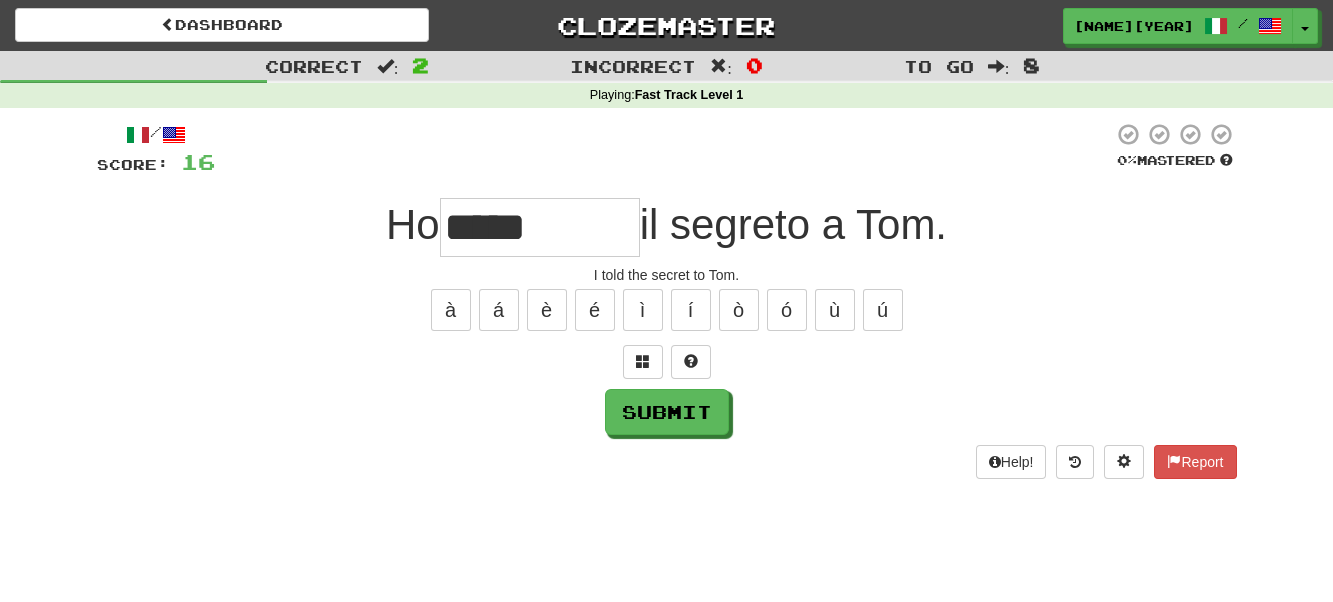 type on "**********" 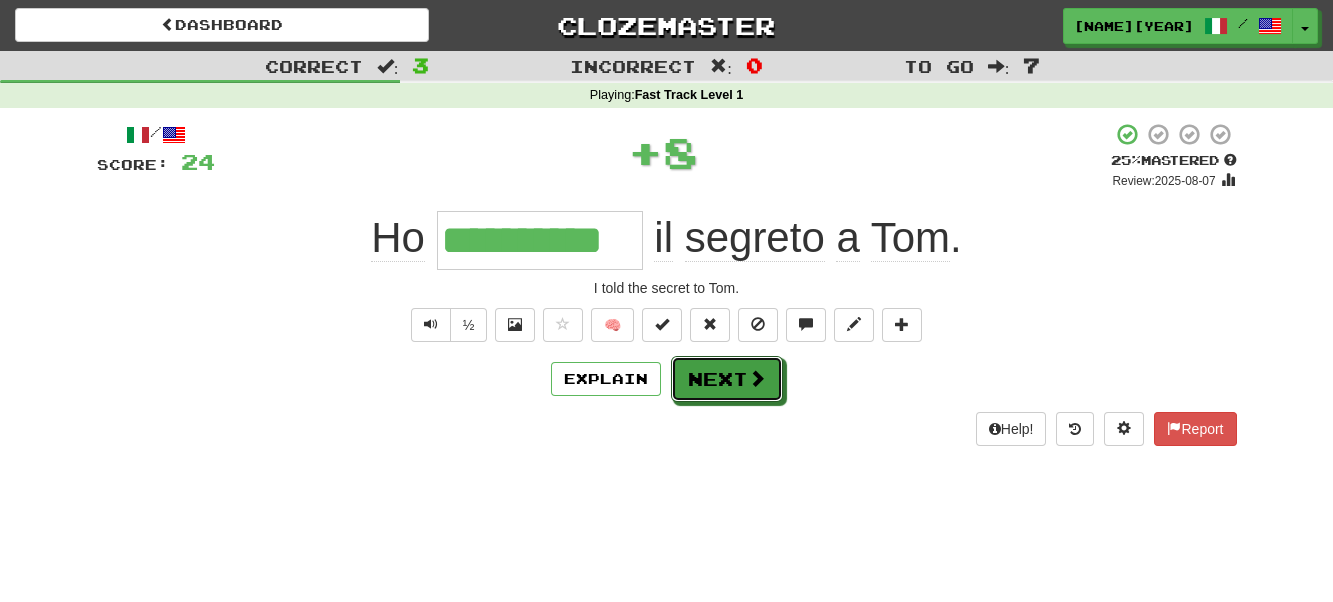 click on "Next" at bounding box center [727, 379] 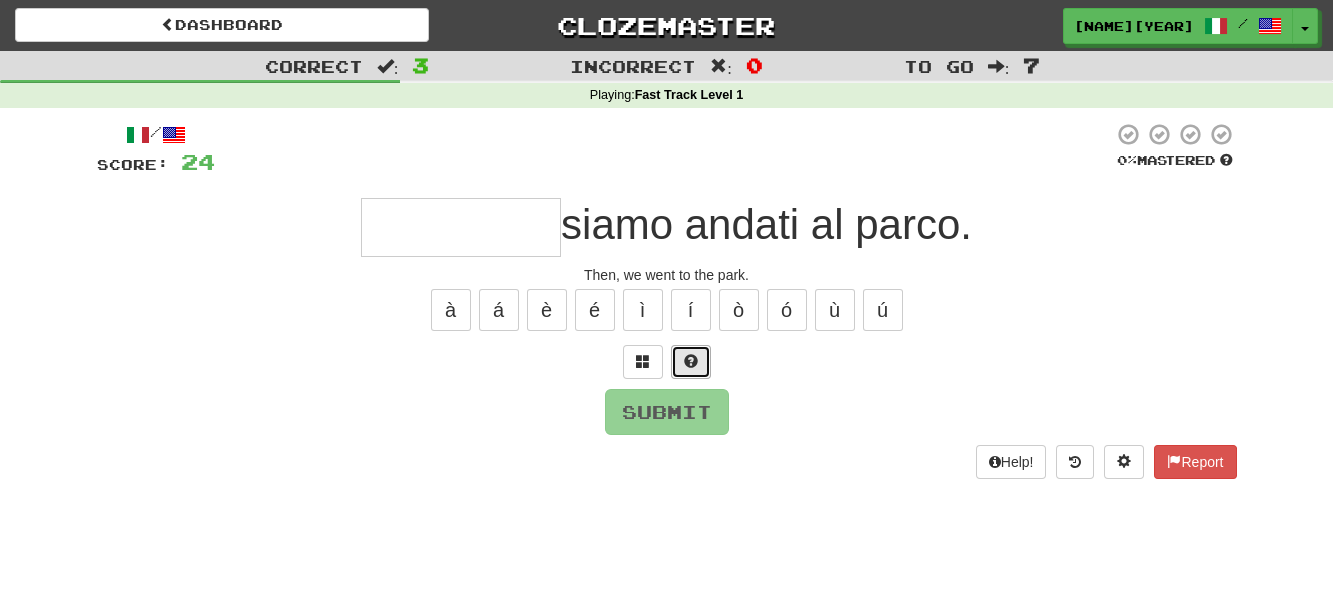 click at bounding box center [691, 362] 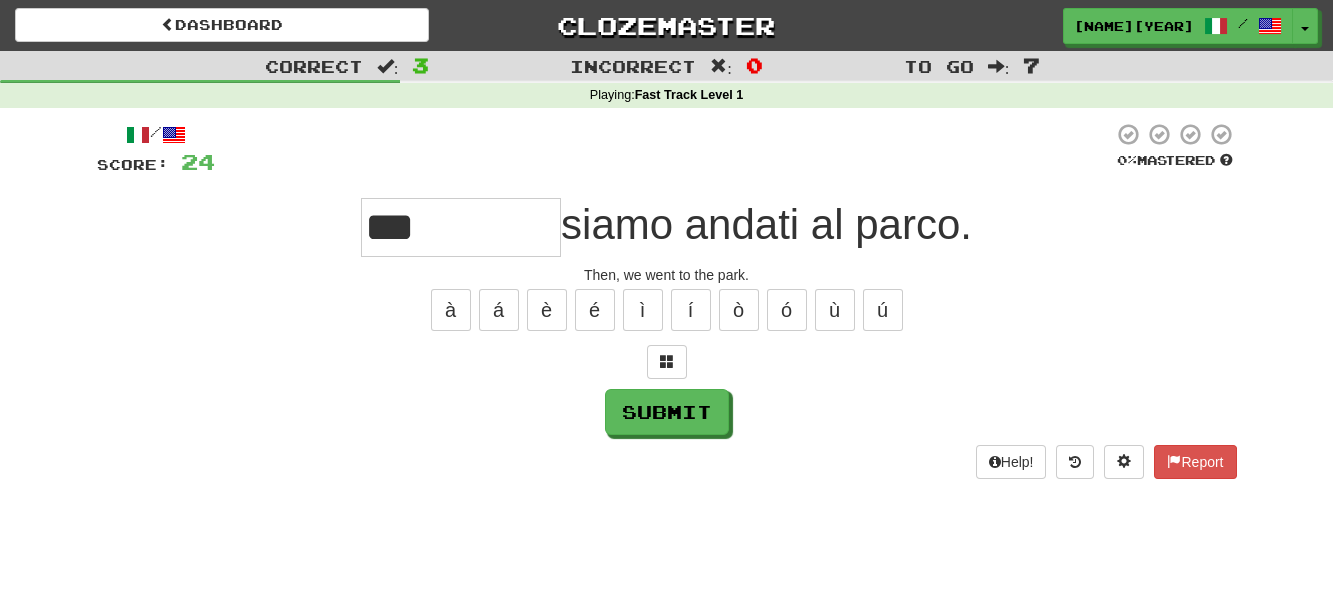 type on "***" 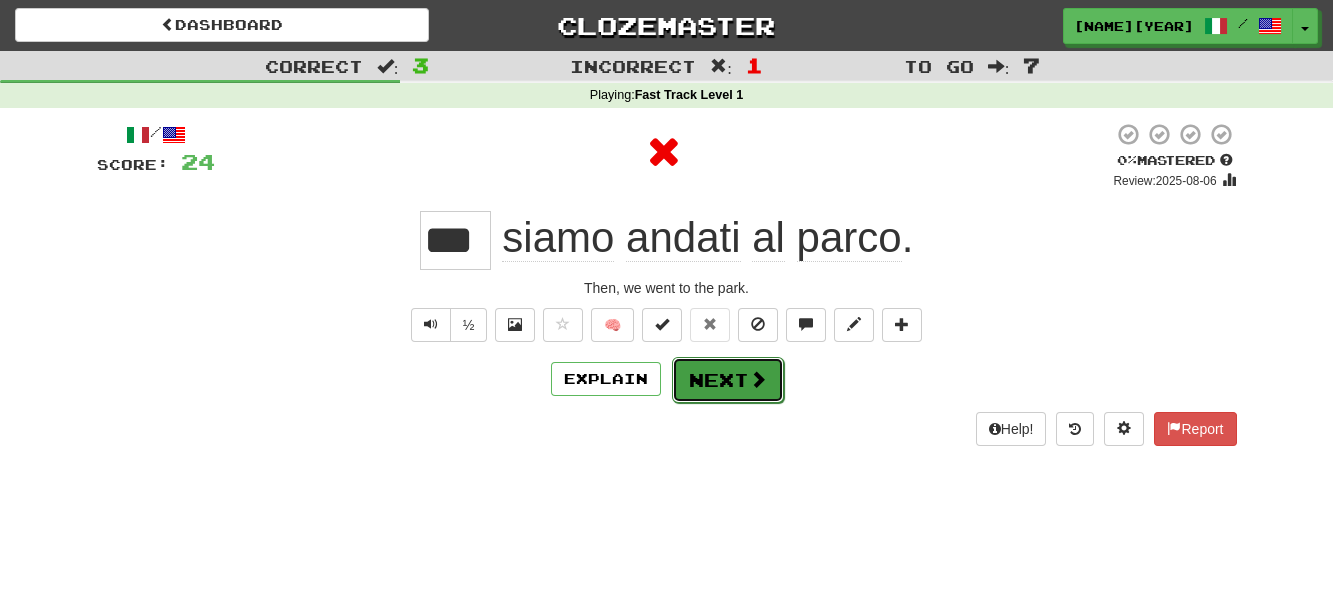 click on "Next" at bounding box center (728, 380) 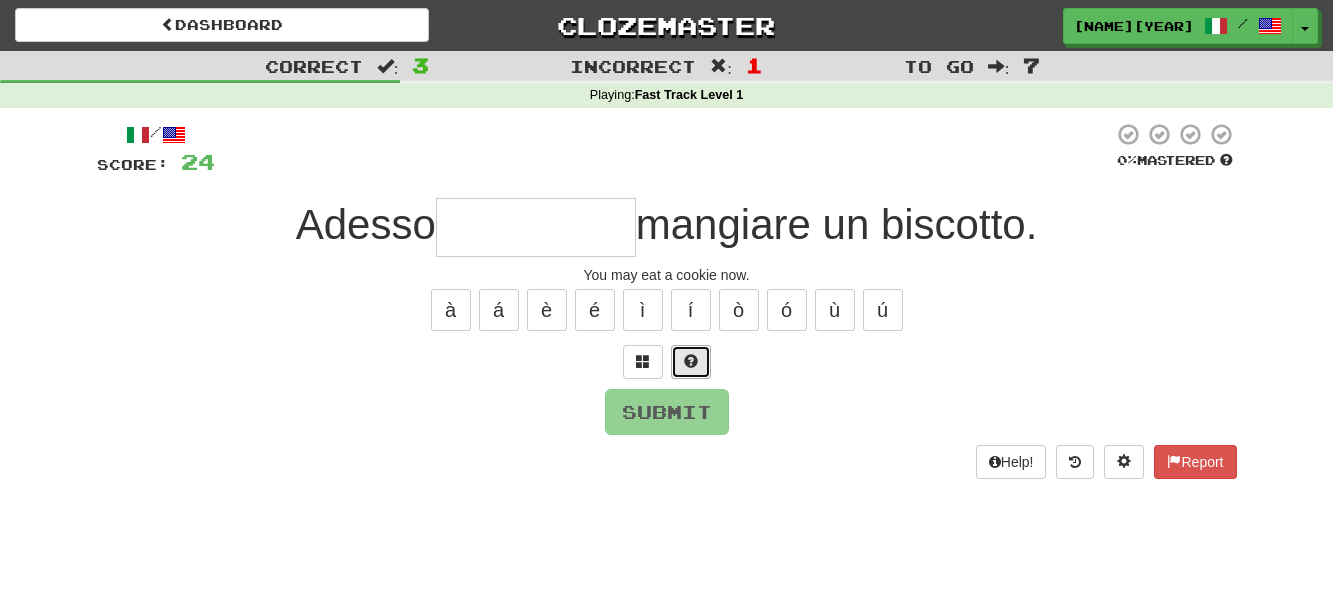 click at bounding box center (691, 362) 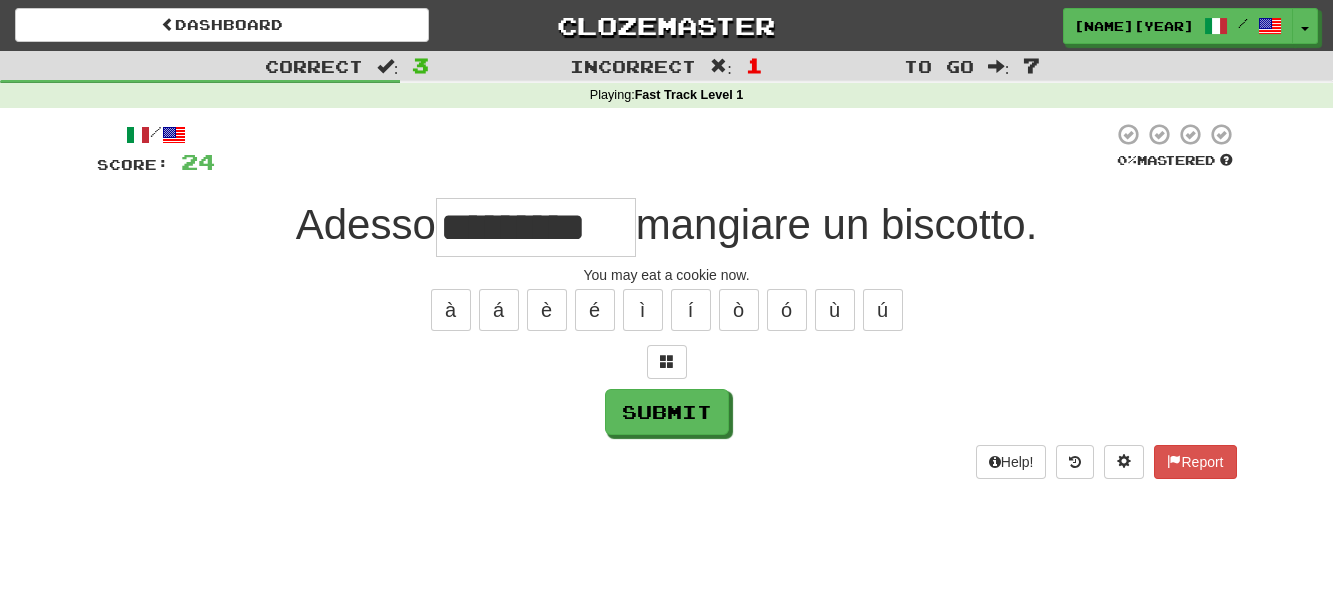 type on "****" 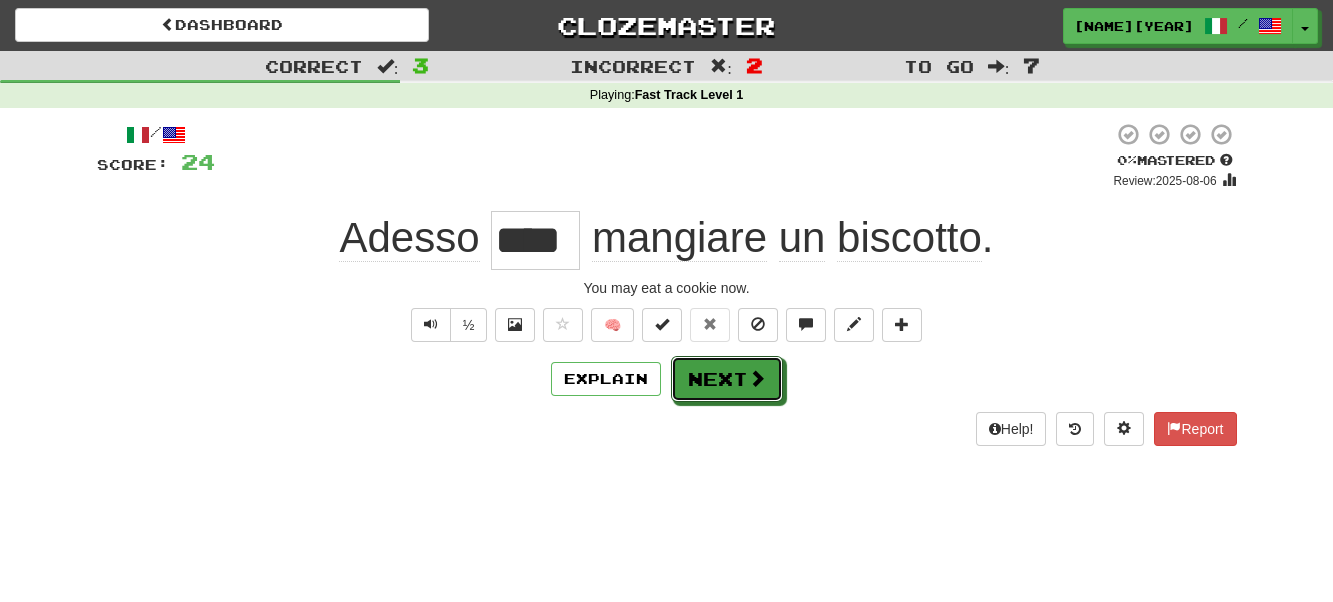 click on "Next" at bounding box center (727, 379) 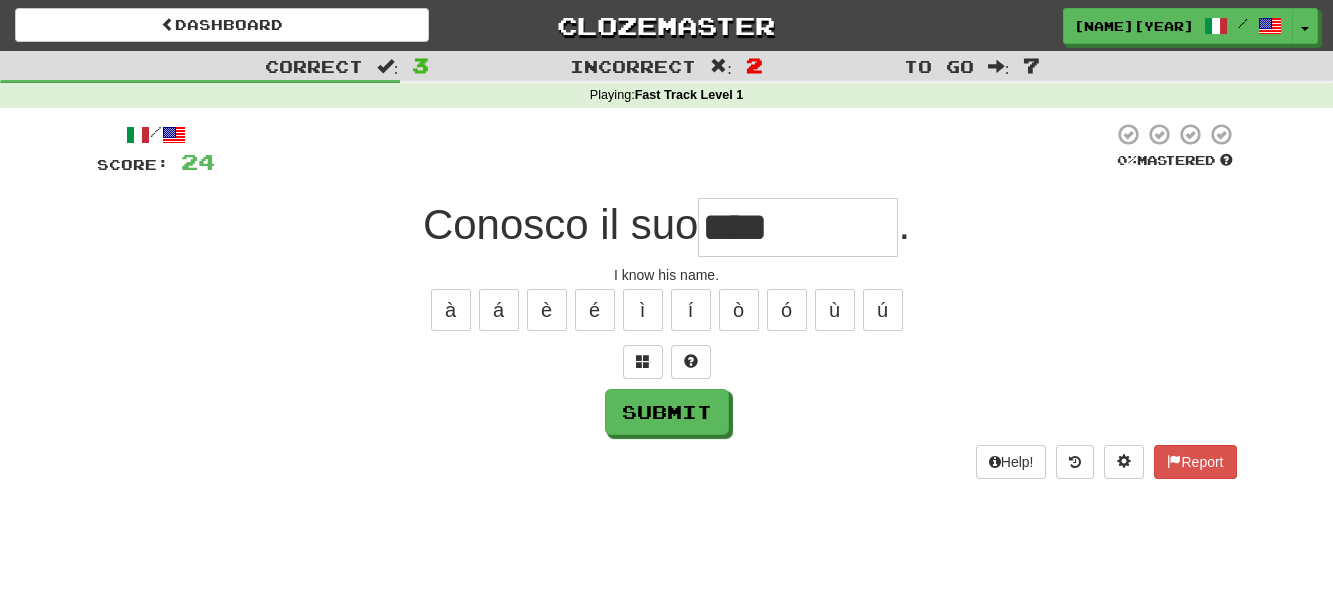 type on "****" 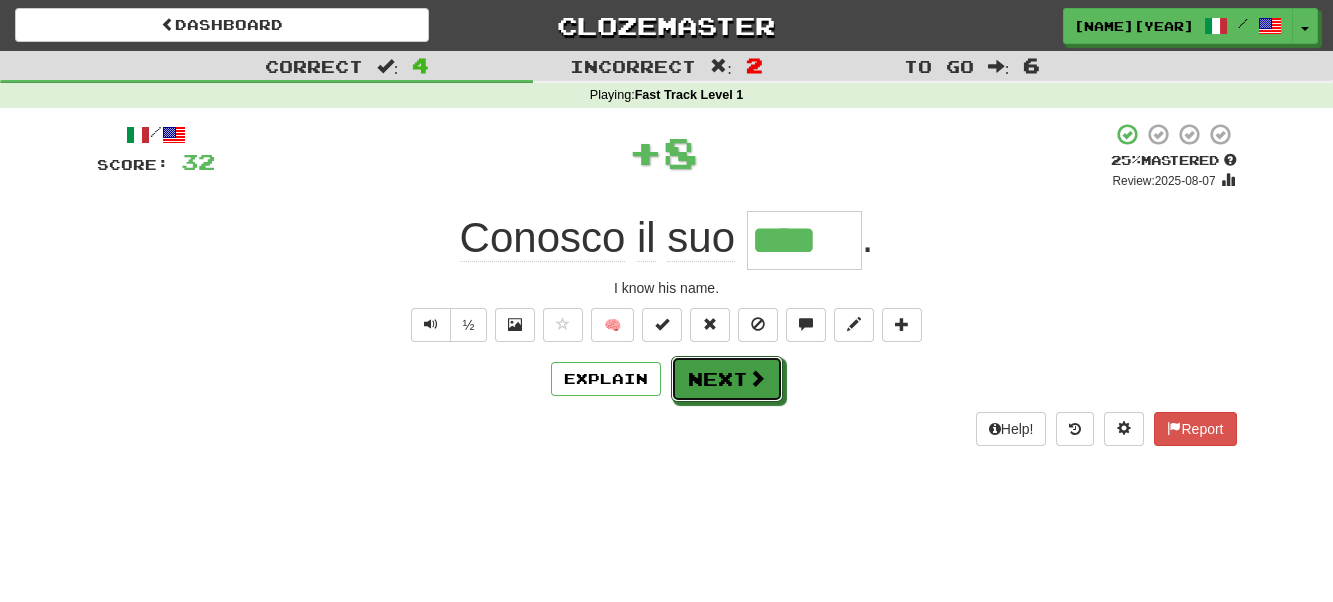click at bounding box center (757, 378) 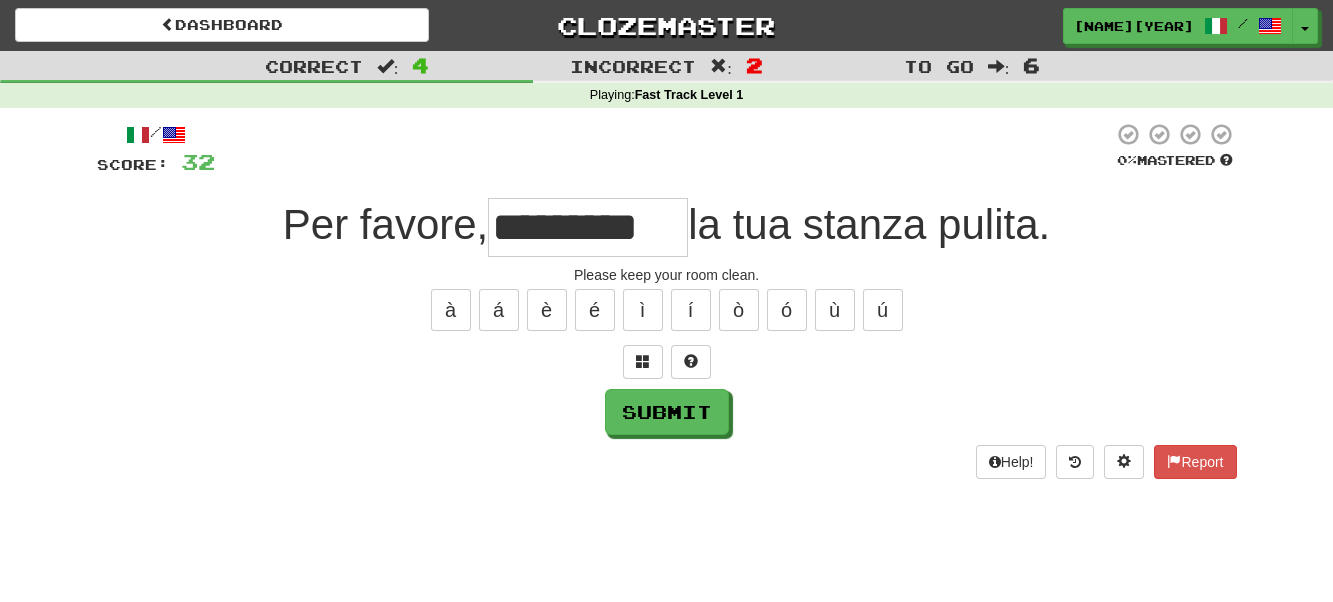 type on "********" 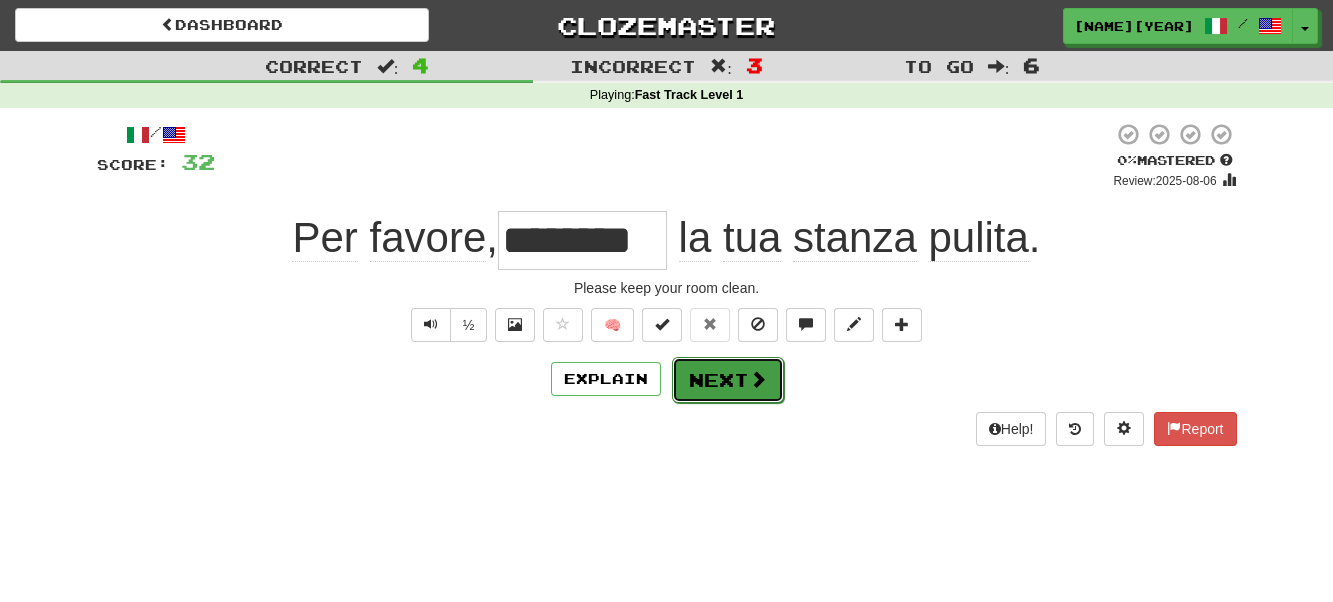 click at bounding box center [758, 379] 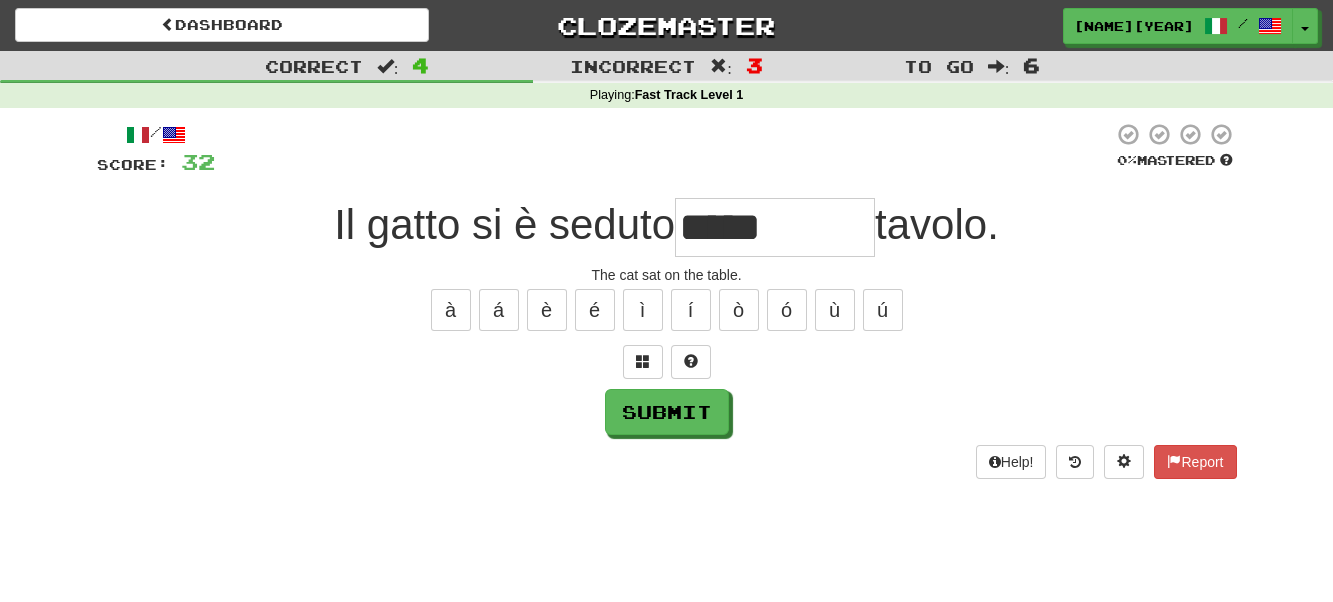 type on "***" 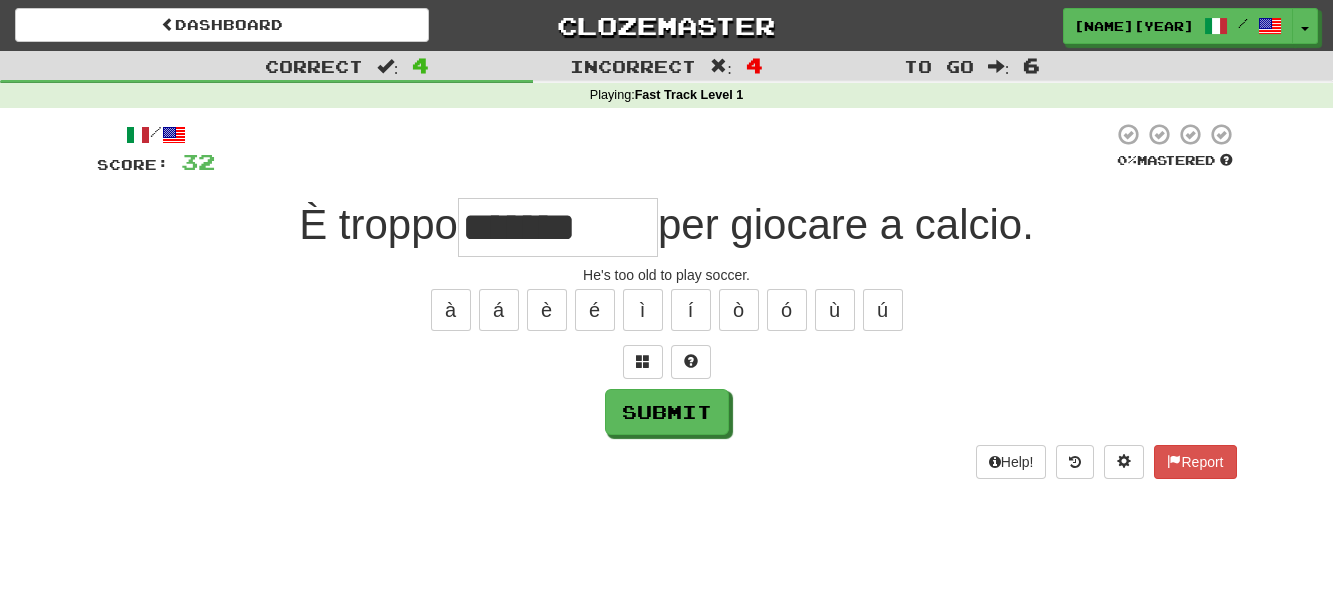 type on "*******" 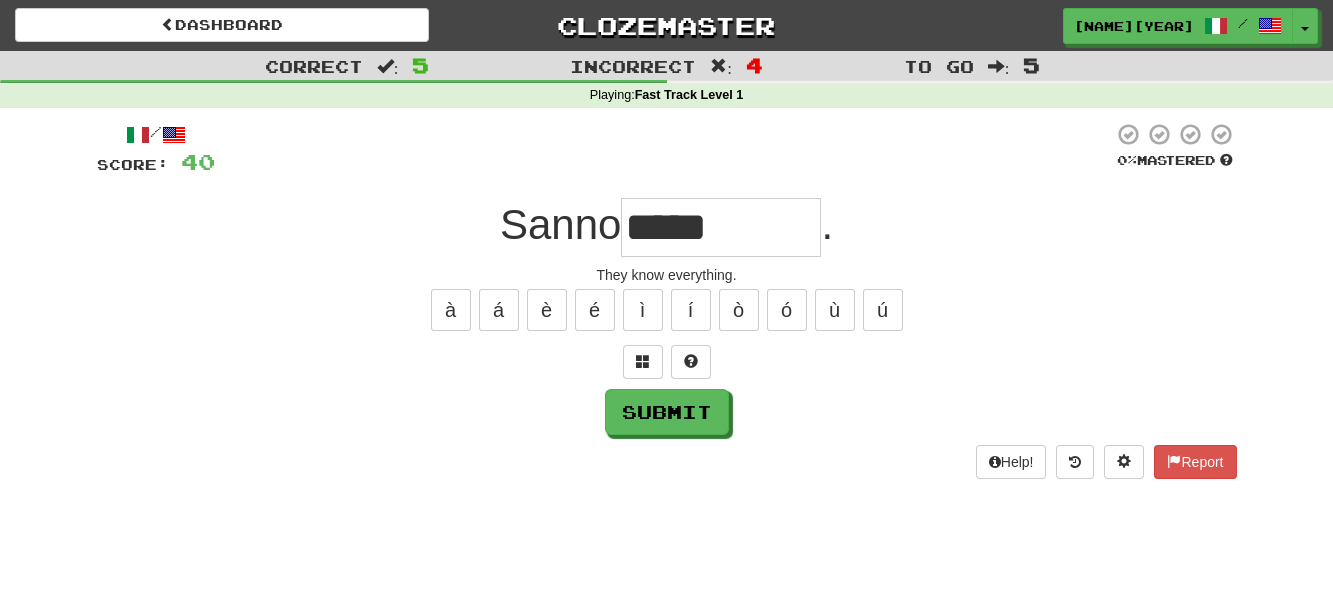 type on "*****" 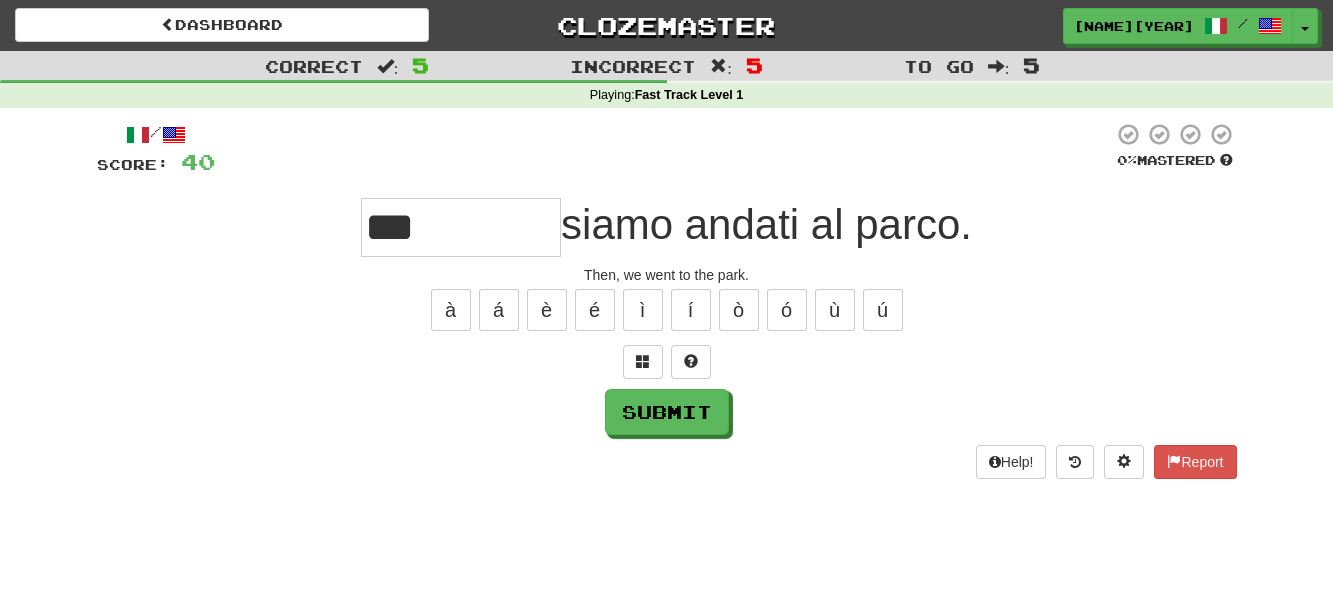 type on "***" 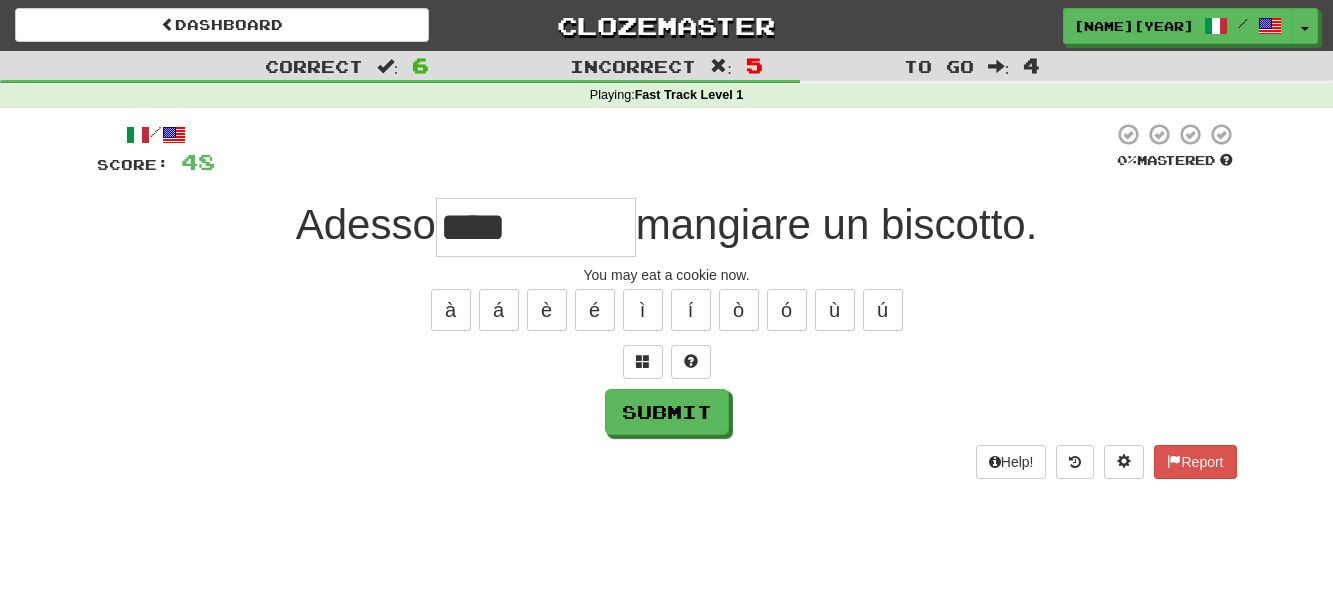 type on "****" 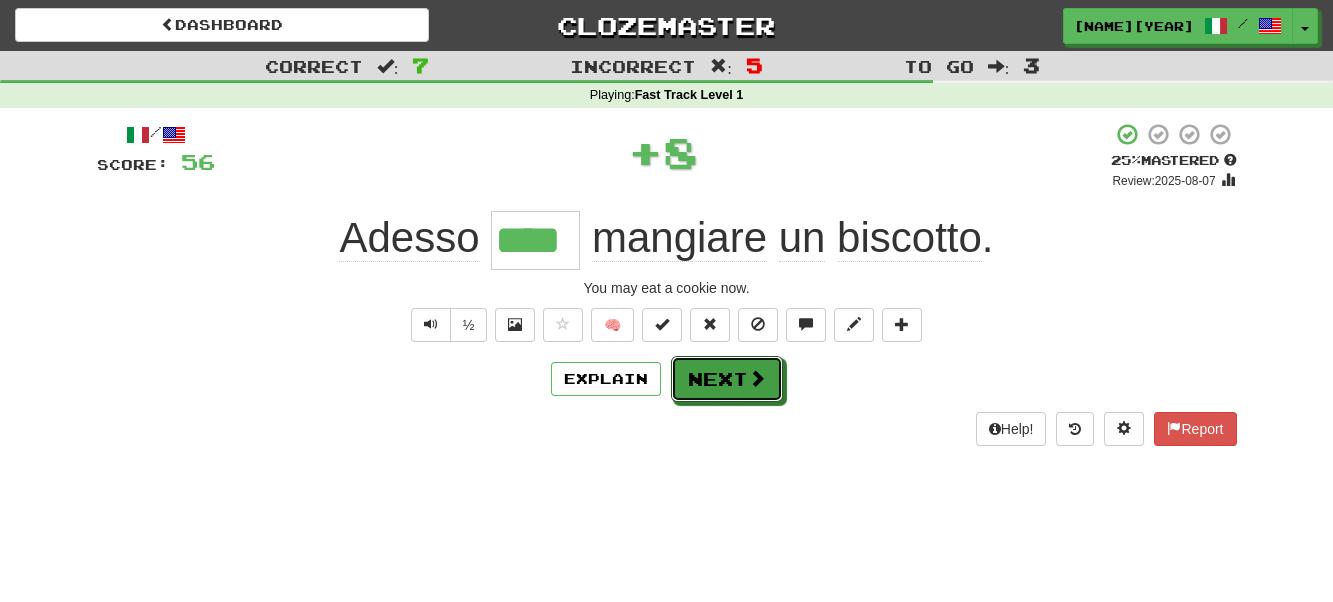 click on "Next" at bounding box center (727, 379) 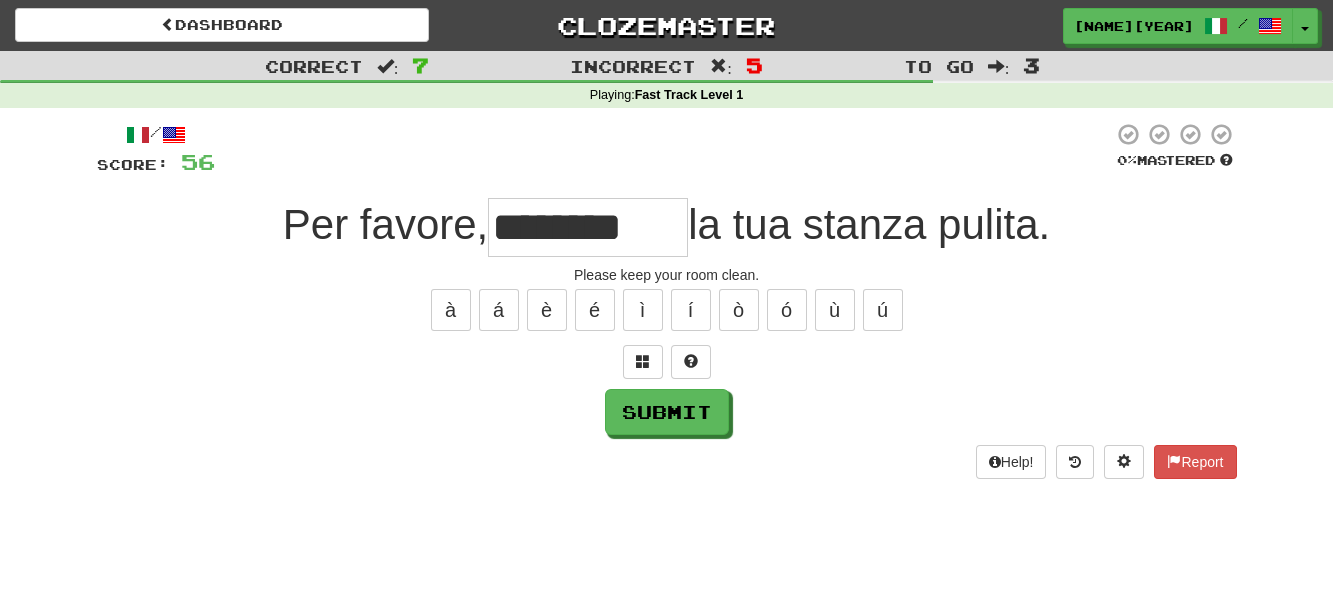 type on "********" 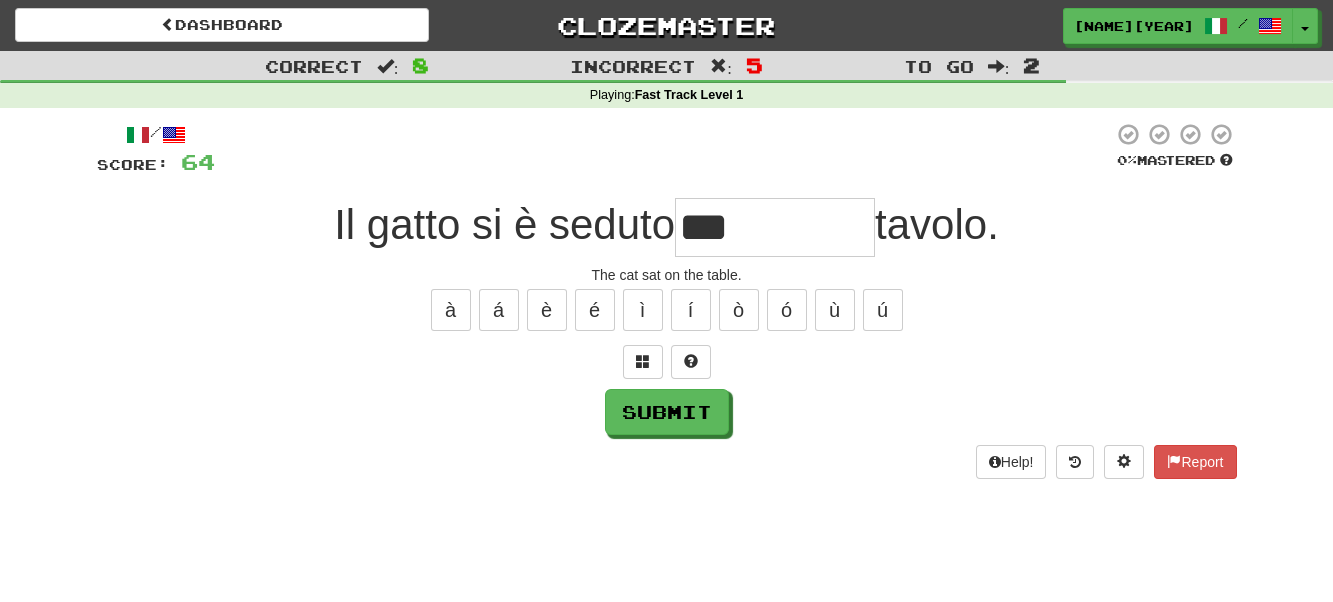 type on "***" 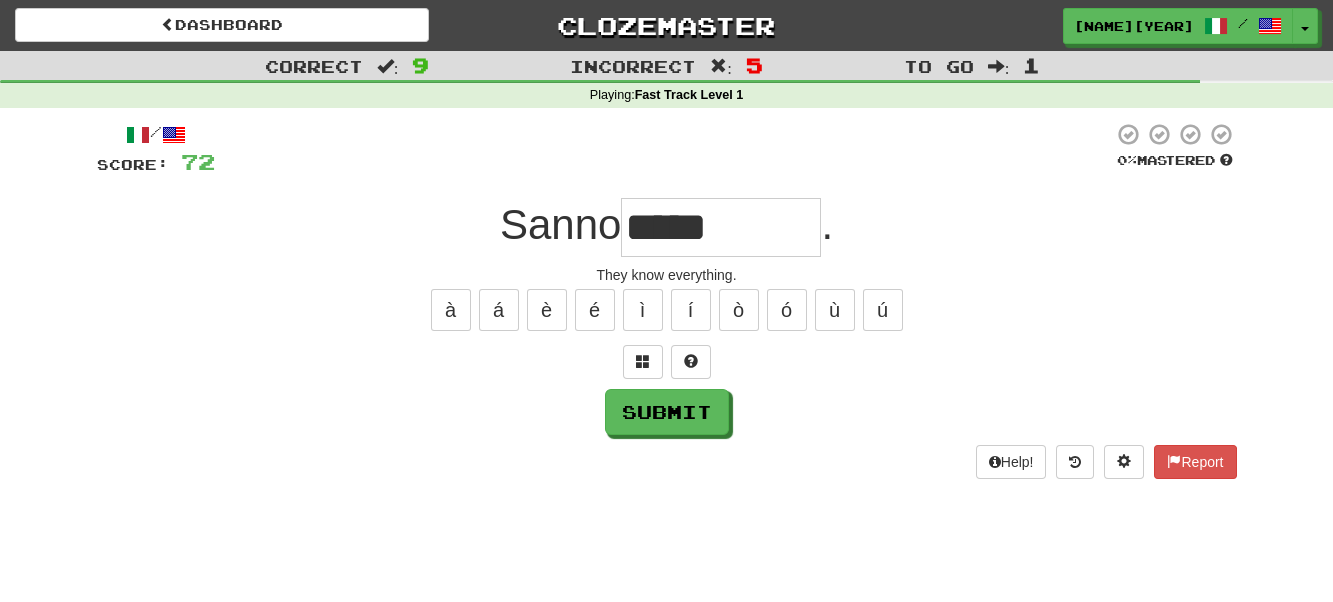 type on "*****" 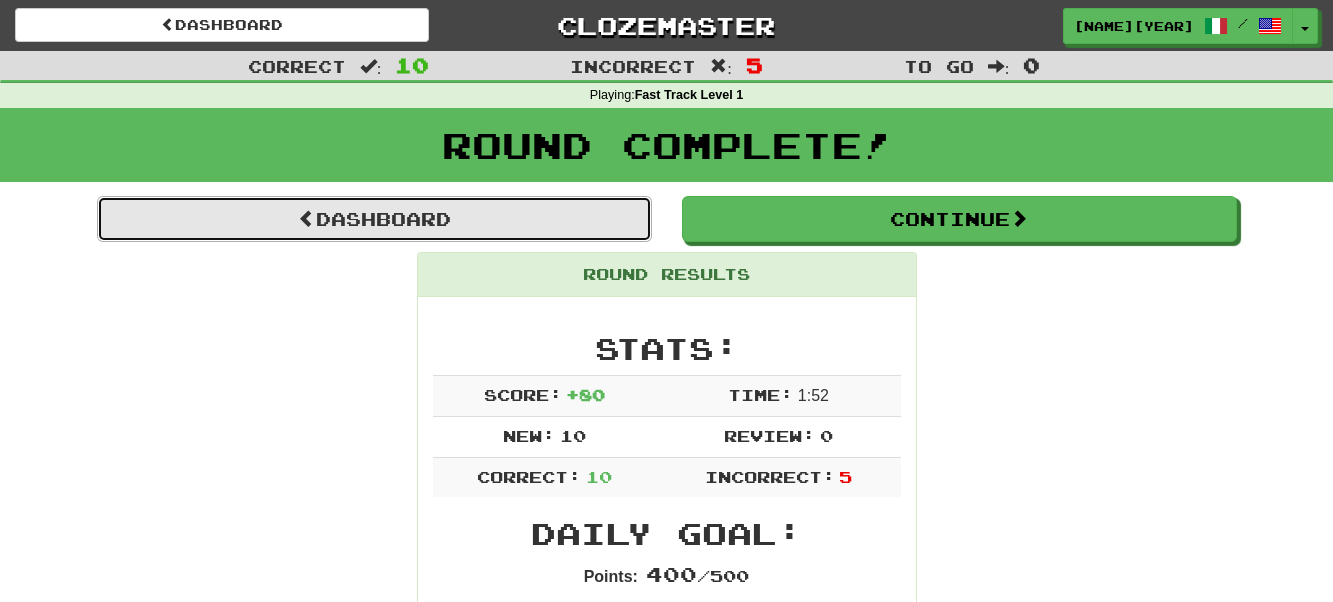 click on "Dashboard" at bounding box center [374, 219] 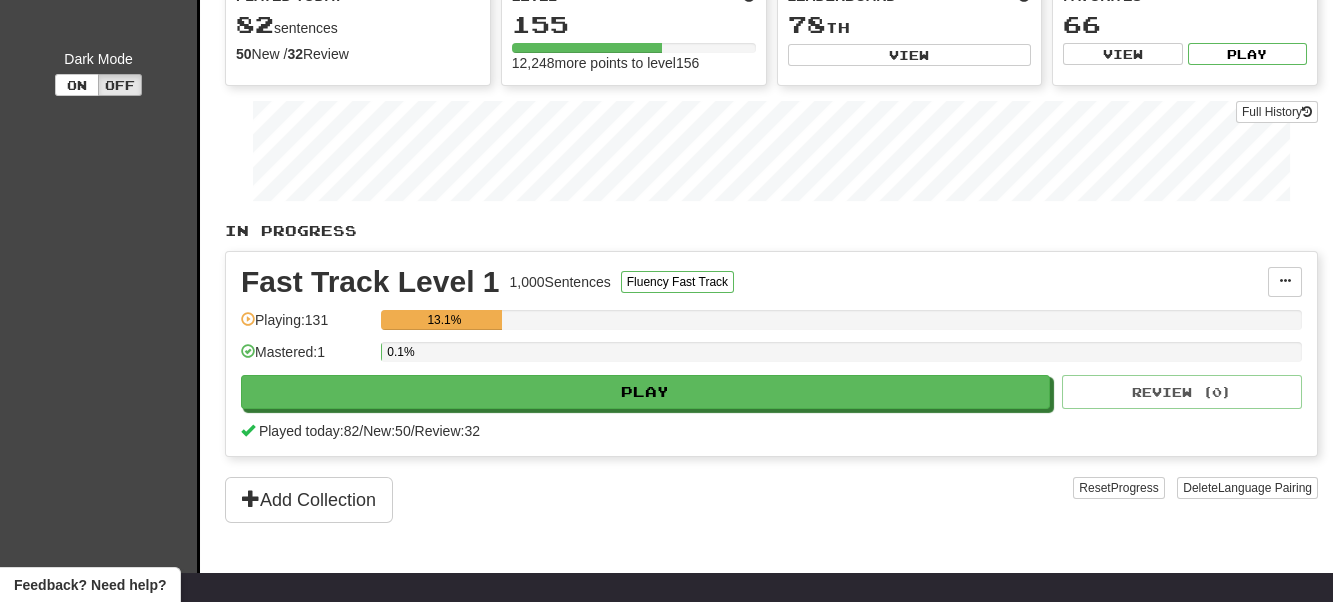 scroll, scrollTop: 400, scrollLeft: 0, axis: vertical 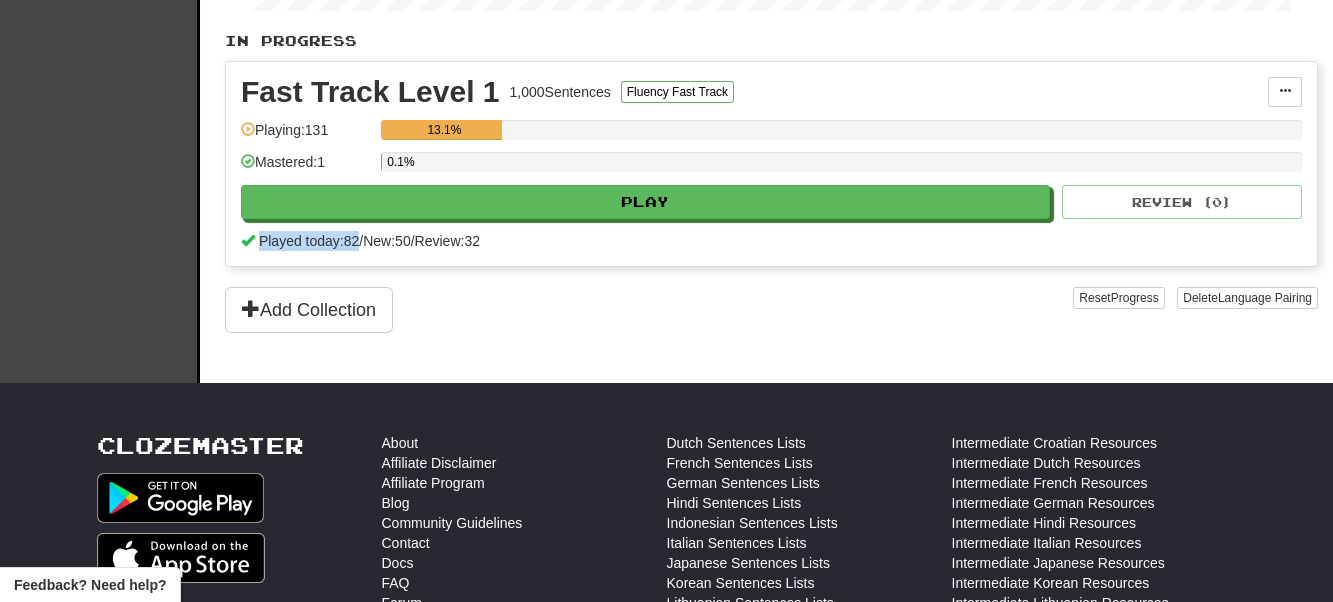 drag, startPoint x: 364, startPoint y: 254, endPoint x: 516, endPoint y: 318, distance: 164.92422 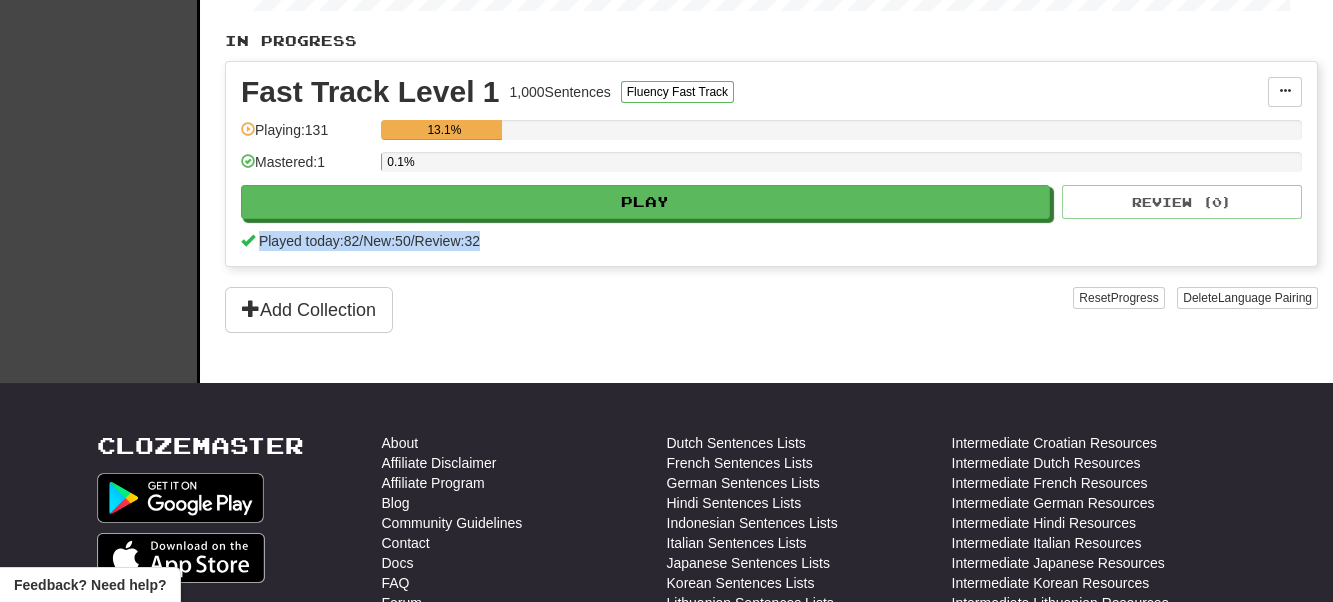 drag, startPoint x: 506, startPoint y: 253, endPoint x: 261, endPoint y: 253, distance: 245 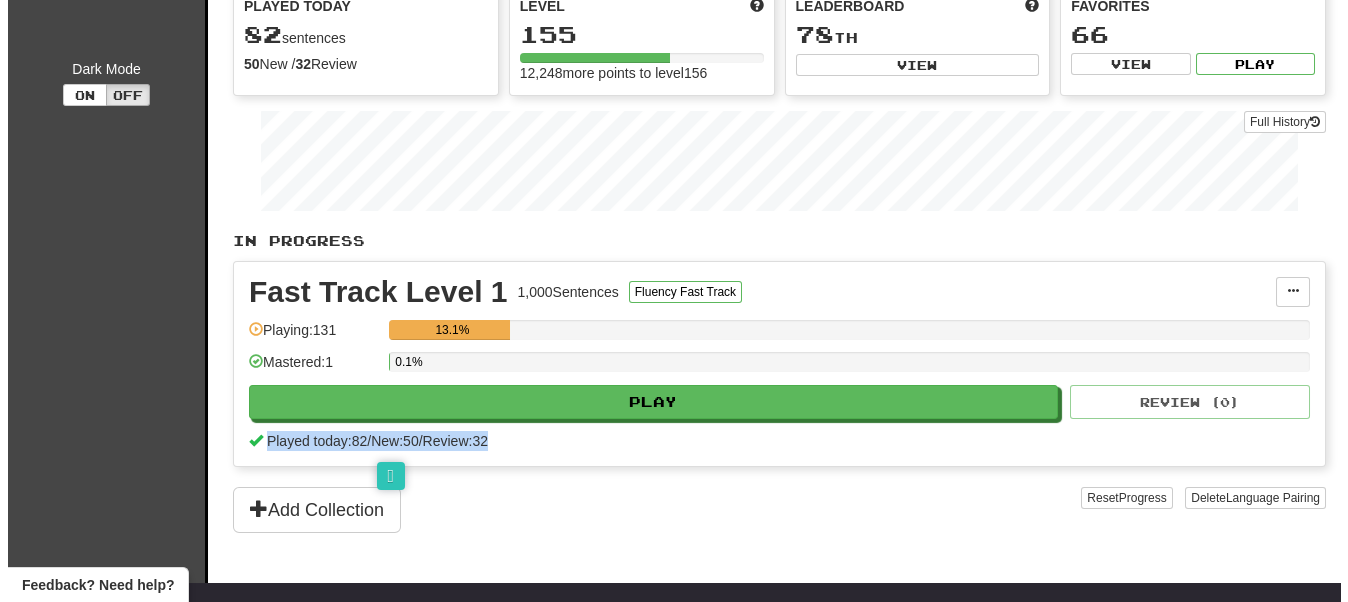 scroll, scrollTop: 400, scrollLeft: 0, axis: vertical 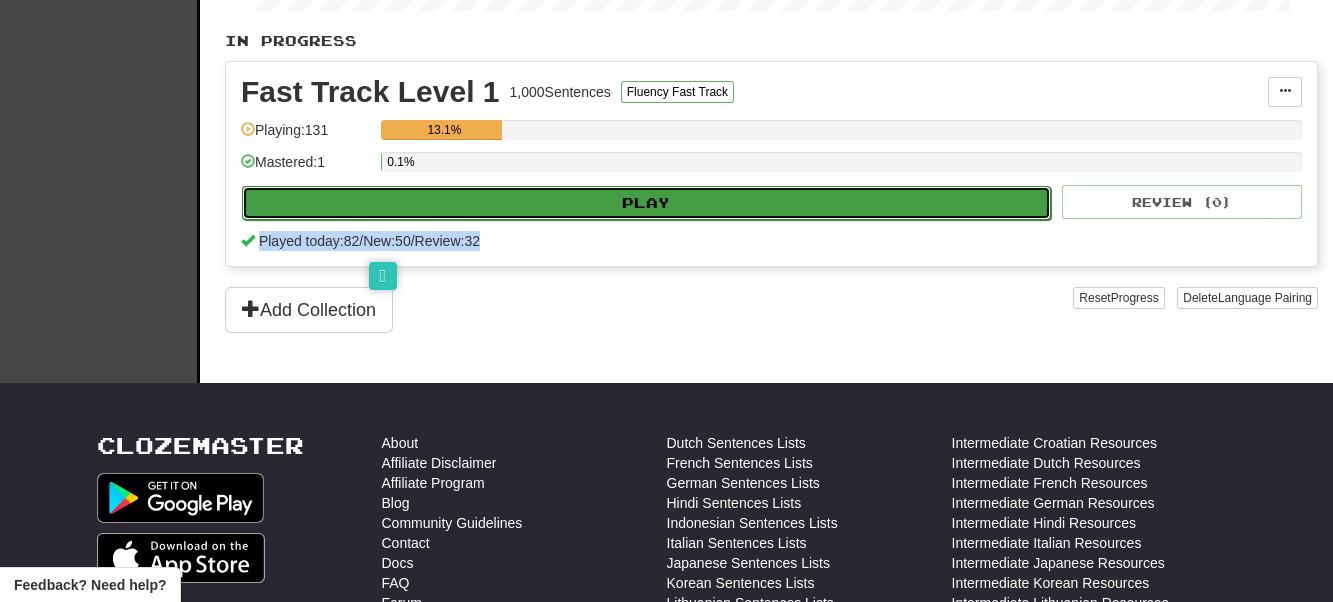 click on "Play" at bounding box center [646, 203] 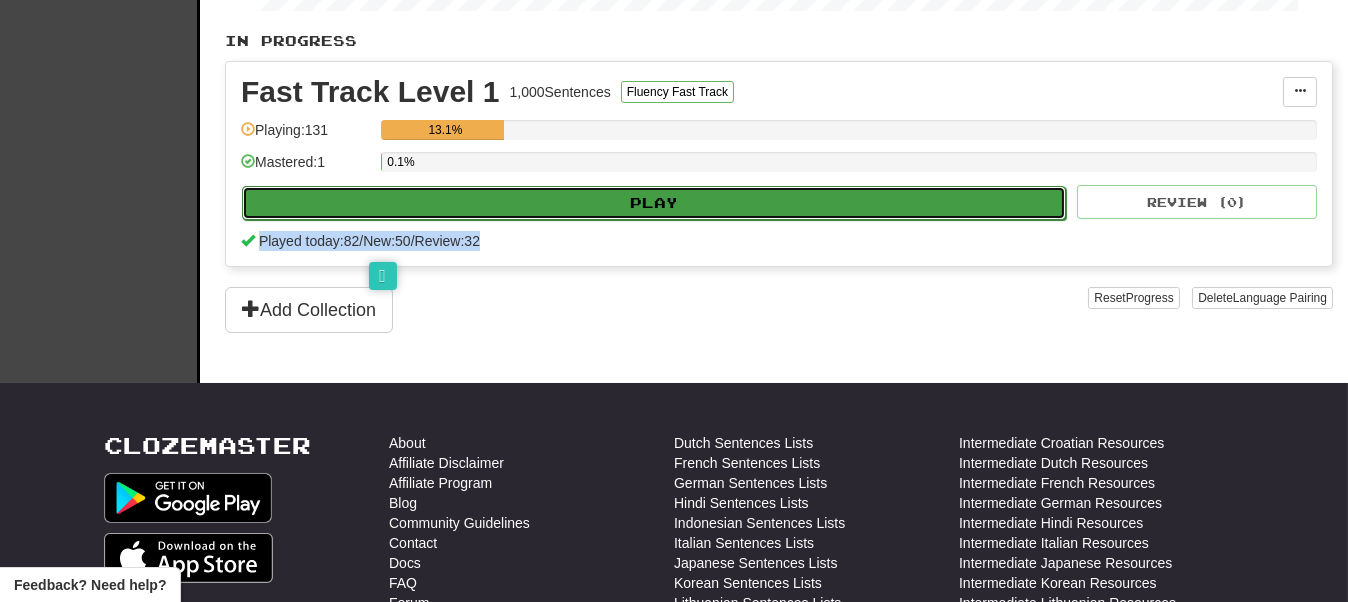 select on "**" 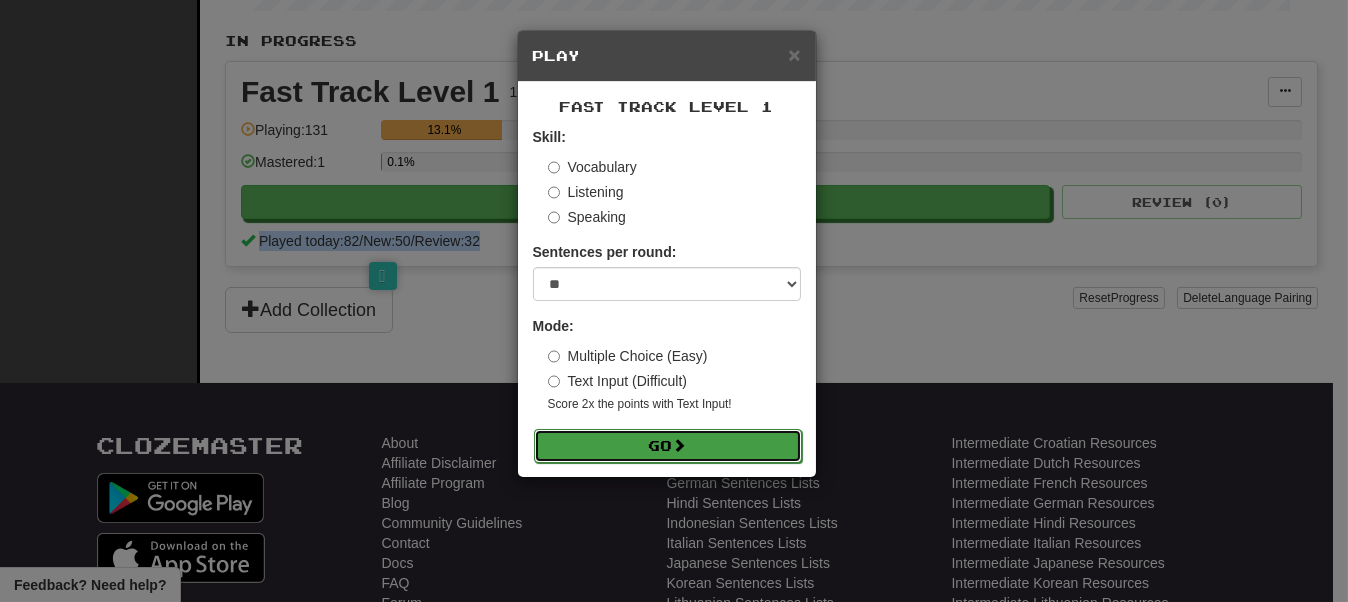click on "Go" at bounding box center (668, 446) 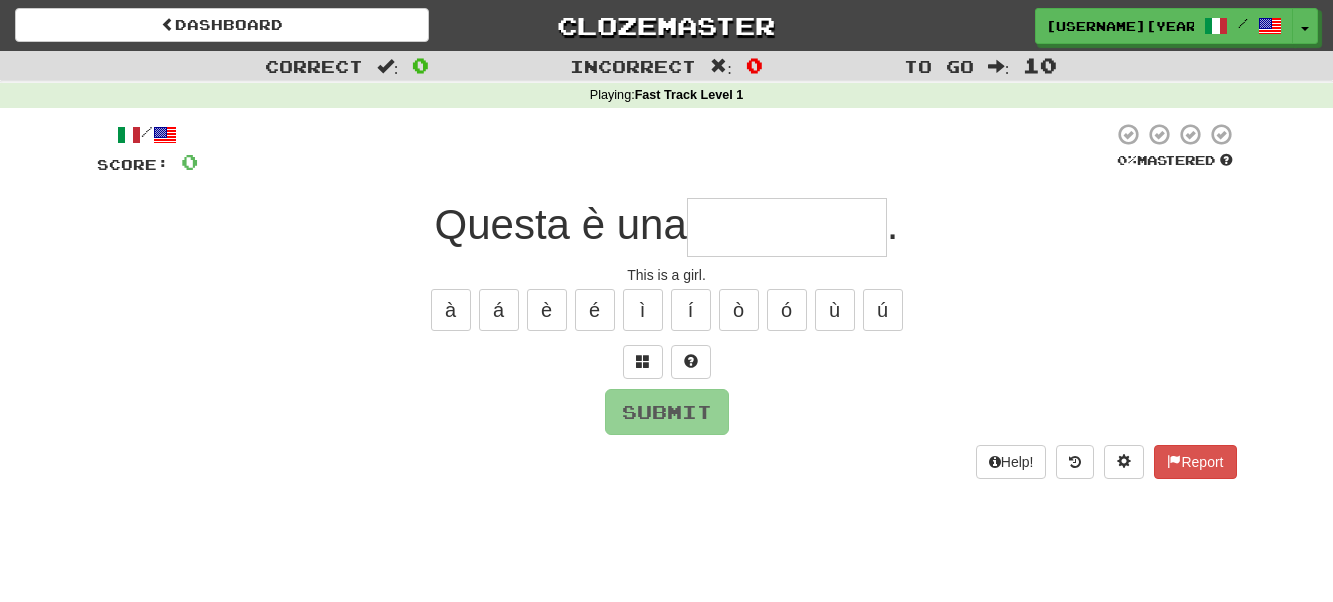 scroll, scrollTop: 0, scrollLeft: 0, axis: both 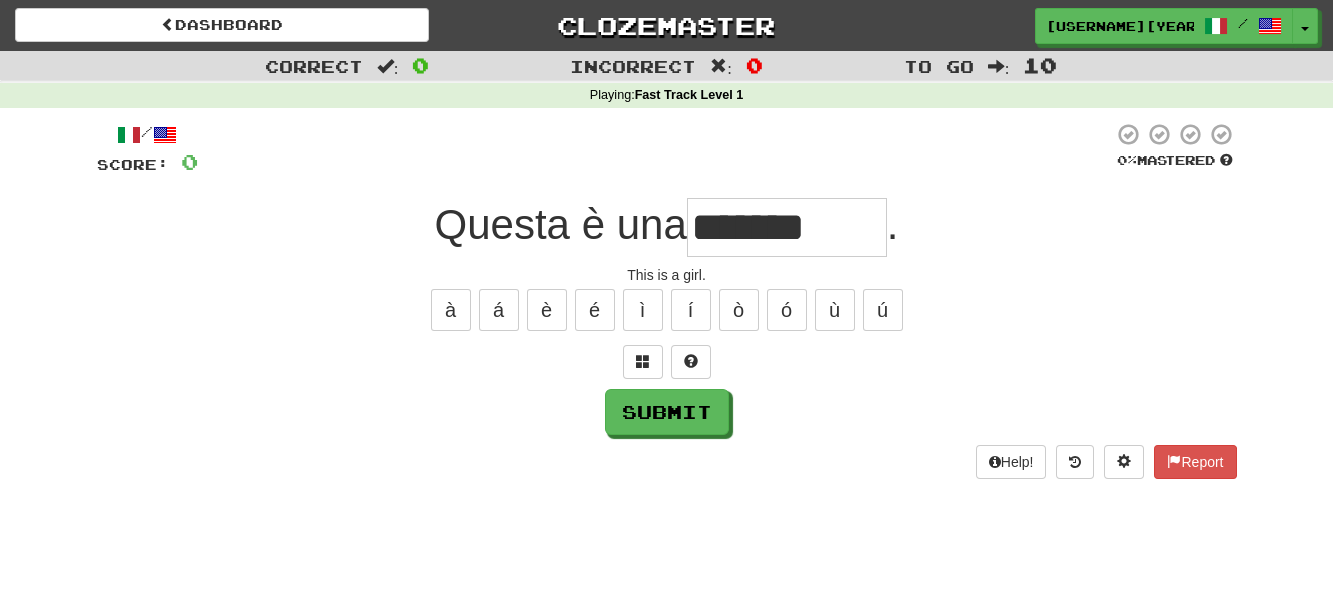 type on "*******" 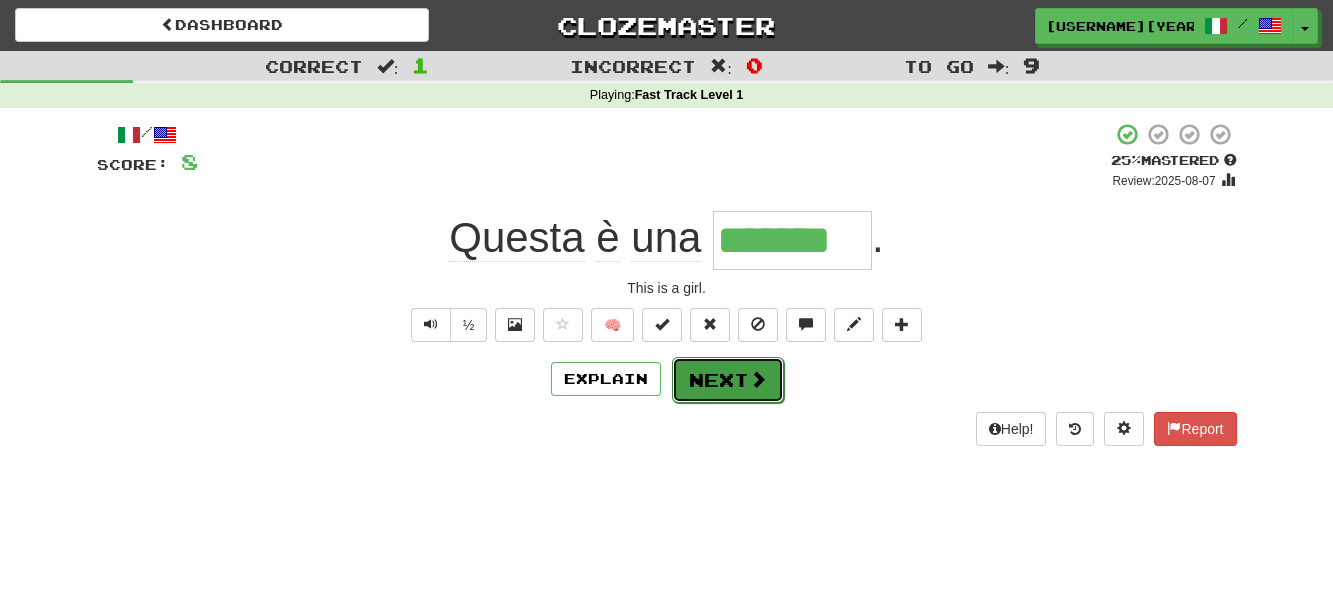 click on "Next" at bounding box center [728, 380] 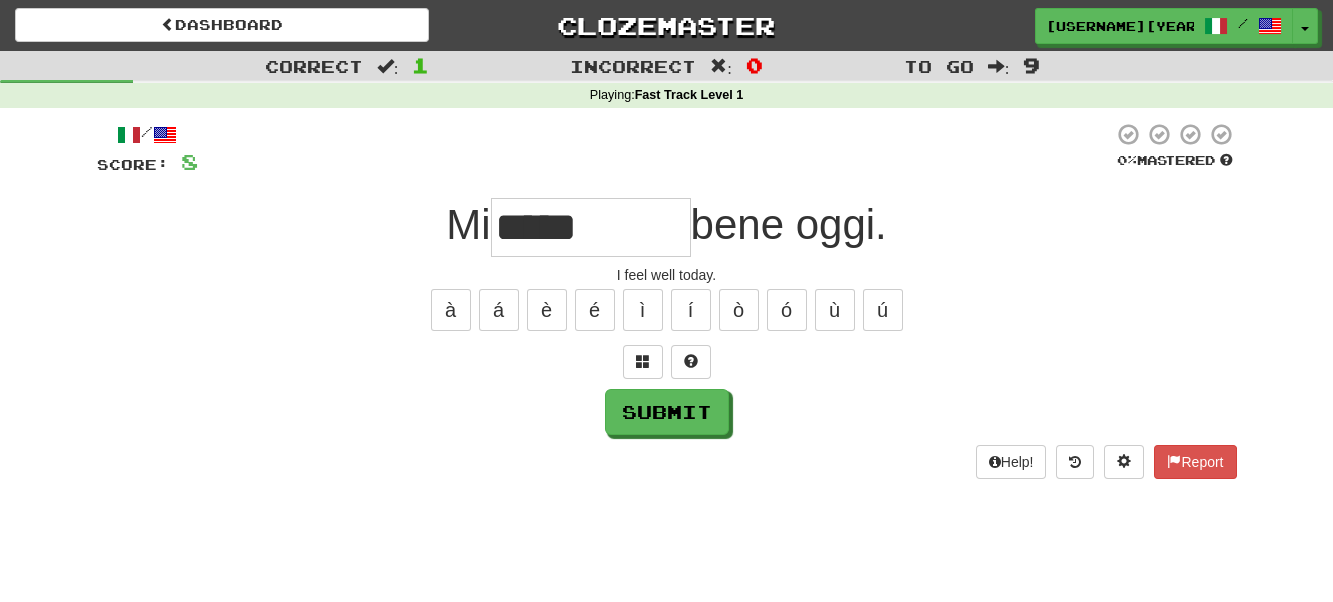 type on "*****" 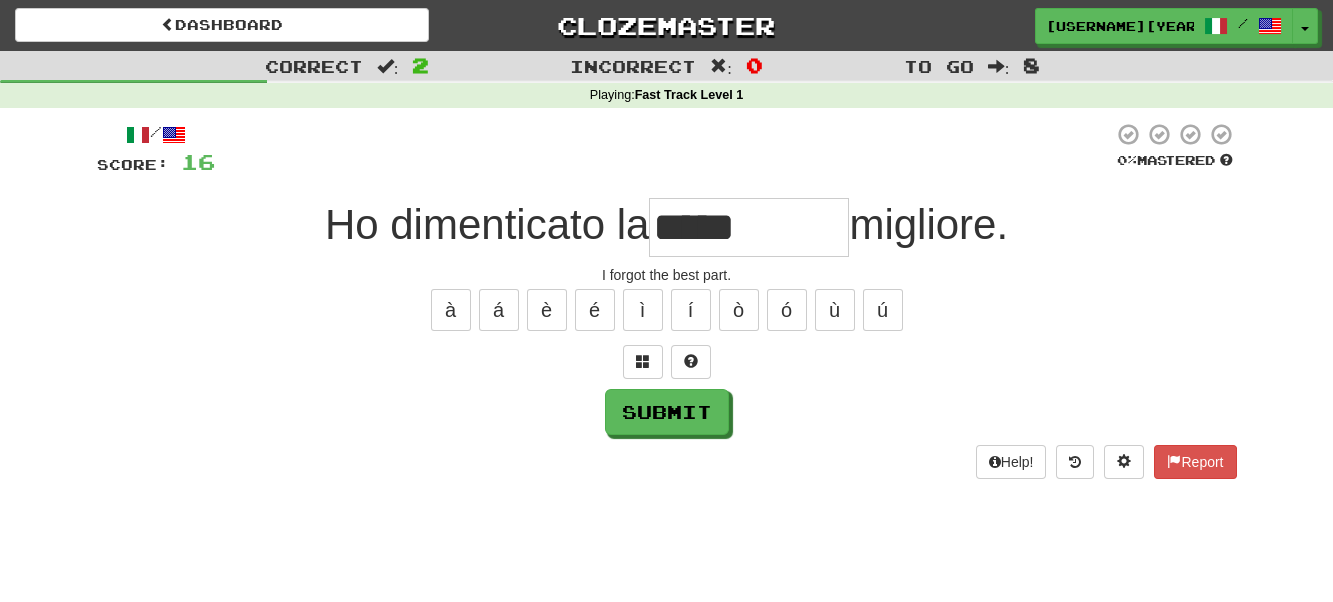 type on "*****" 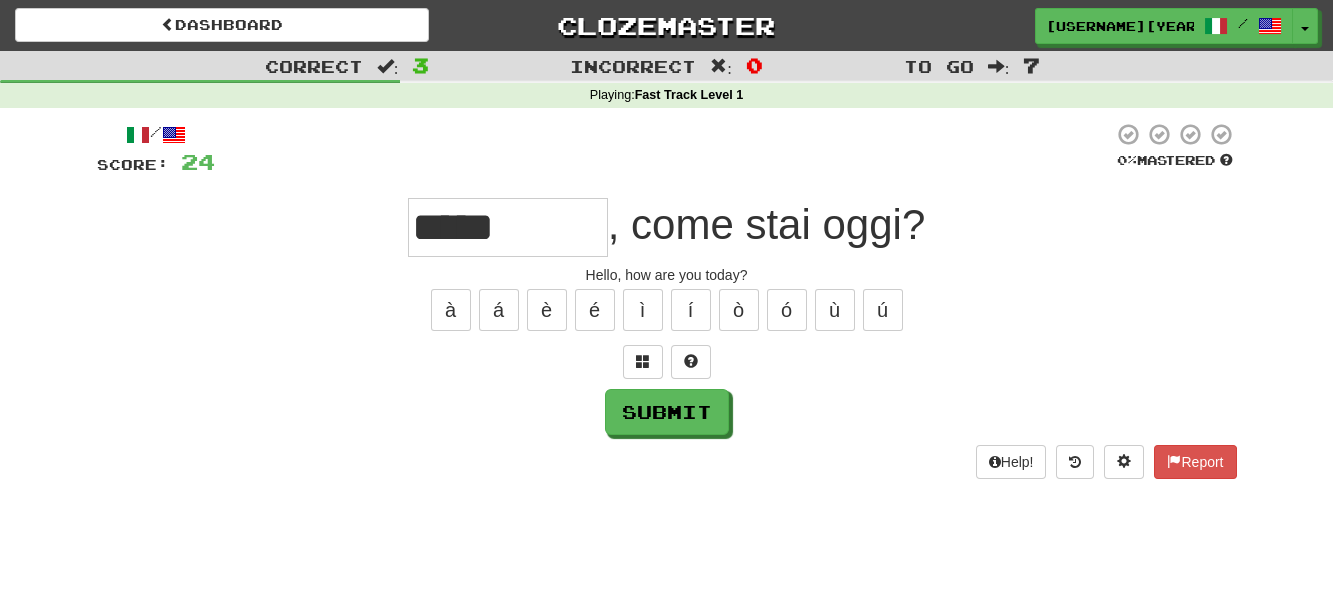 type on "****" 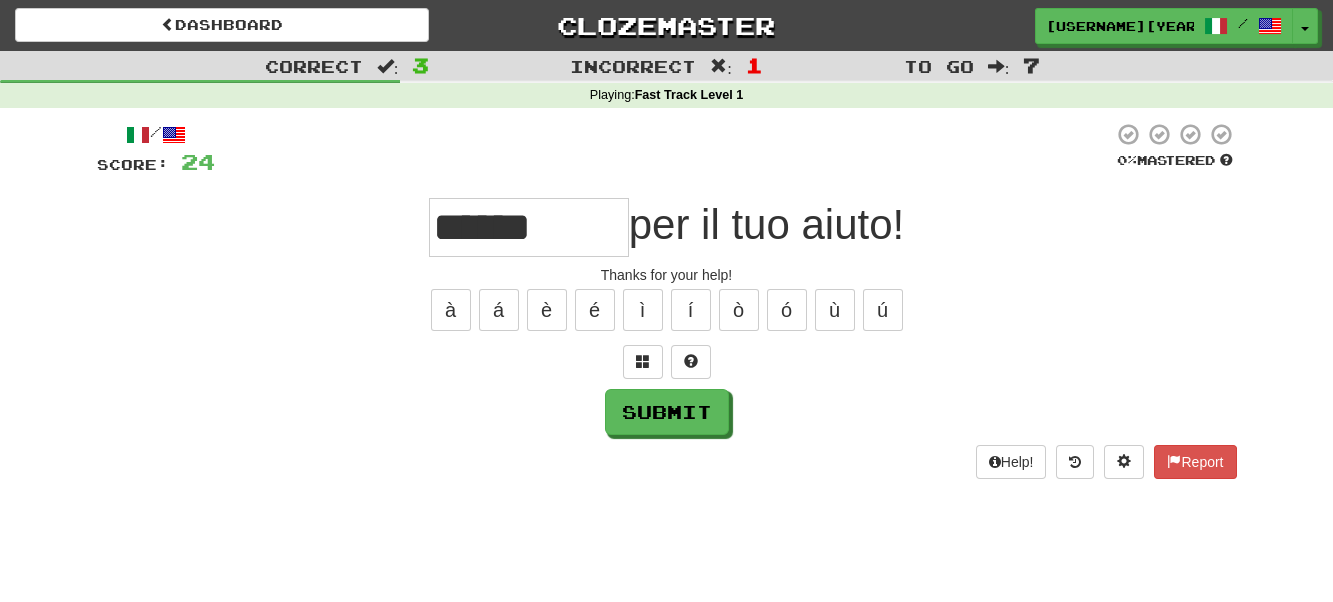 type on "******" 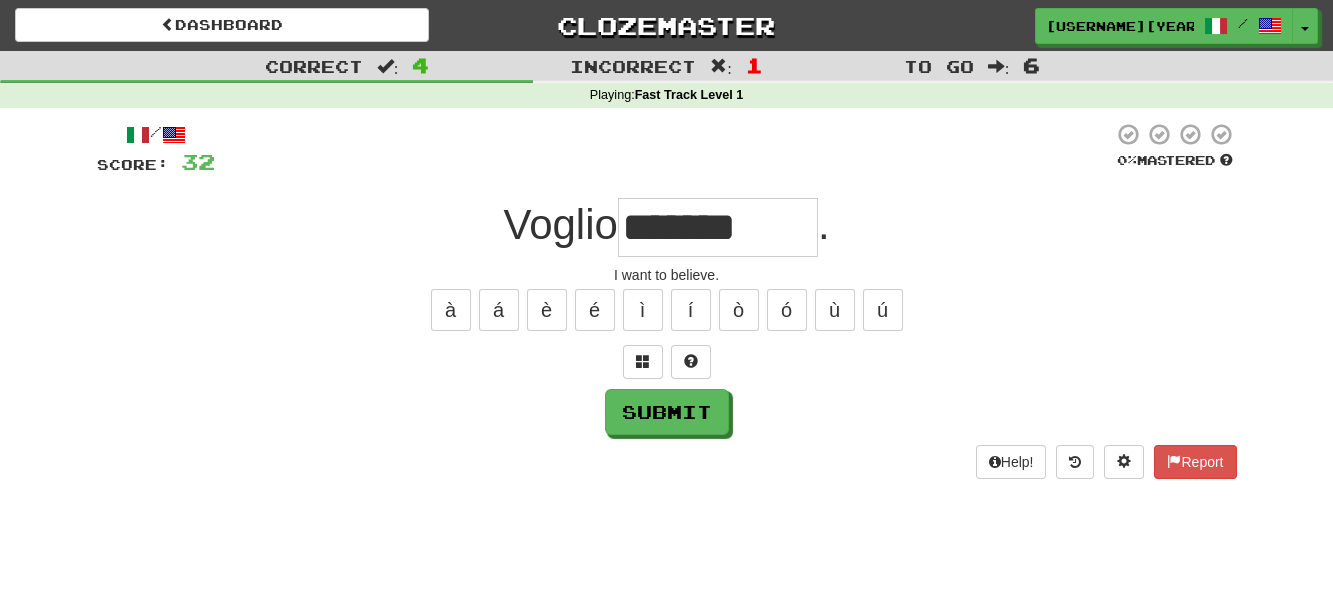 type on "*******" 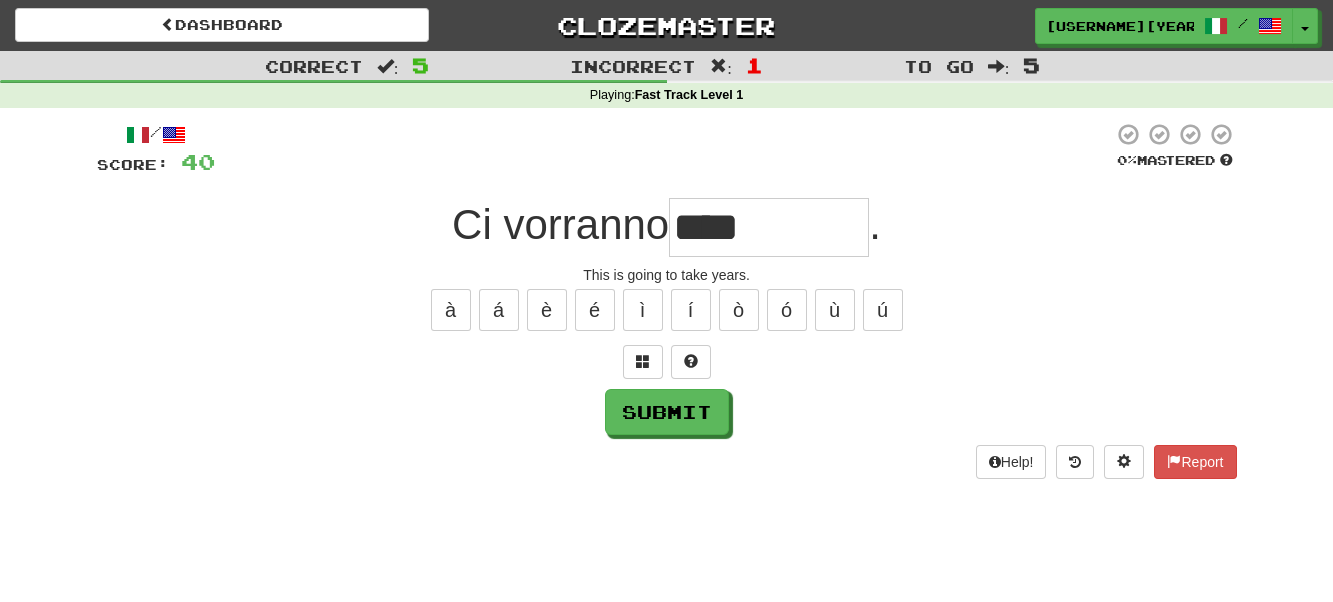 type on "****" 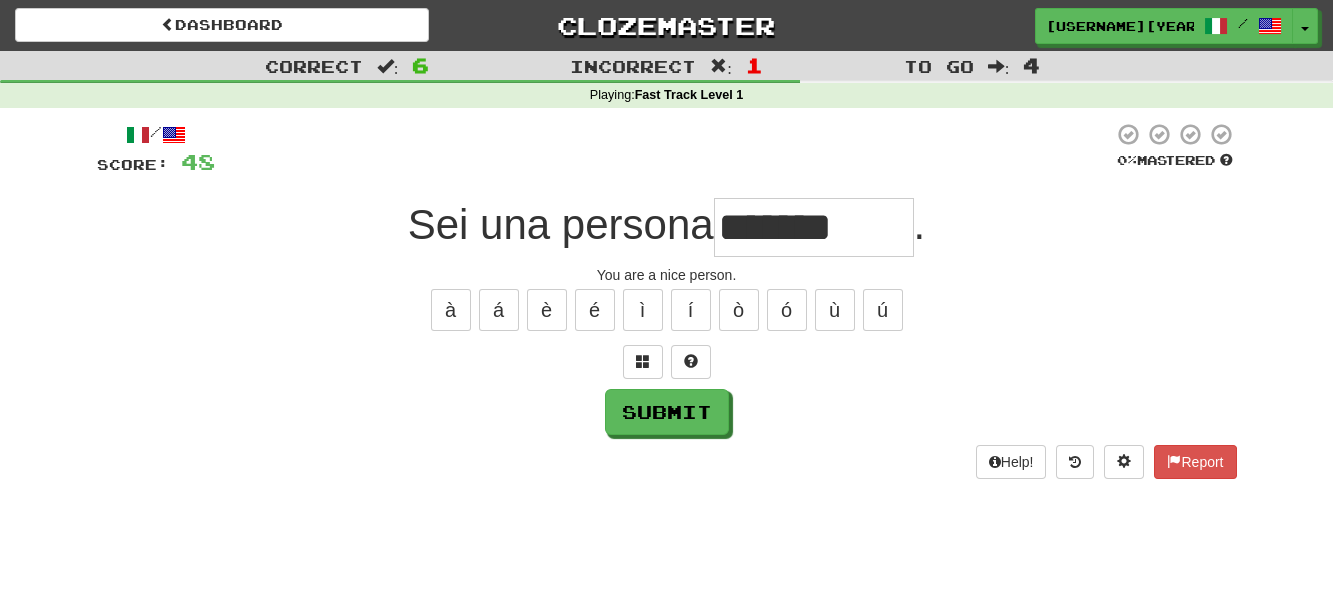 type on "*******" 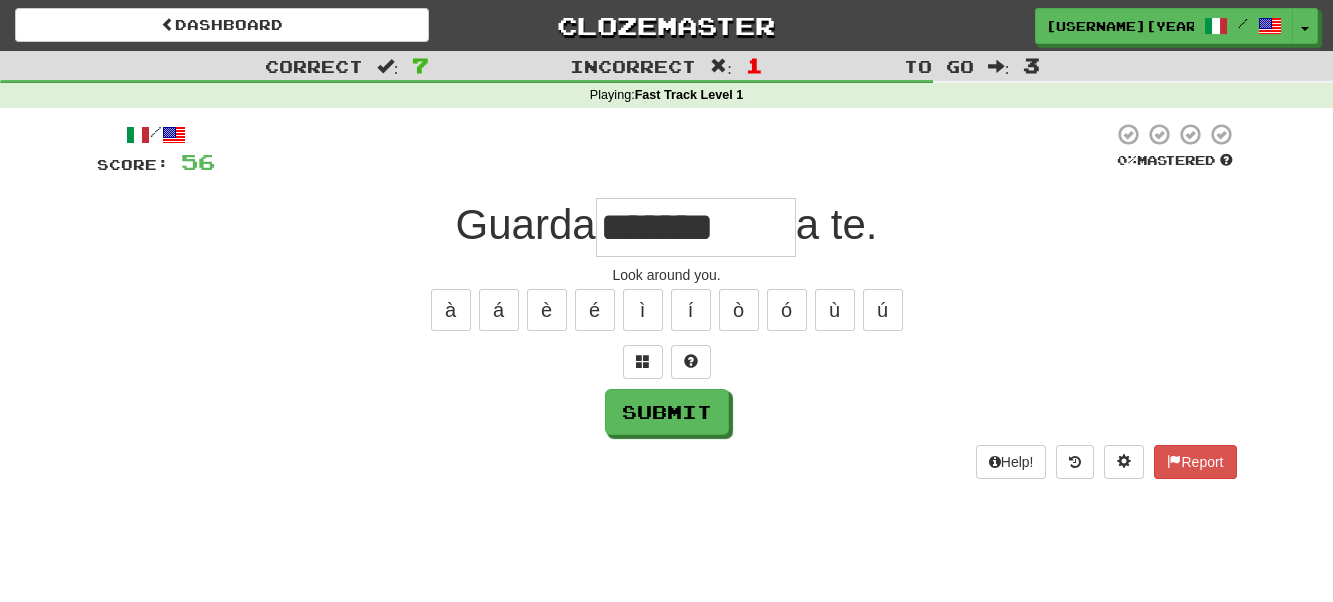 type on "*******" 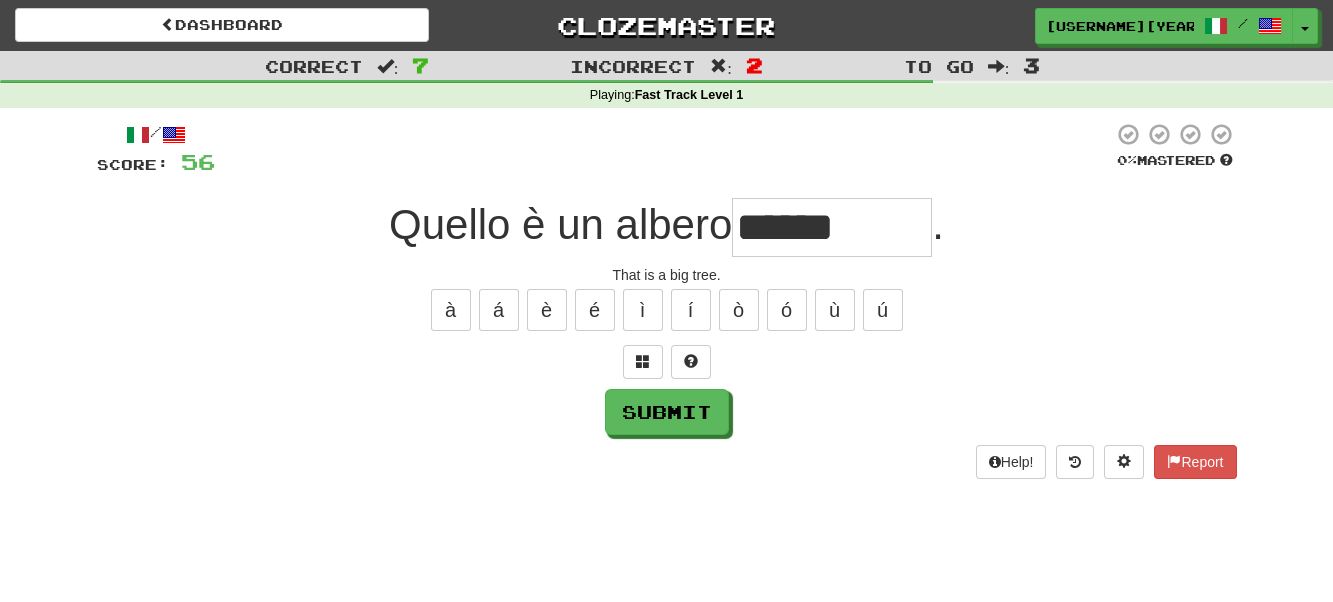 type on "******" 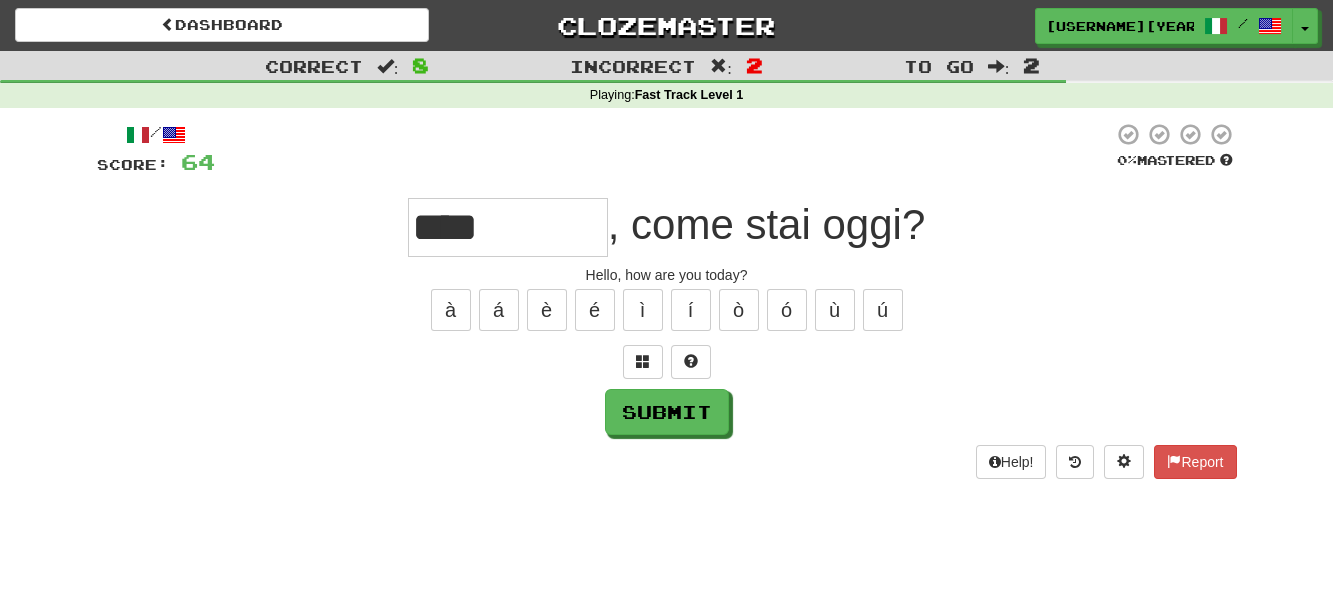 type on "****" 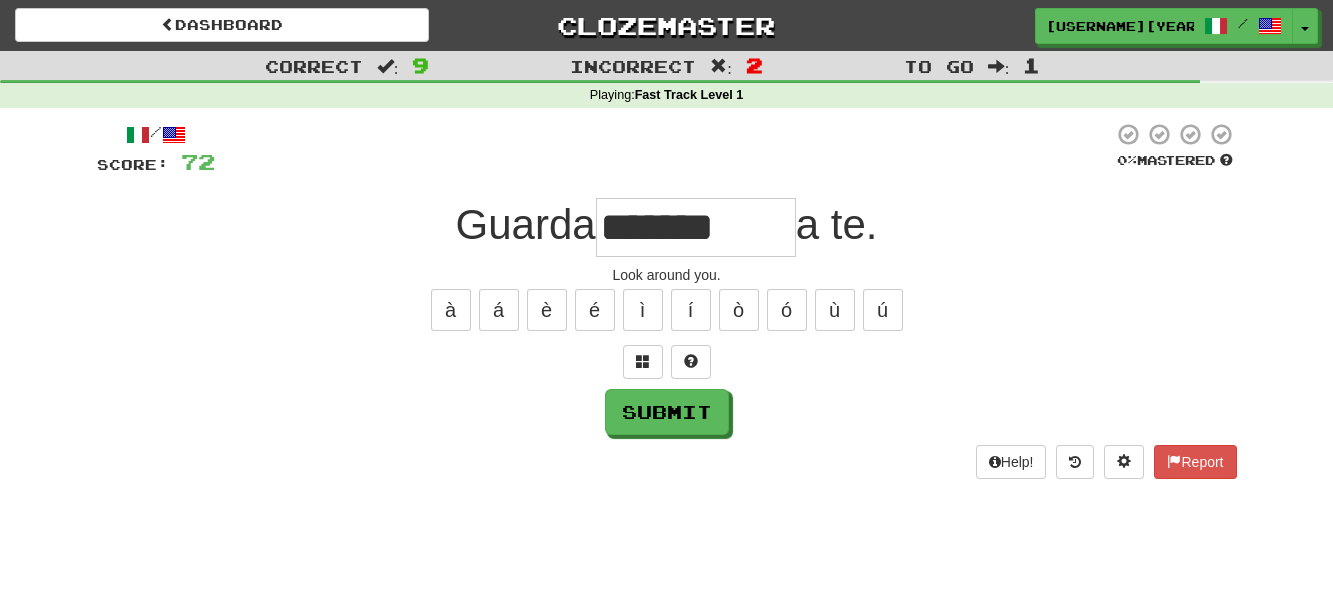 type on "*******" 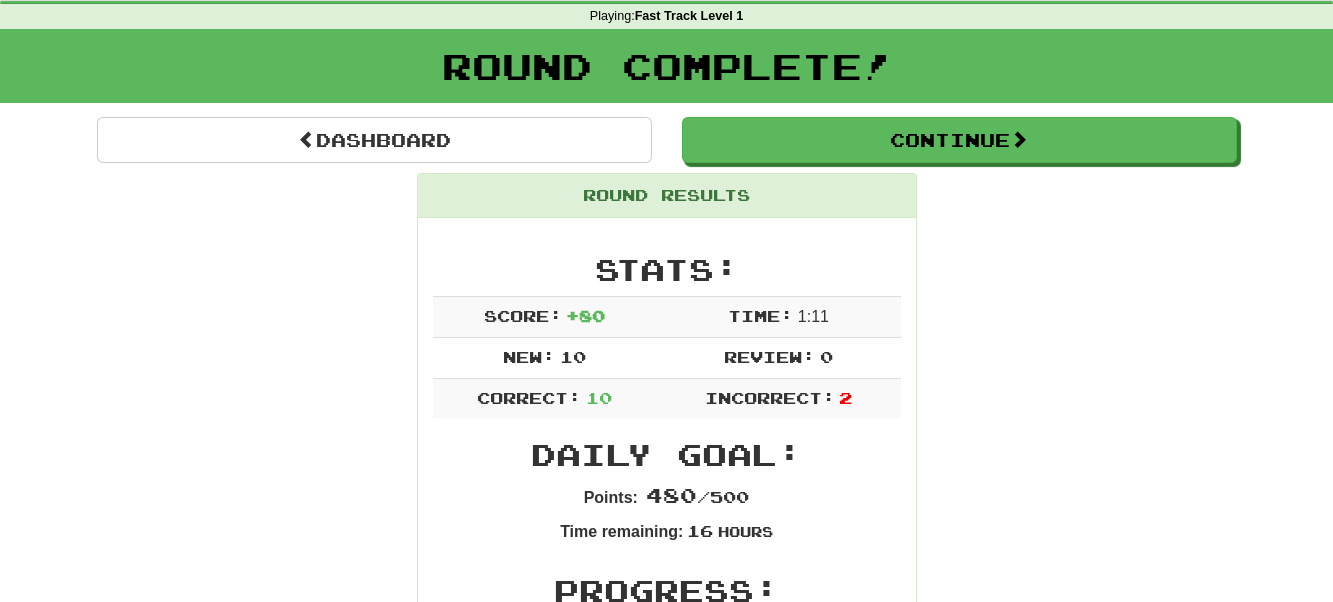 scroll, scrollTop: 0, scrollLeft: 0, axis: both 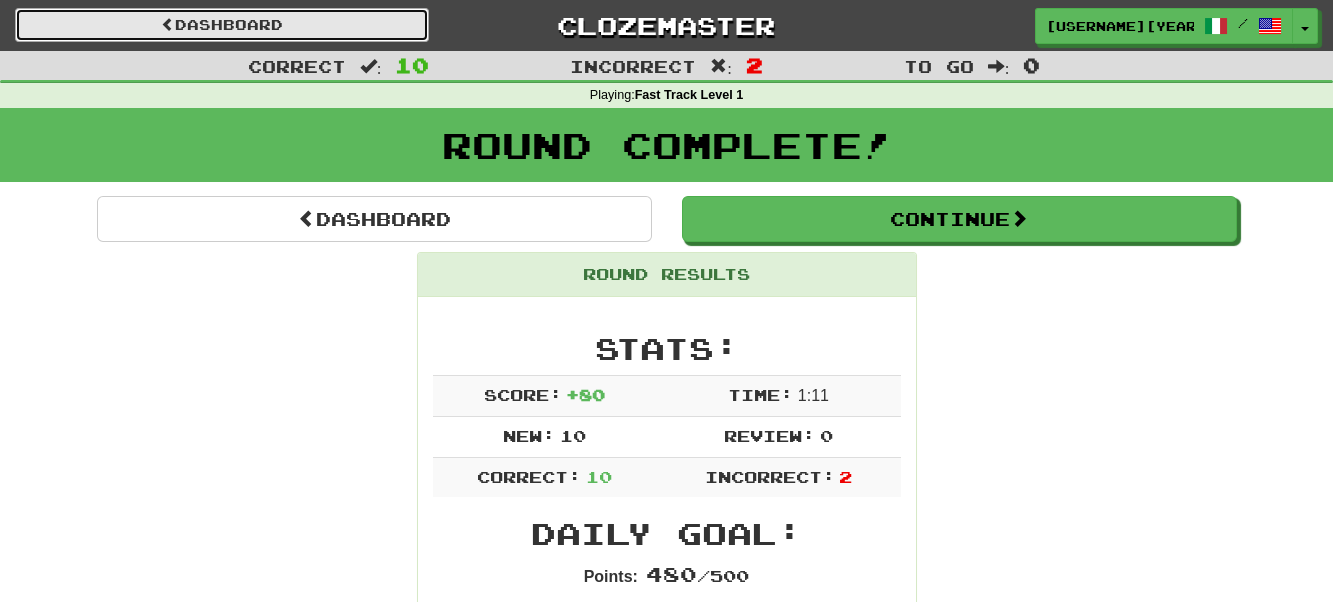 click on "Dashboard" at bounding box center (222, 25) 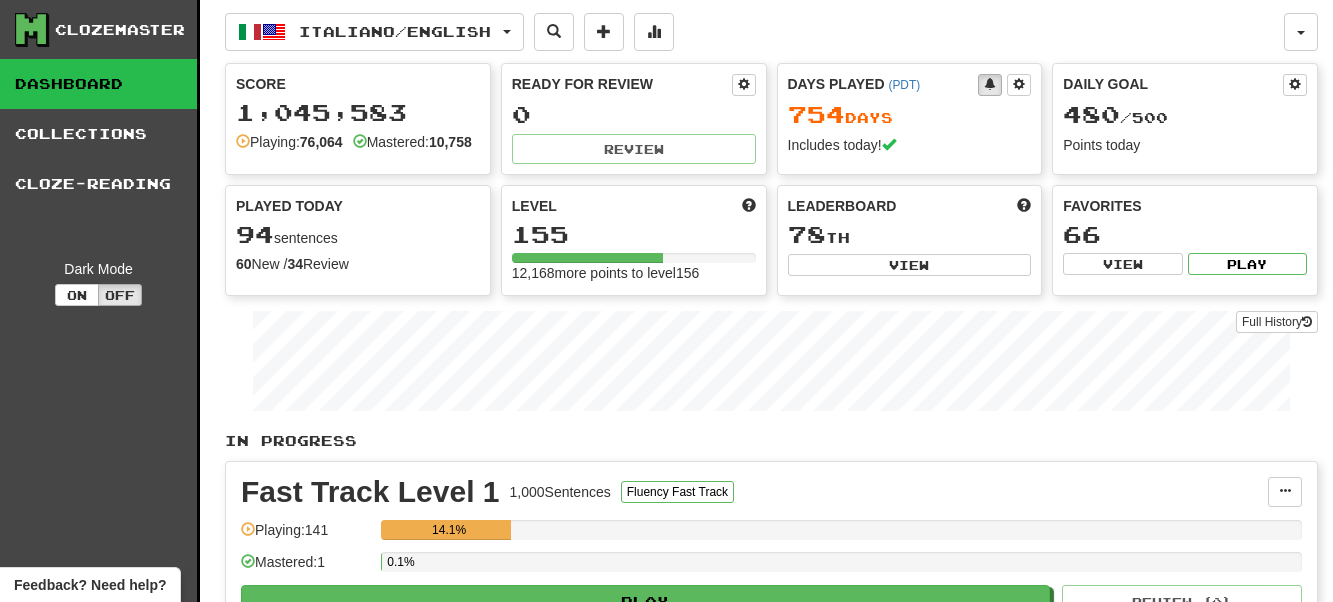 scroll, scrollTop: 0, scrollLeft: 0, axis: both 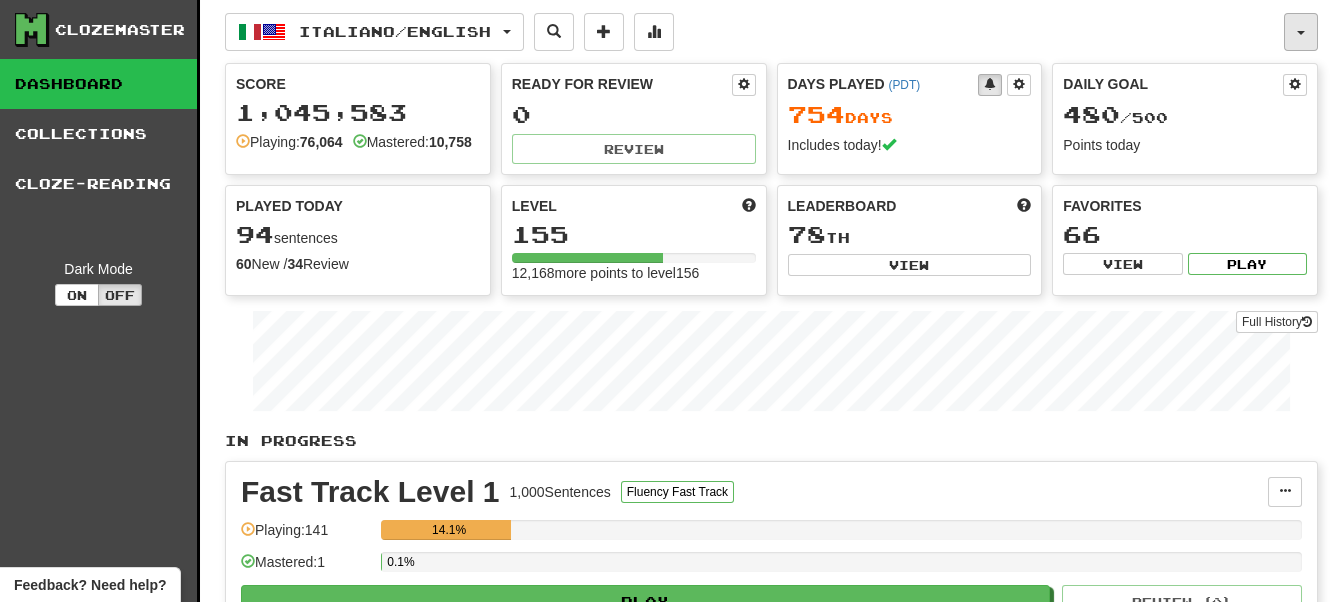 click at bounding box center [1301, 33] 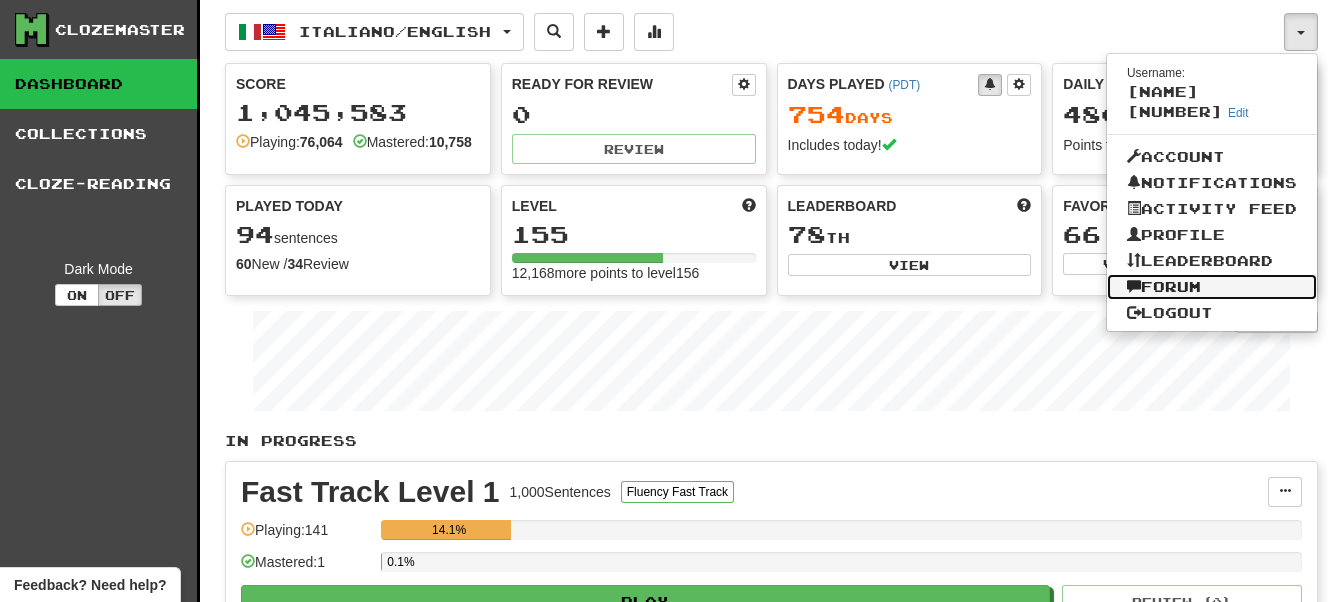 click on "Forum" at bounding box center [1212, 287] 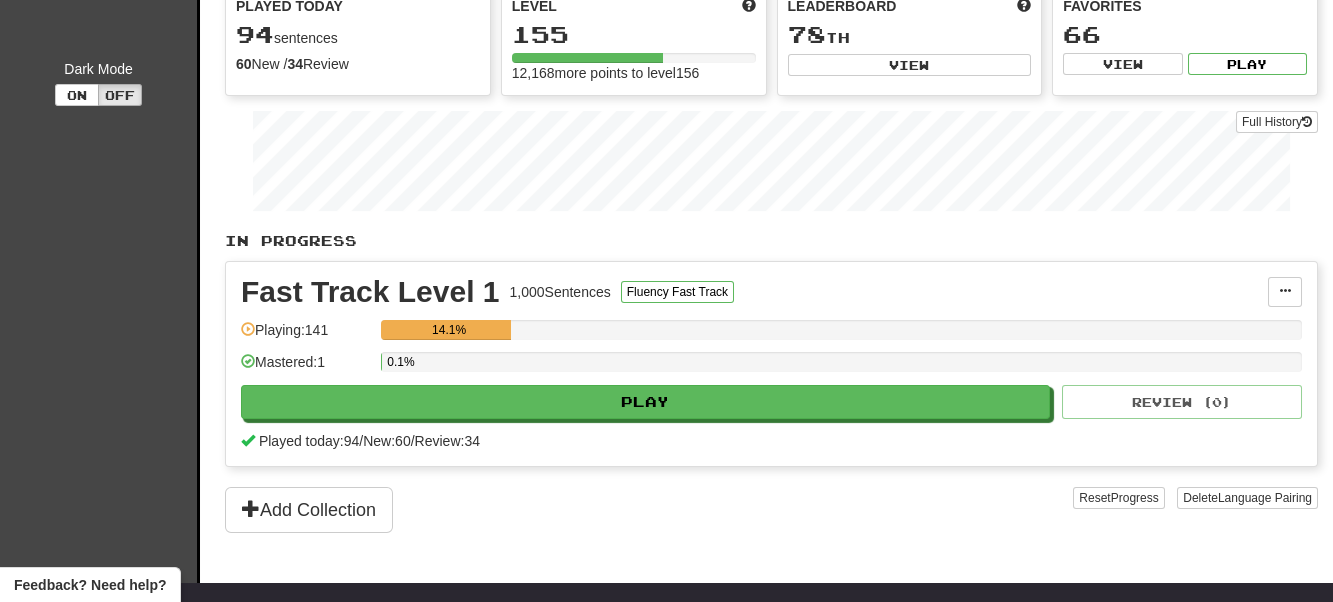 scroll, scrollTop: 0, scrollLeft: 0, axis: both 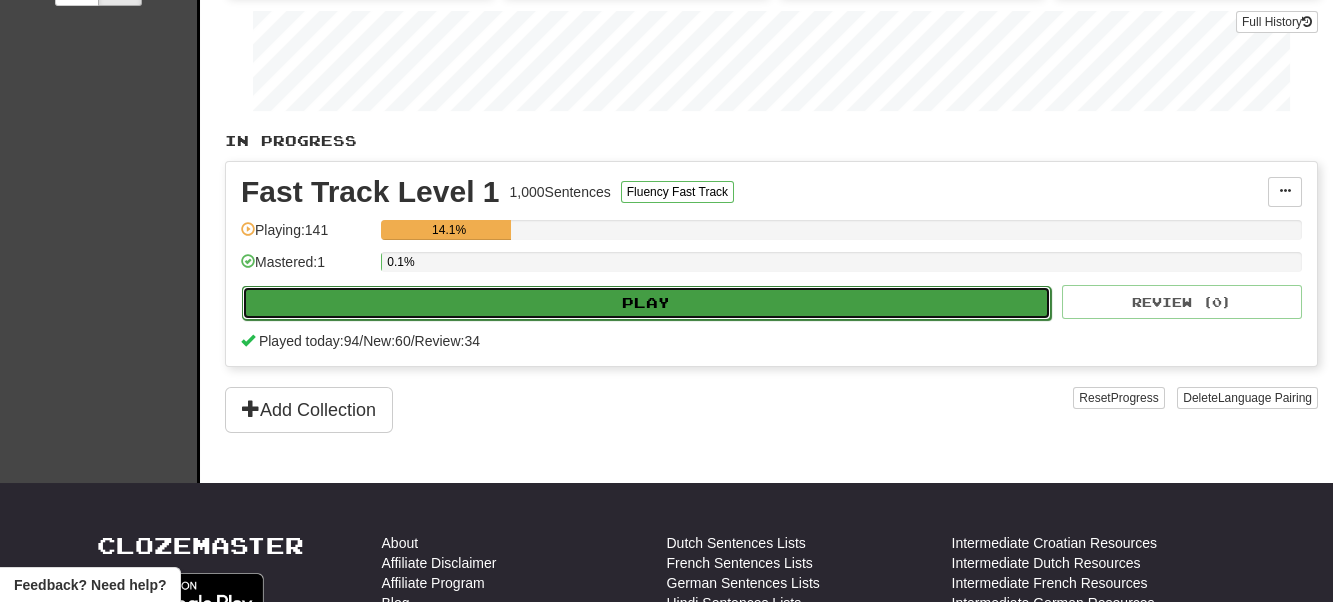 click on "Play" at bounding box center [646, 303] 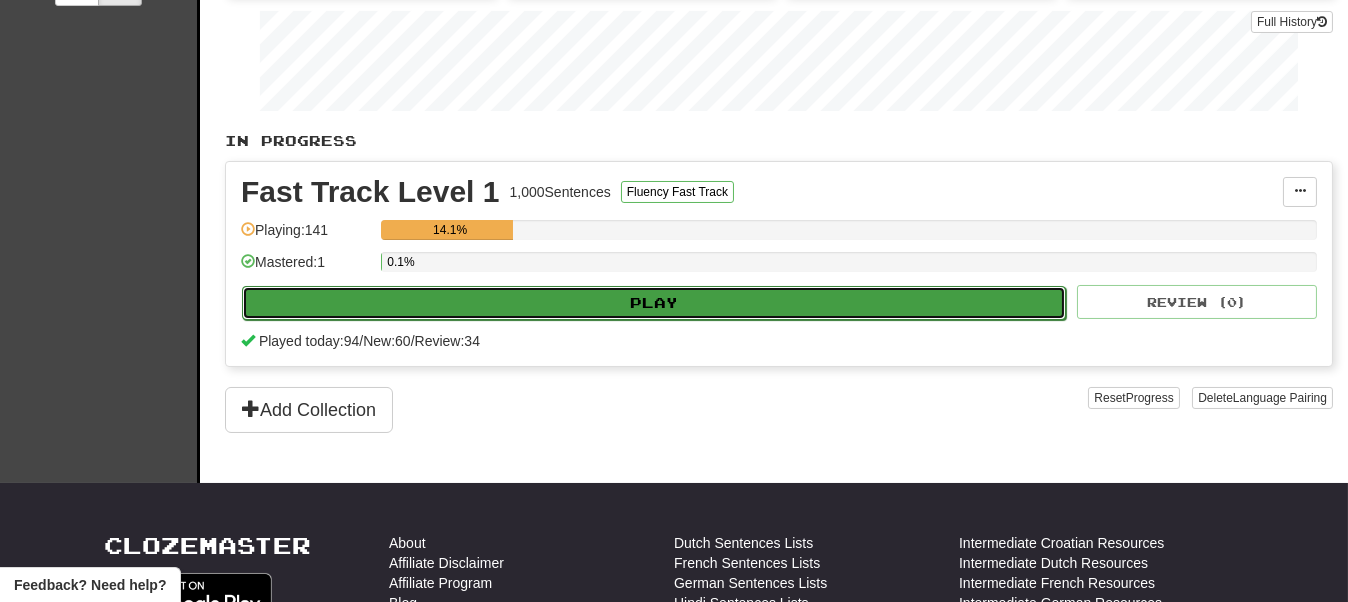 select on "**" 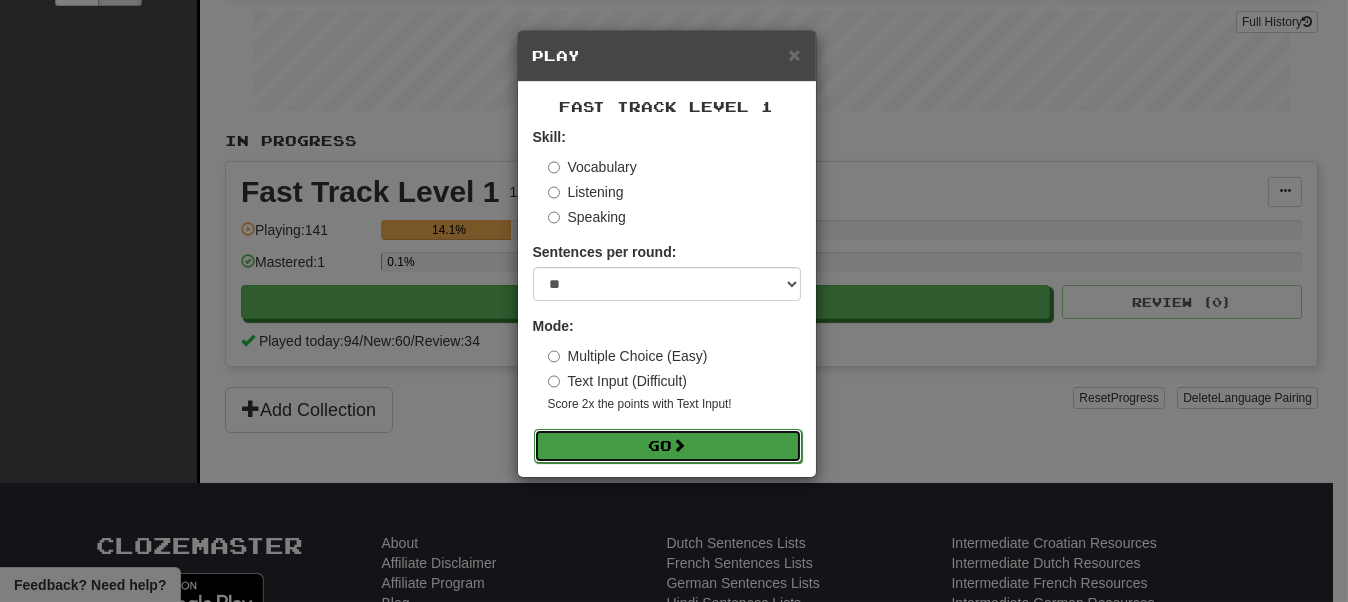 click on "Go" at bounding box center (668, 446) 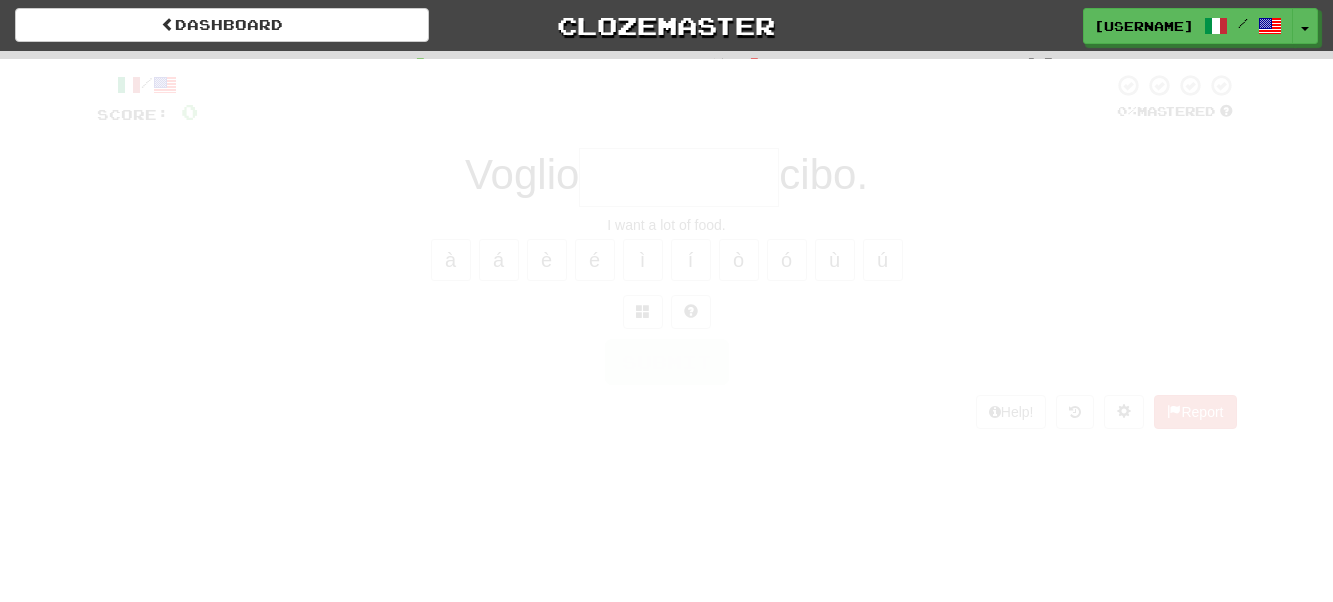 scroll, scrollTop: 0, scrollLeft: 0, axis: both 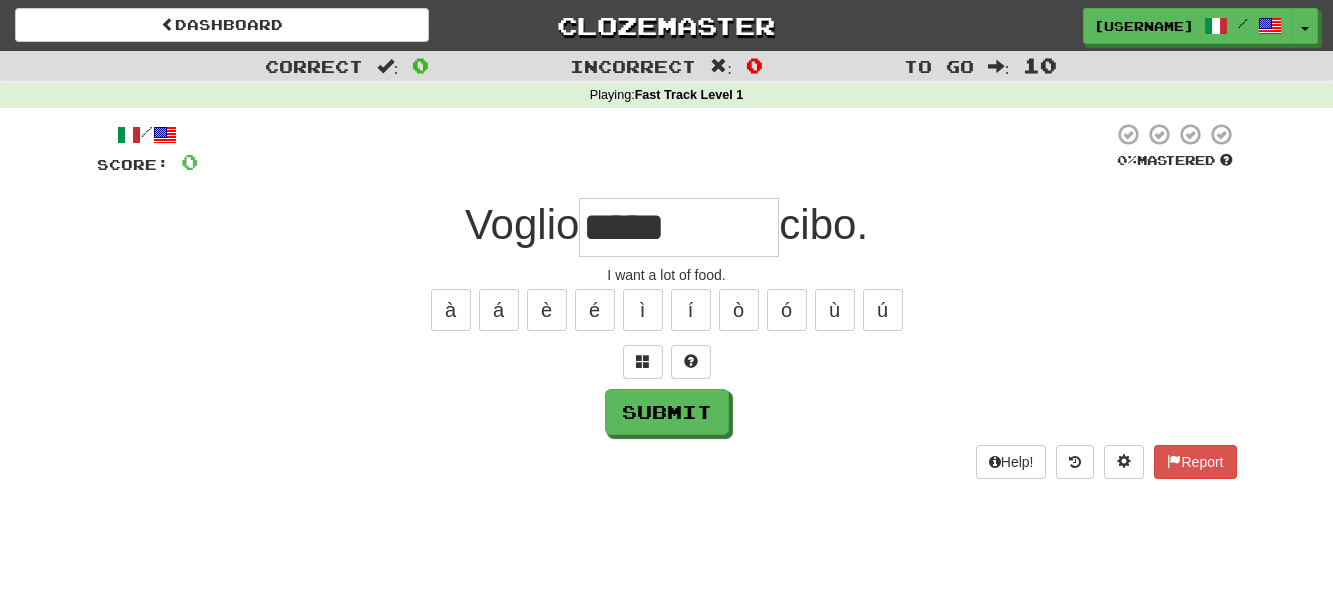 type on "*****" 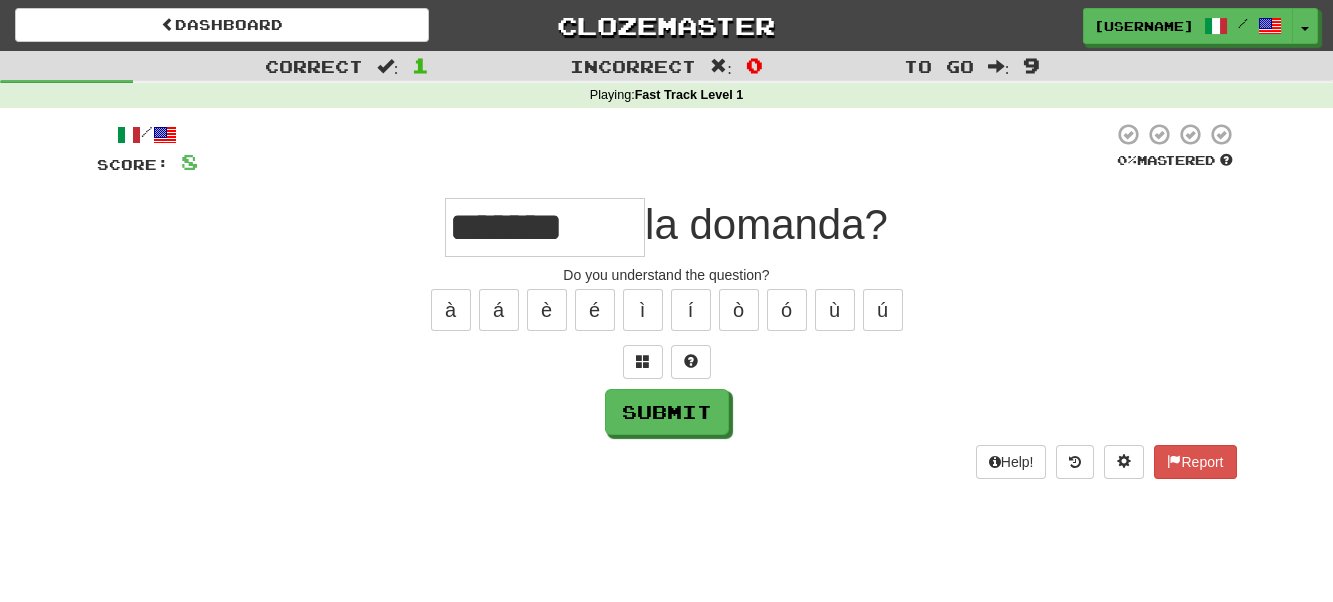 type on "*******" 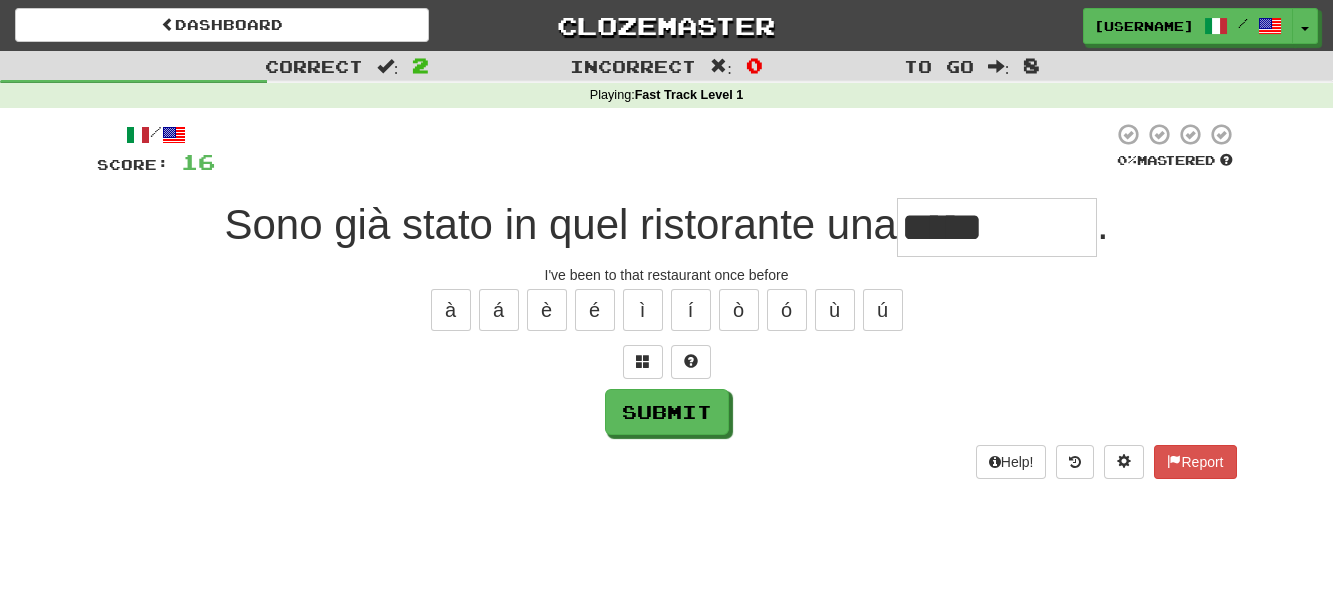 type on "*****" 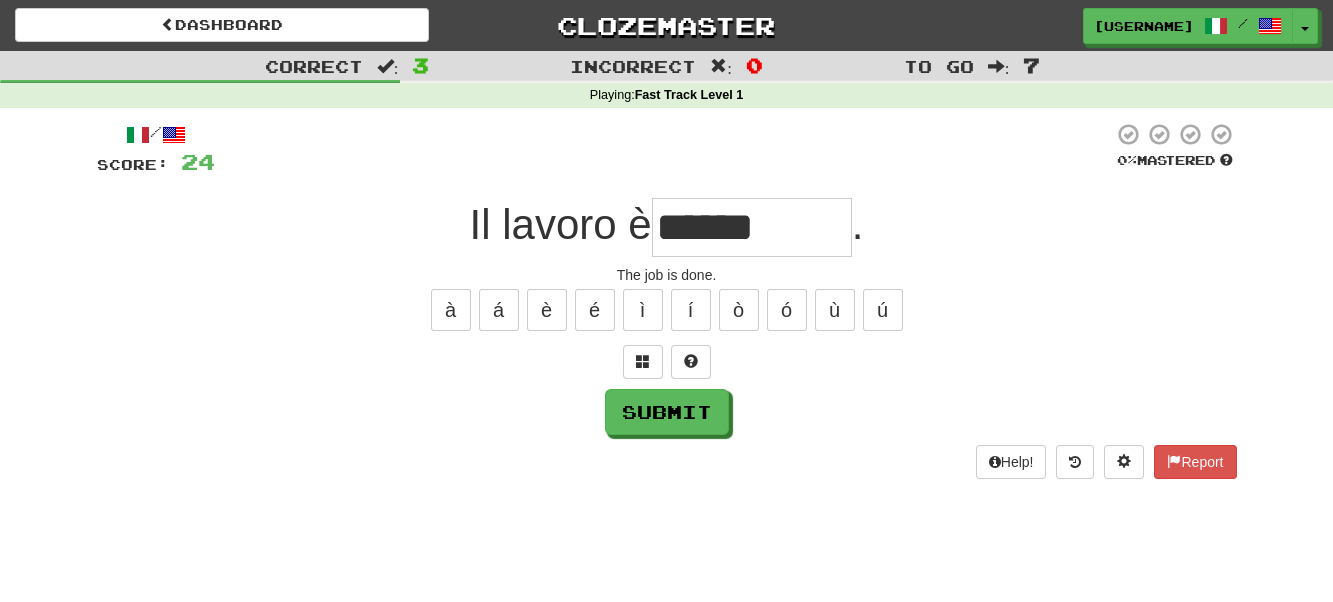 type on "******" 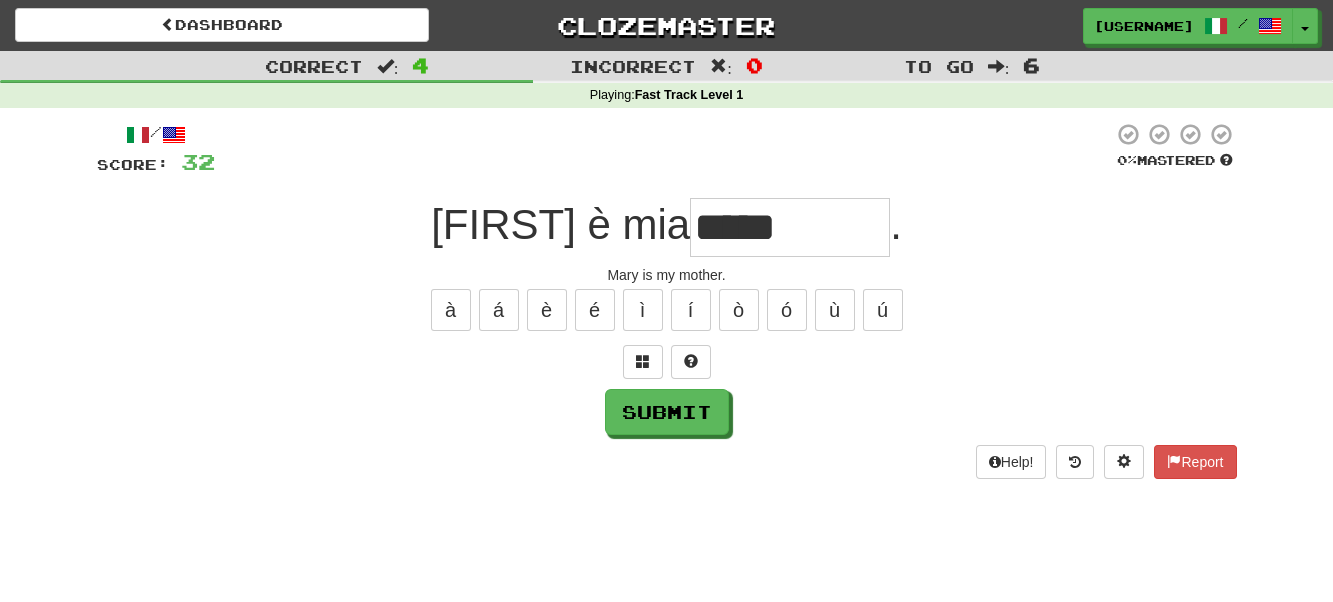 type on "*****" 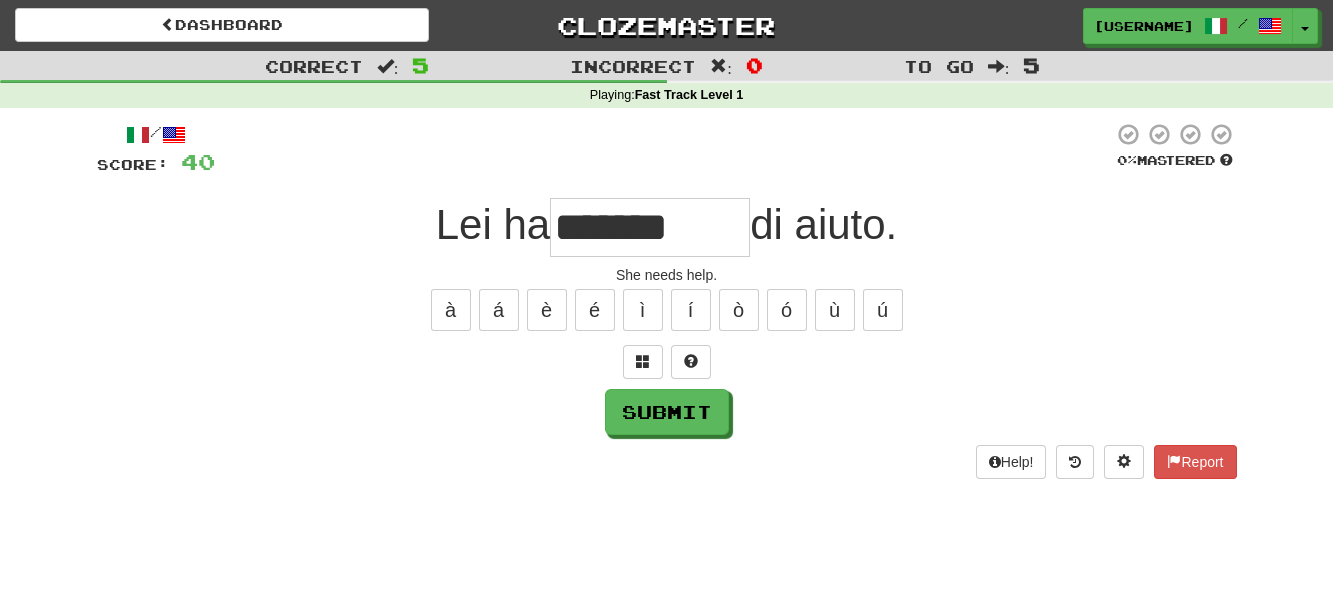 type on "*******" 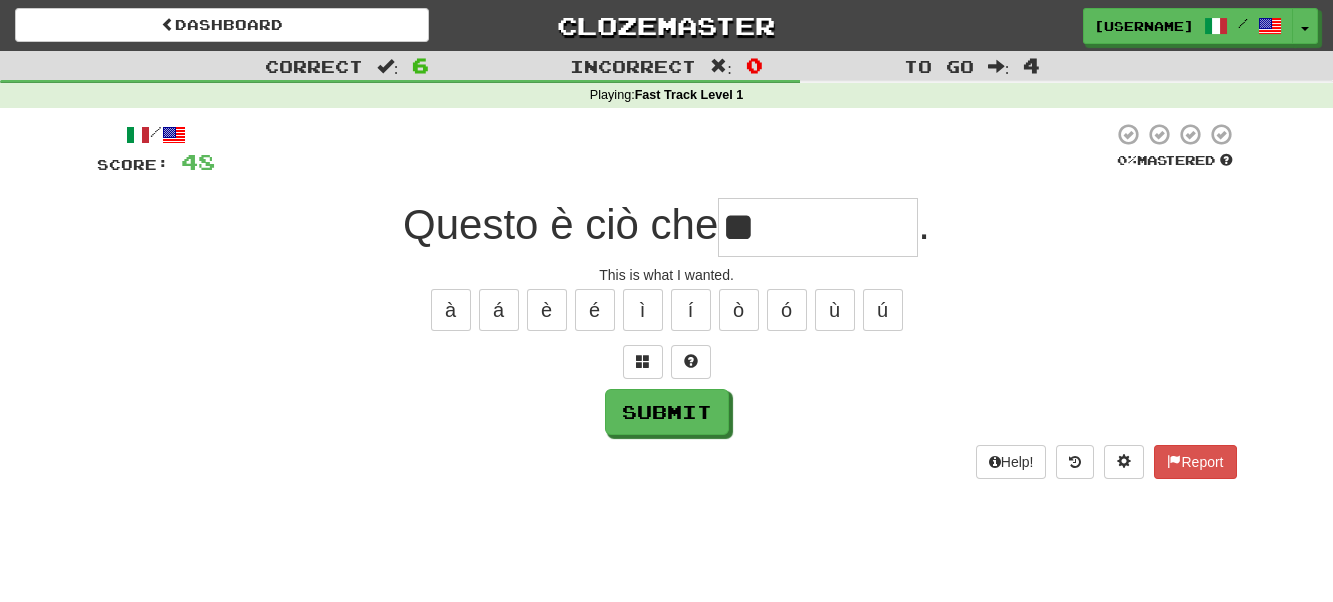 type on "*" 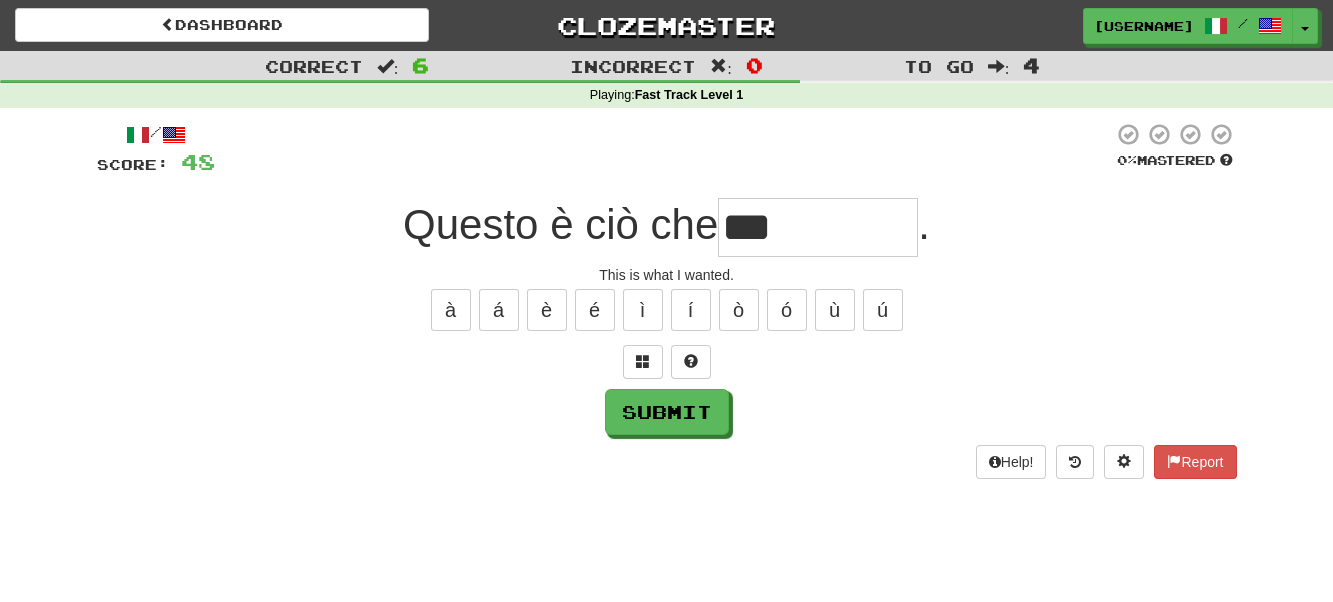 type on "******" 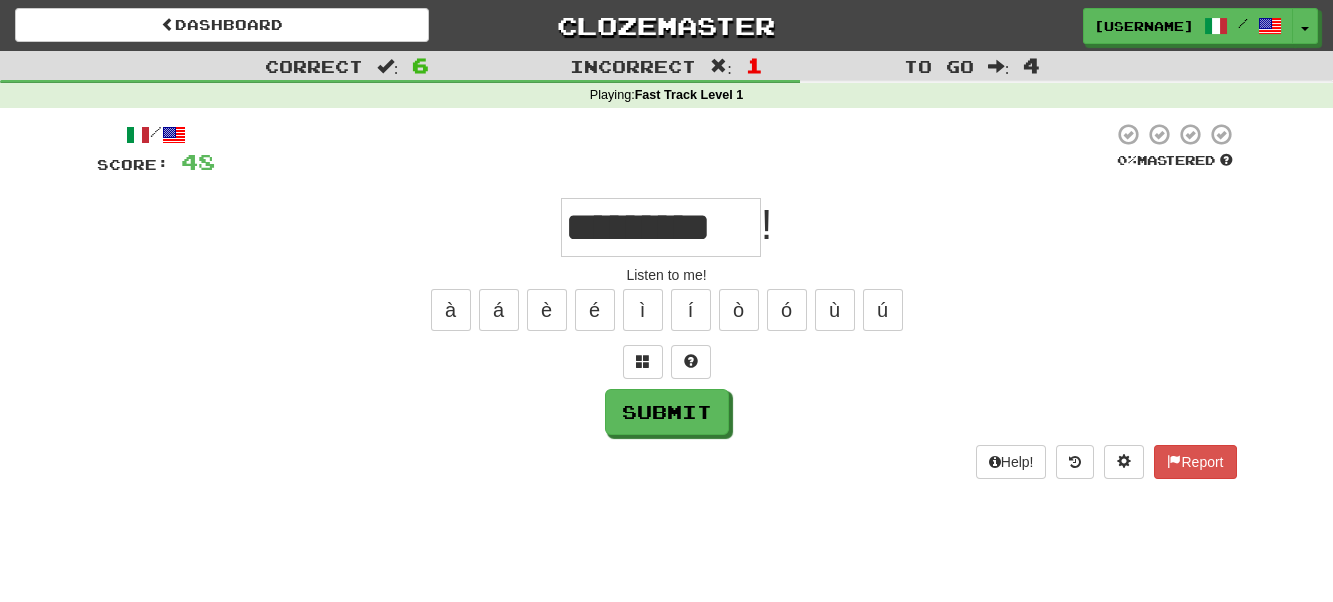 type on "*********" 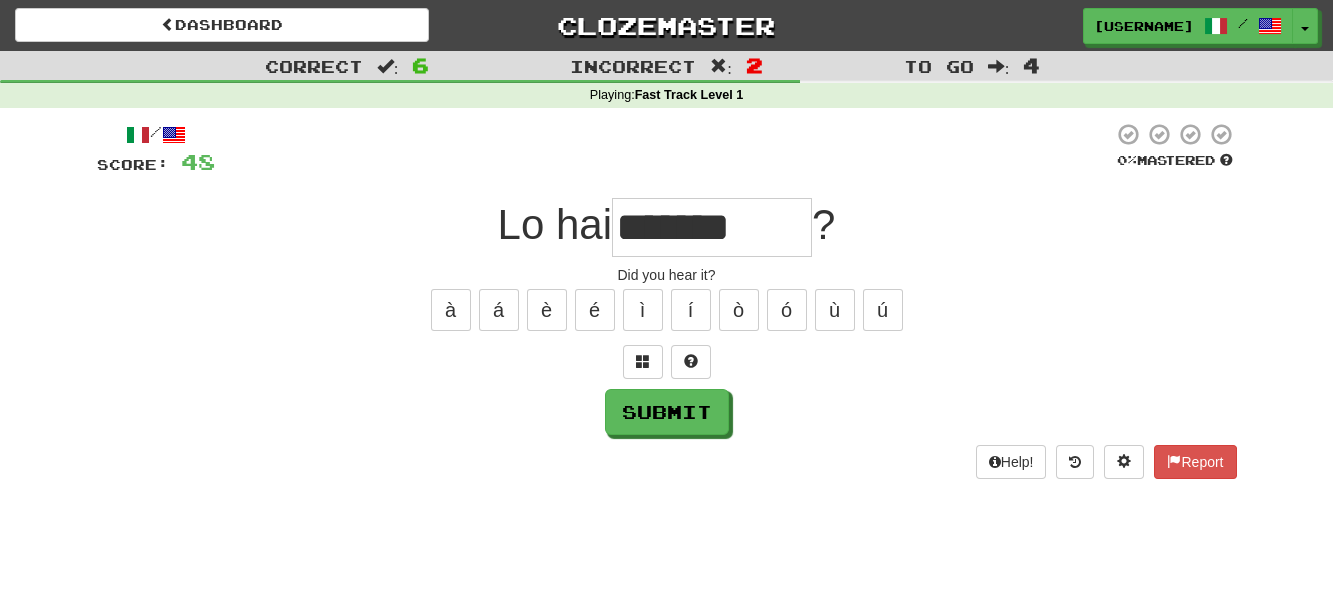 type on "*******" 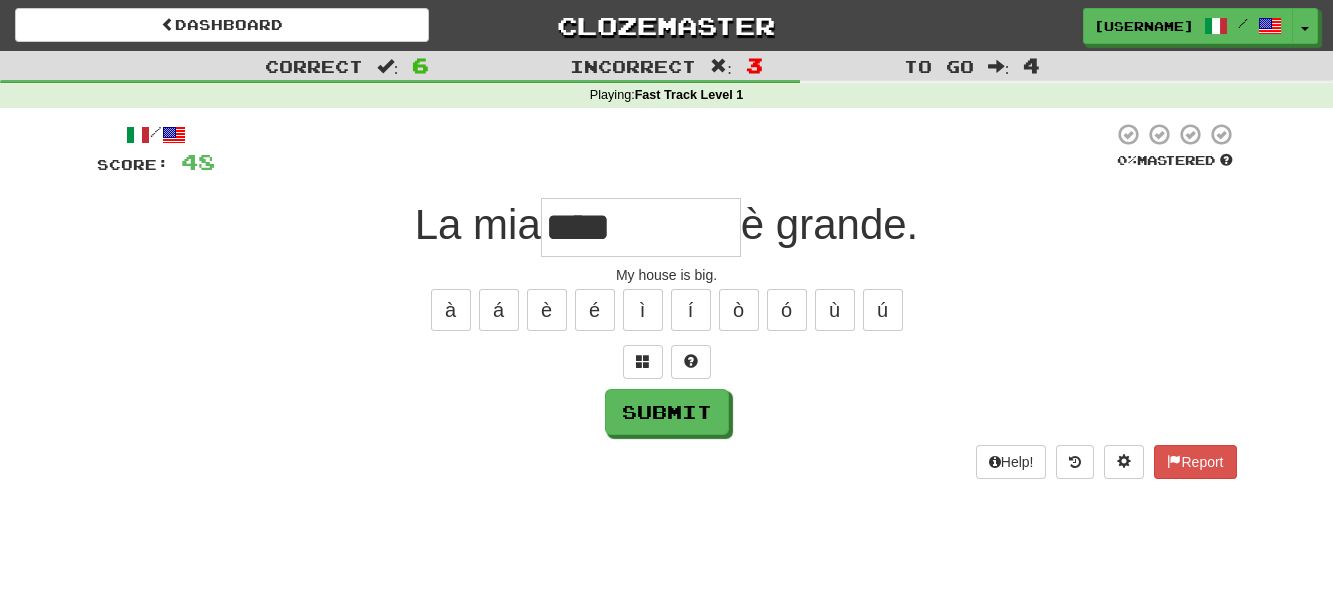 type on "****" 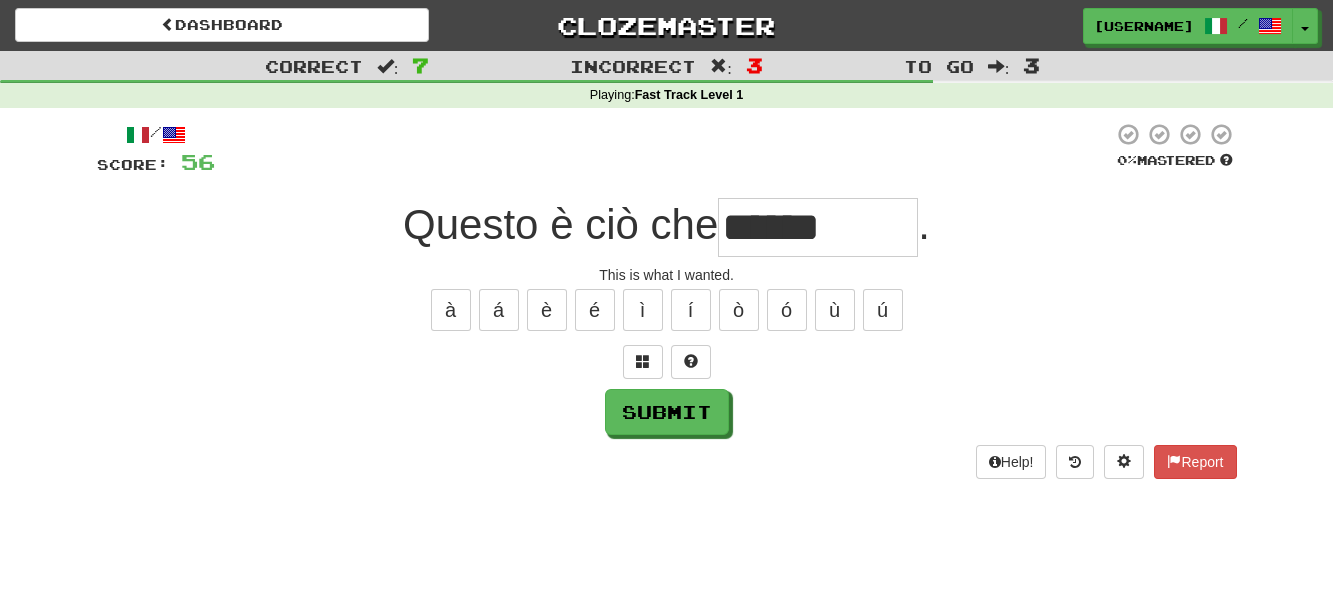 type on "******" 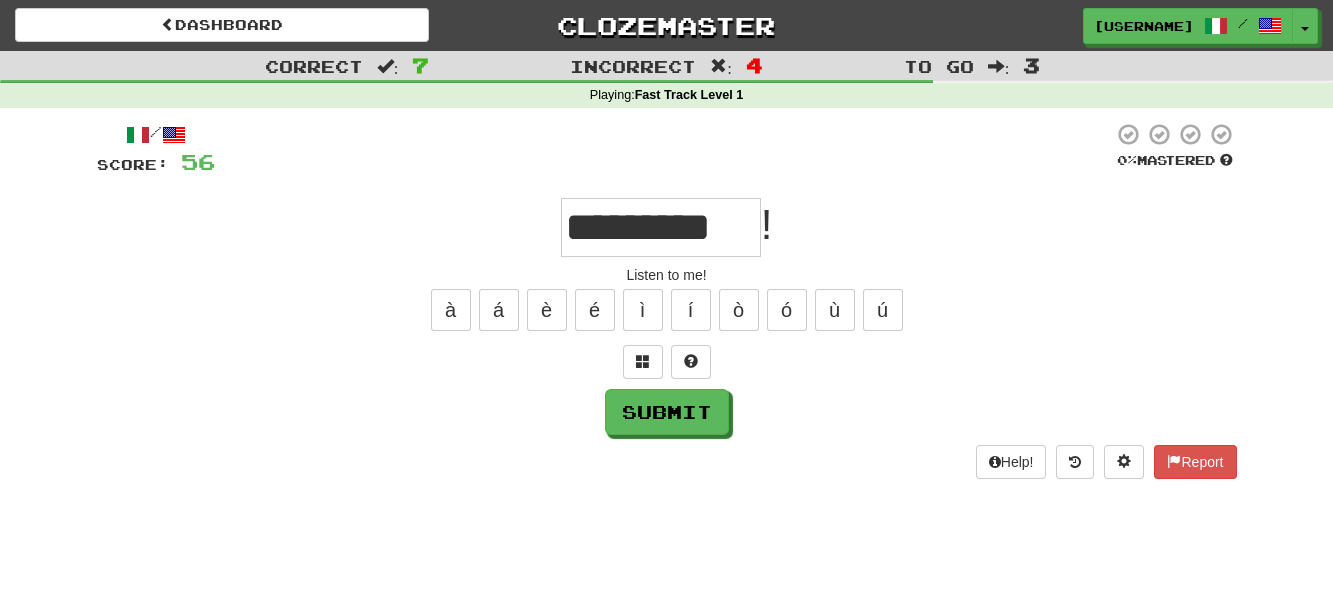 type on "*********" 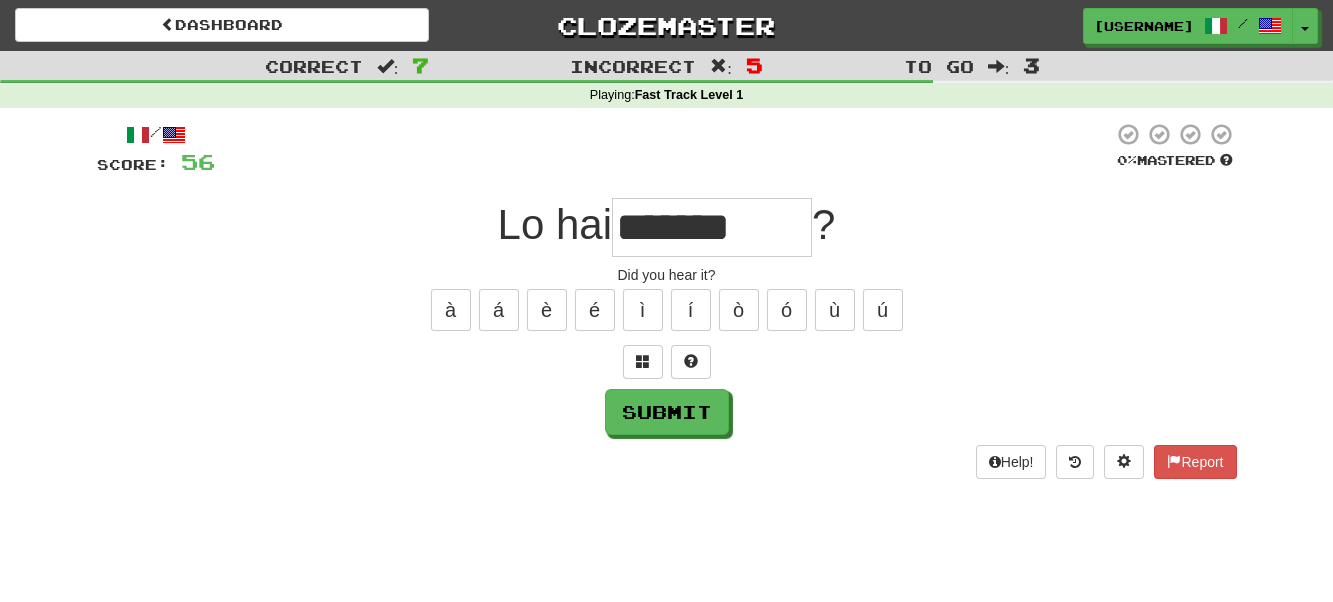 type on "*******" 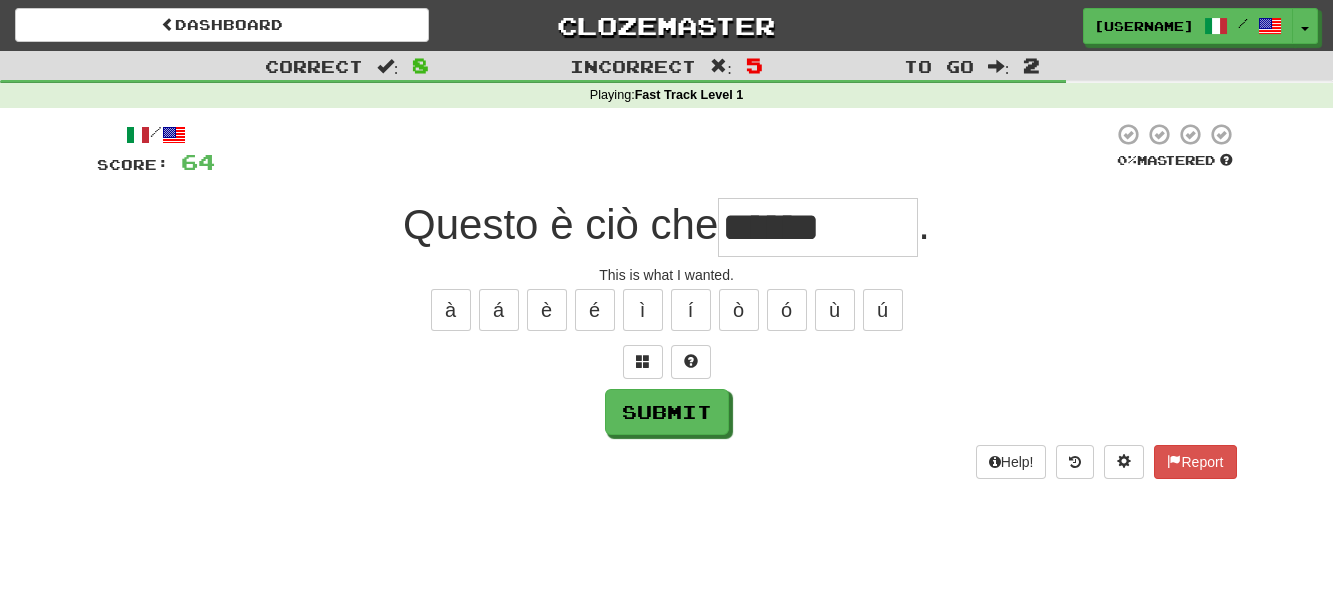 type on "******" 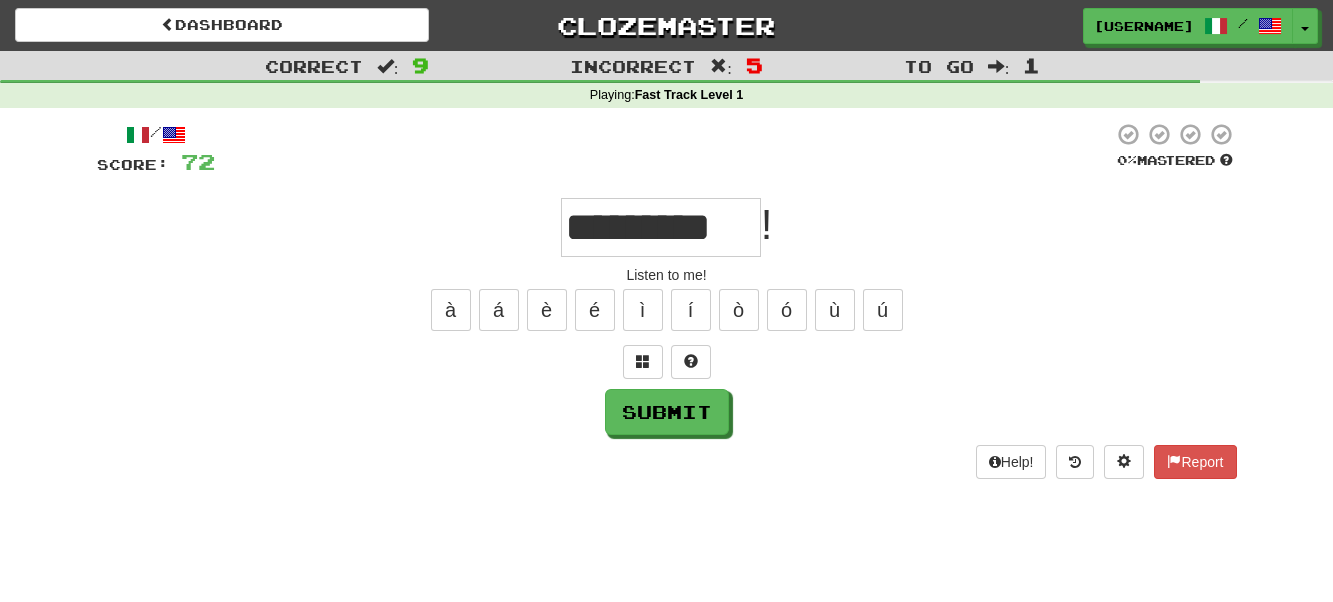 type on "*********" 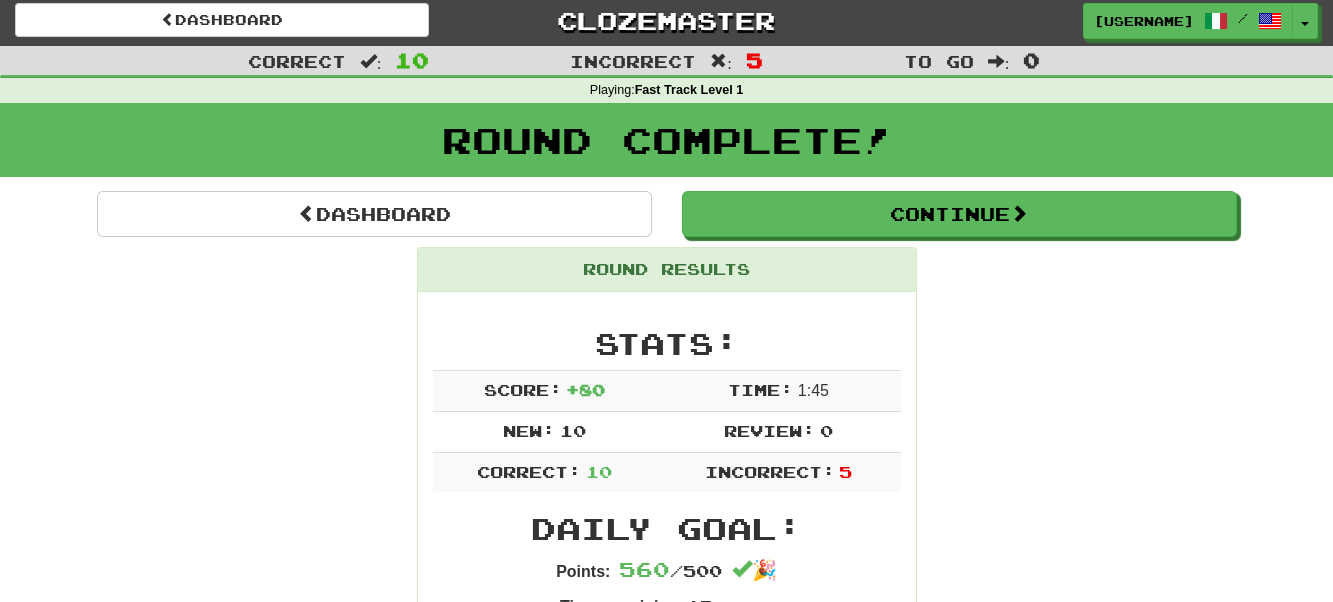 scroll, scrollTop: 0, scrollLeft: 0, axis: both 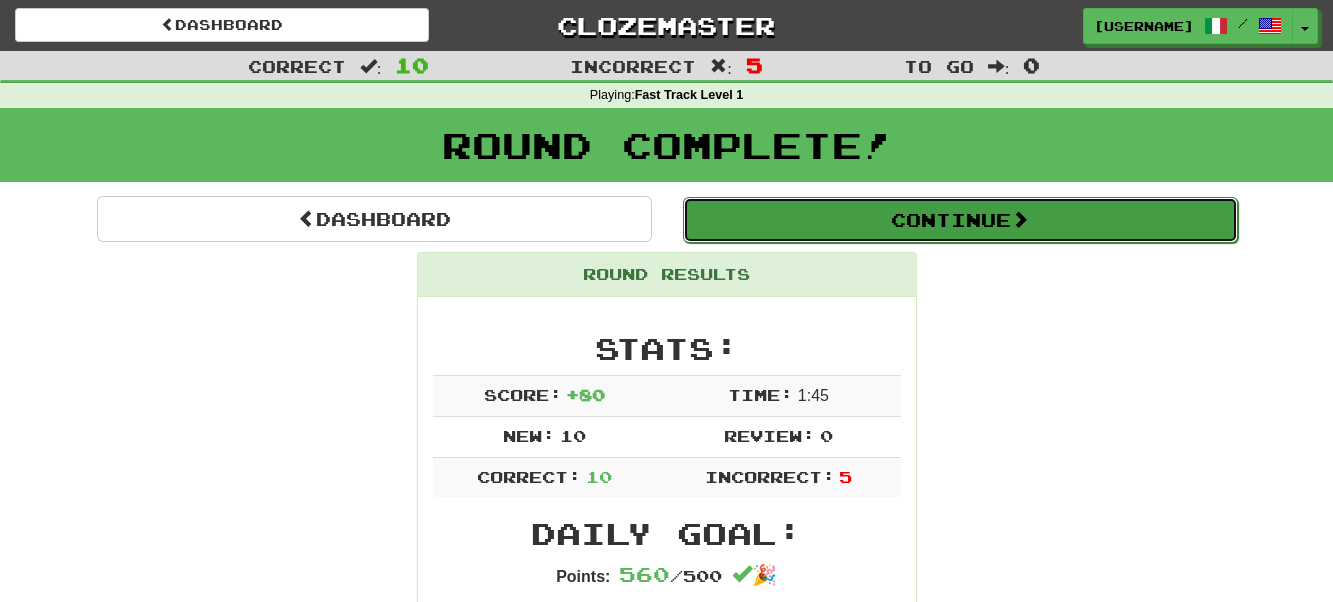 click on "Continue" at bounding box center [960, 220] 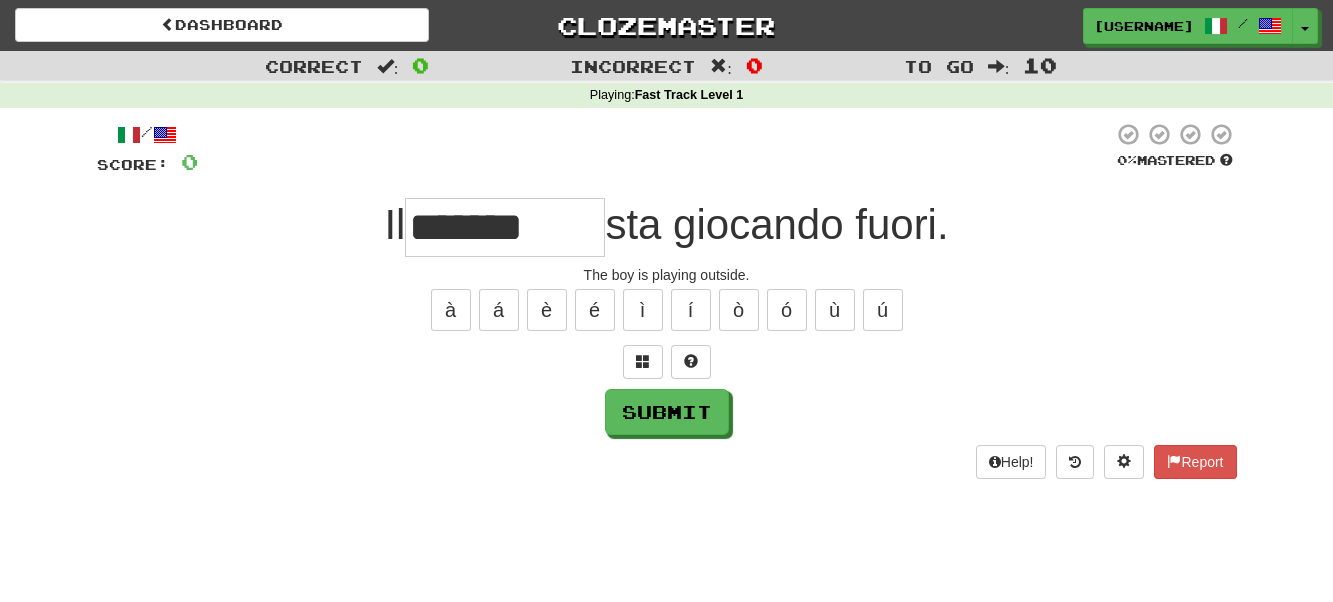 type on "*******" 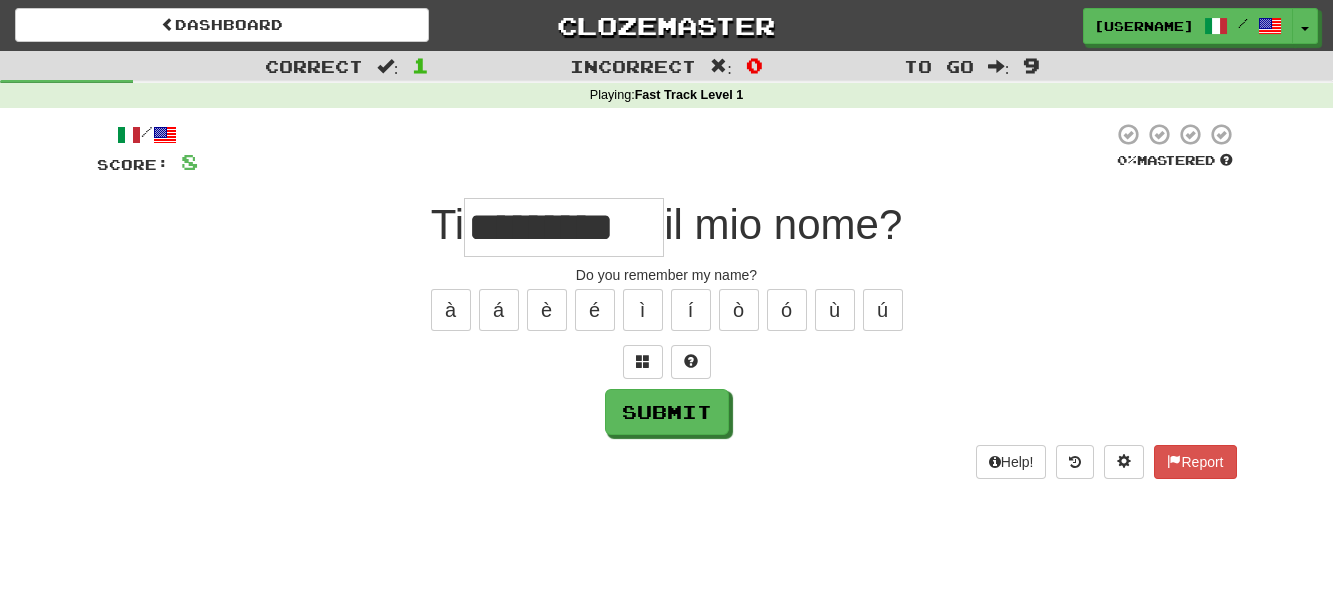 type on "*******" 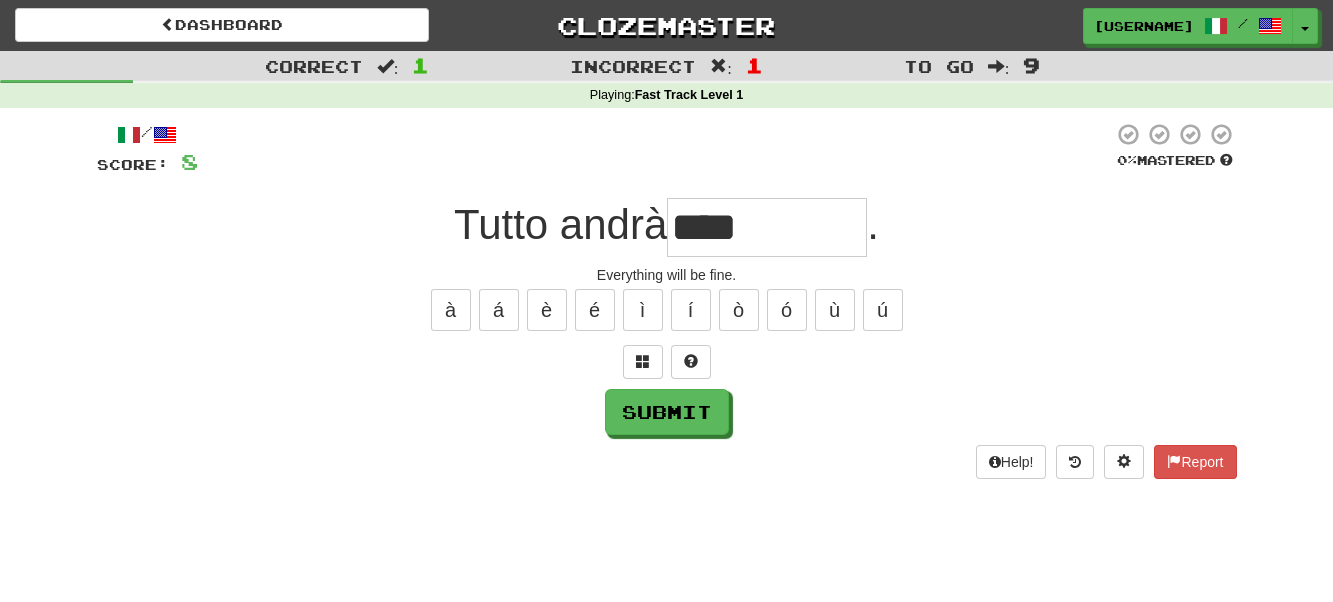 type on "****" 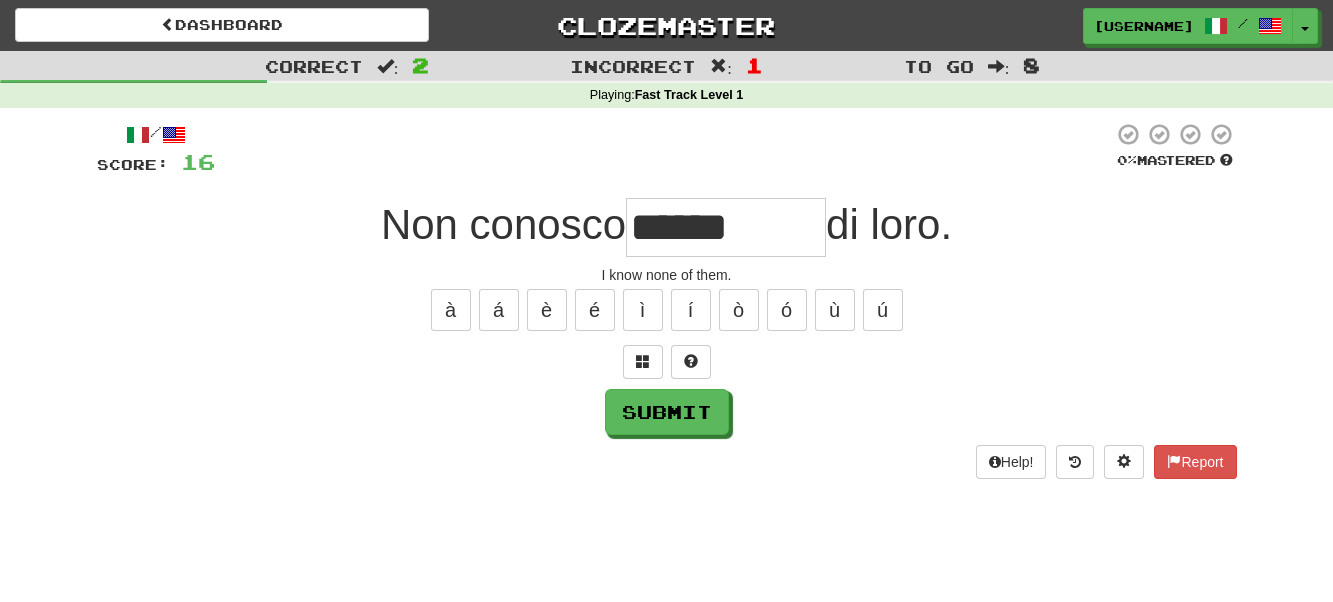 type on "*******" 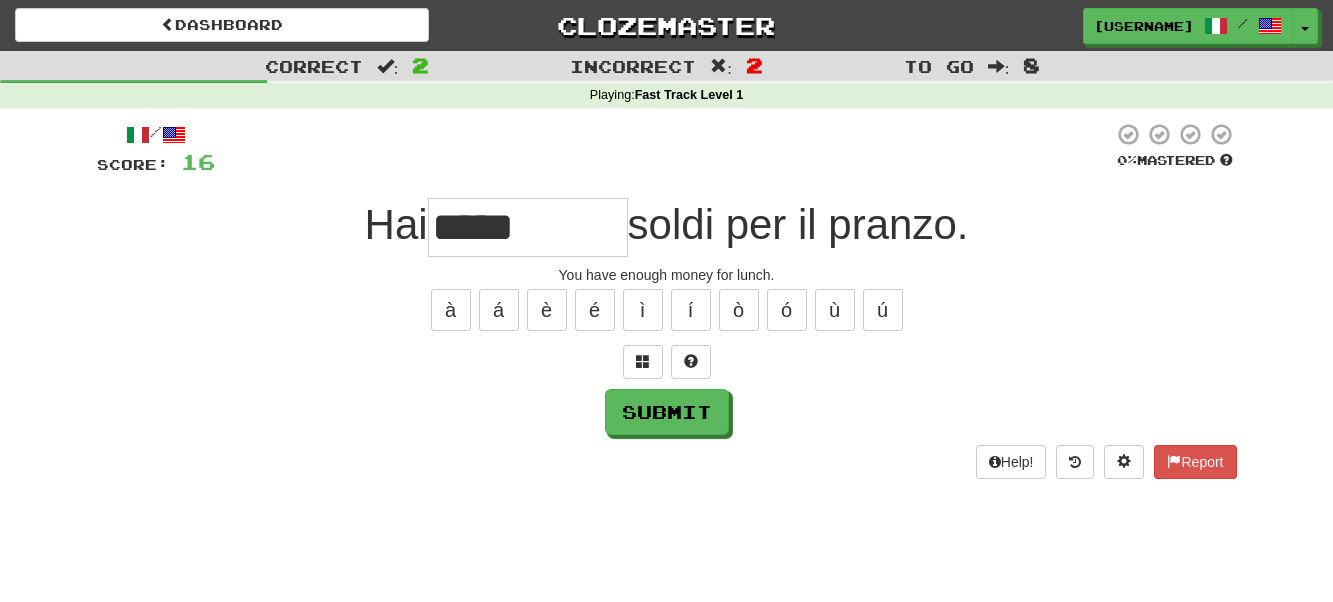type on "**********" 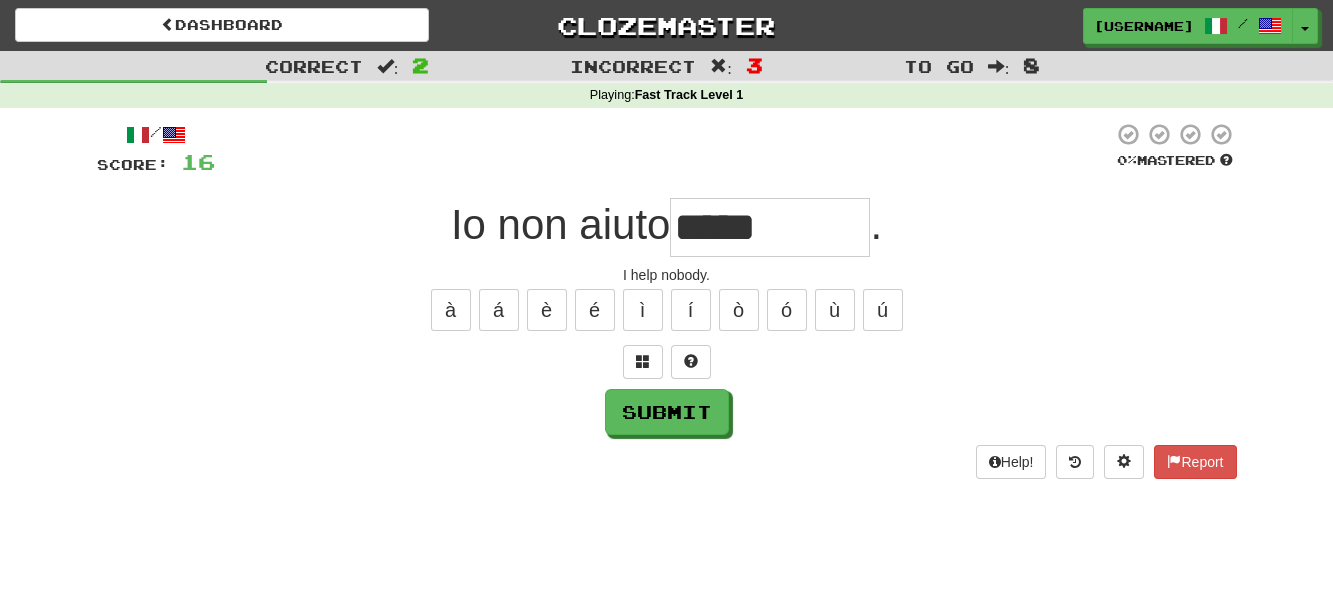 type on "*******" 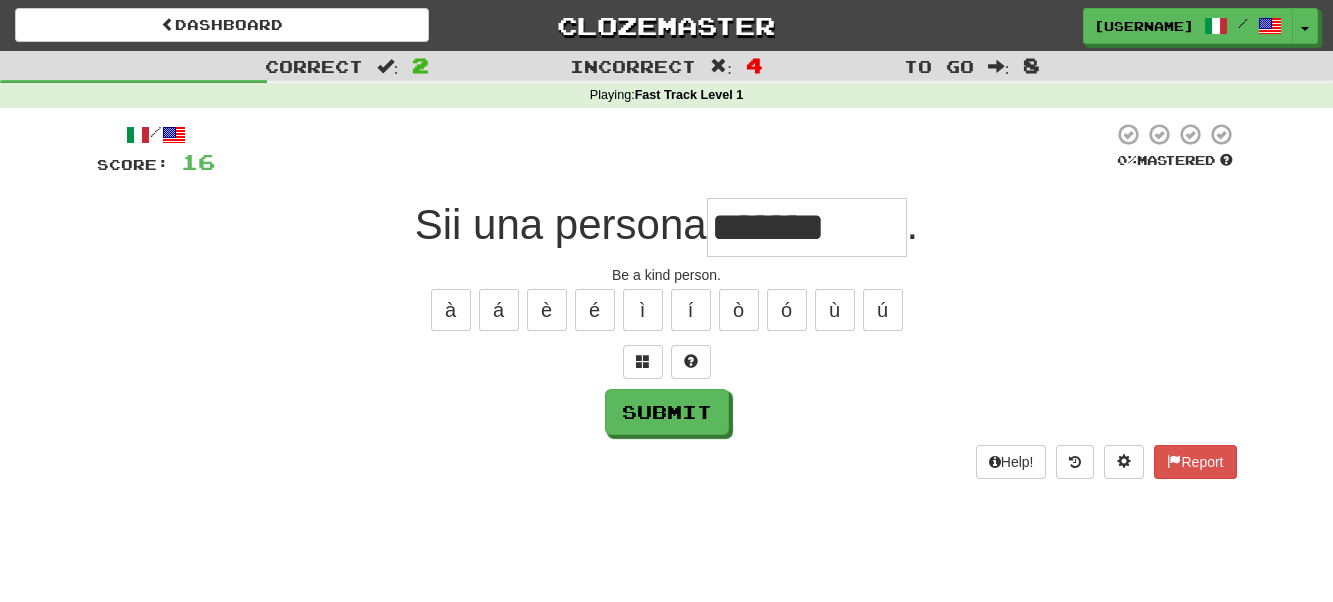 type on "*******" 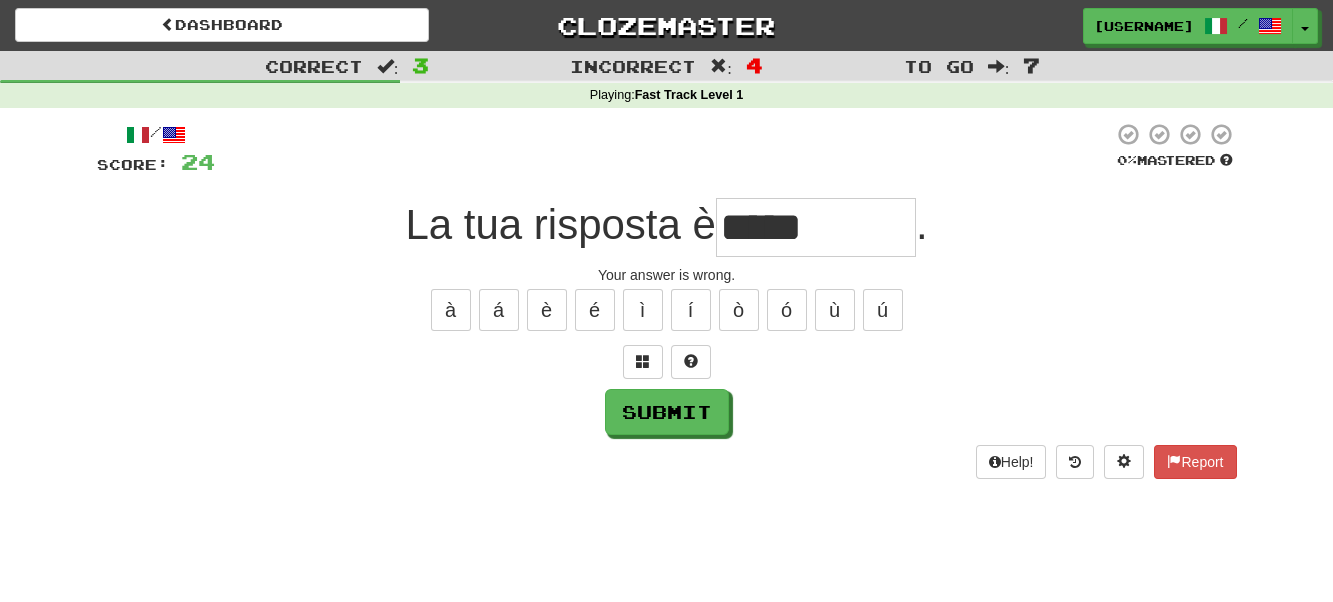 type on "*********" 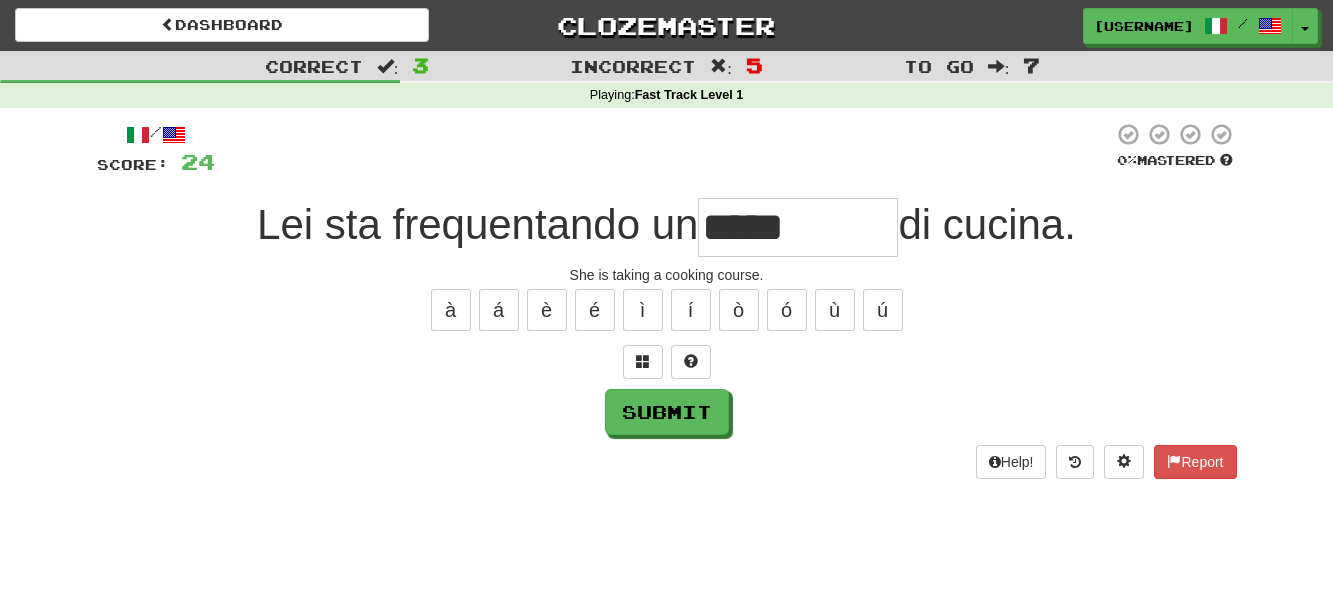 type on "*****" 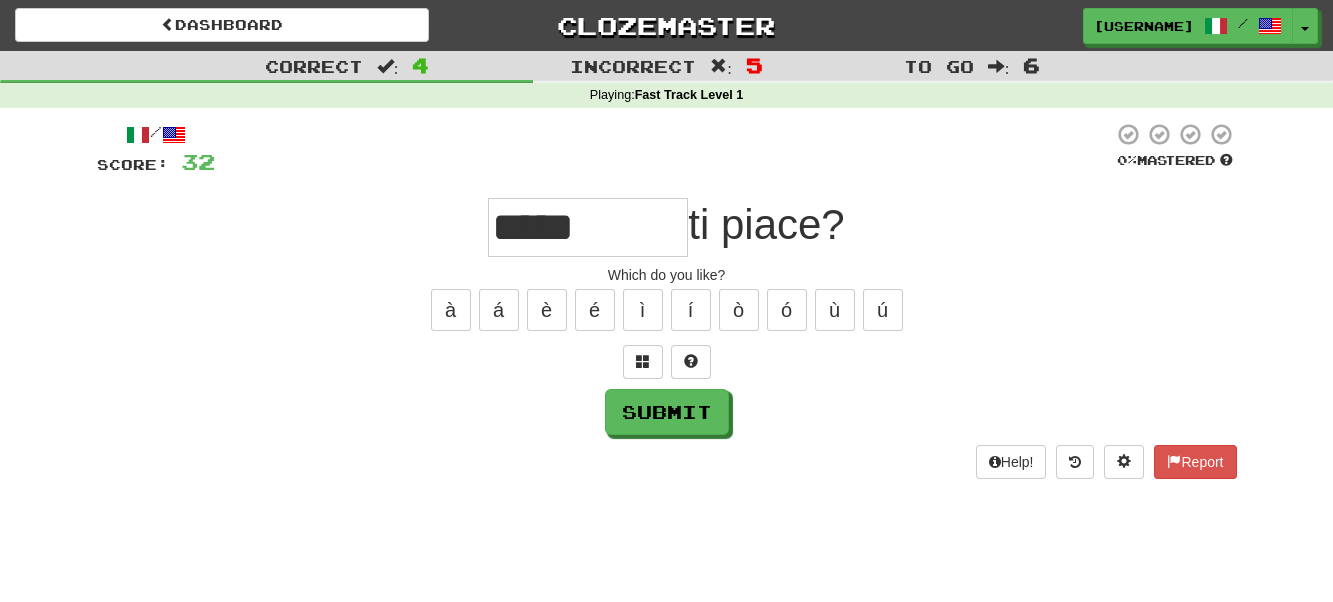 type on "*****" 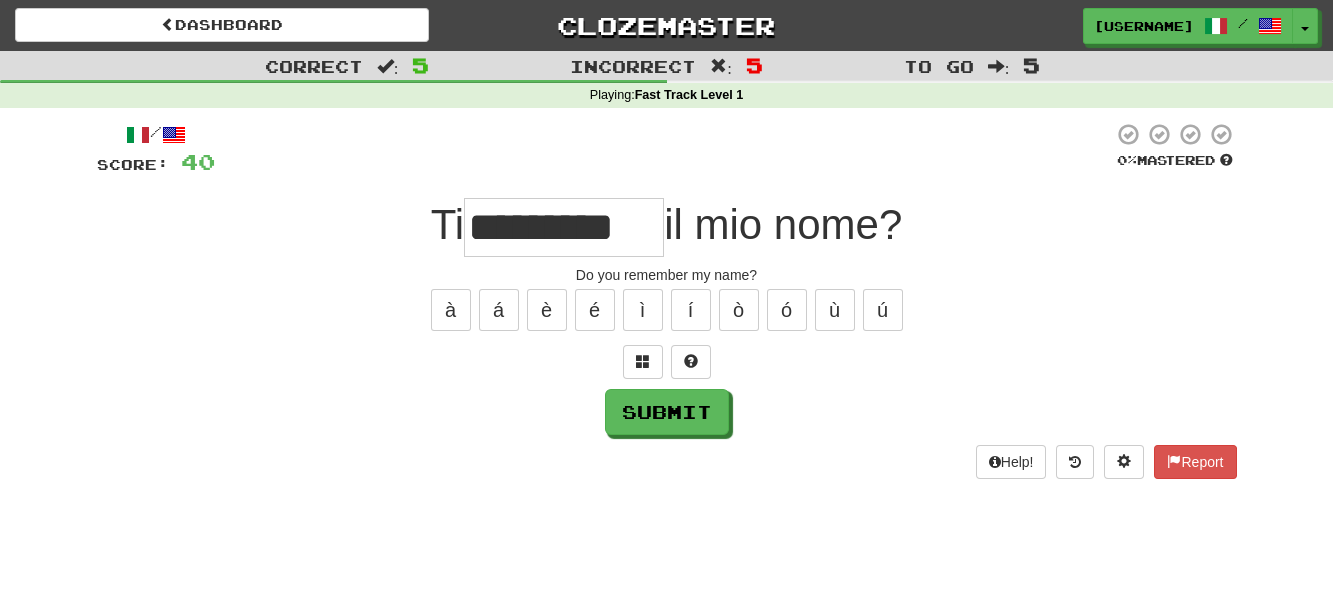 type on "*******" 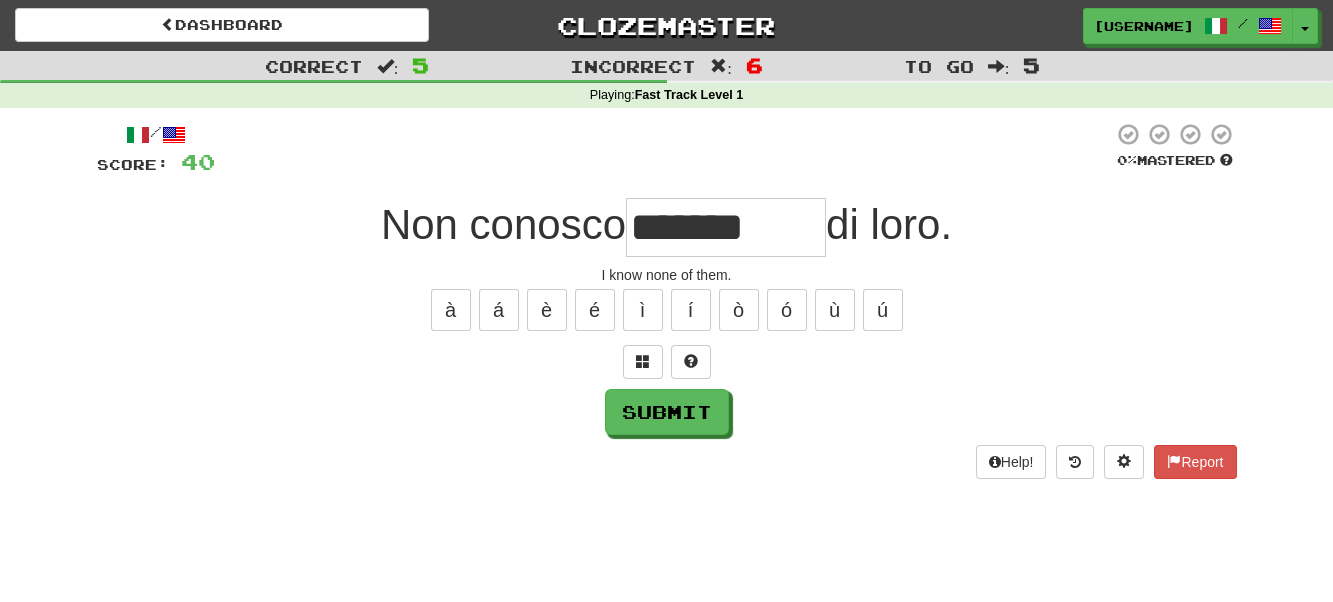 type on "*******" 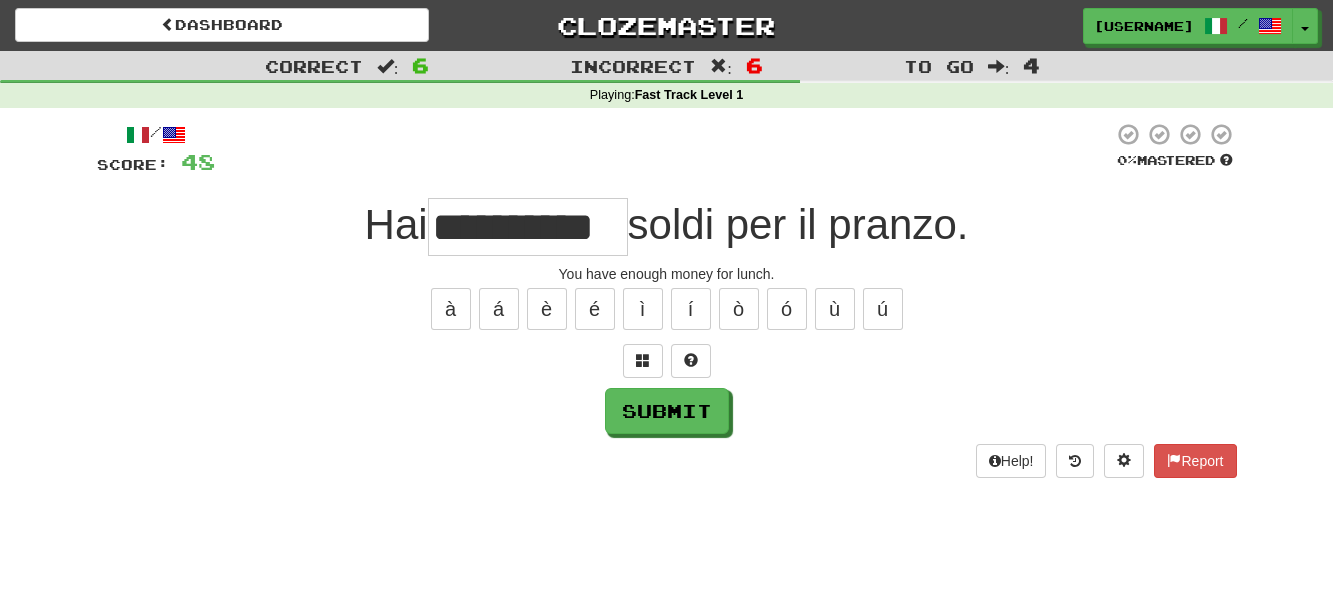 scroll, scrollTop: 0, scrollLeft: 24, axis: horizontal 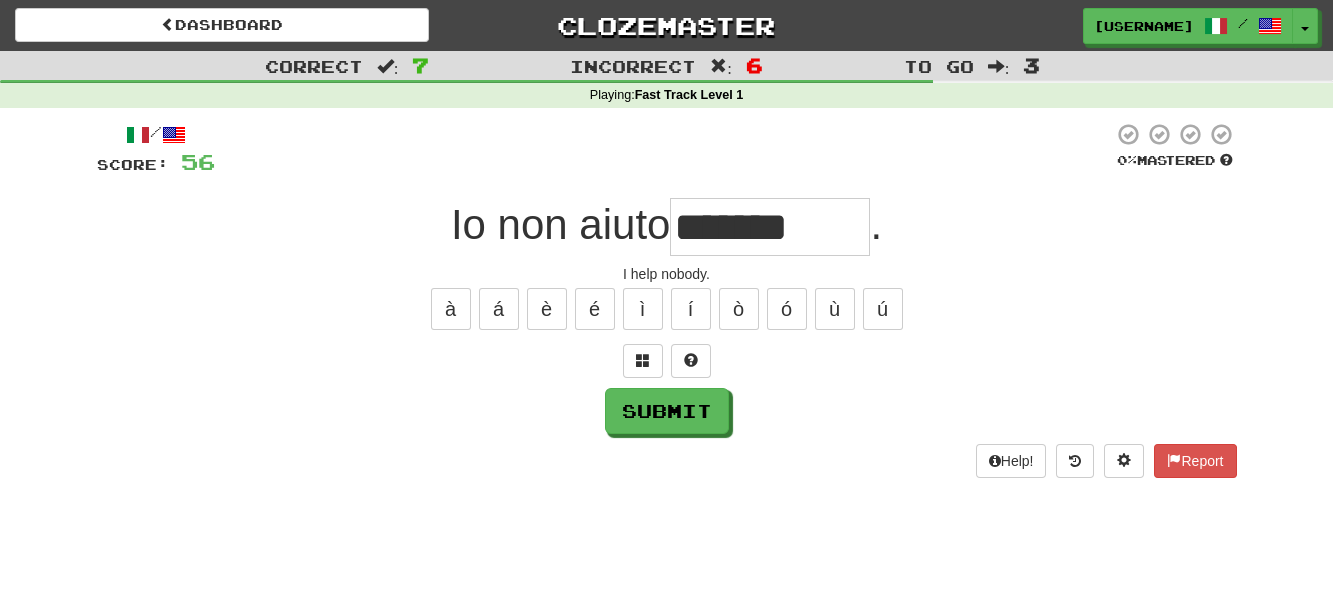 type on "*******" 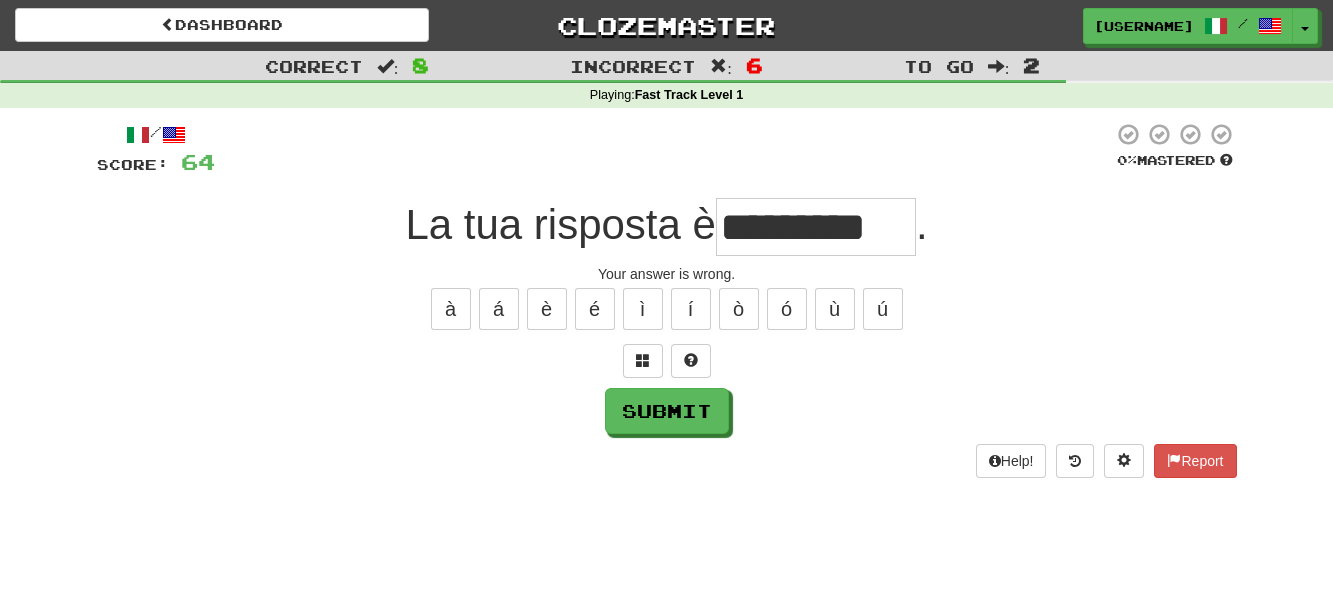 type on "*********" 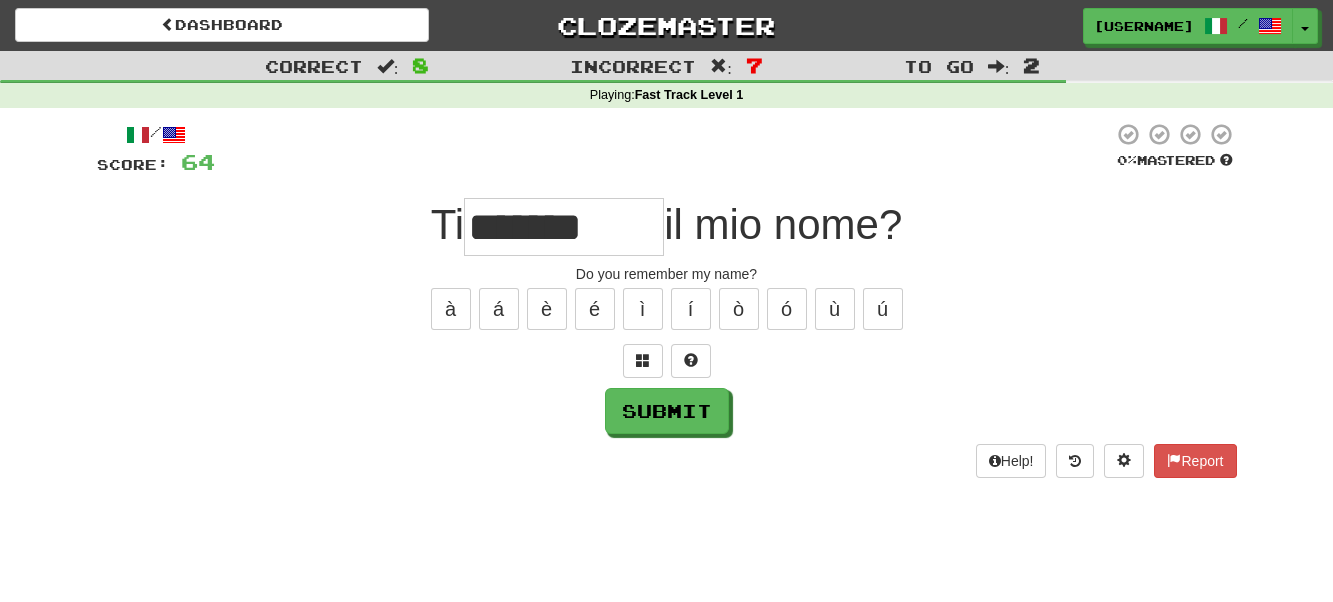 type on "*******" 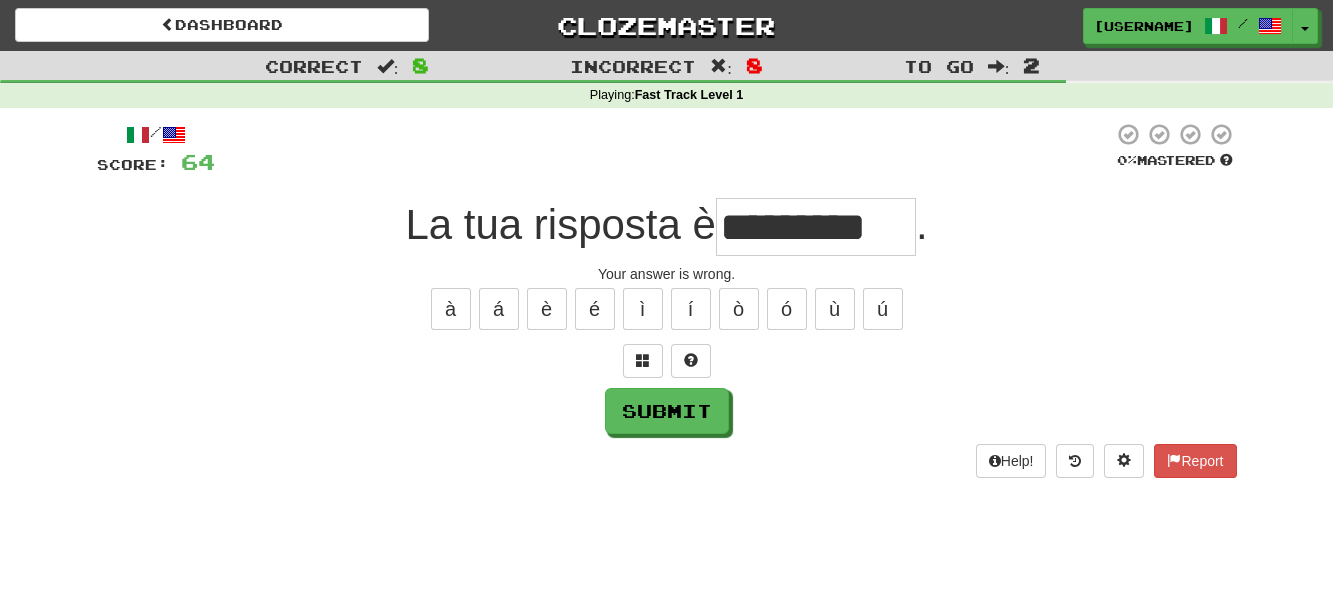 type on "*********" 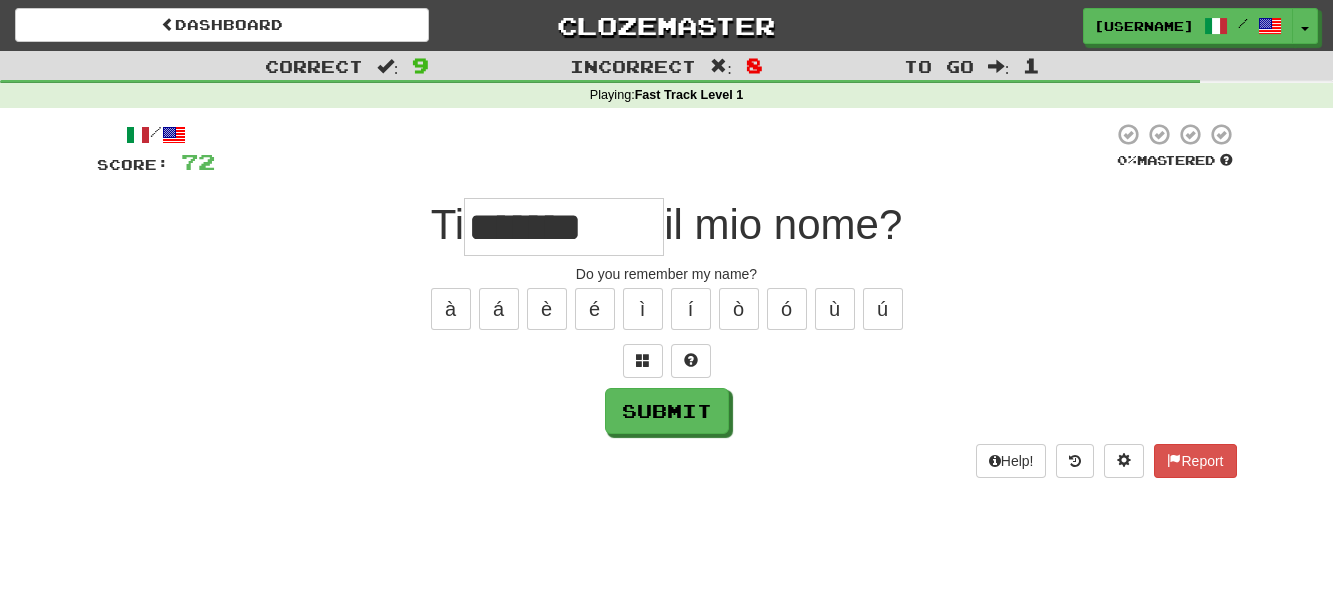 type on "*******" 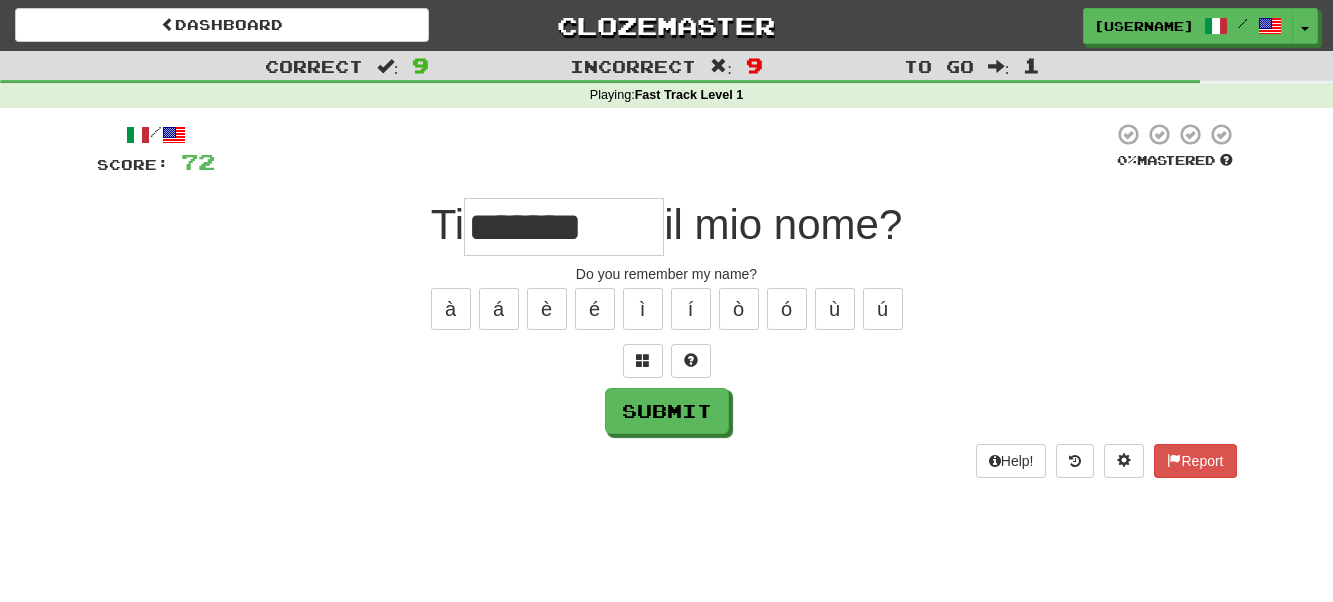 type on "*******" 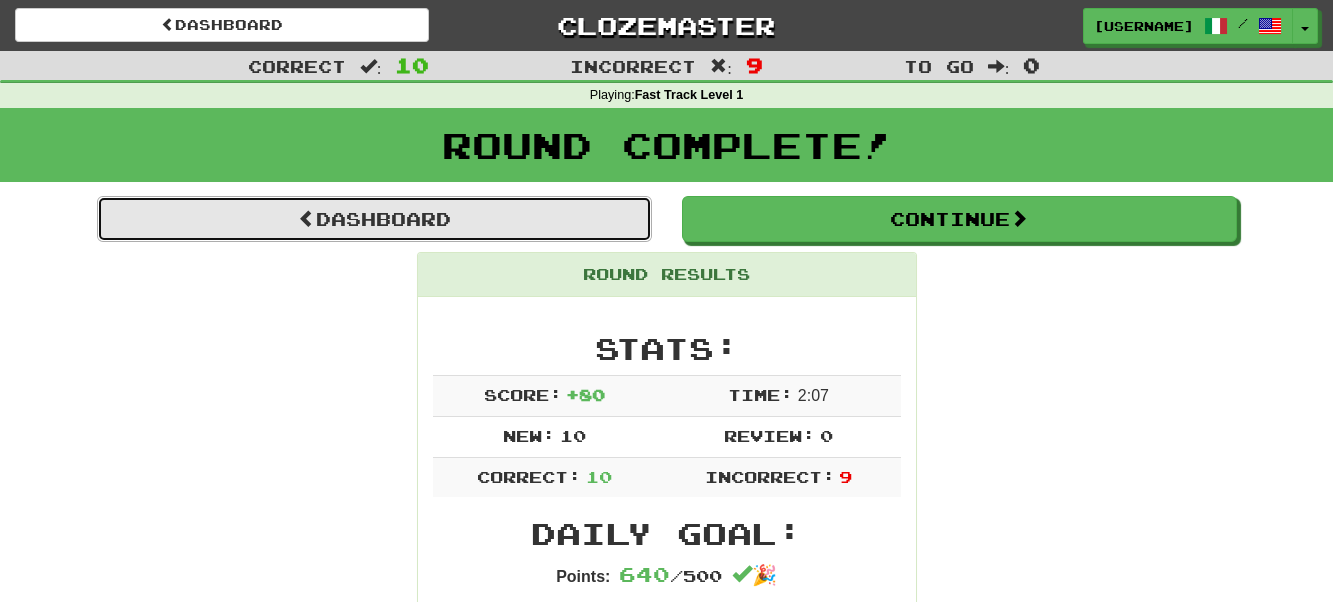 click on "Dashboard" at bounding box center [374, 219] 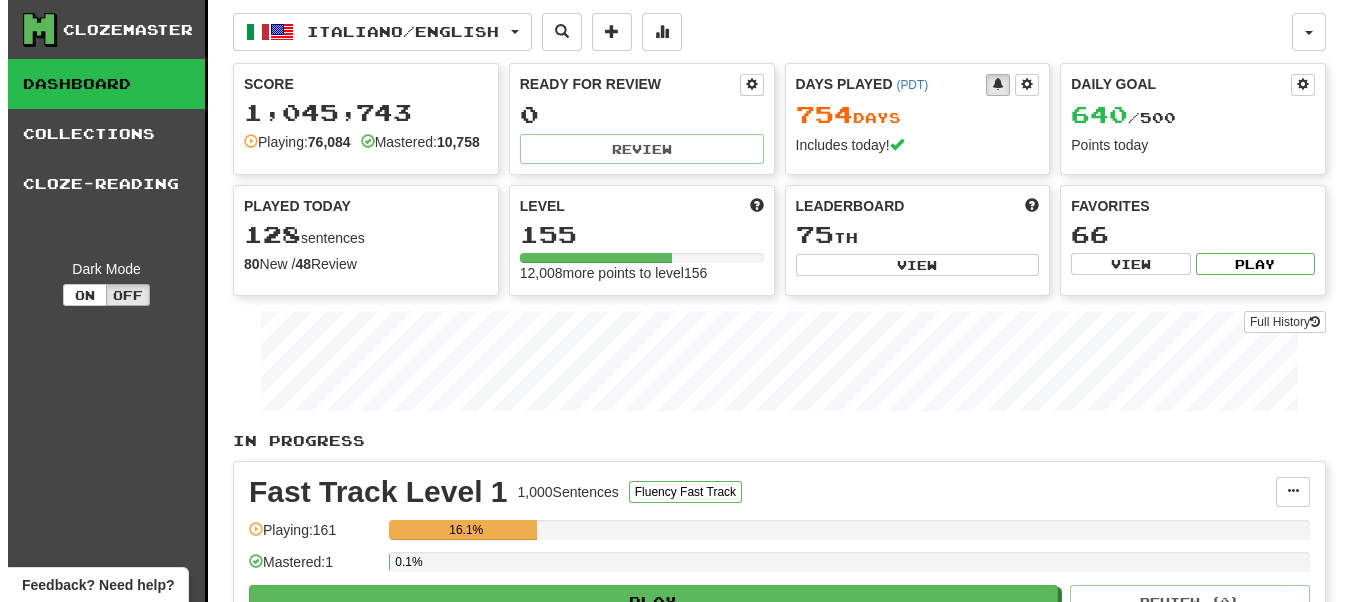 scroll, scrollTop: 200, scrollLeft: 0, axis: vertical 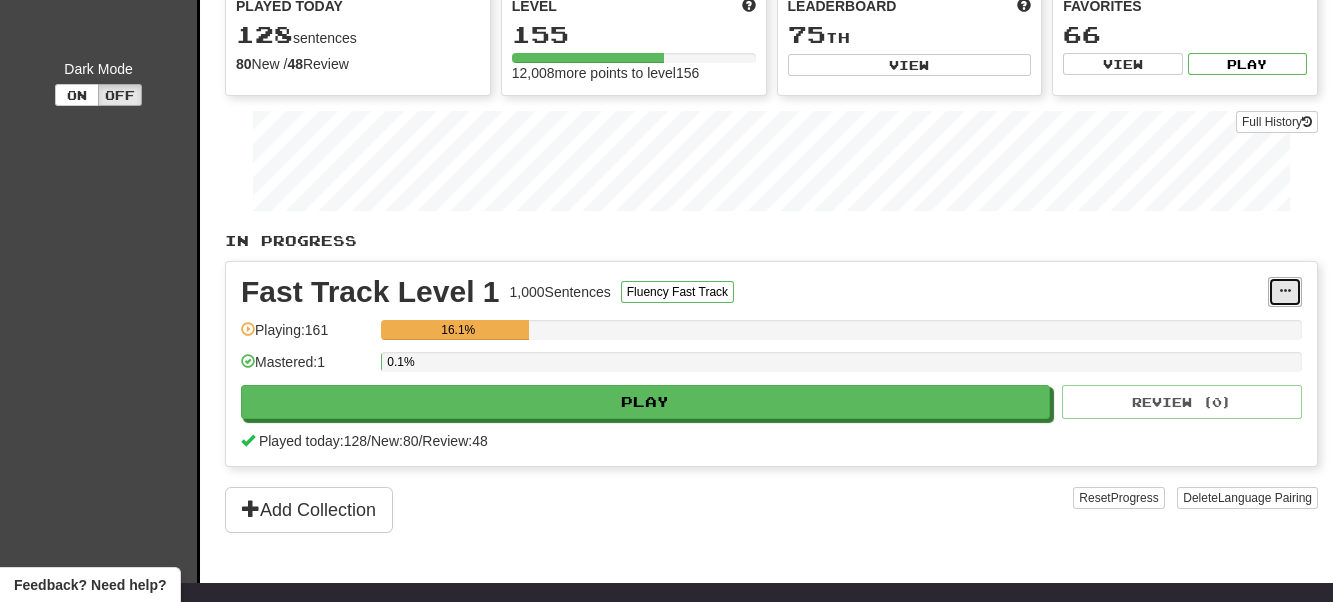 click at bounding box center (1285, 291) 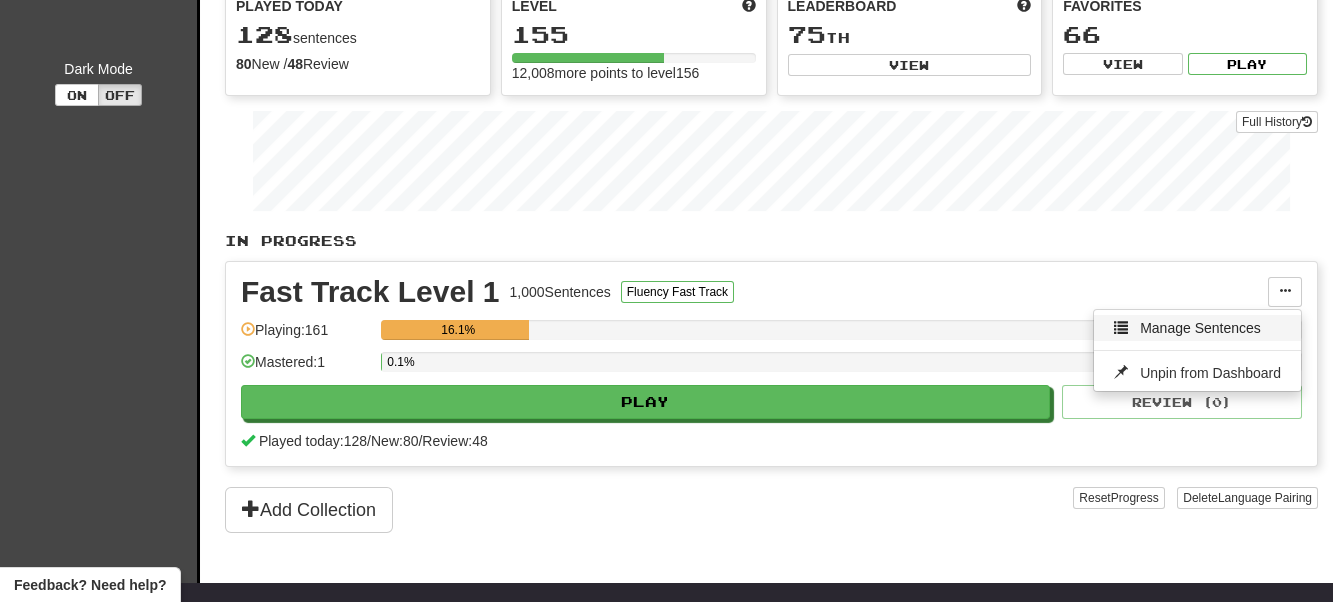 click on "Manage Sentences" at bounding box center (1200, 328) 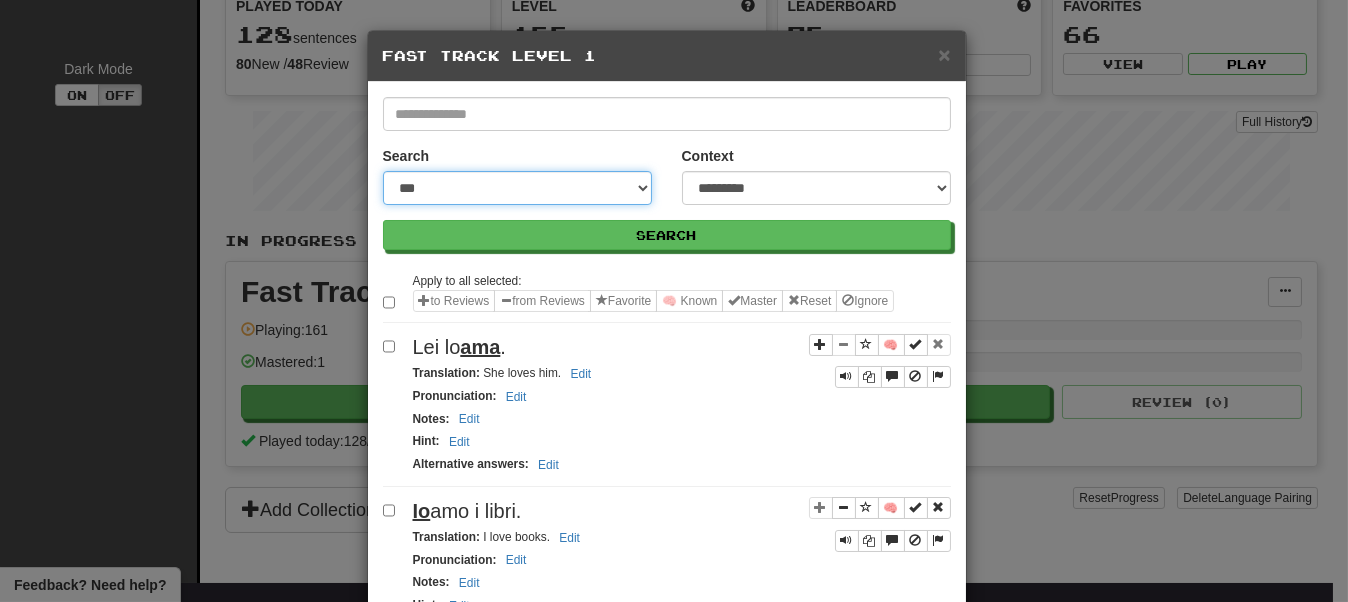 click on "**********" at bounding box center (517, 188) 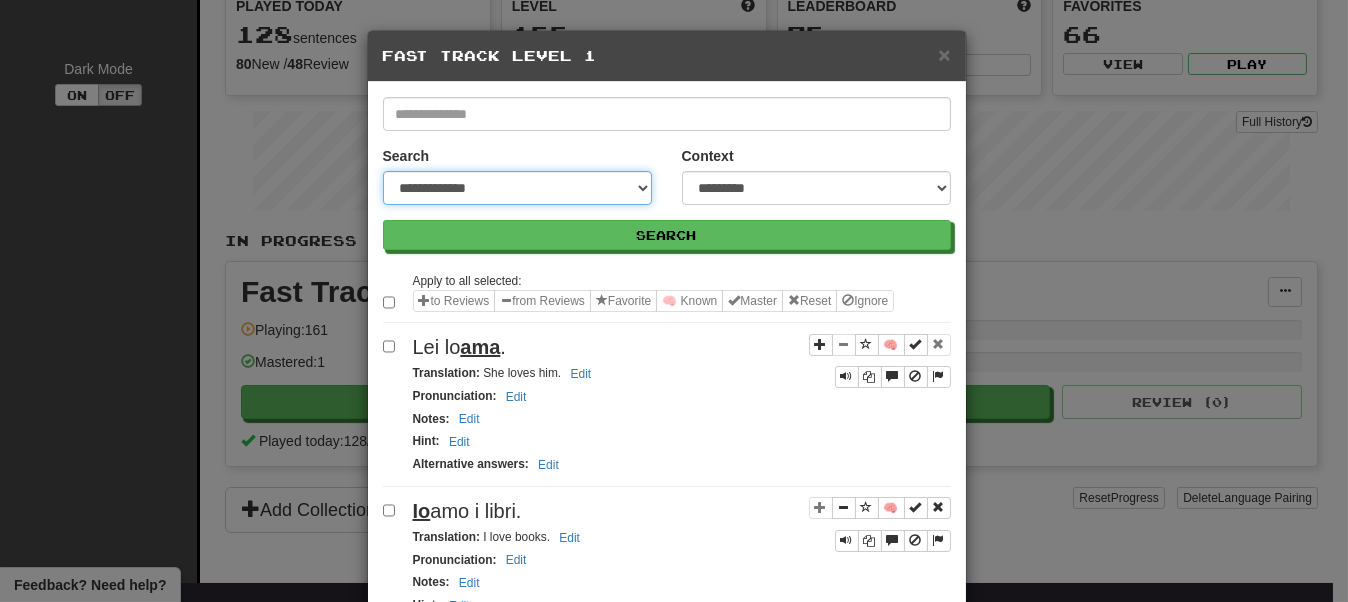click on "**********" at bounding box center [517, 188] 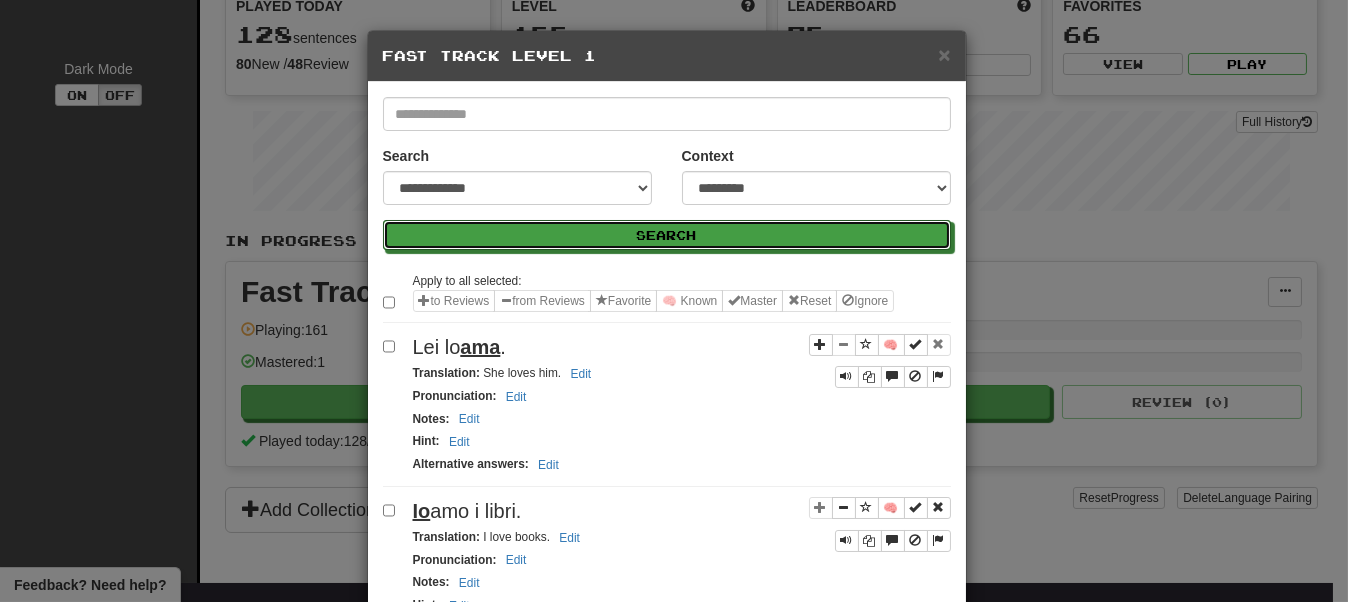 drag, startPoint x: 670, startPoint y: 228, endPoint x: 683, endPoint y: 265, distance: 39.217342 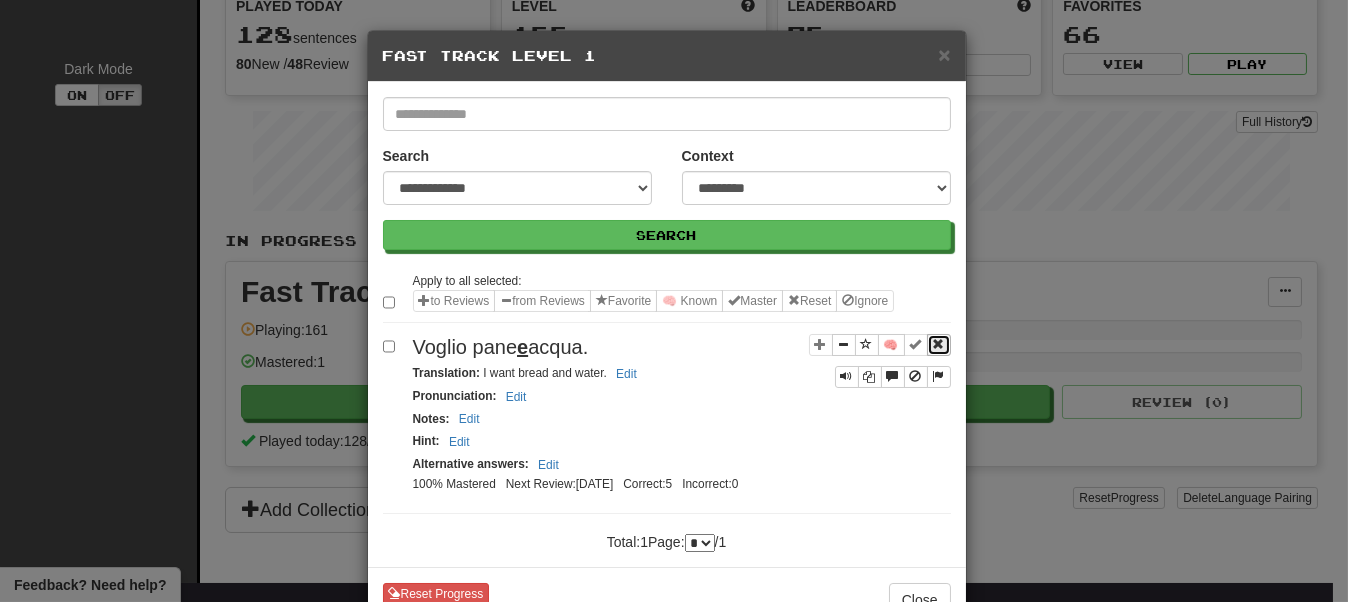 click at bounding box center (939, 344) 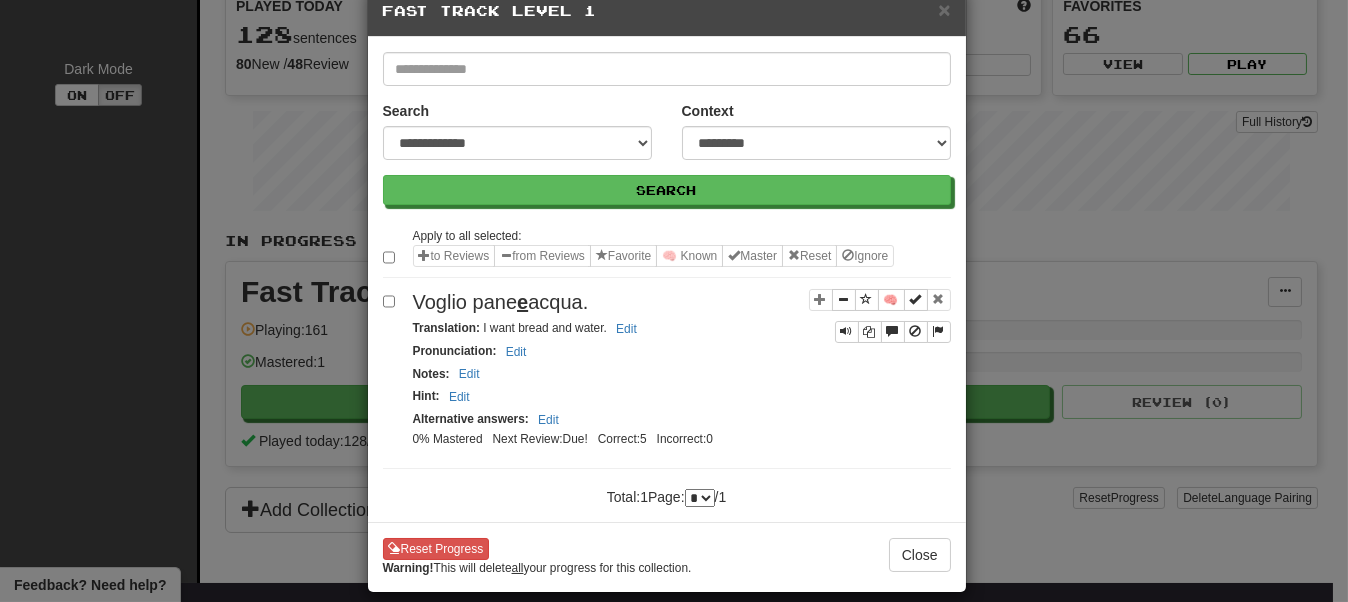 scroll, scrollTop: 60, scrollLeft: 0, axis: vertical 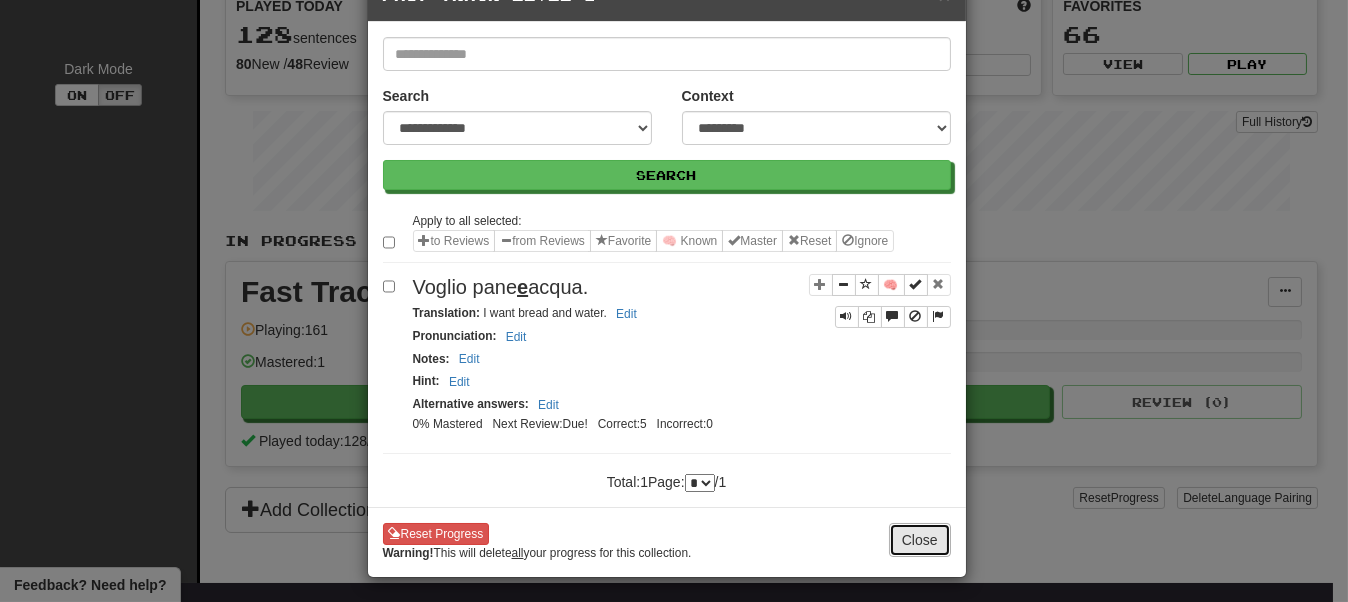click on "Close" at bounding box center (920, 540) 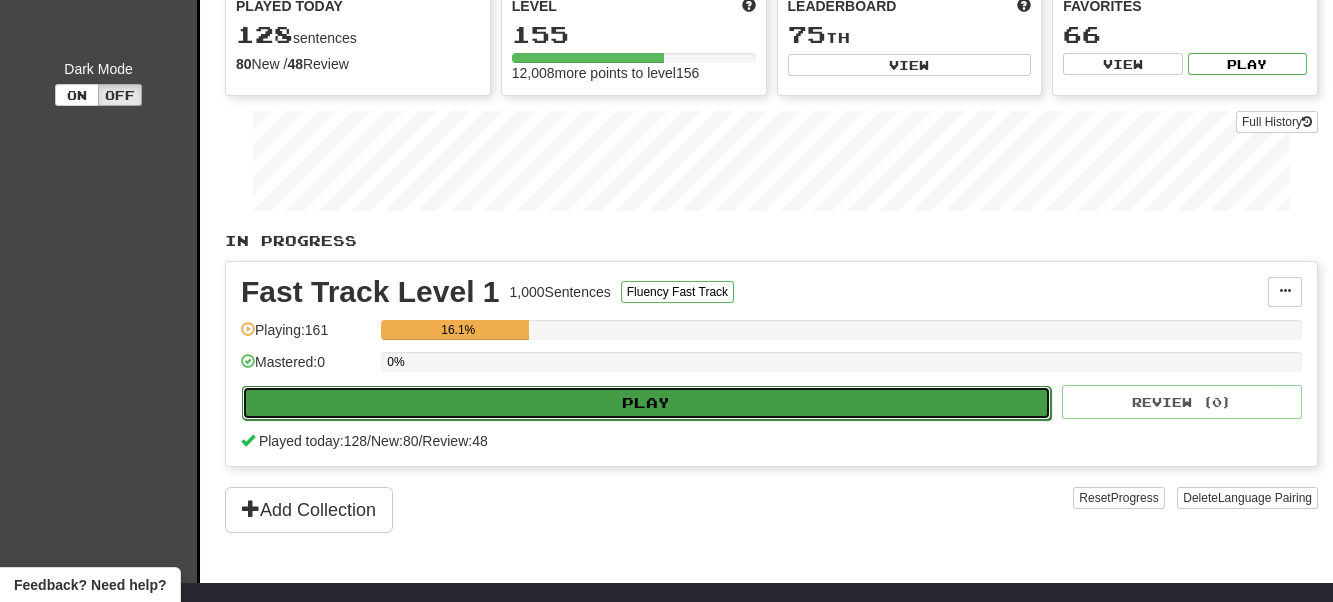 click on "Play" at bounding box center (646, 403) 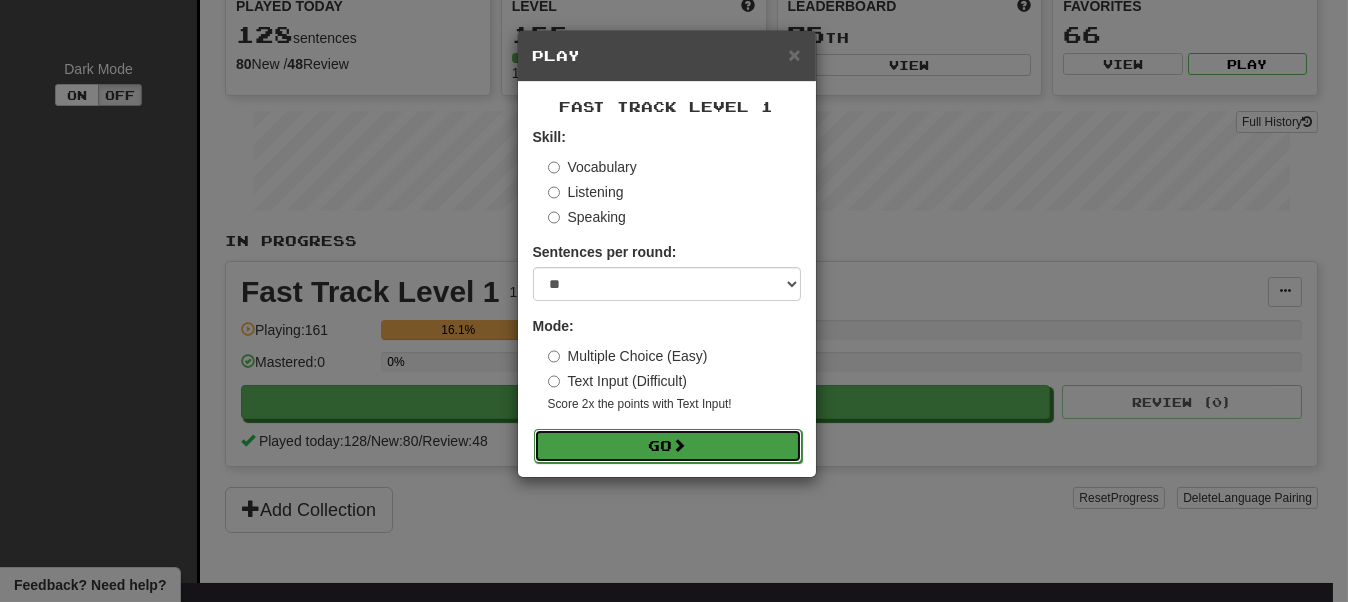 click on "Go" at bounding box center [668, 446] 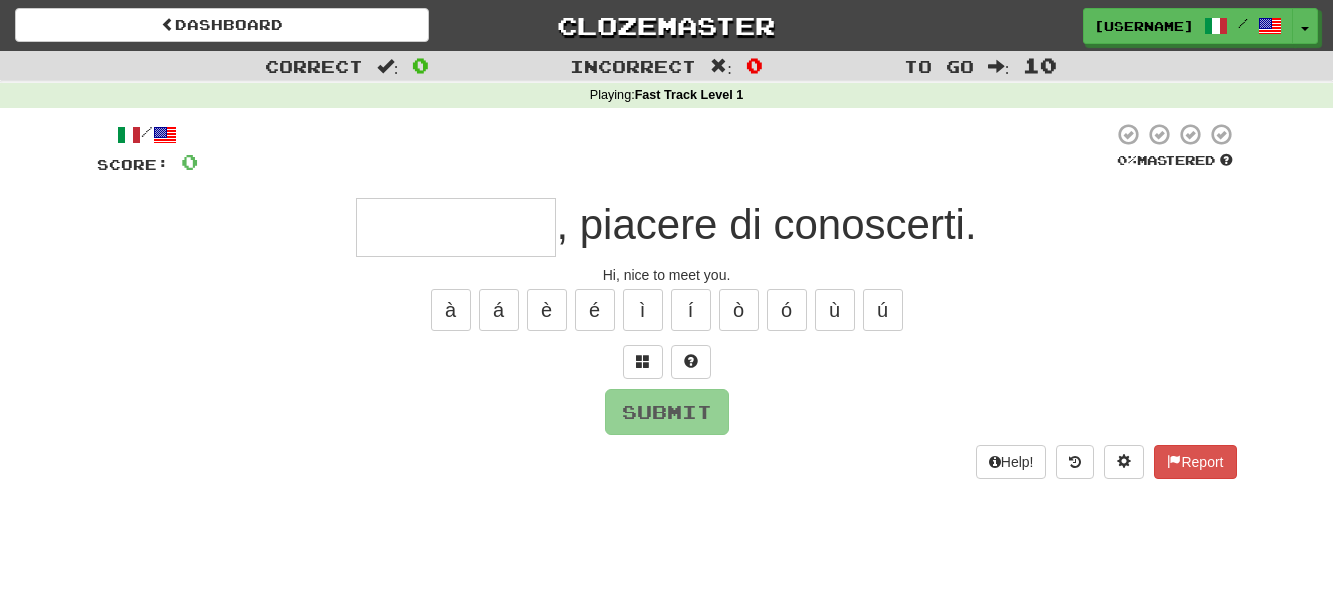 scroll, scrollTop: 0, scrollLeft: 0, axis: both 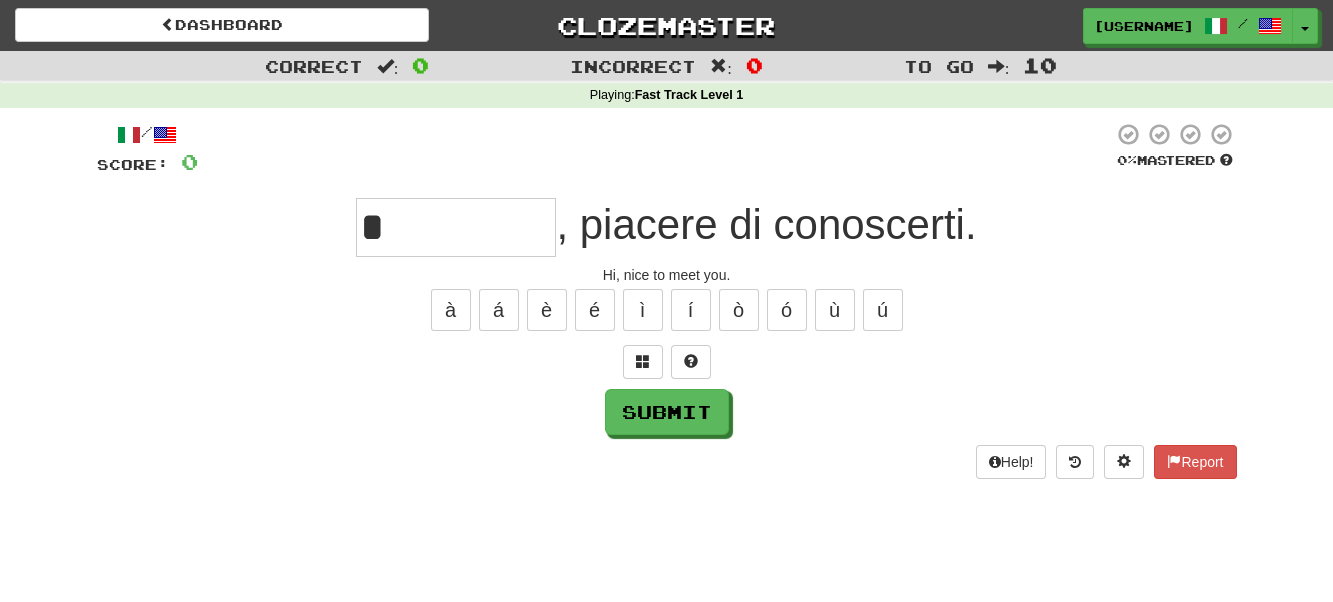 type on "*" 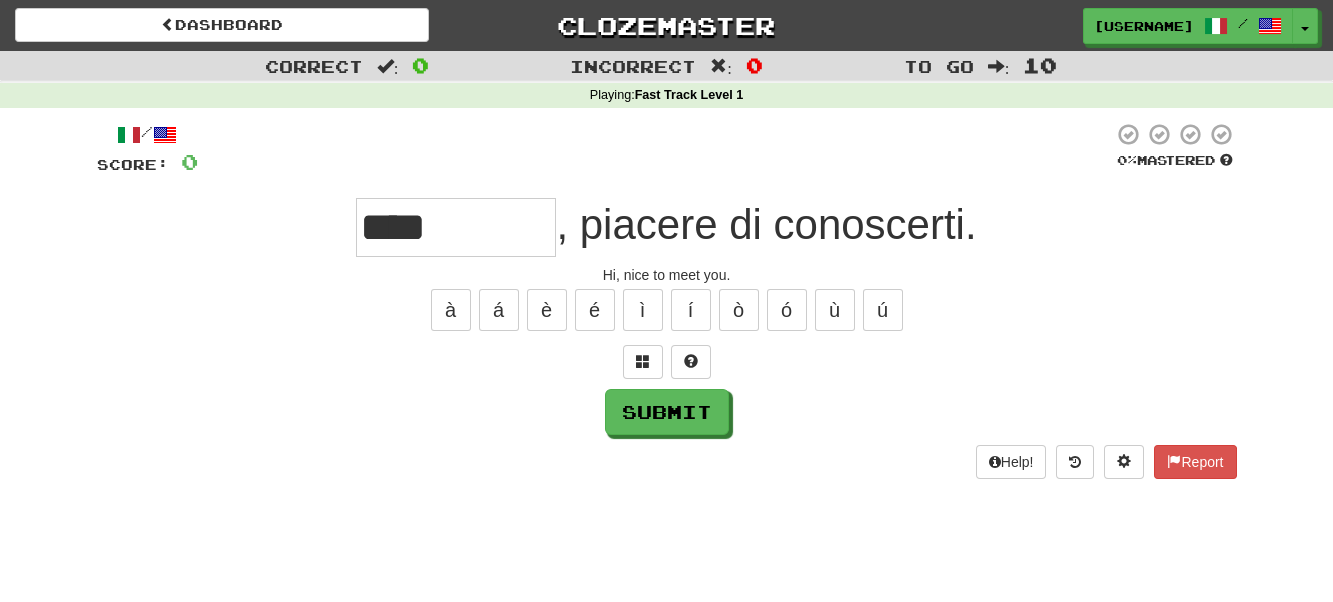 type on "****" 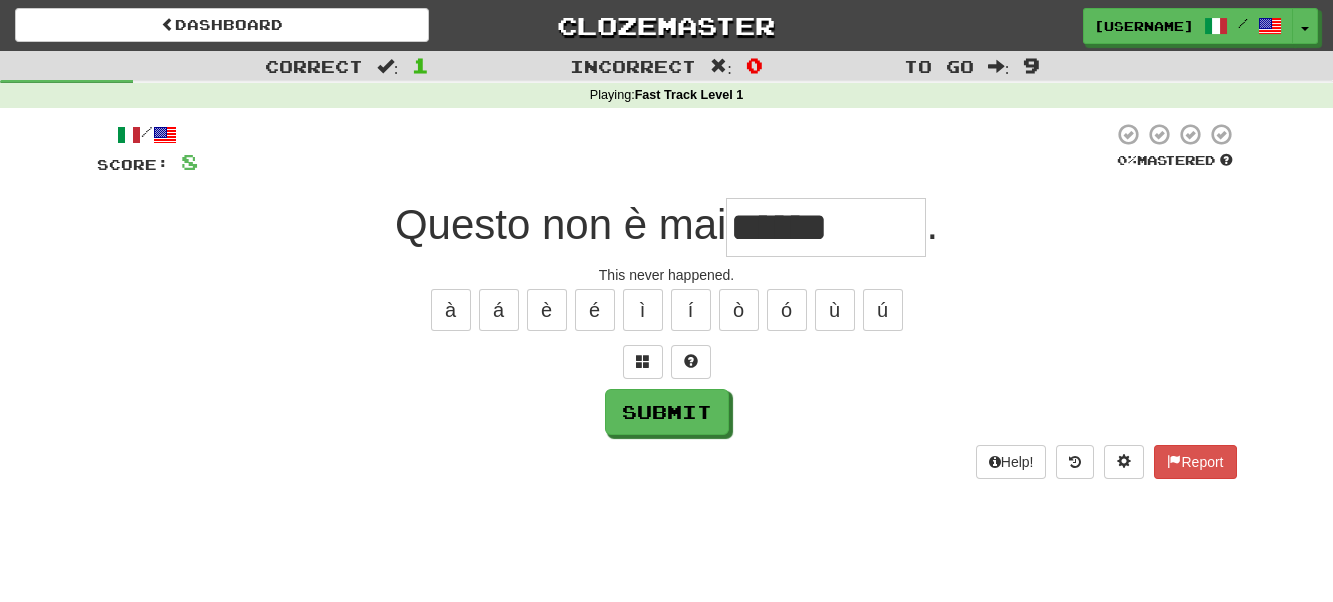 type on "********" 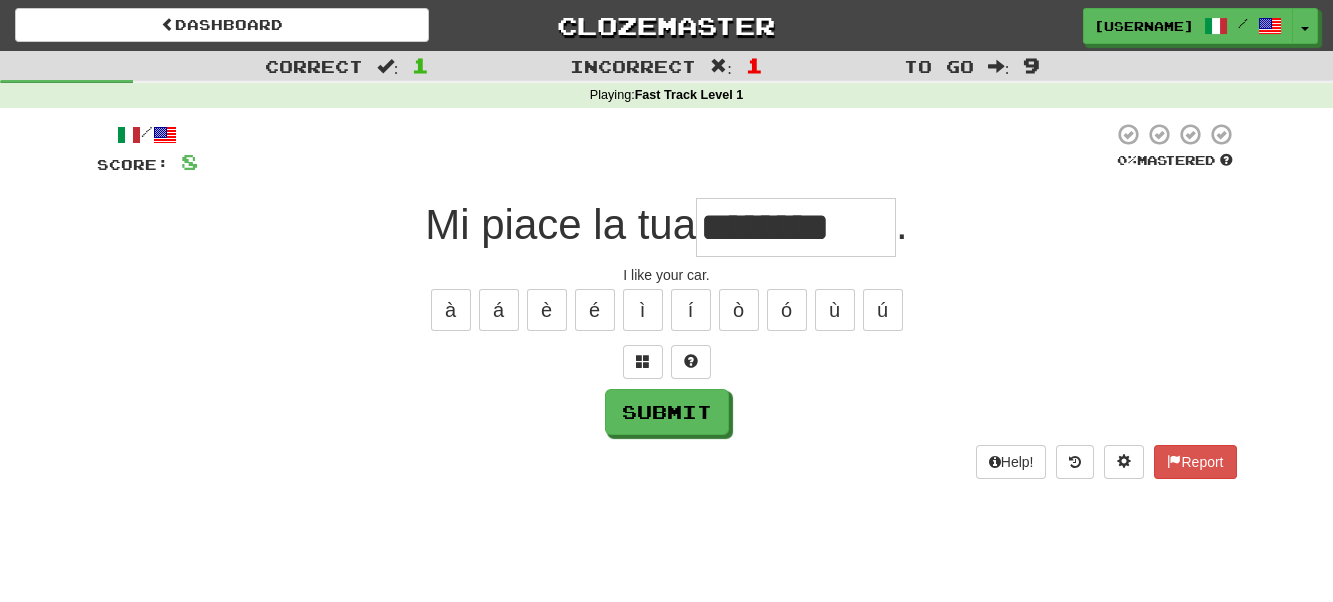 type on "********" 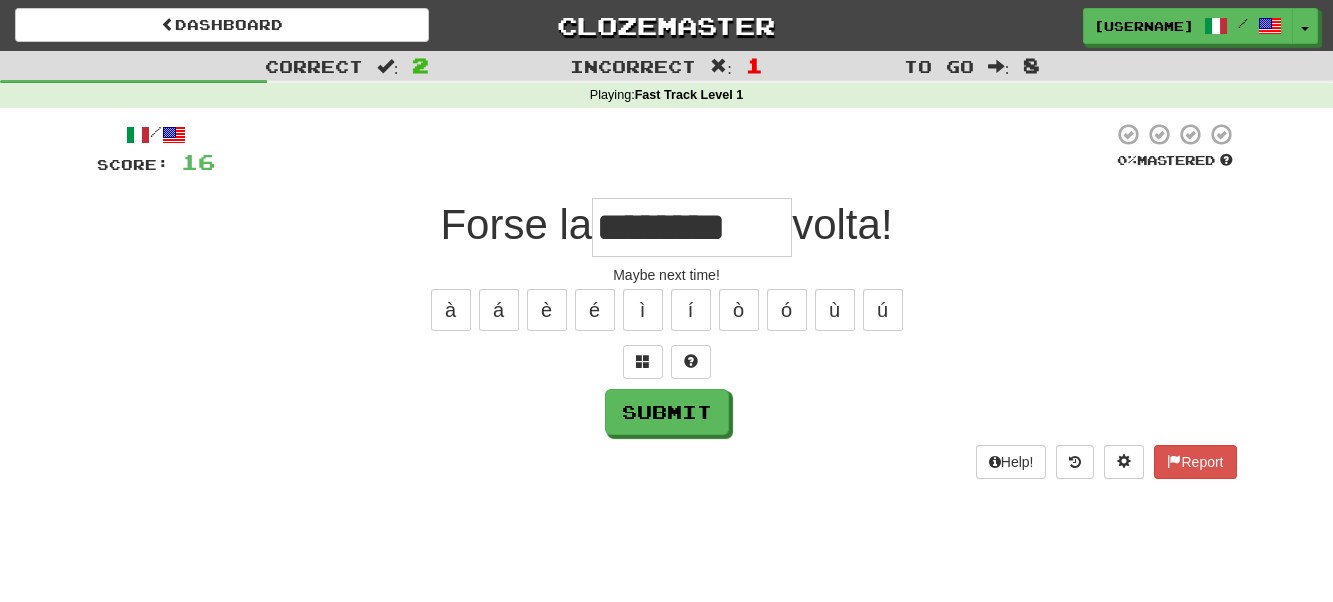 type on "********" 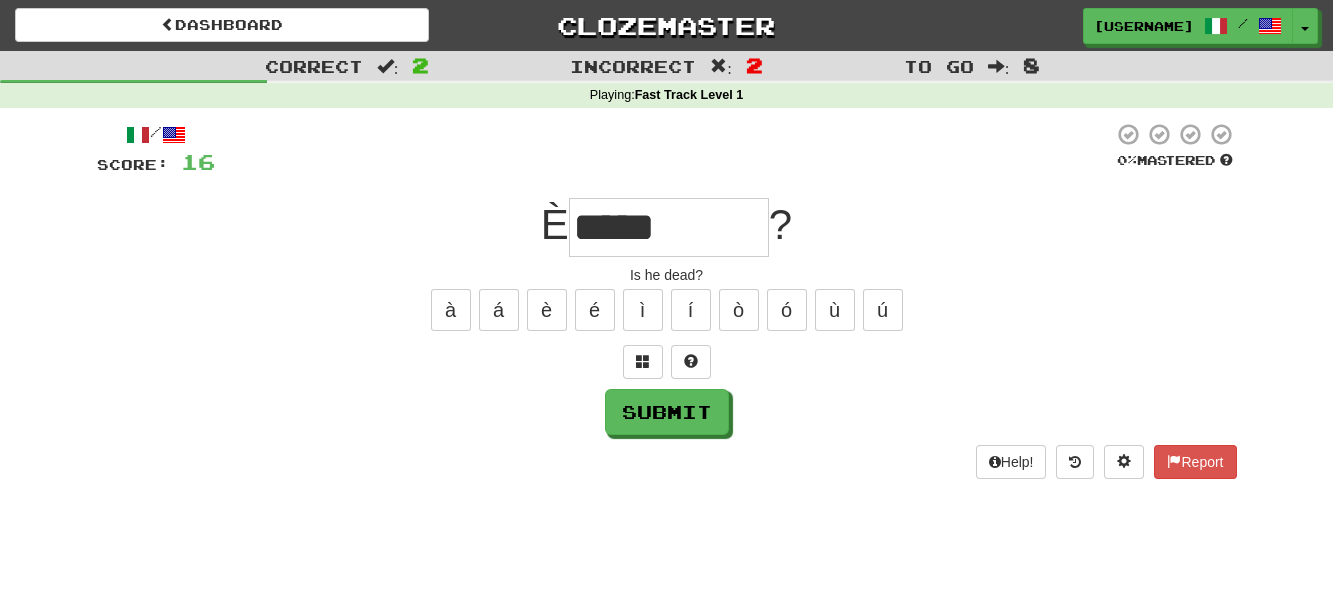 type on "*****" 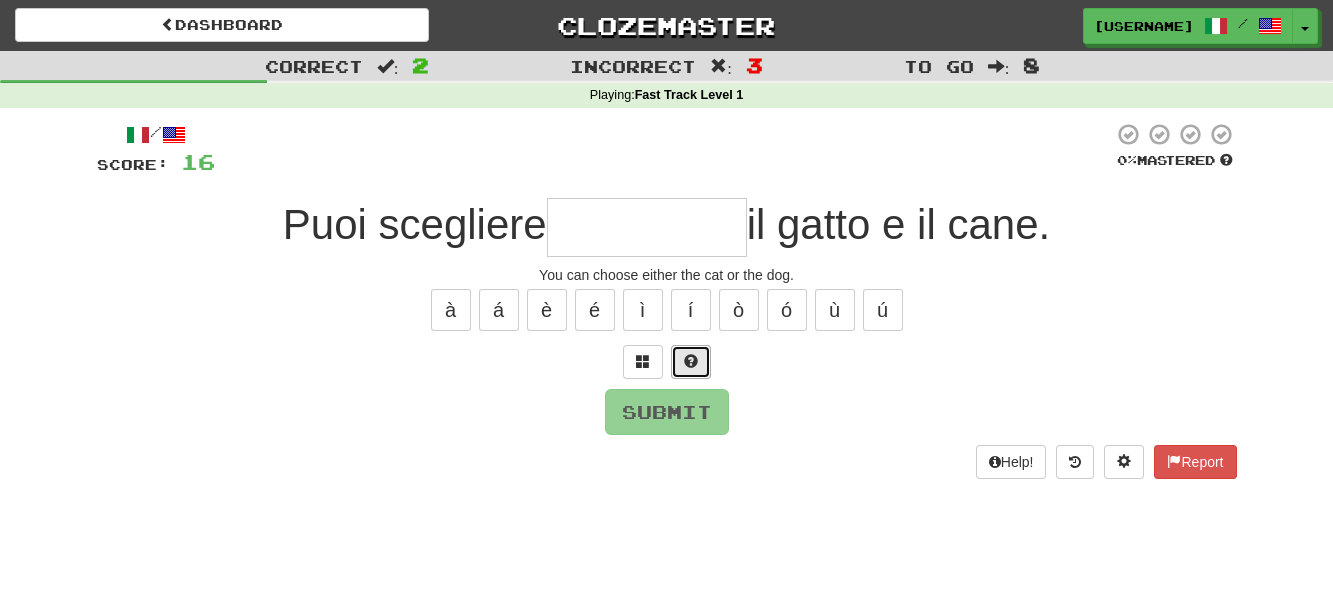 click at bounding box center [691, 361] 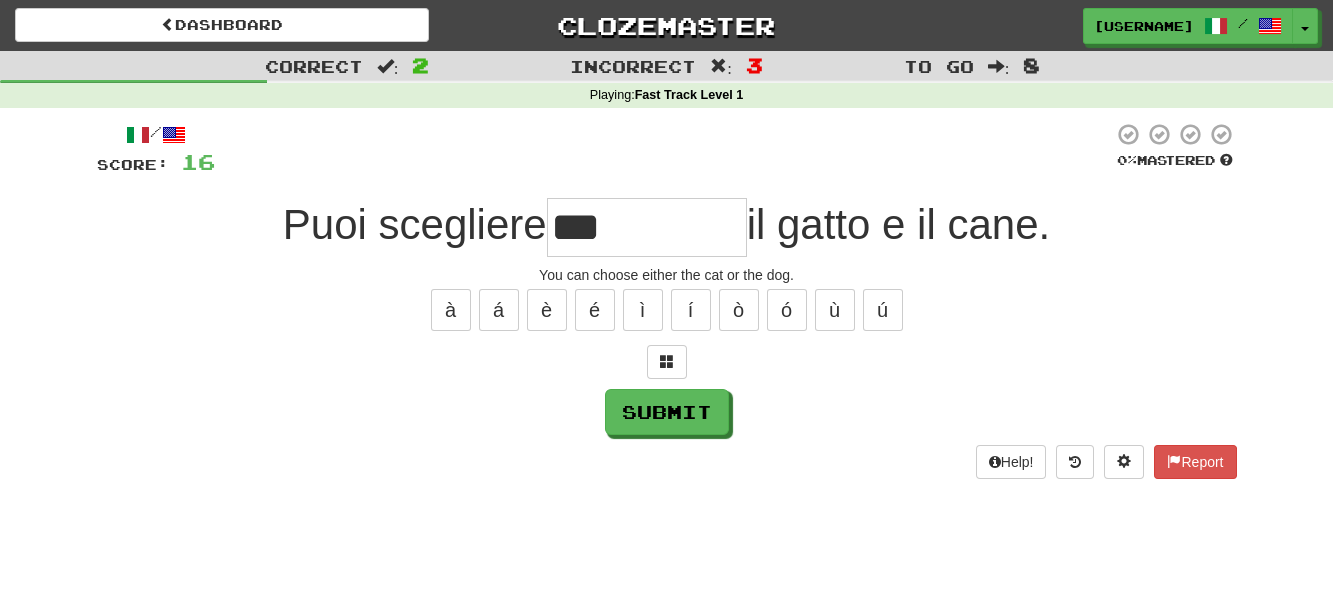 type on "***" 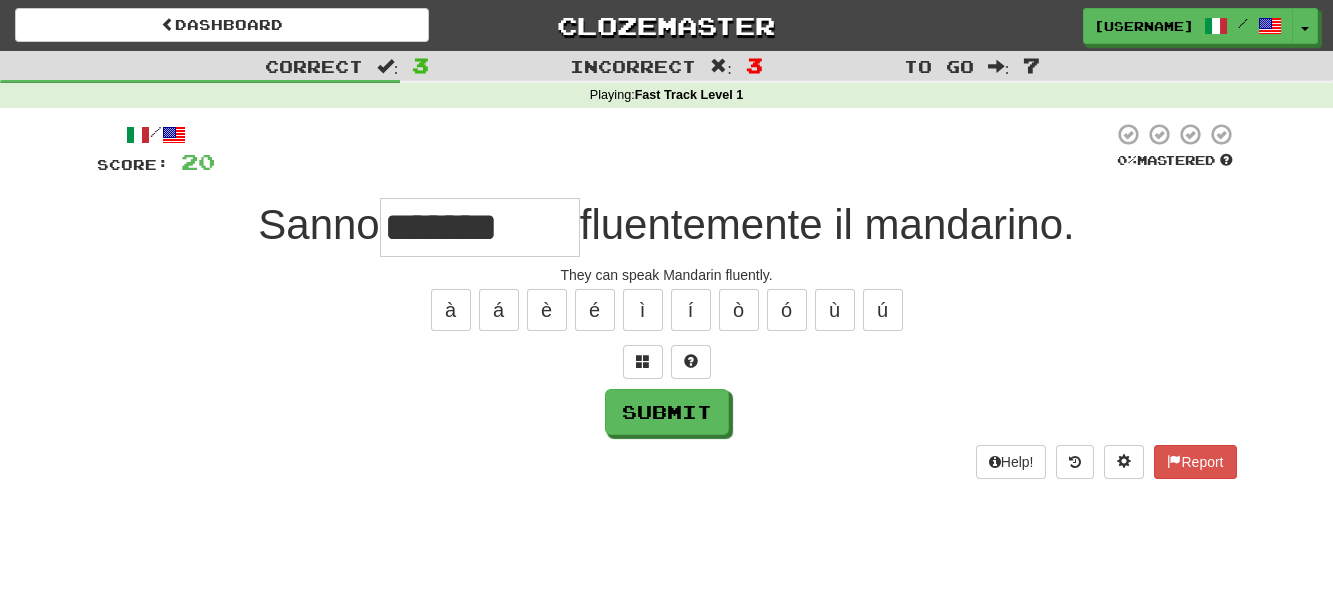 type on "*******" 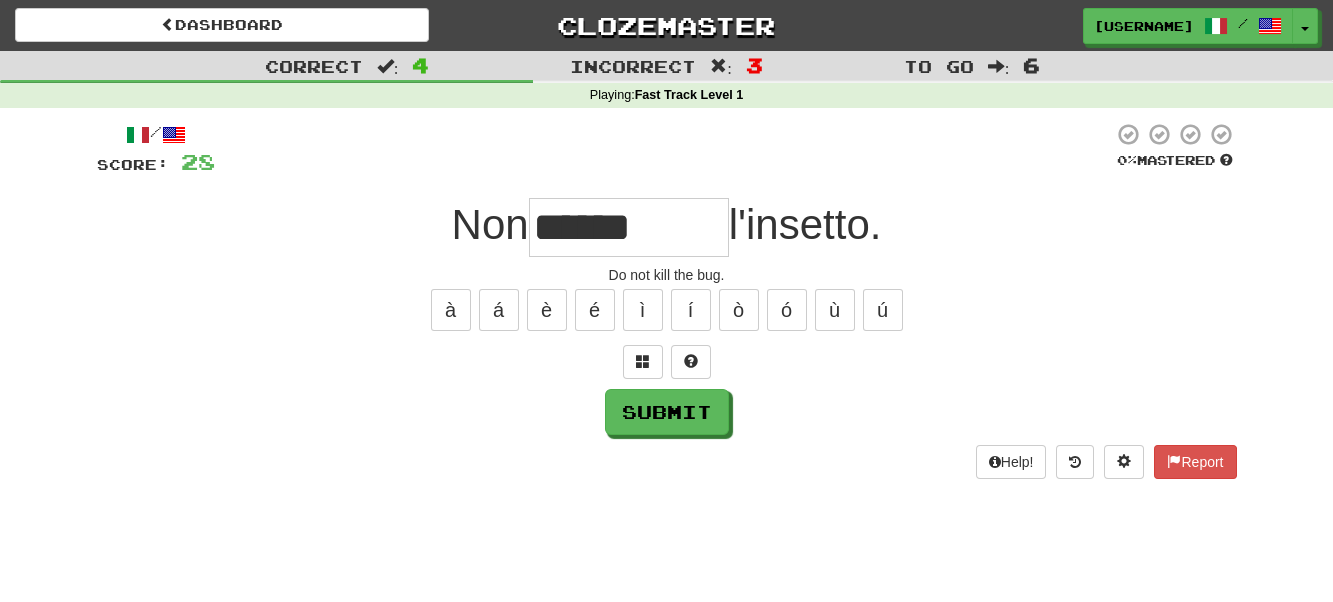 type on "********" 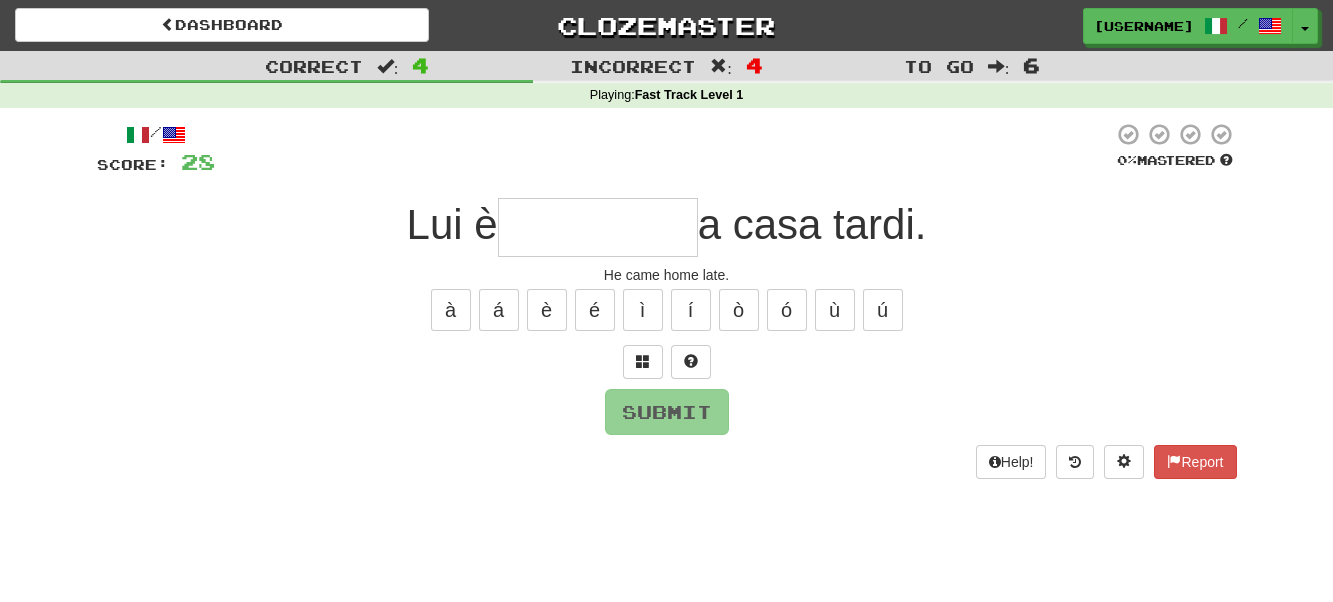 type on "*" 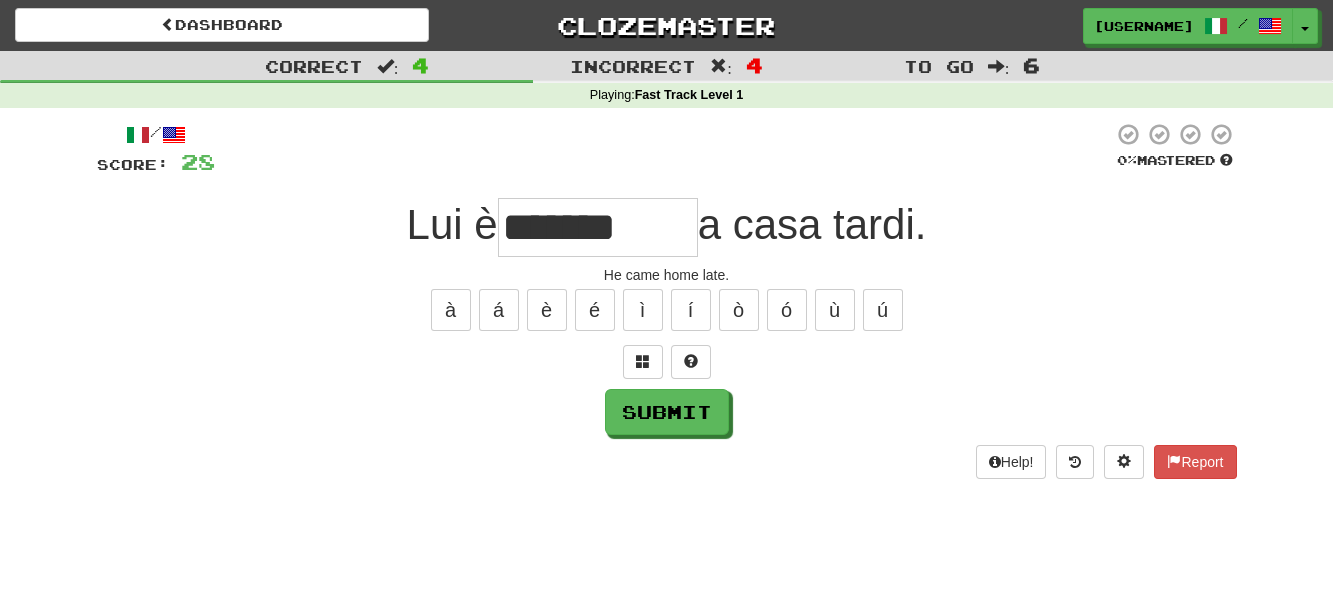type on "*******" 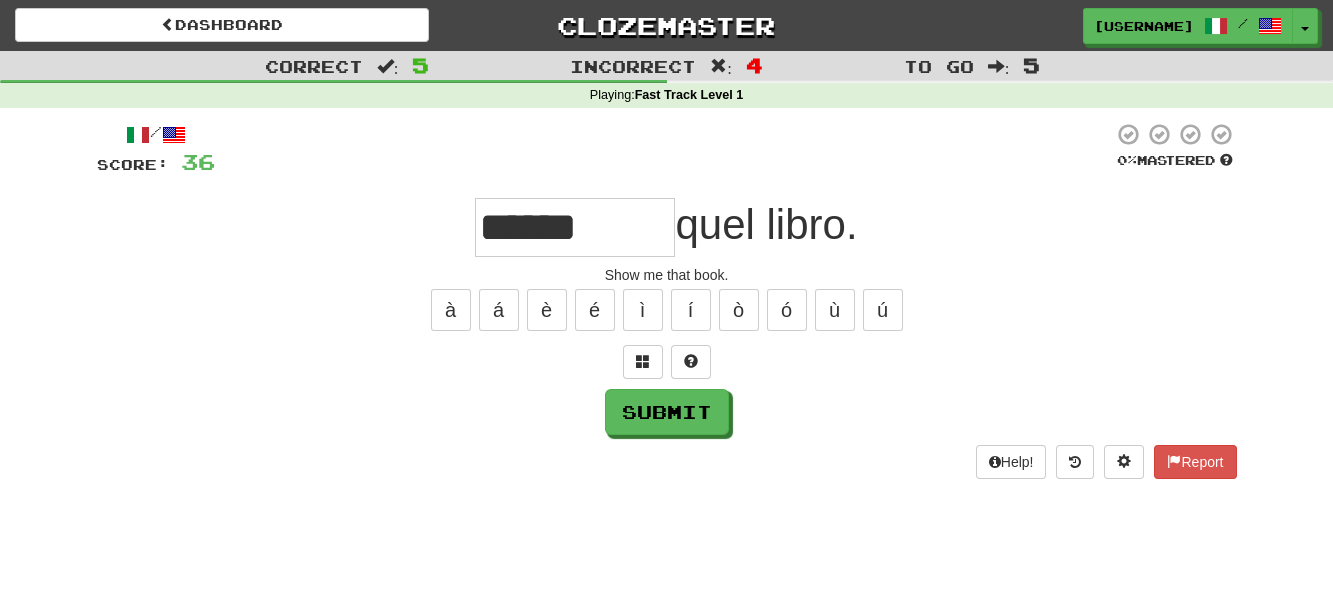type on "********" 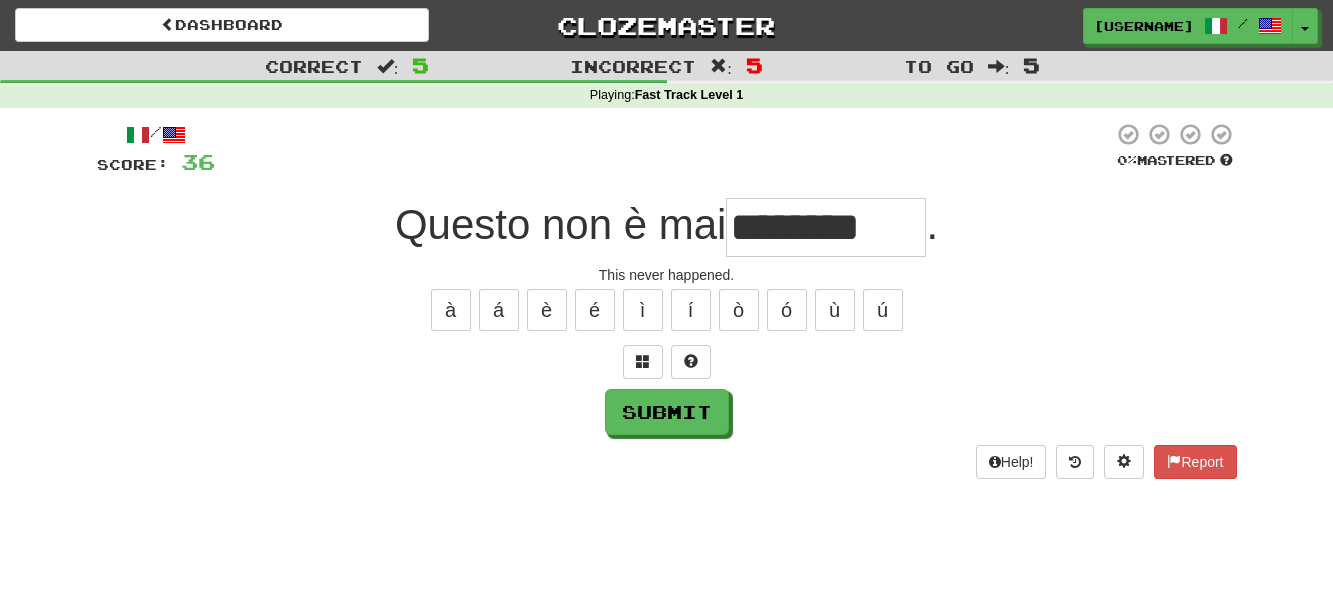 type on "********" 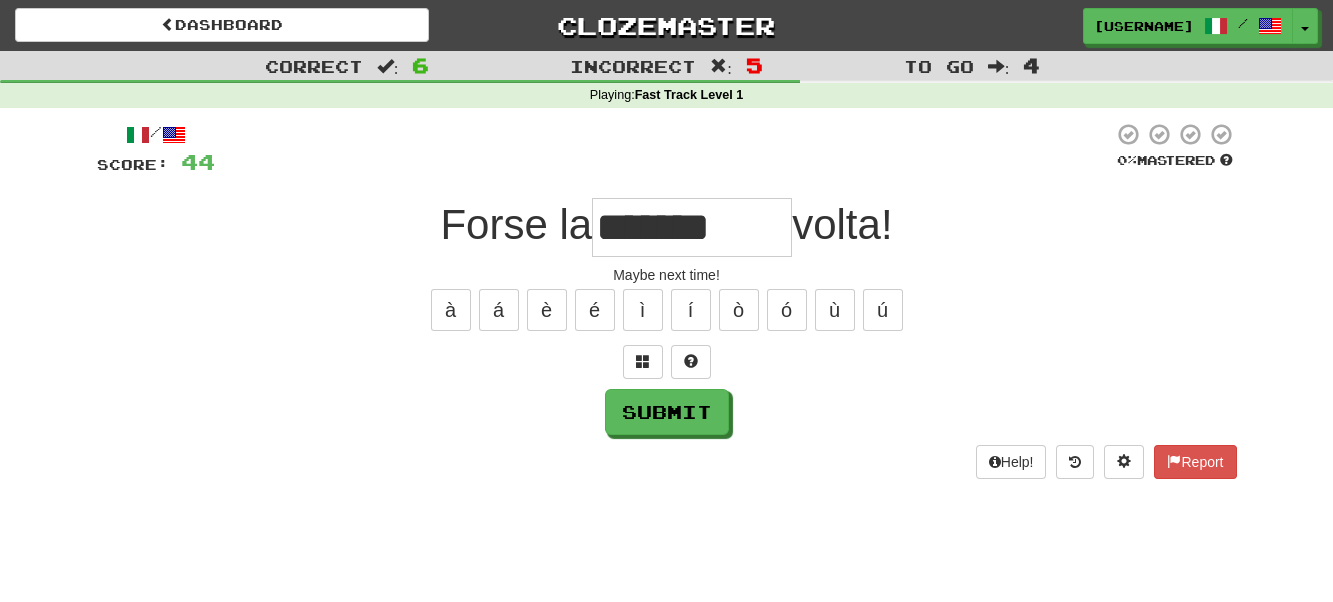 type on "********" 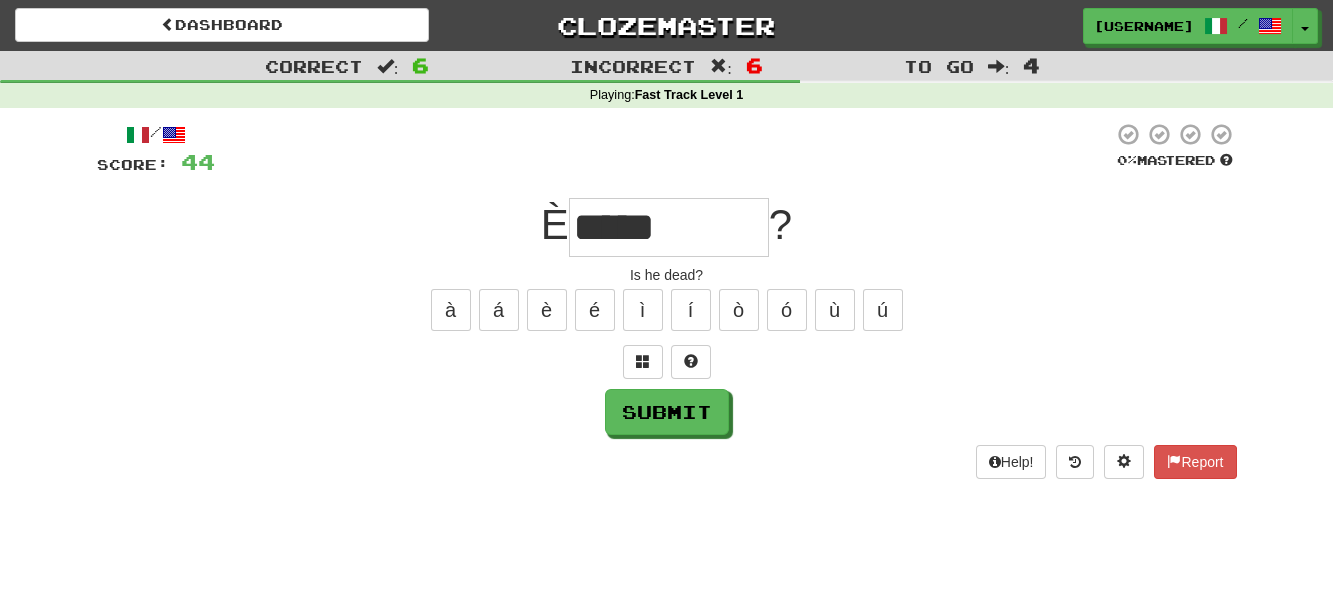 type on "*****" 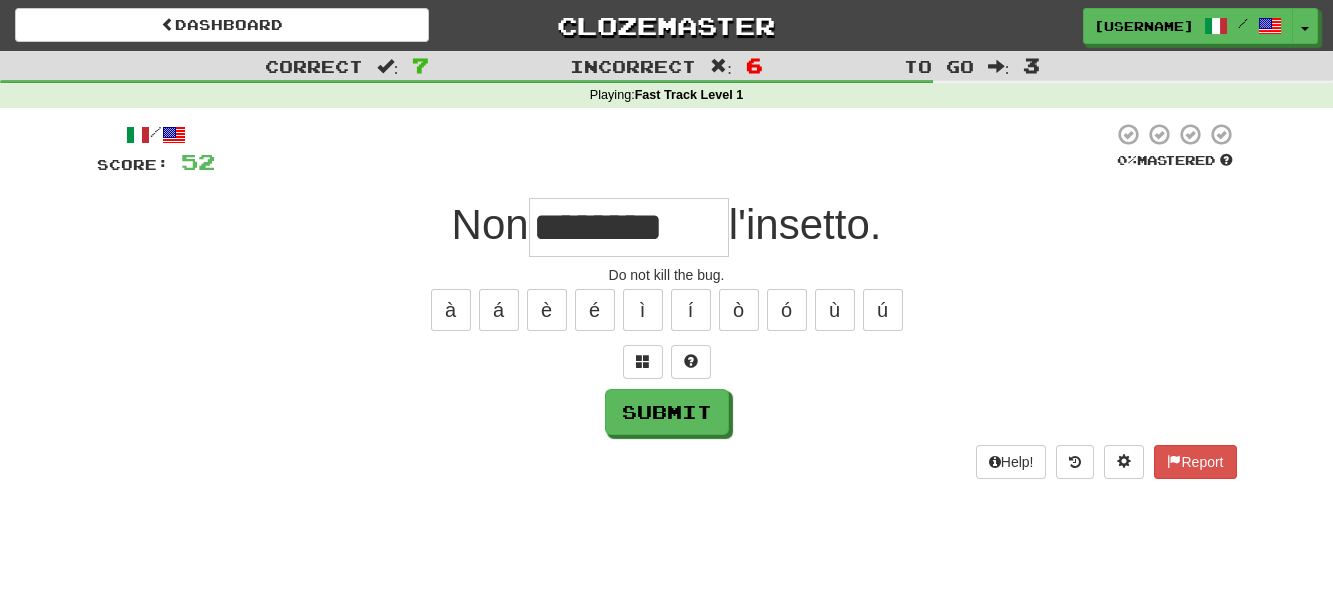 type on "********" 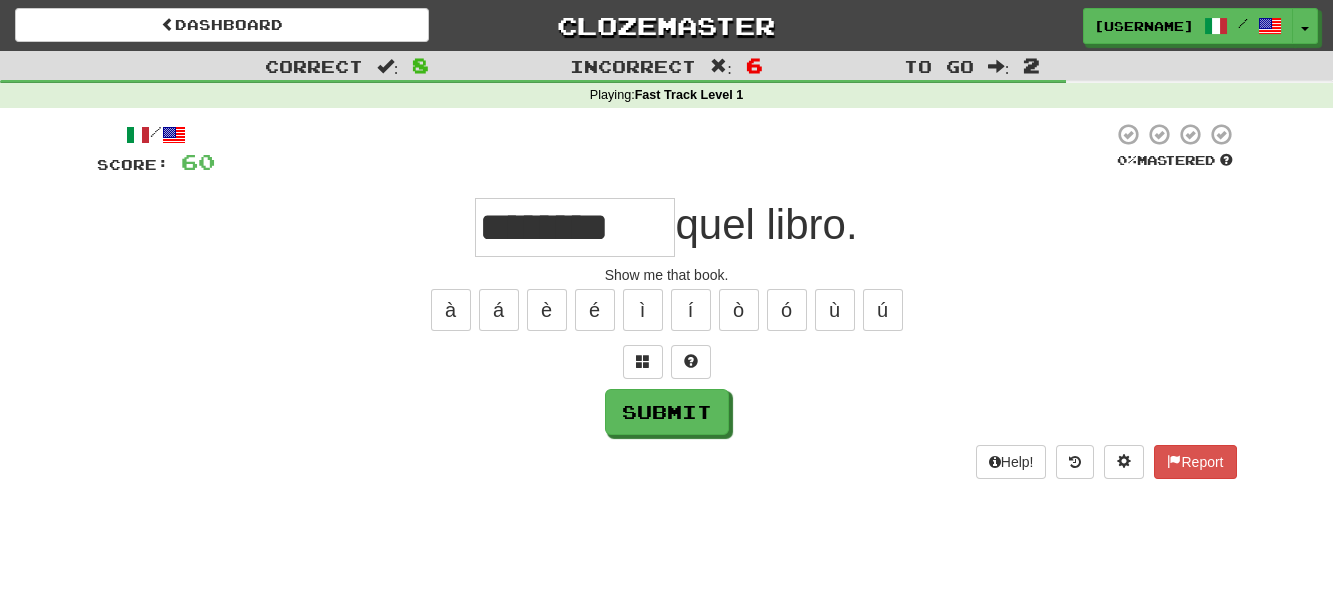 type on "********" 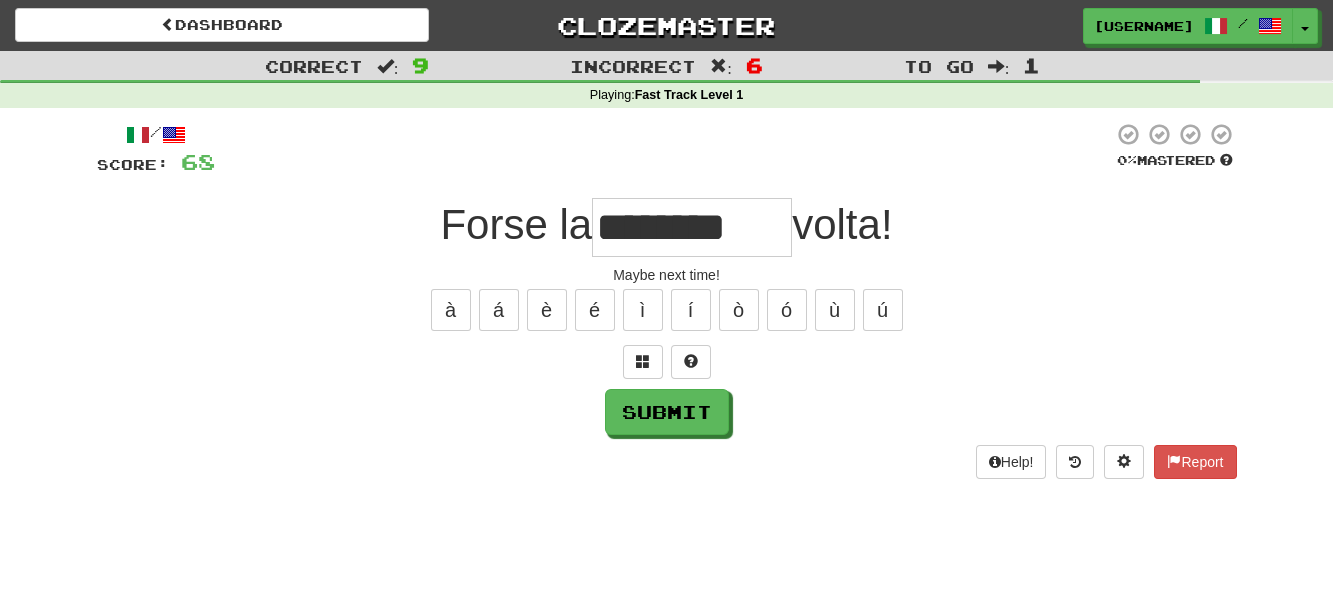 type on "********" 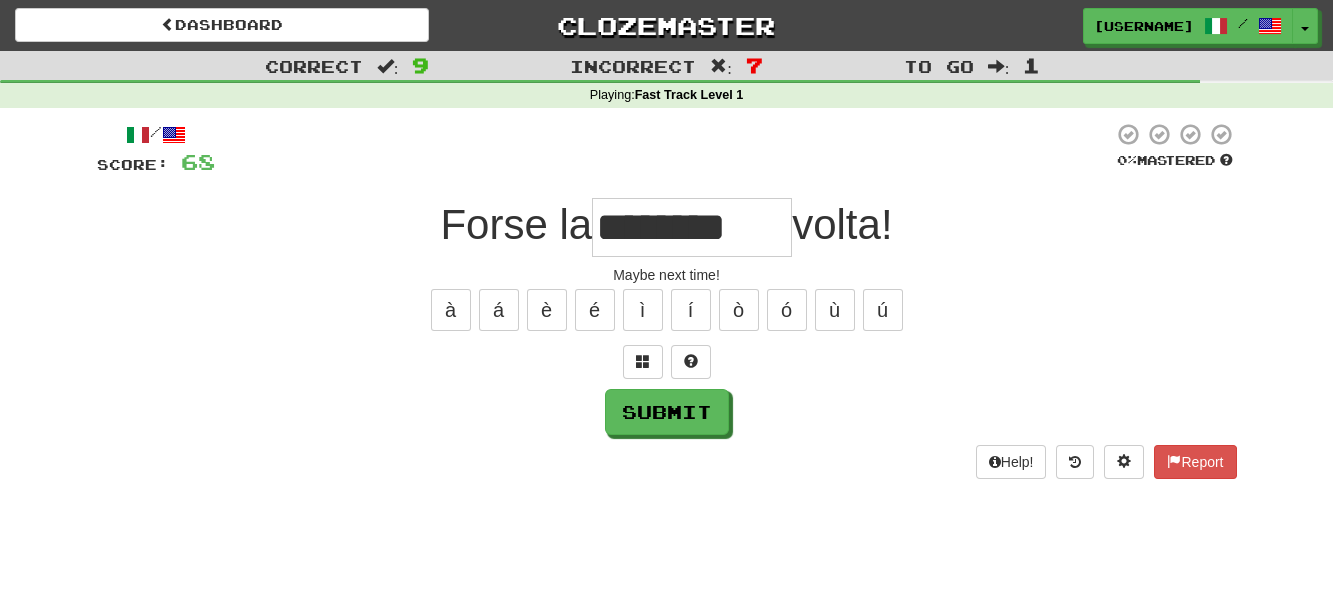 type on "********" 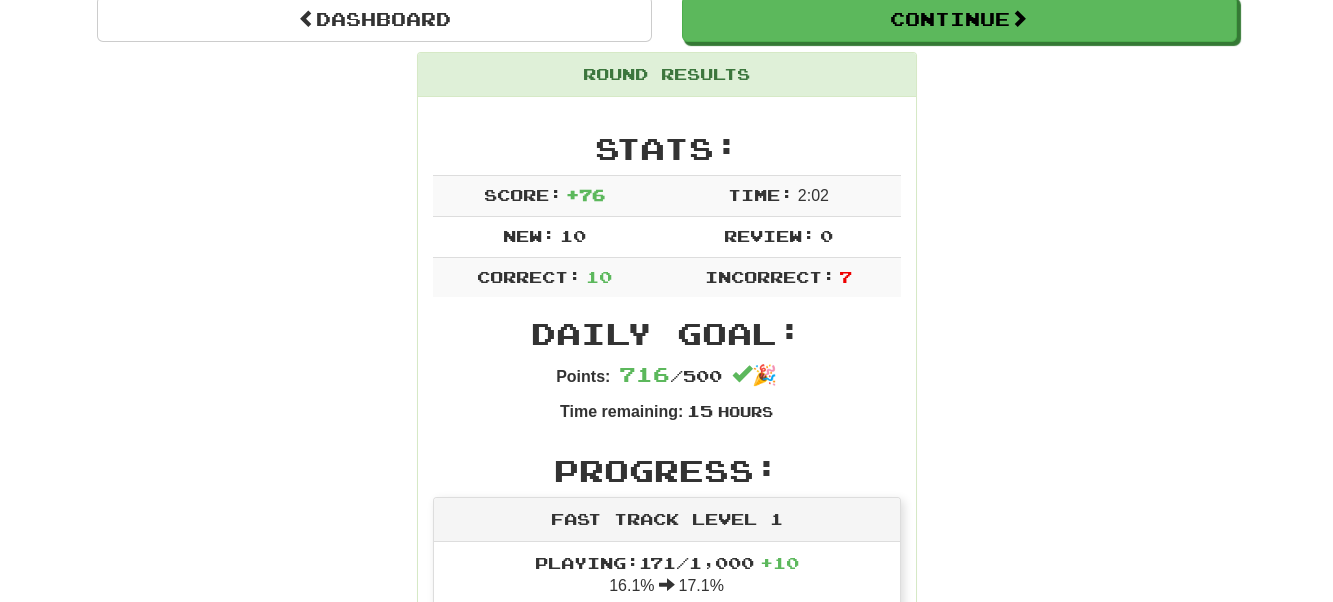scroll, scrollTop: 0, scrollLeft: 0, axis: both 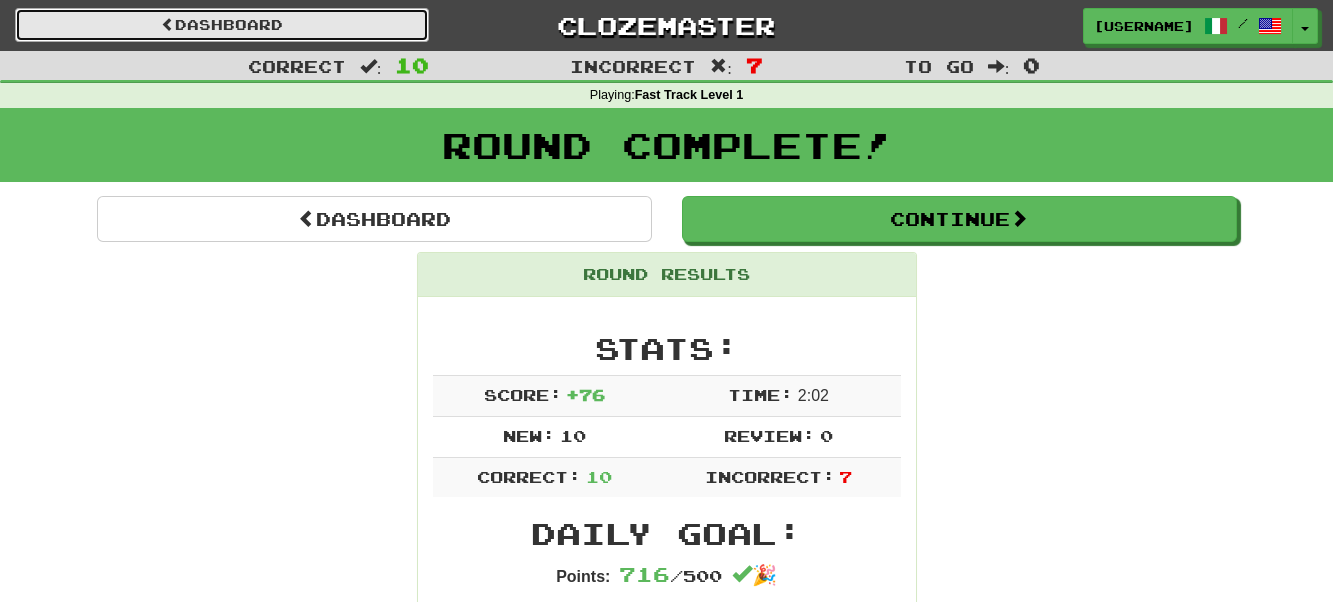 click on "Dashboard" at bounding box center [222, 25] 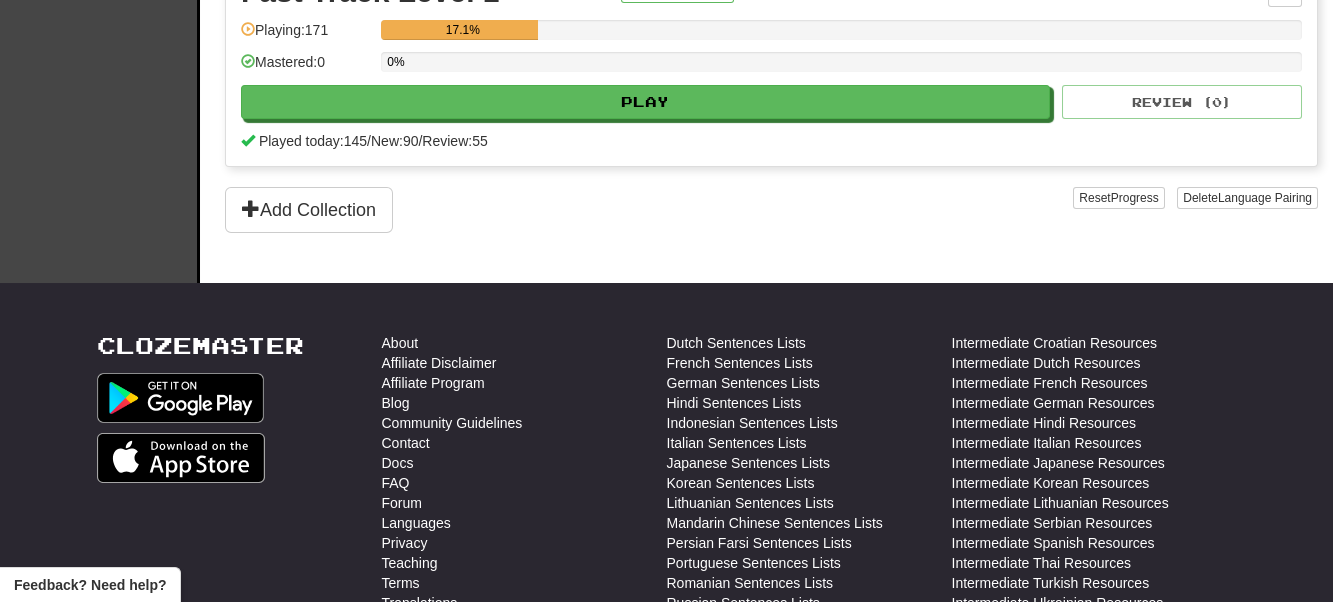 scroll, scrollTop: 0, scrollLeft: 0, axis: both 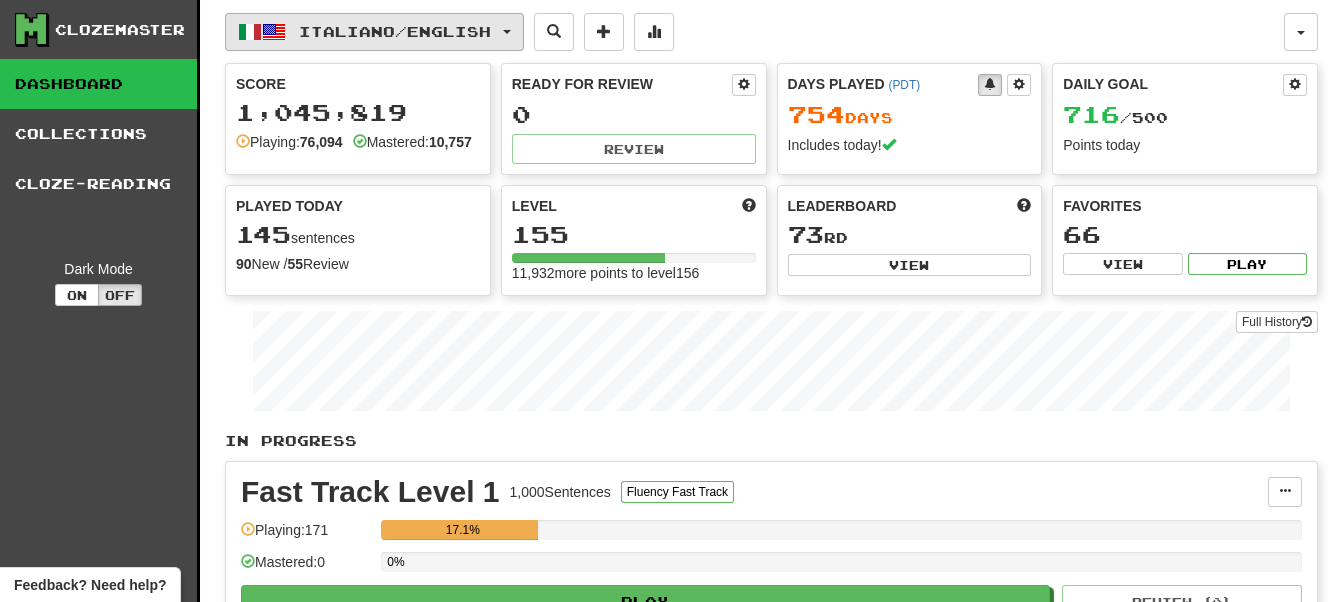click on "Italiano  /  English" at bounding box center (374, 32) 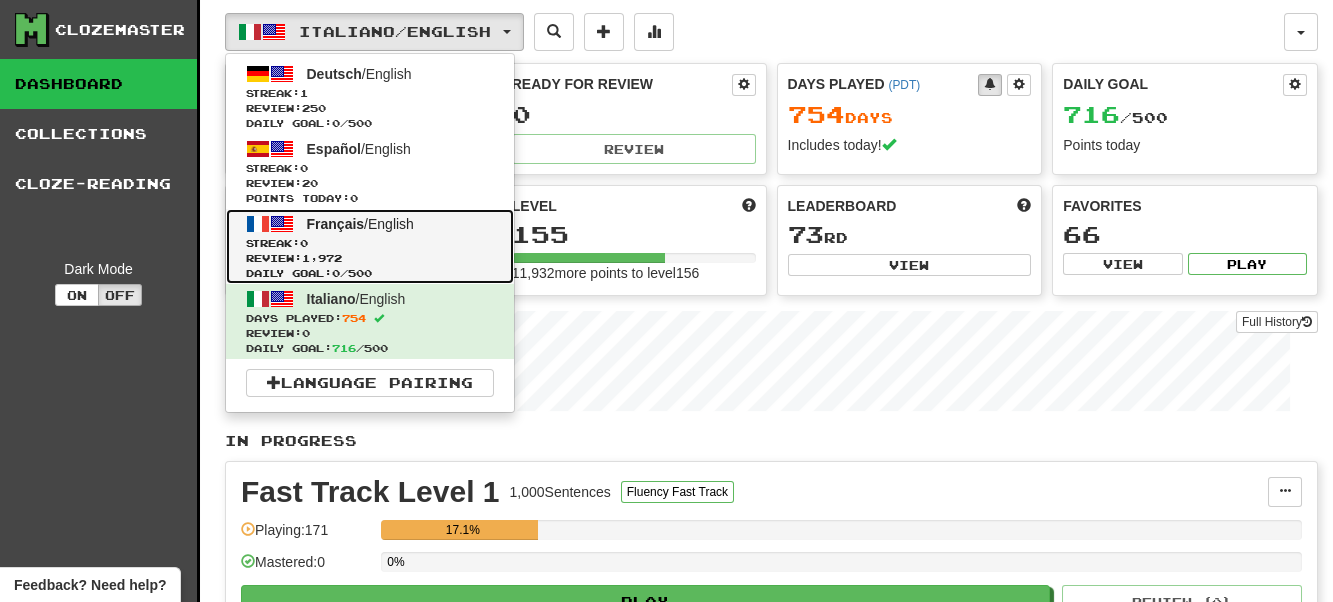 click on "Français" at bounding box center (336, 224) 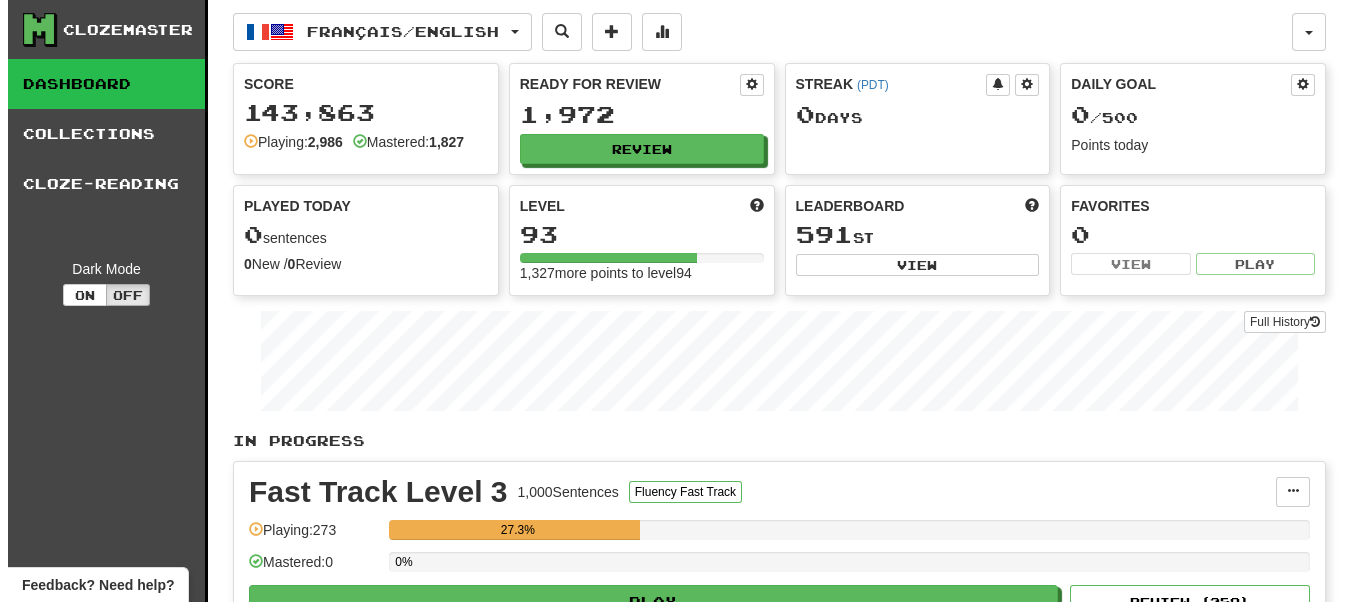 scroll, scrollTop: 300, scrollLeft: 0, axis: vertical 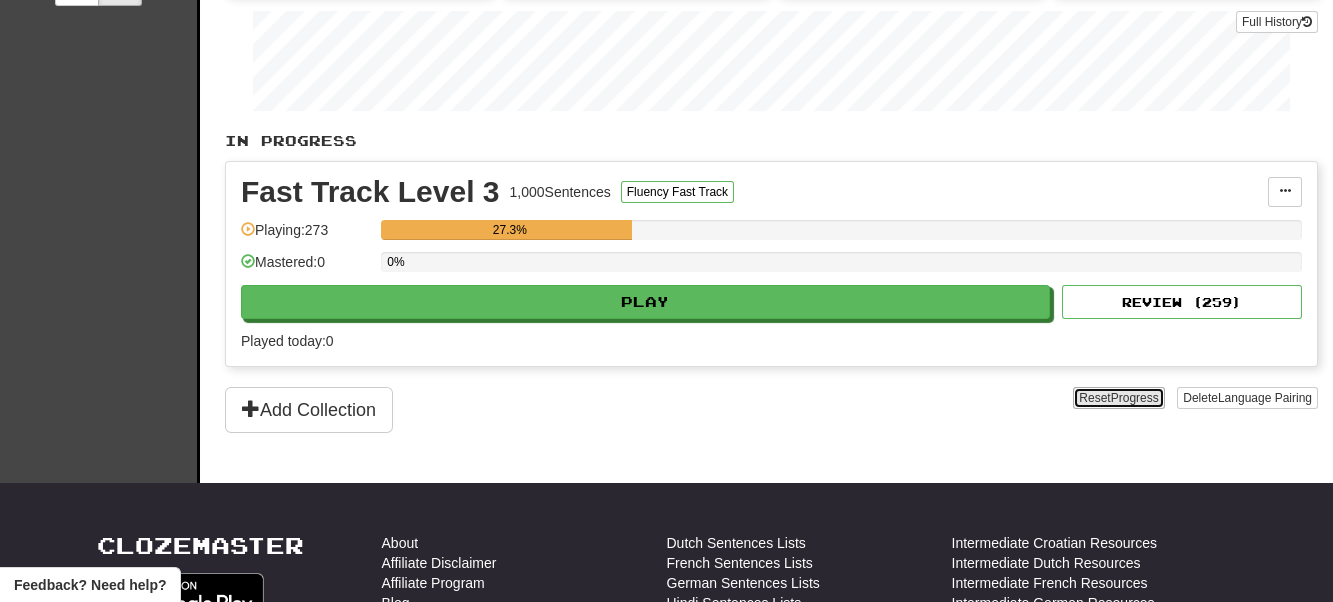 click on "Progress" at bounding box center (1135, 398) 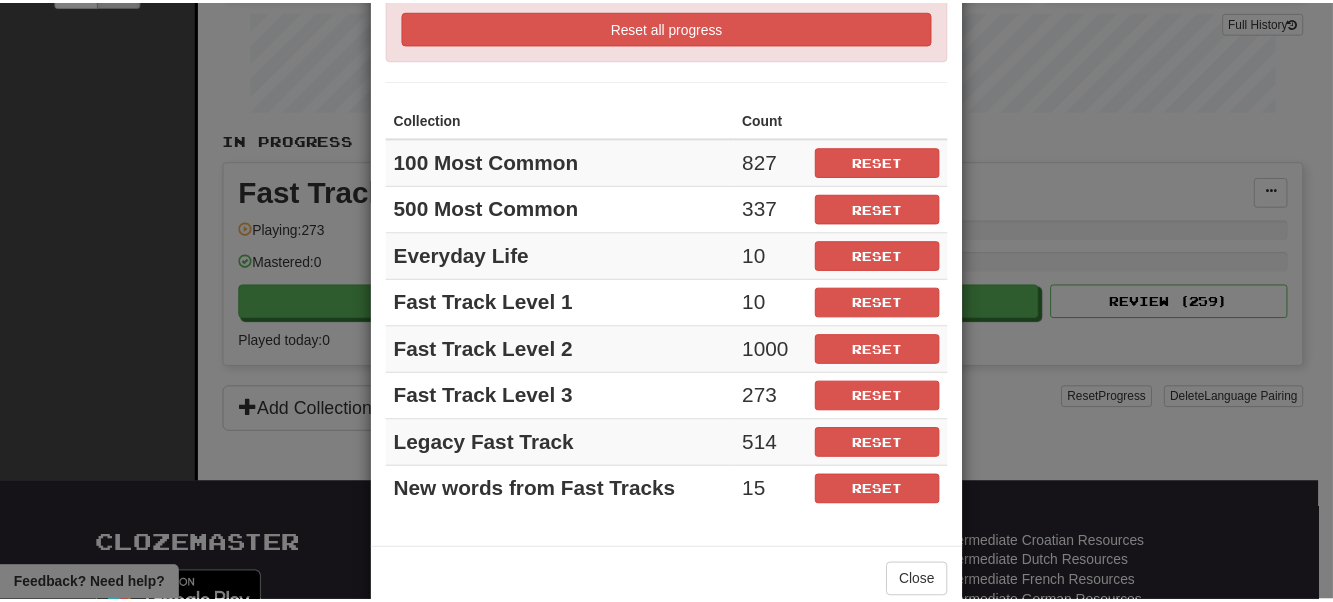 scroll, scrollTop: 224, scrollLeft: 0, axis: vertical 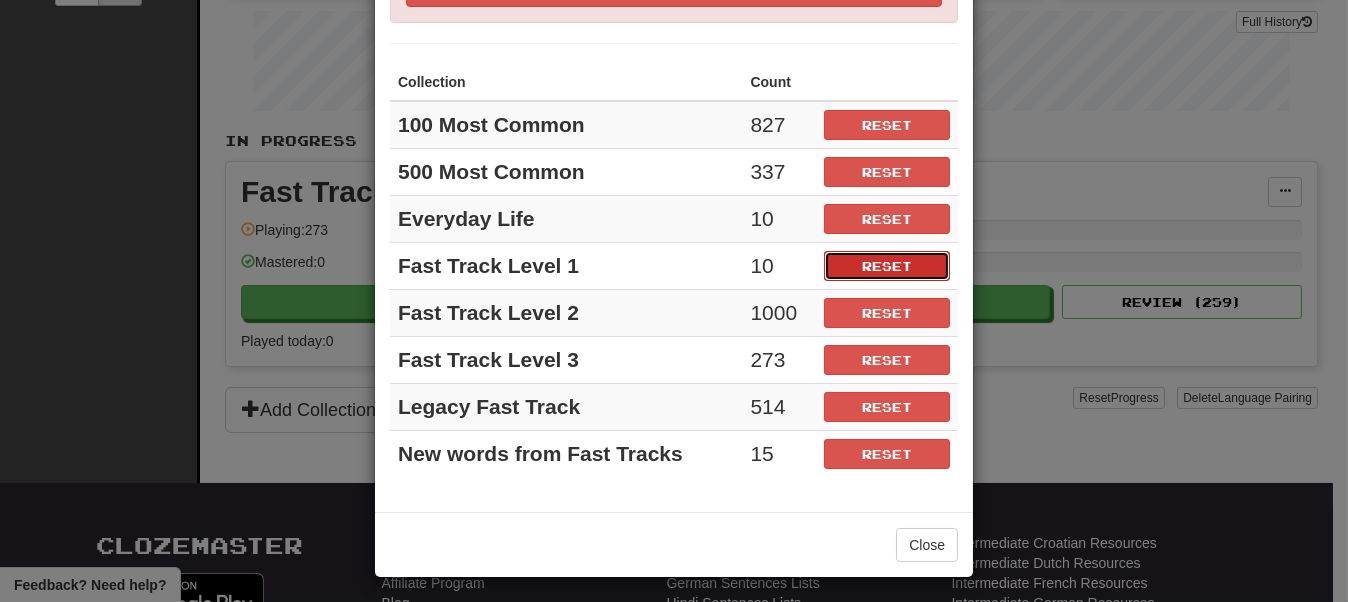 click on "Reset" at bounding box center [887, 266] 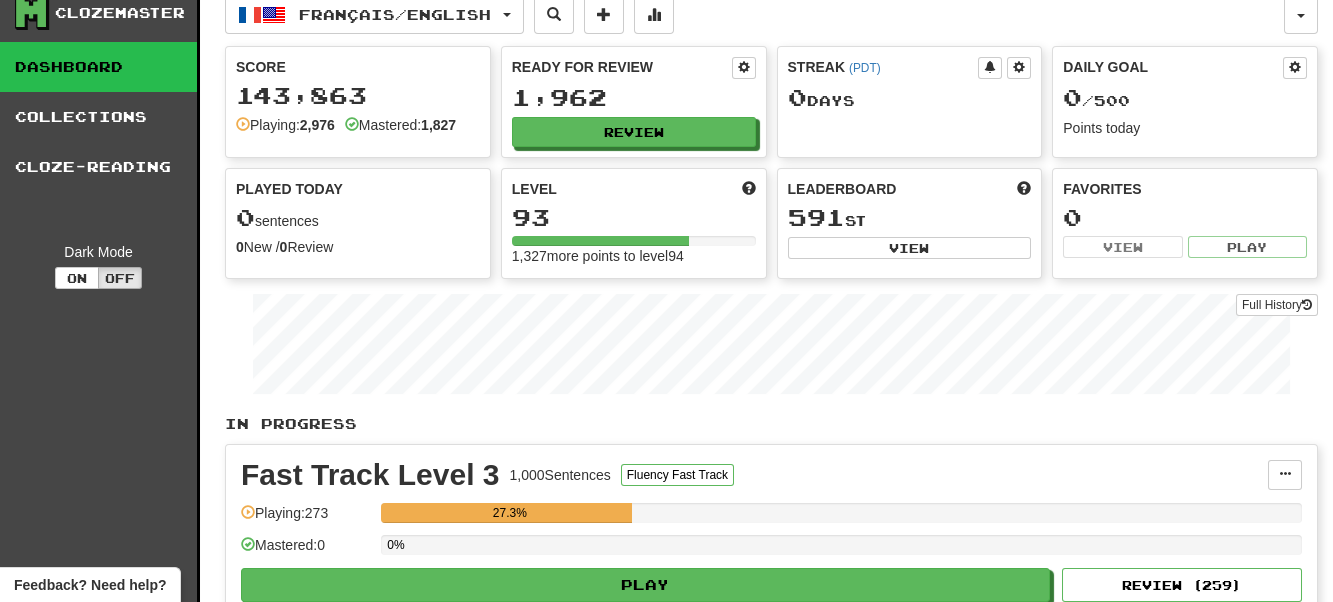 scroll, scrollTop: 0, scrollLeft: 0, axis: both 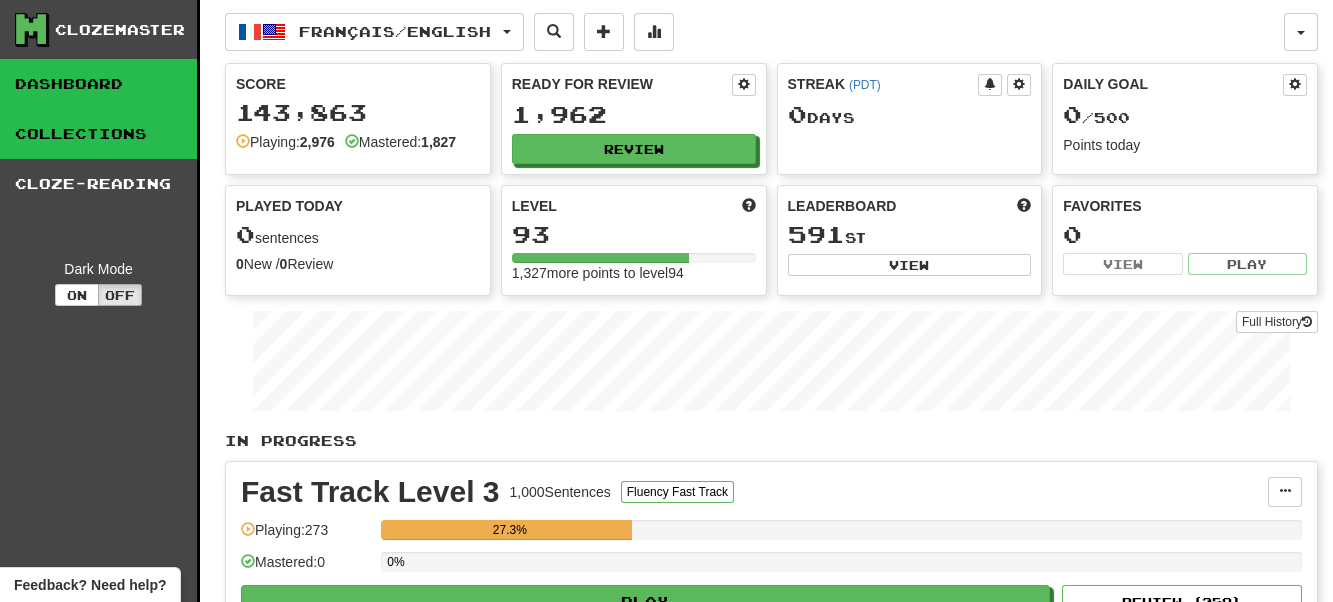 click on "Collections" at bounding box center [98, 134] 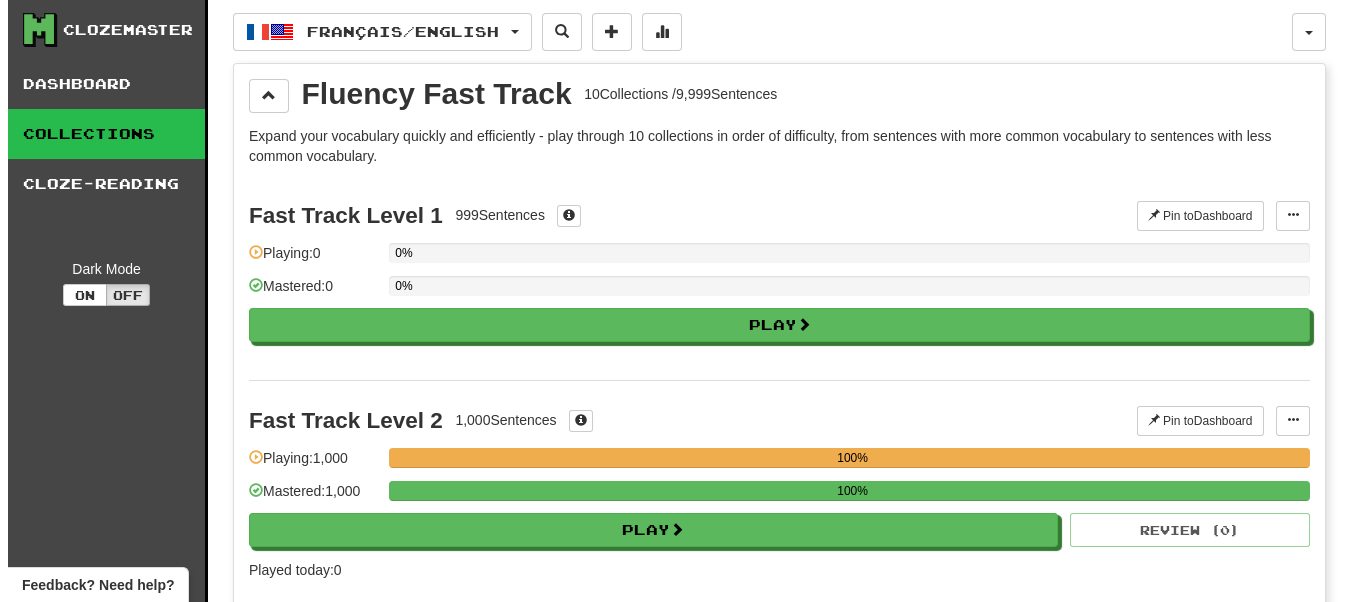 scroll, scrollTop: 200, scrollLeft: 0, axis: vertical 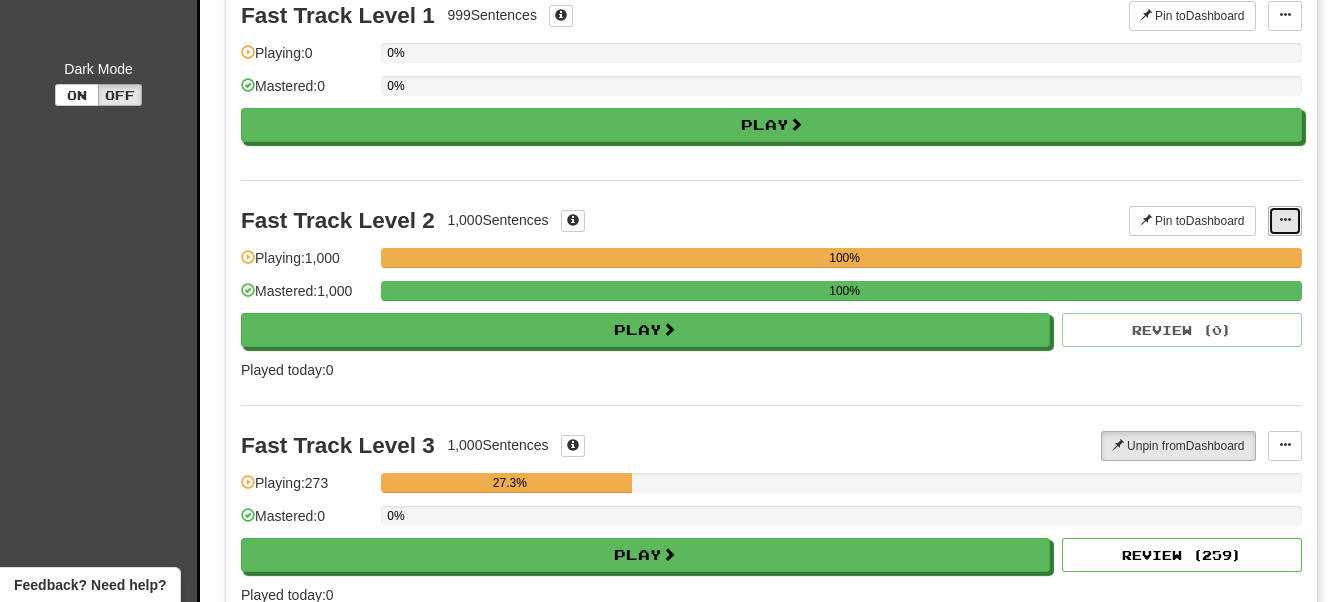 click at bounding box center (1285, 220) 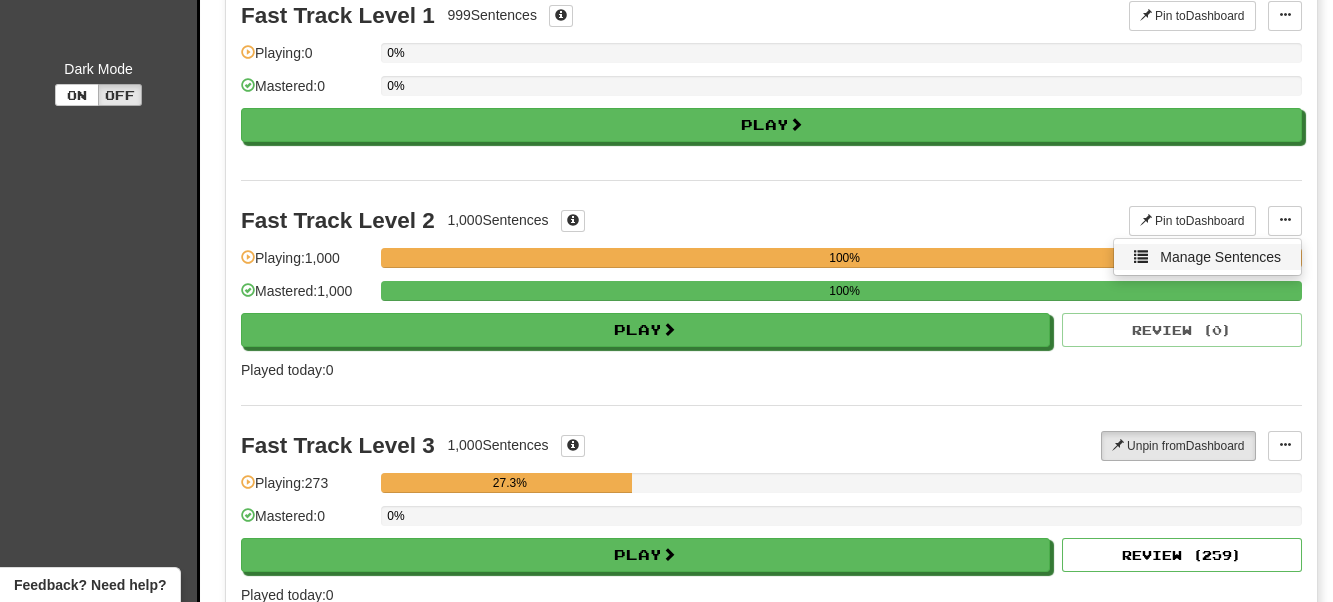 click on "Manage Sentences" at bounding box center (1220, 257) 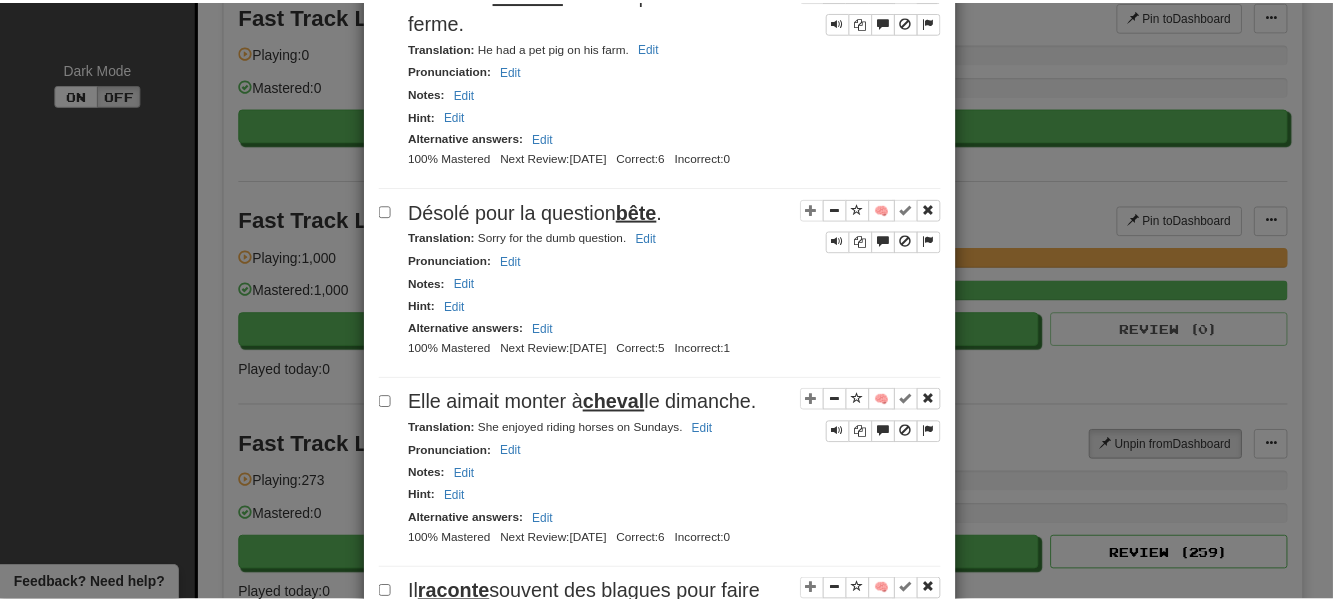 scroll, scrollTop: 3823, scrollLeft: 0, axis: vertical 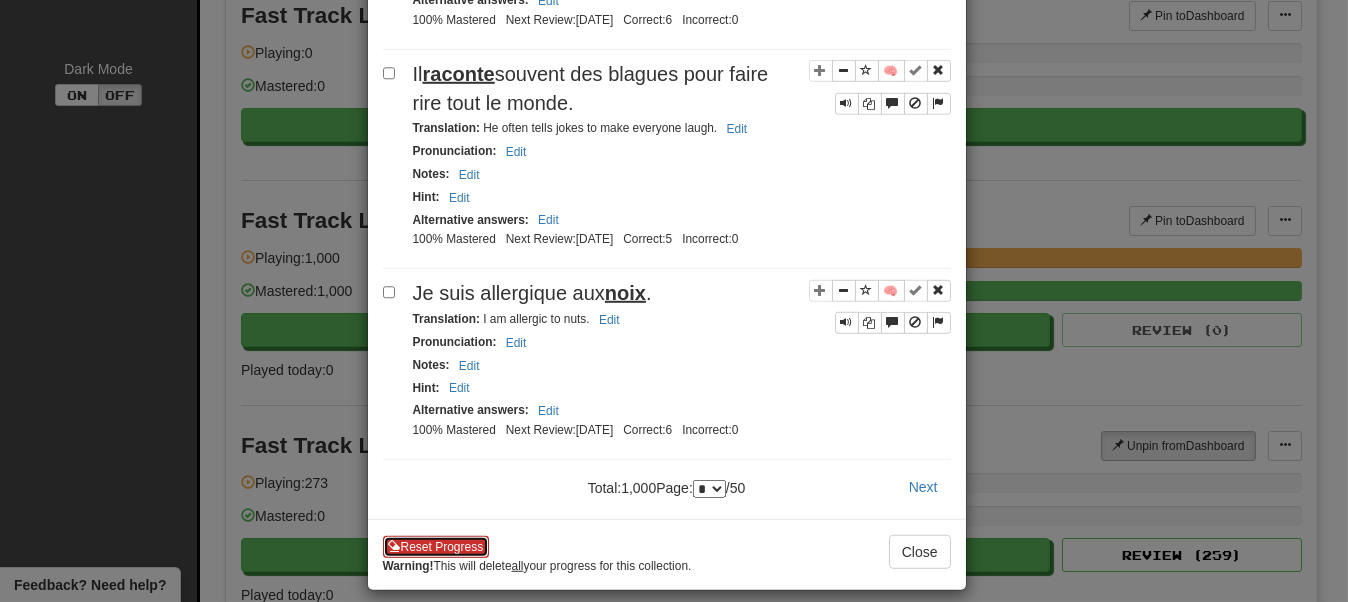 click on "Reset Progress" at bounding box center (436, 547) 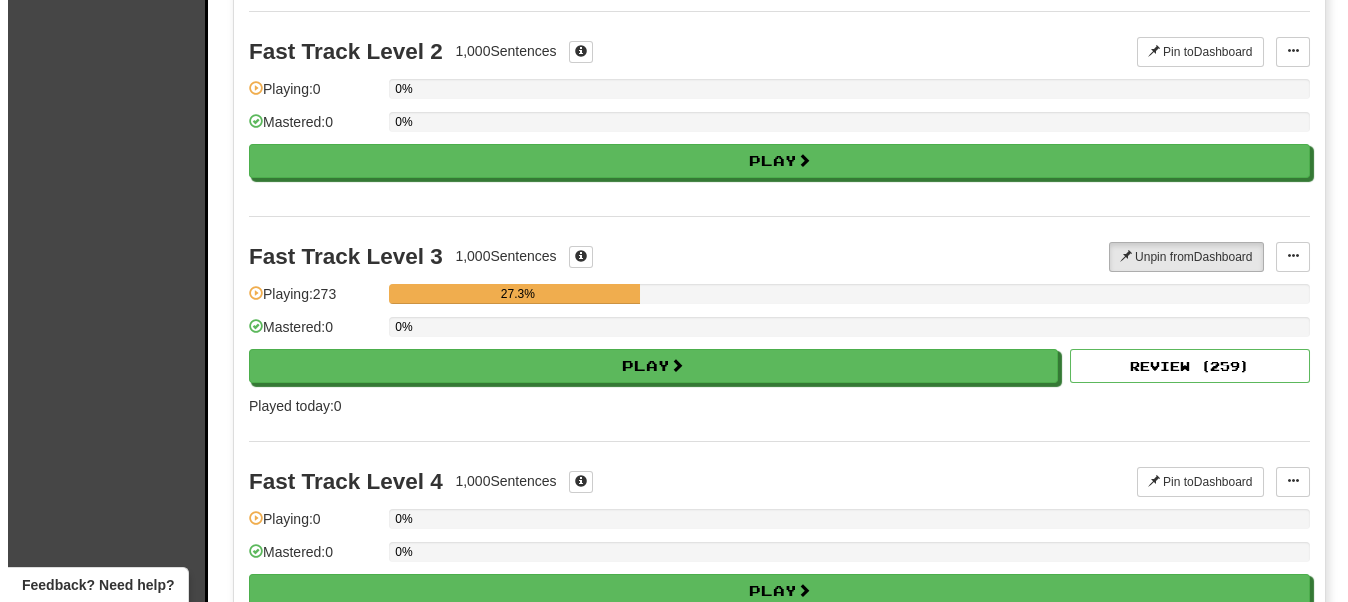 scroll, scrollTop: 400, scrollLeft: 0, axis: vertical 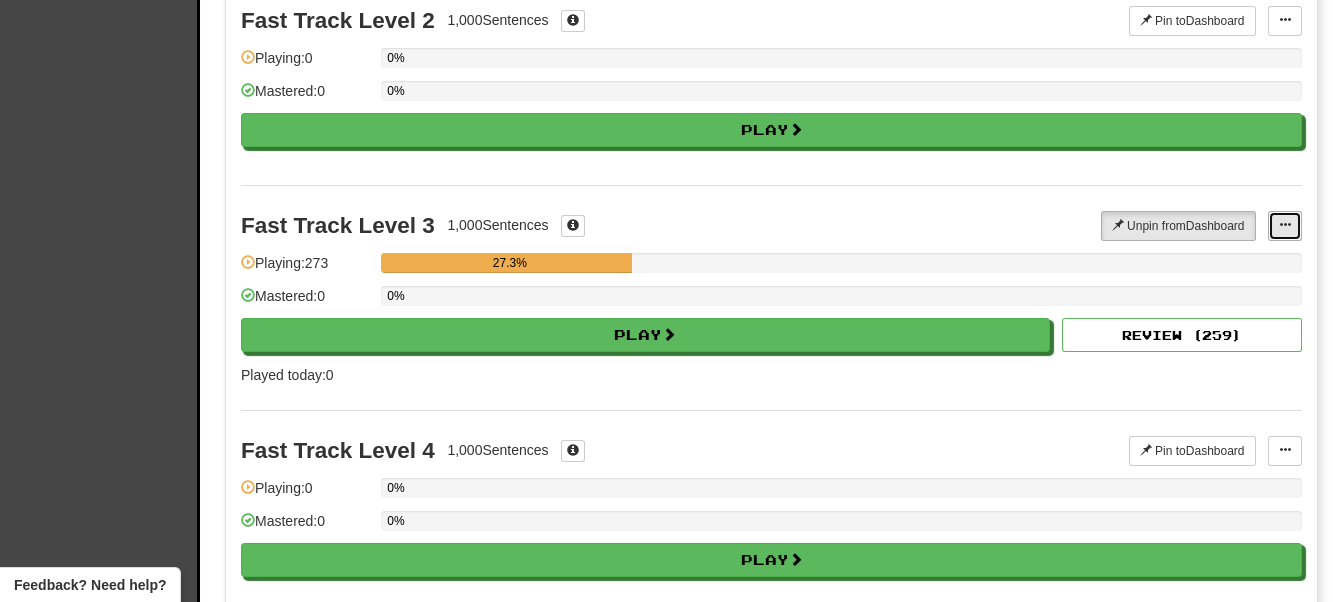 click at bounding box center (1285, 226) 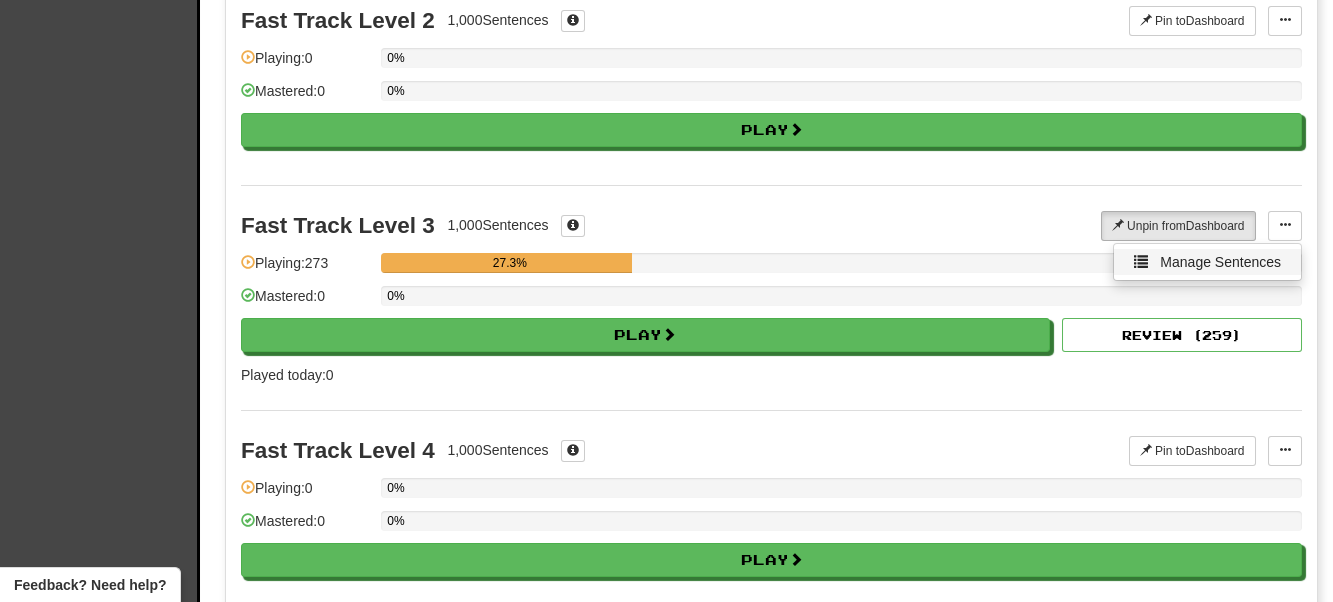 click on "Manage Sentences" at bounding box center (1220, 262) 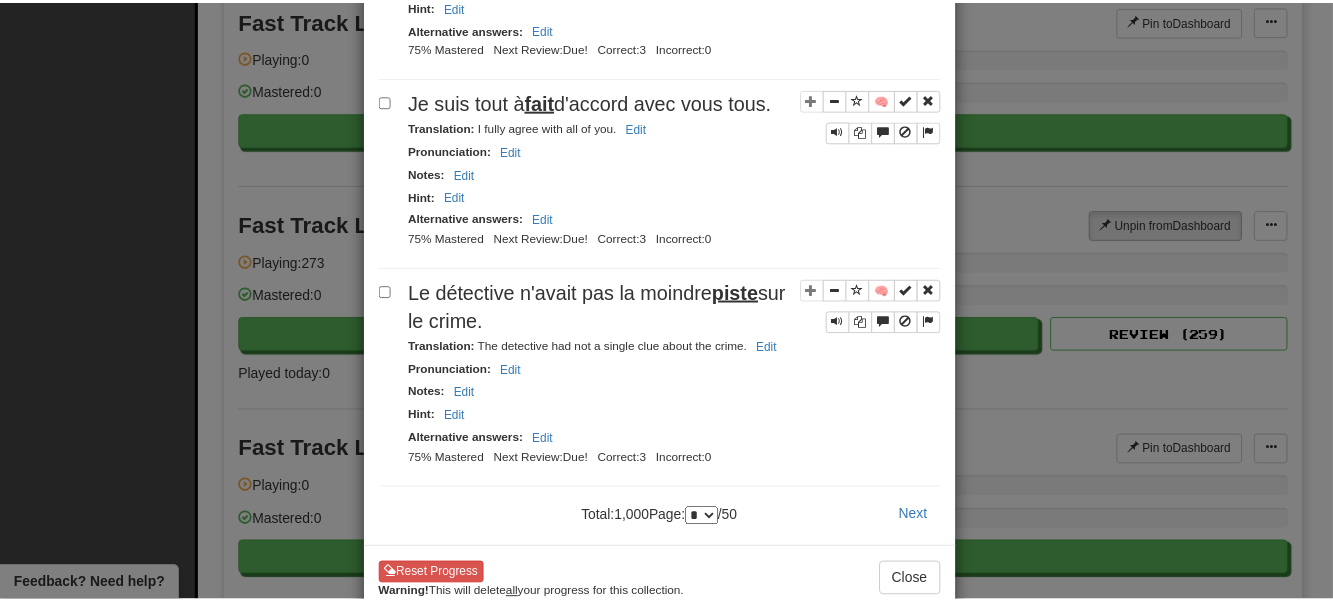 scroll, scrollTop: 3766, scrollLeft: 0, axis: vertical 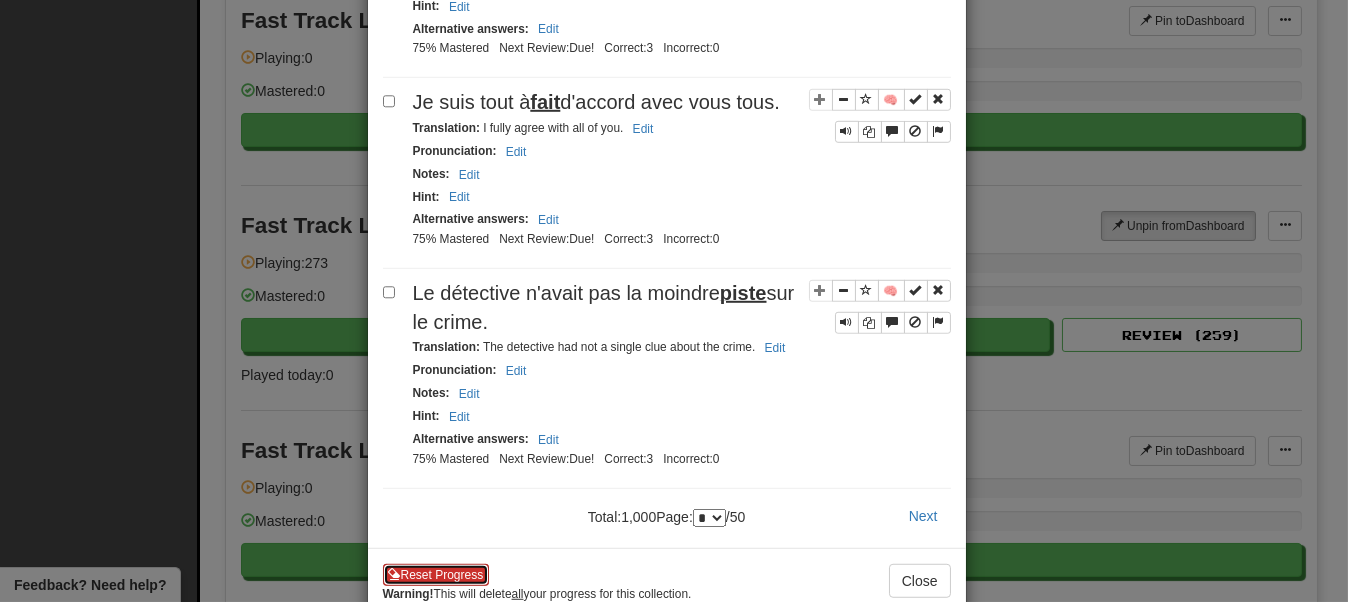 click on "Reset Progress" at bounding box center [436, 575] 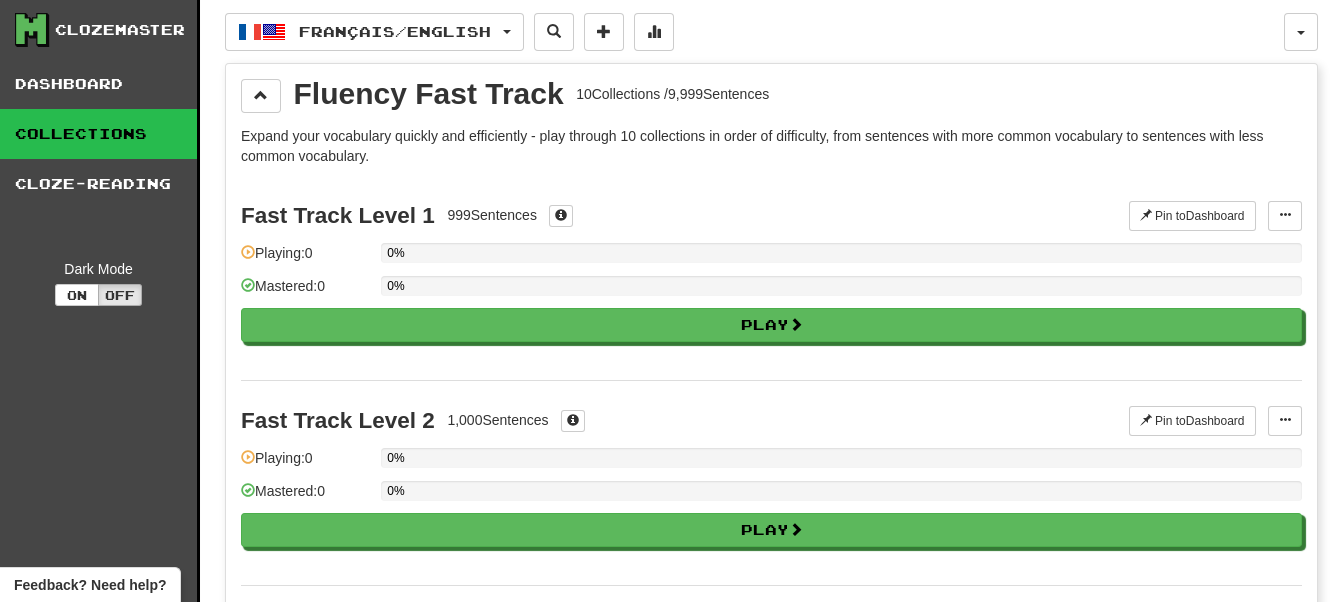 scroll, scrollTop: 200, scrollLeft: 0, axis: vertical 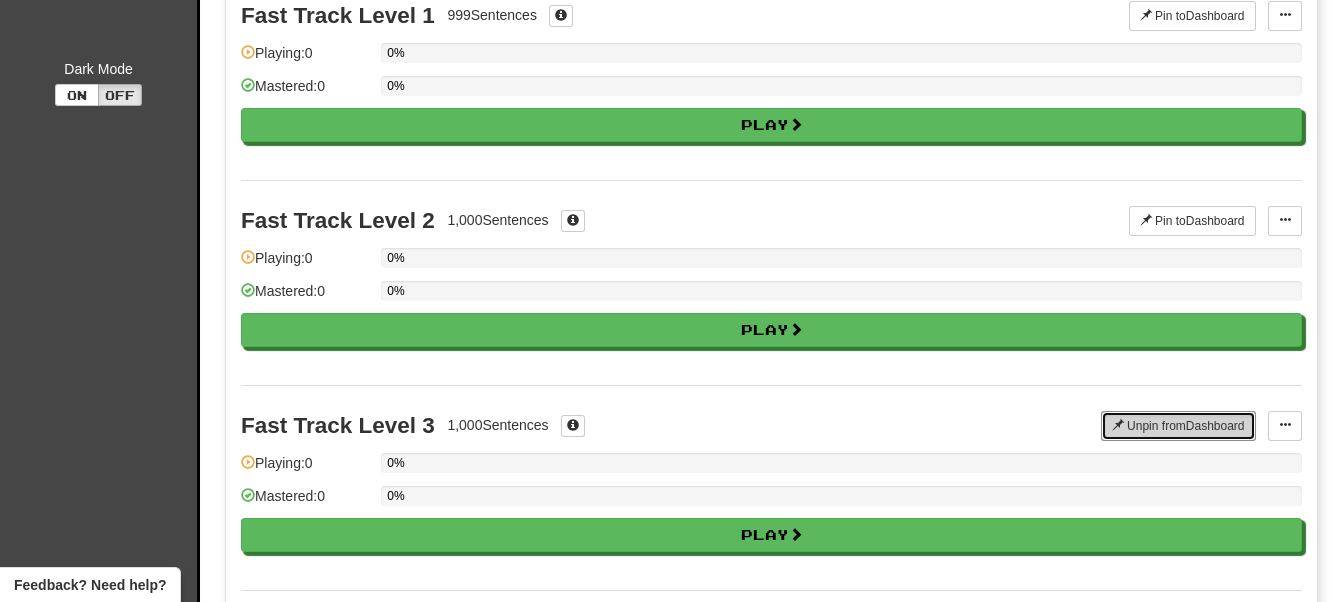 click on "Unpin from  Dashboard" at bounding box center (1178, 426) 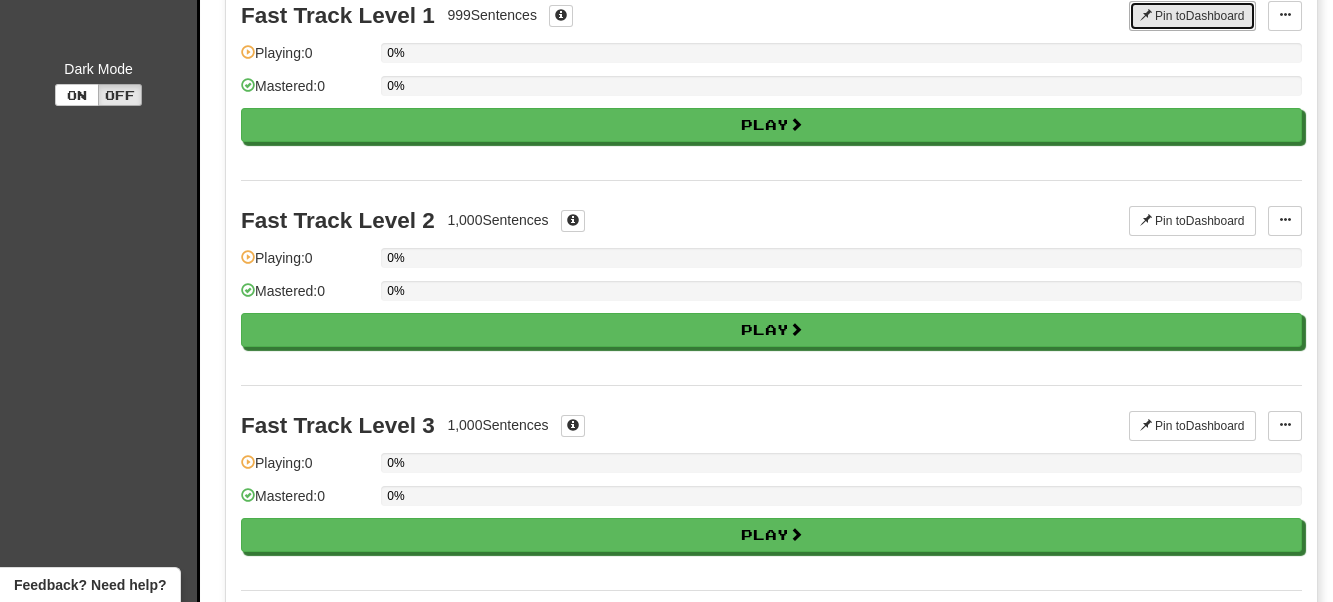 click on "Pin to  Dashboard" at bounding box center (1192, 16) 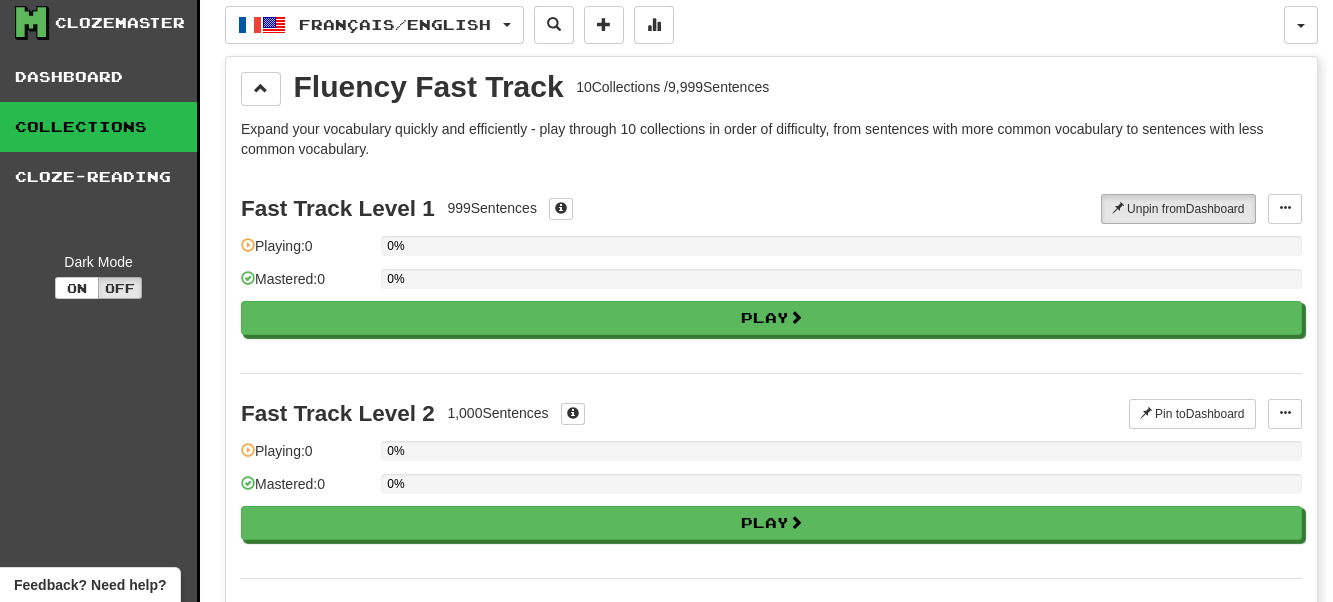 scroll, scrollTop: 0, scrollLeft: 0, axis: both 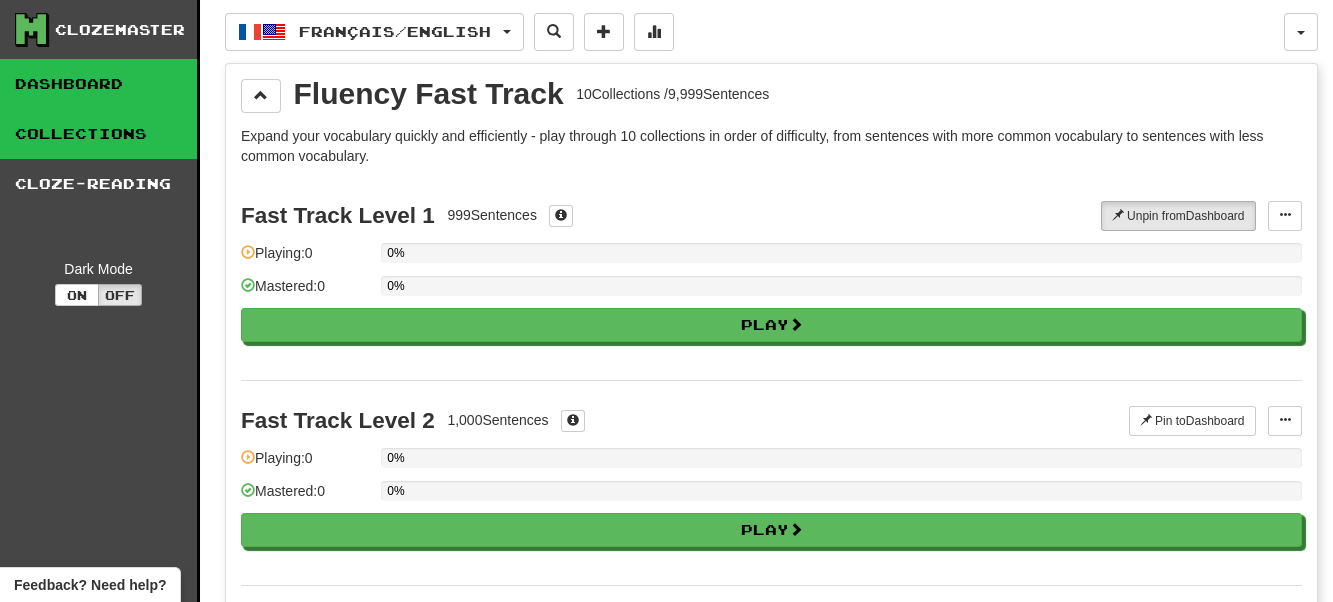 click on "Dashboard" at bounding box center [98, 84] 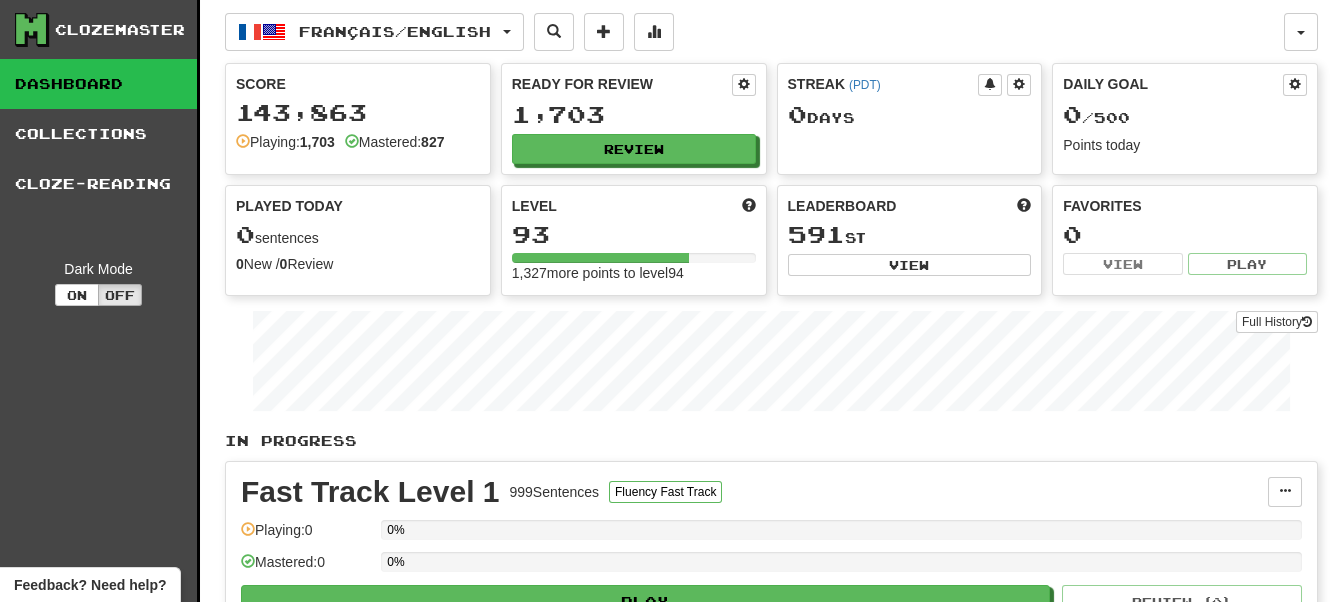 scroll, scrollTop: 300, scrollLeft: 0, axis: vertical 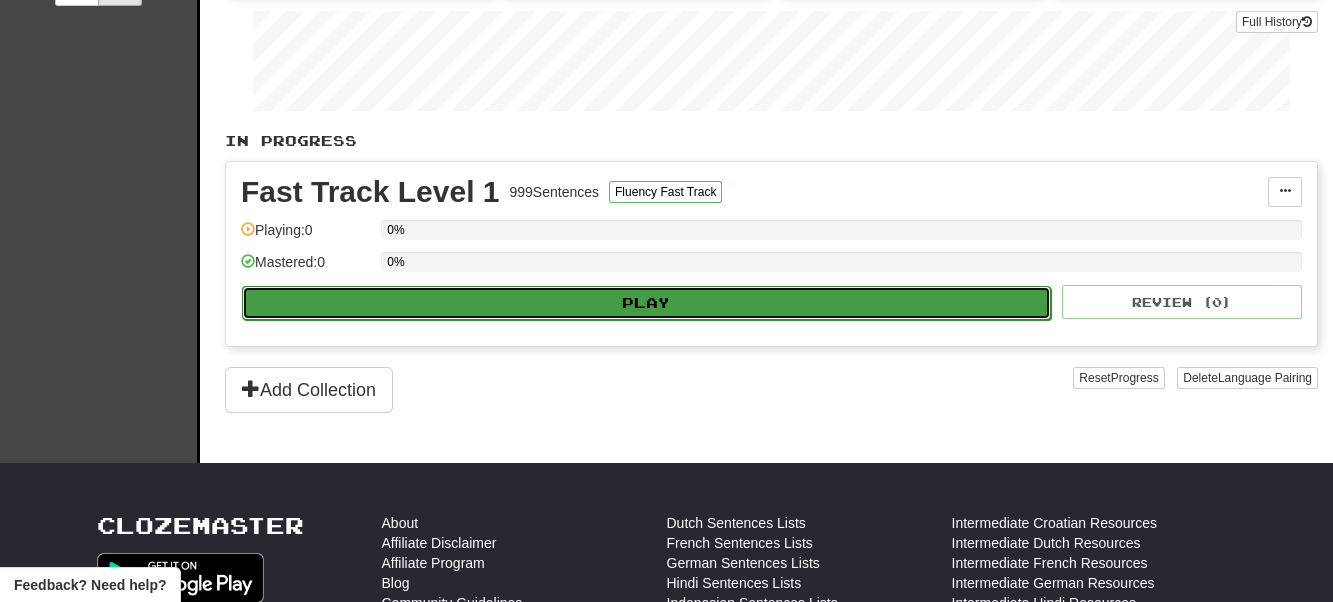 click on "Play" at bounding box center (646, 303) 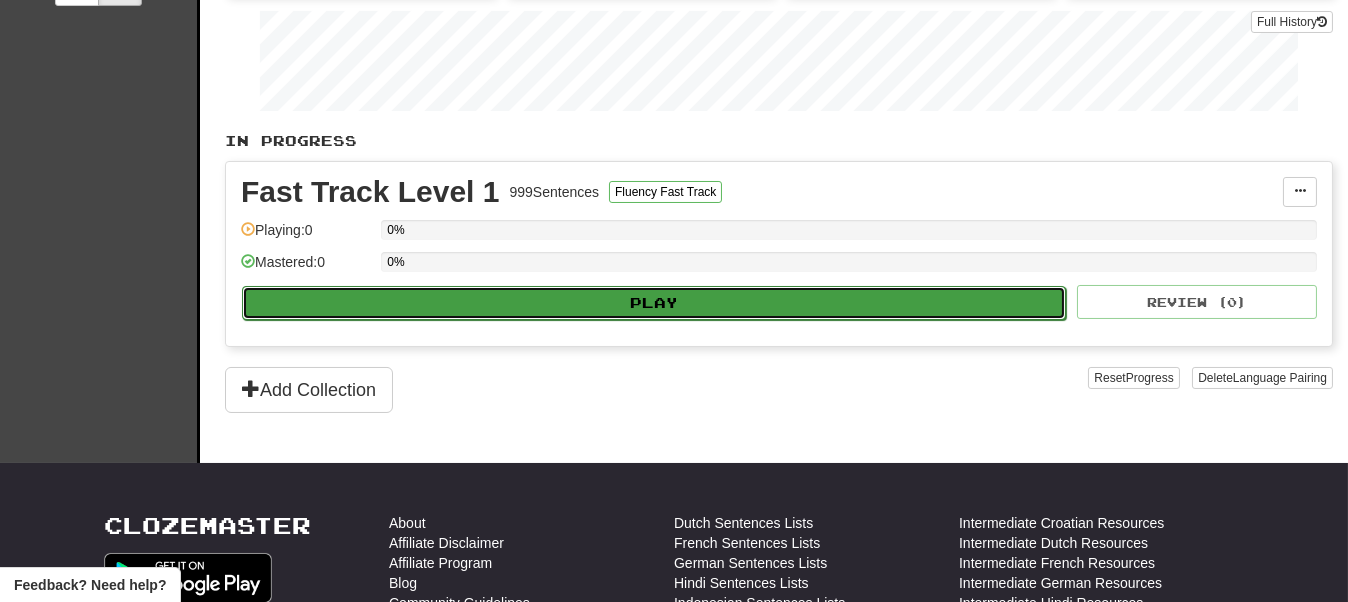 select on "**" 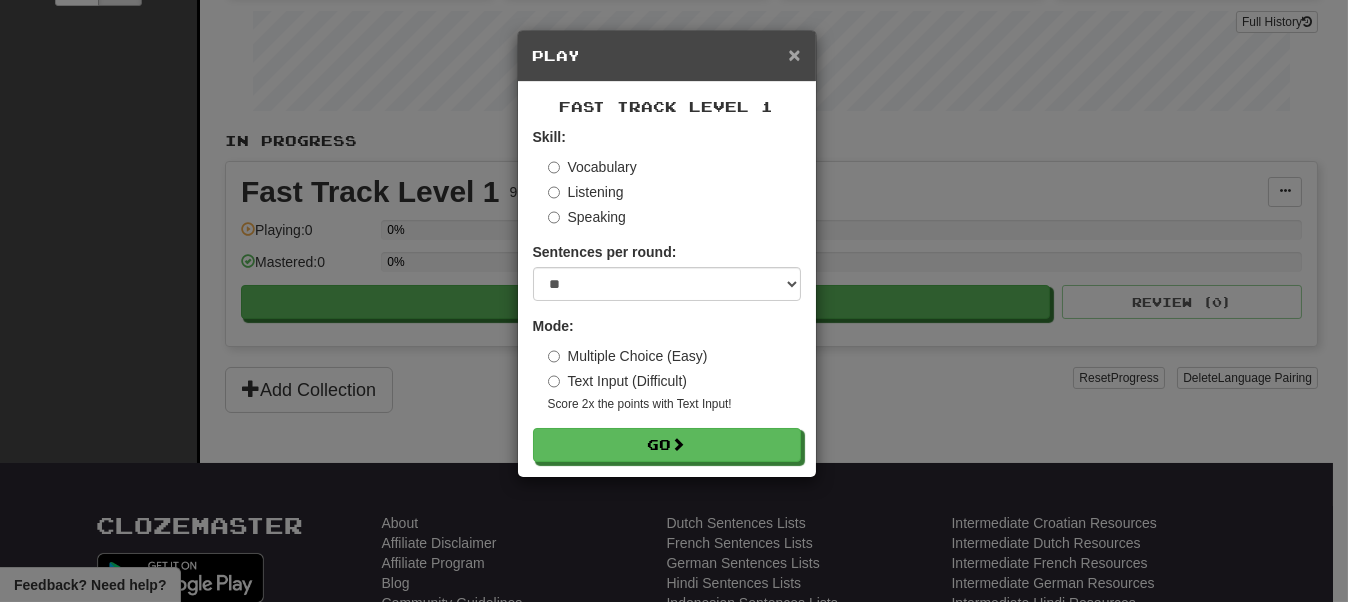 click on "×" at bounding box center [794, 54] 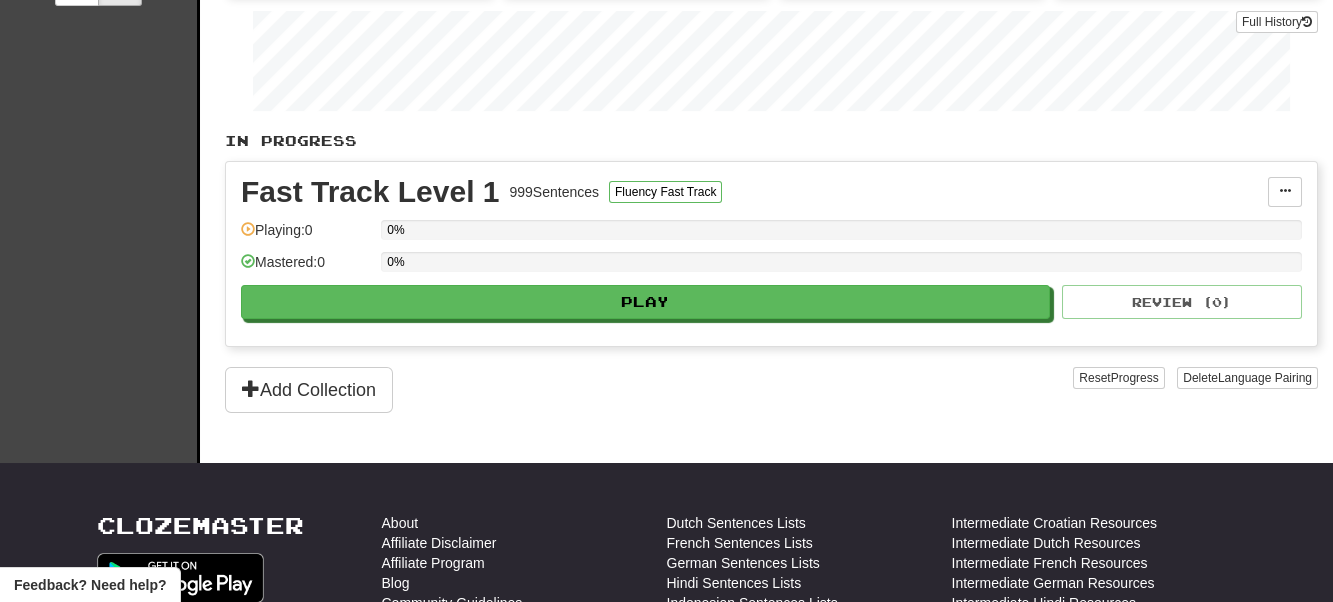 scroll, scrollTop: 0, scrollLeft: 0, axis: both 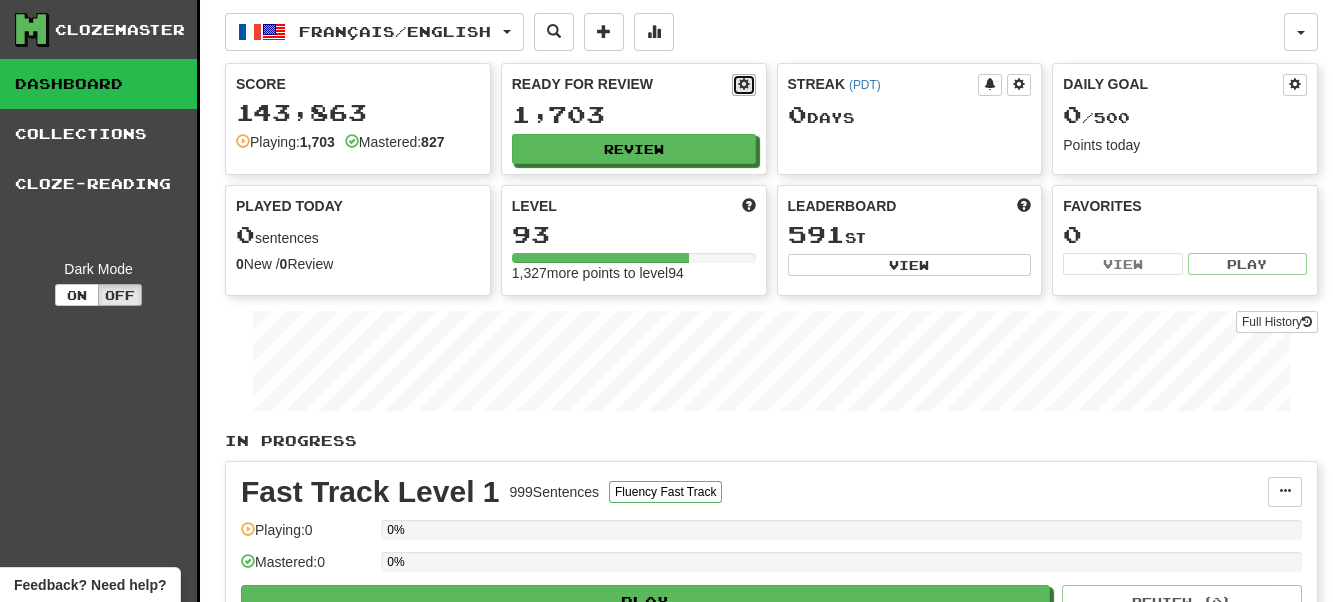 click at bounding box center (744, 84) 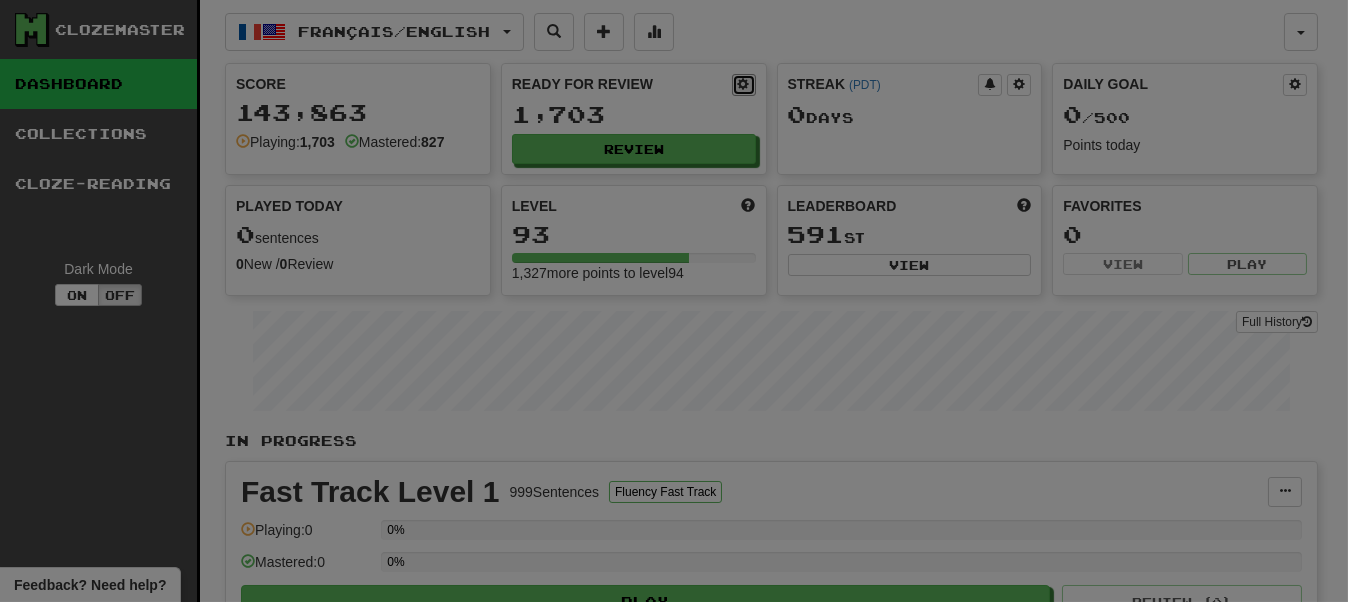 select on "**" 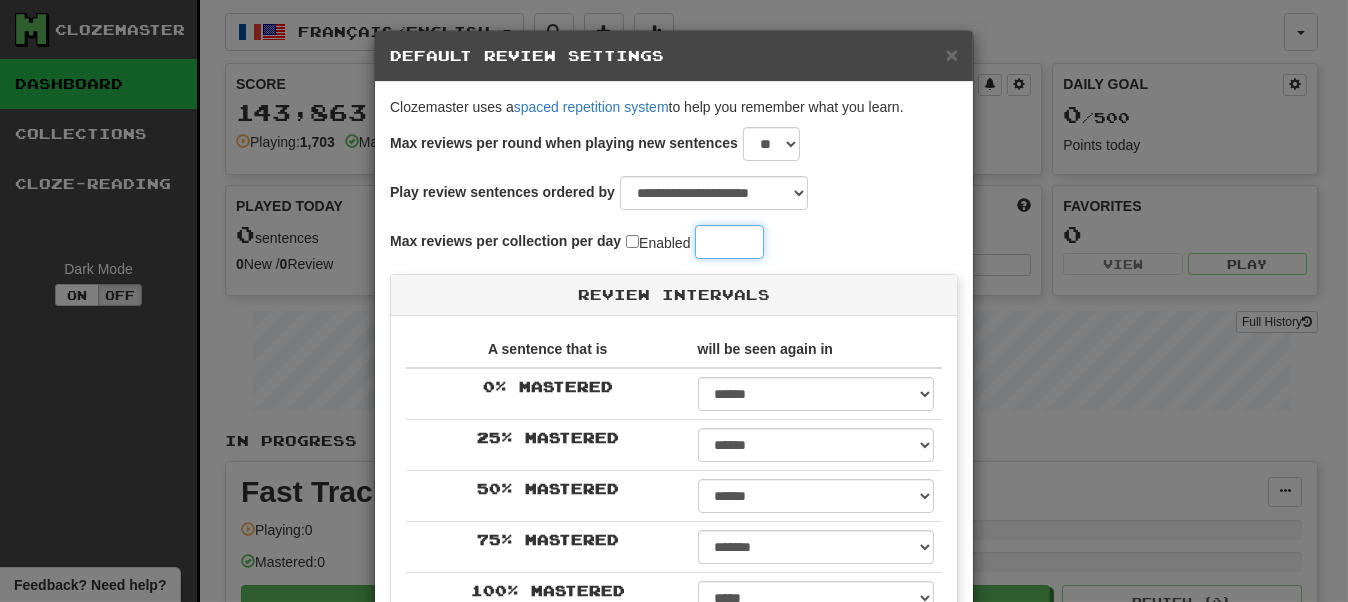 drag, startPoint x: 724, startPoint y: 238, endPoint x: 640, endPoint y: 249, distance: 84.71718 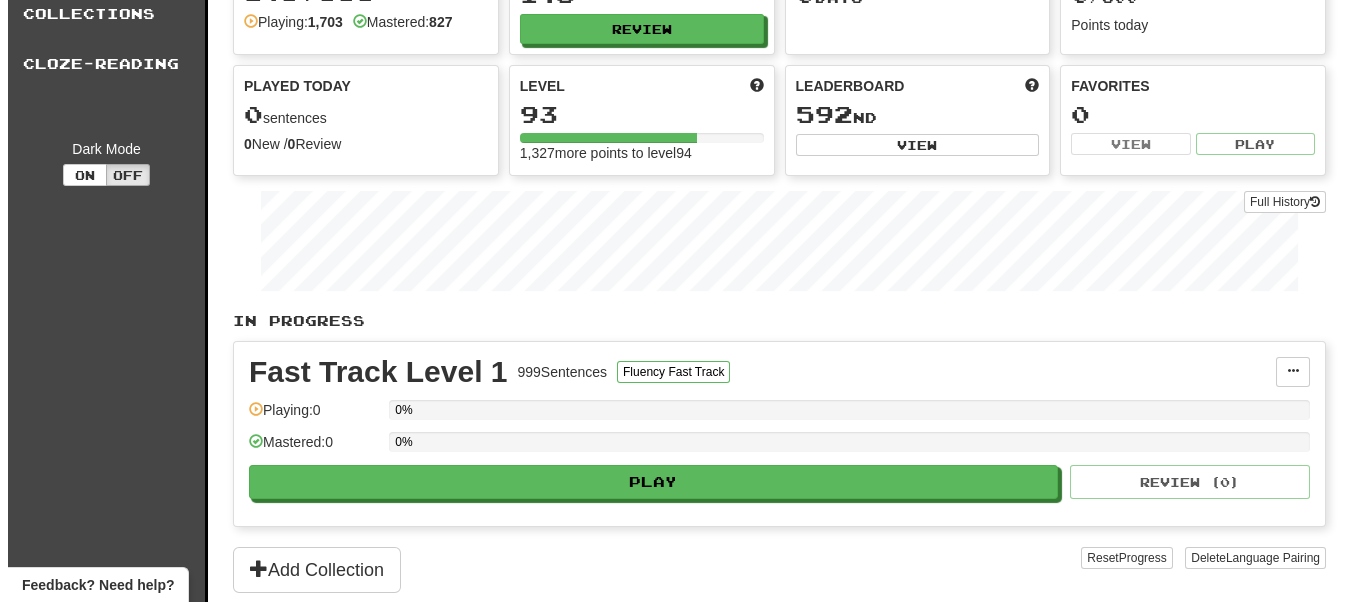 scroll, scrollTop: 200, scrollLeft: 0, axis: vertical 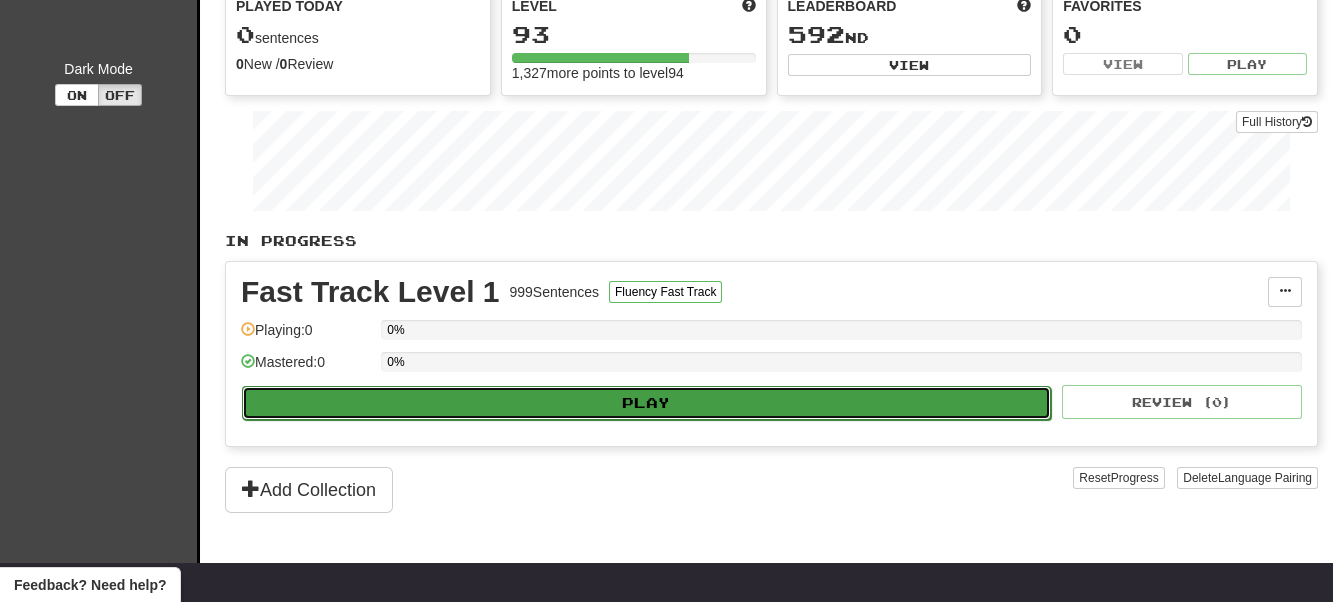 click on "Play" at bounding box center [646, 403] 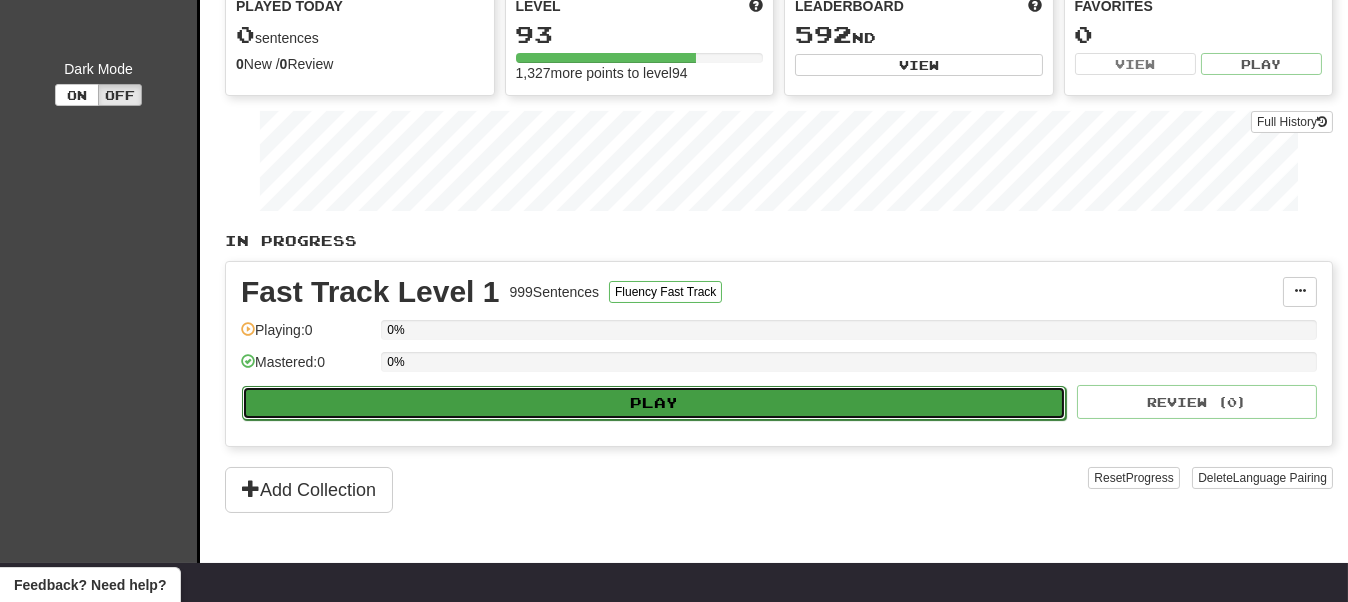 select on "**" 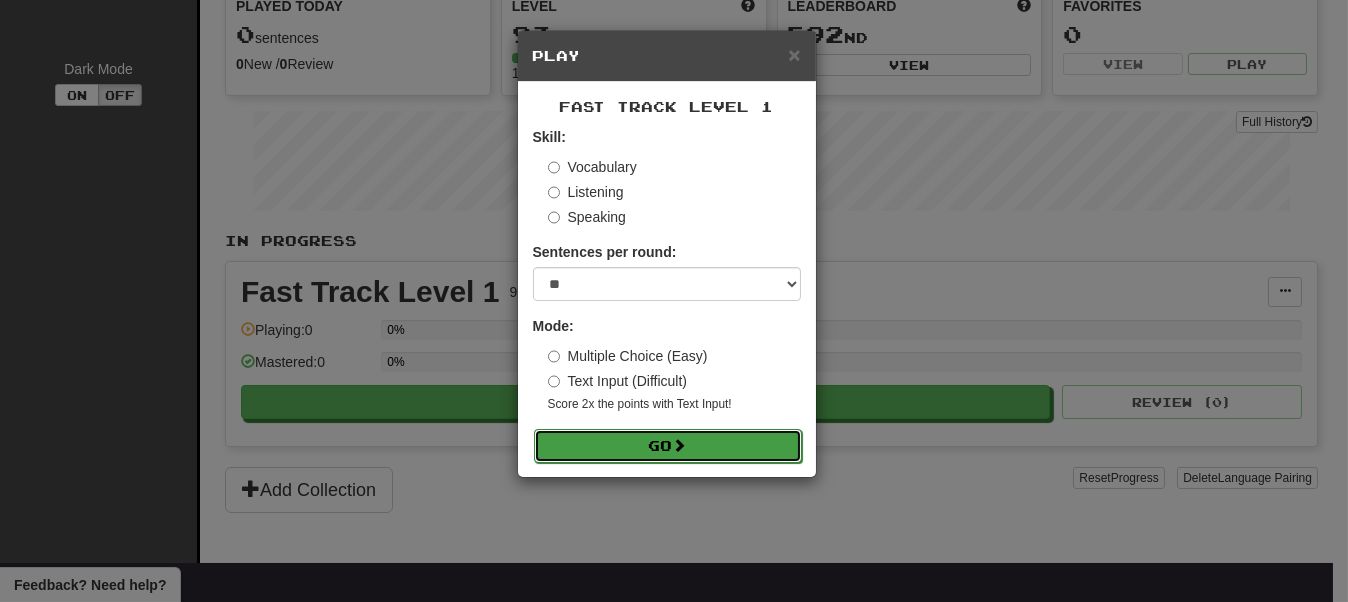 click on "Go" at bounding box center (668, 446) 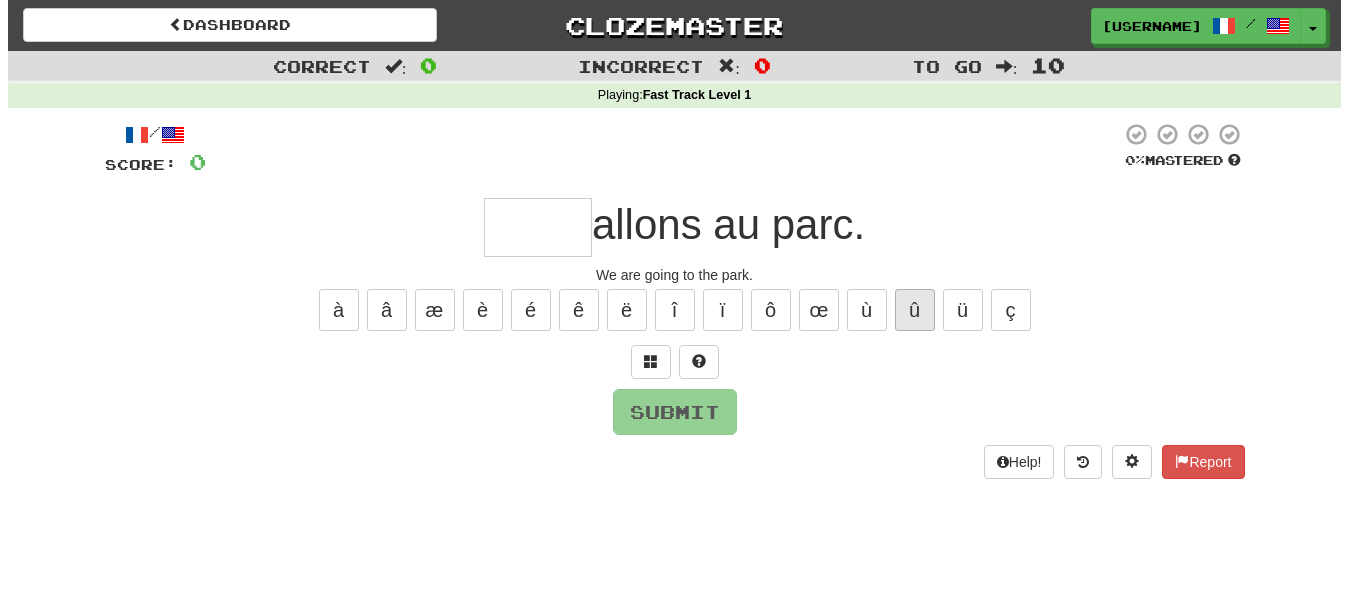 scroll, scrollTop: 0, scrollLeft: 0, axis: both 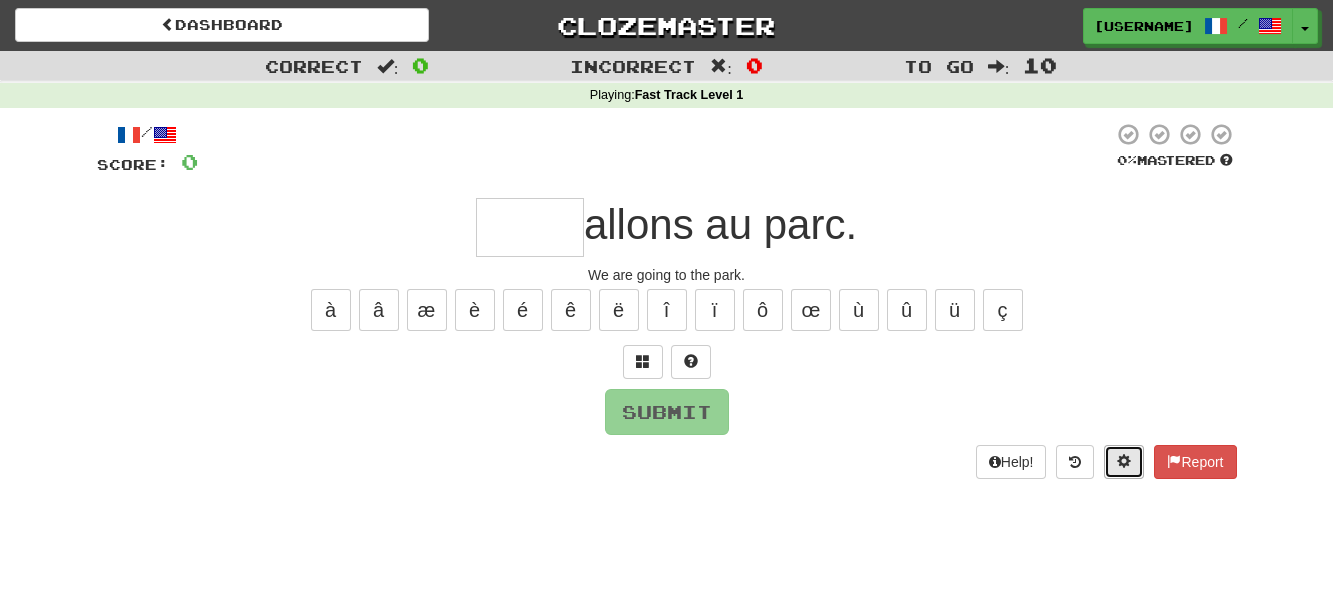 click at bounding box center [1124, 461] 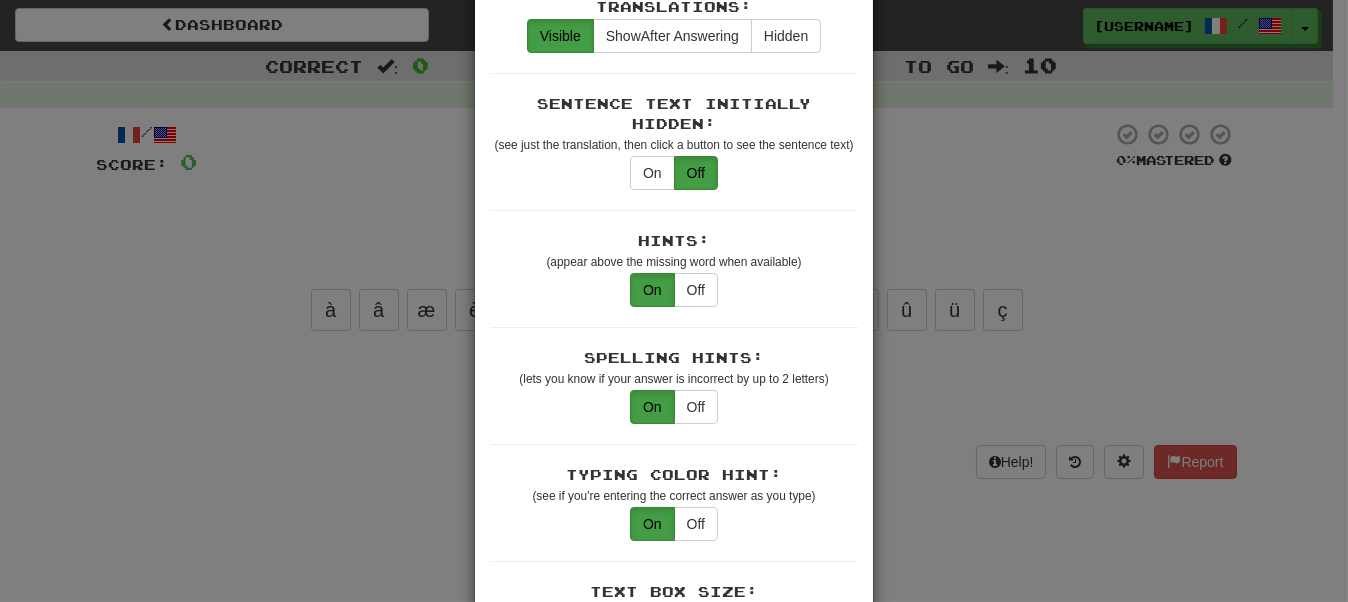 scroll, scrollTop: 200, scrollLeft: 0, axis: vertical 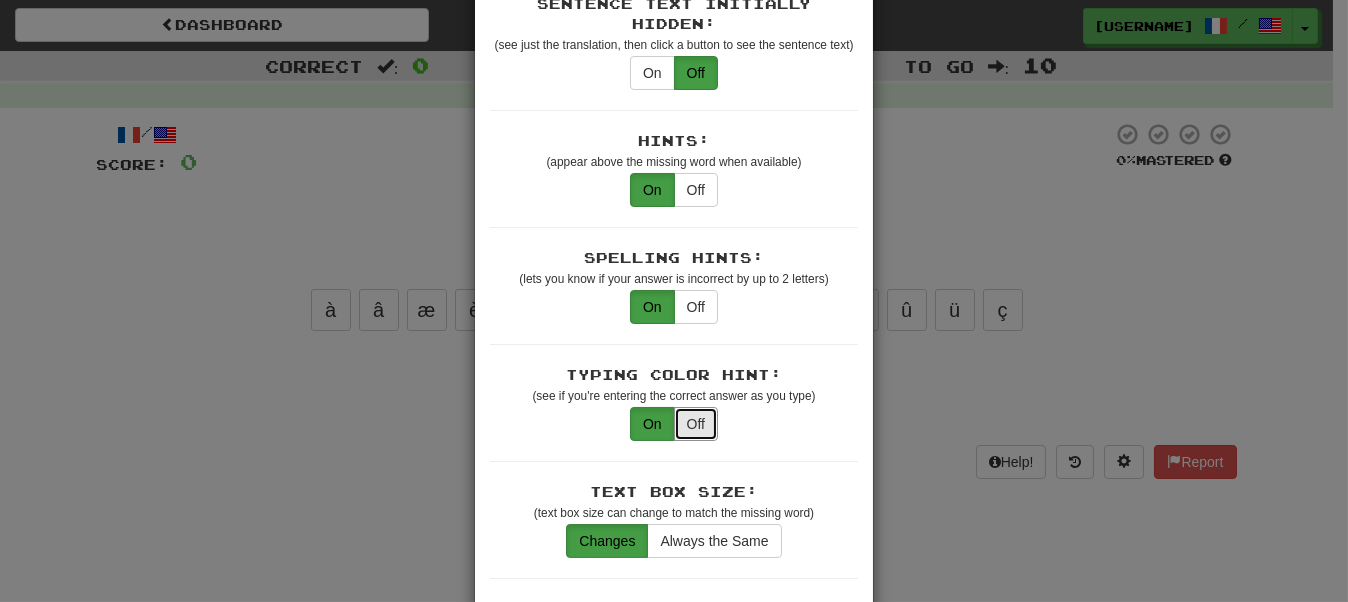 drag, startPoint x: 684, startPoint y: 398, endPoint x: 829, endPoint y: 375, distance: 146.8128 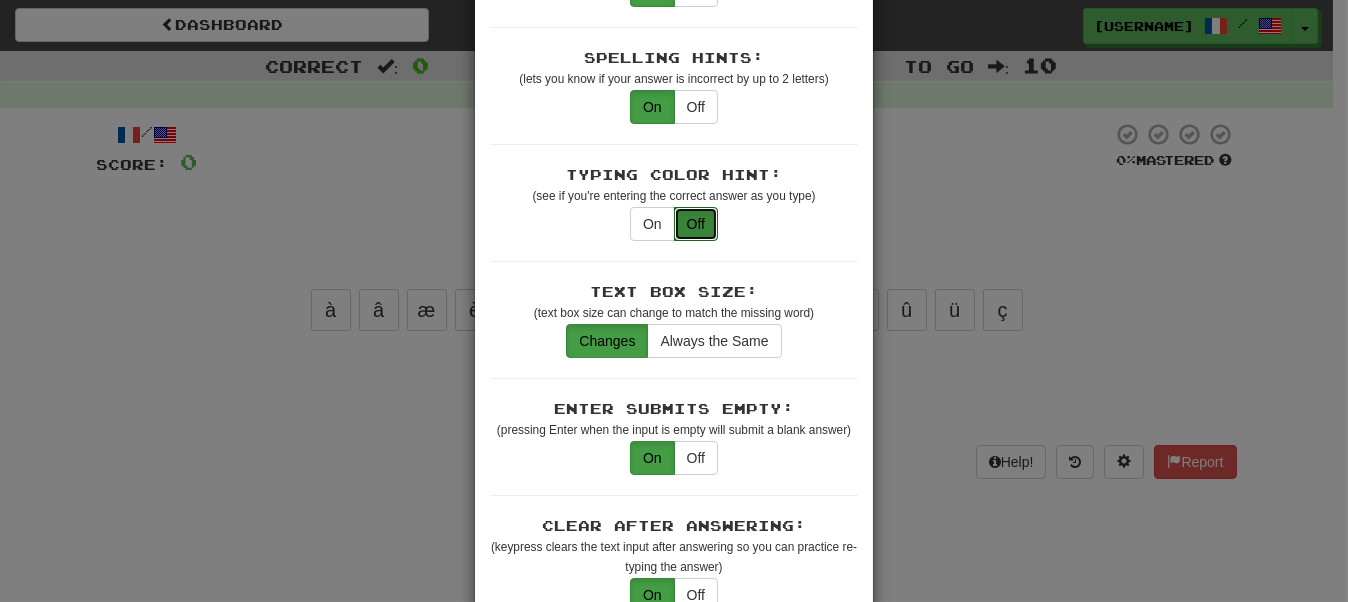 scroll, scrollTop: 500, scrollLeft: 0, axis: vertical 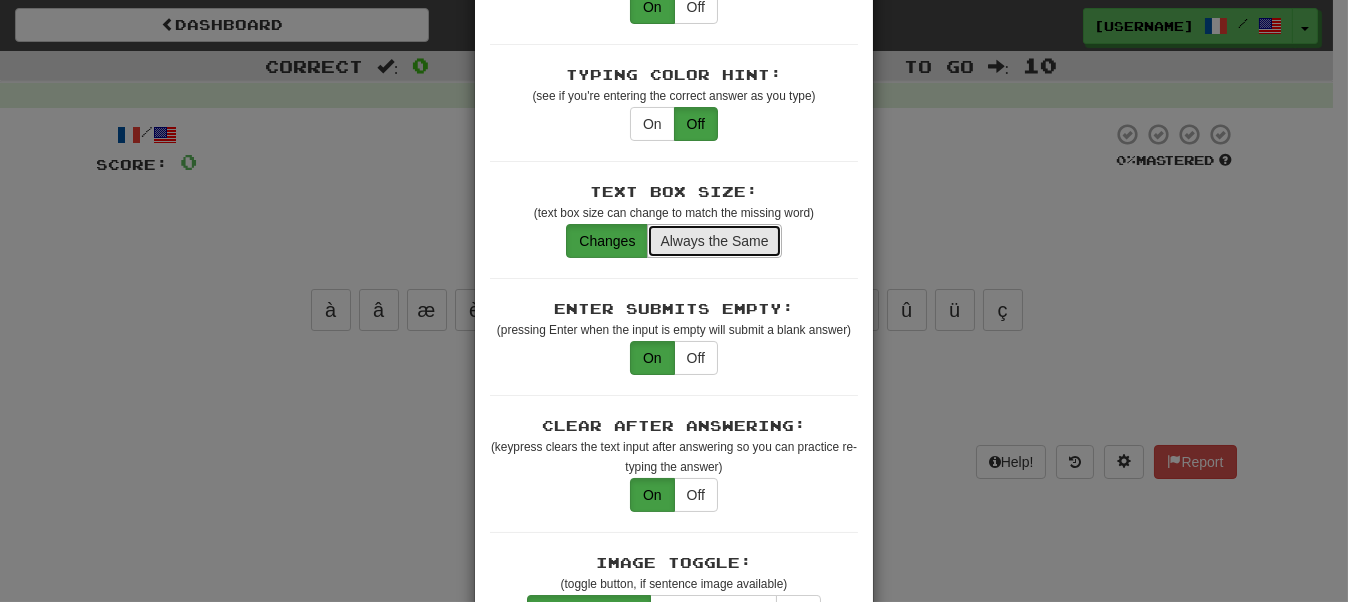 click on "Always the Same" at bounding box center [714, 241] 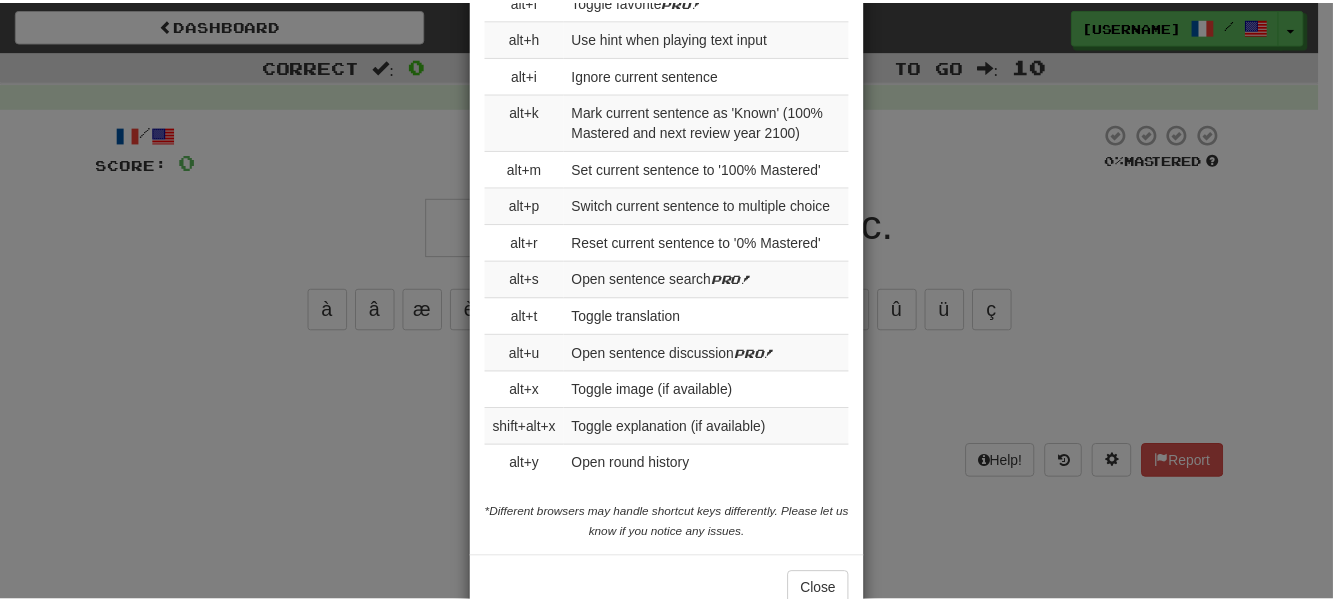 scroll, scrollTop: 3086, scrollLeft: 0, axis: vertical 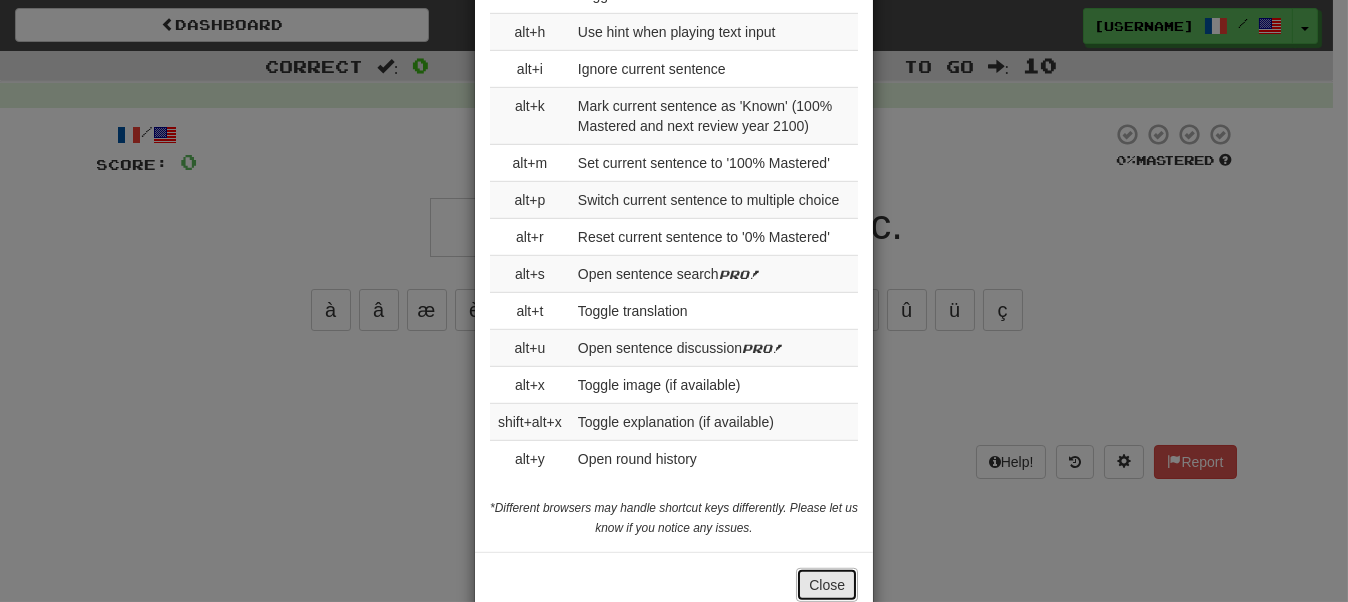 click on "Close" at bounding box center (827, 585) 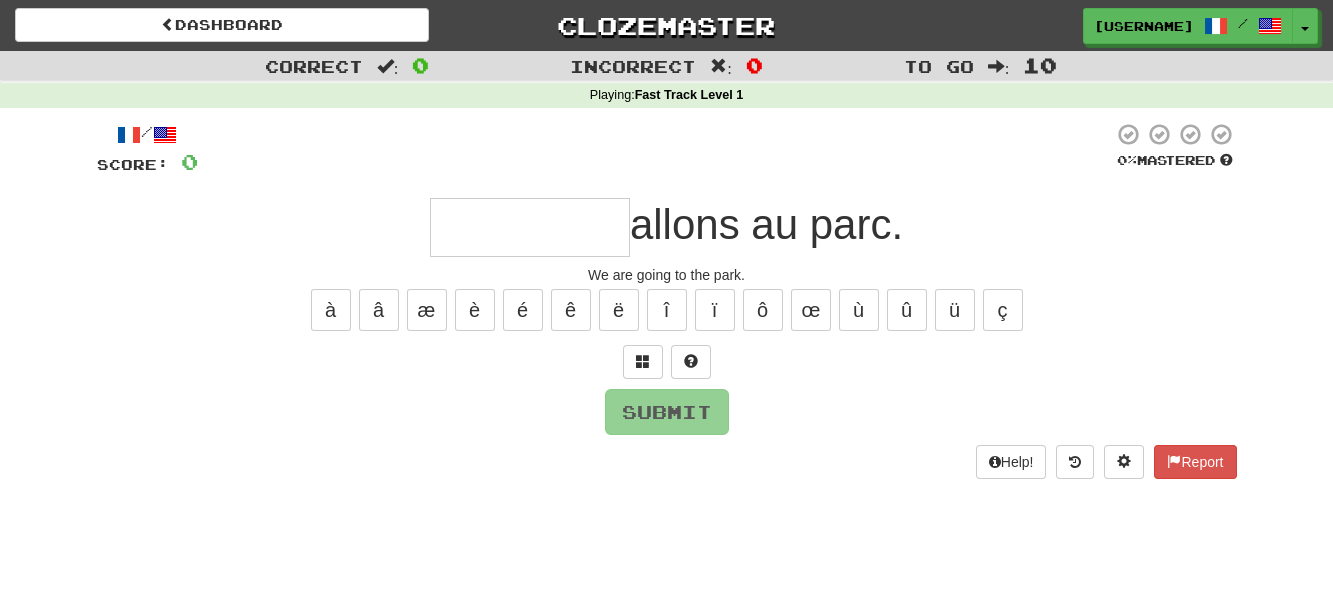 click at bounding box center (530, 227) 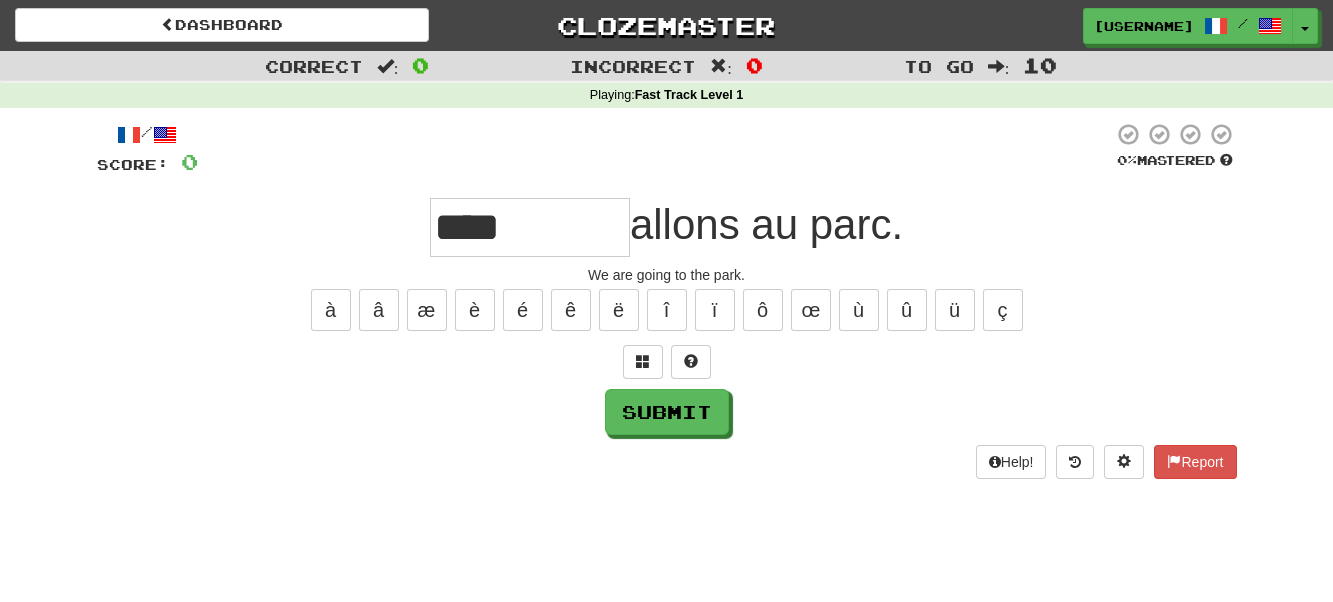 type on "****" 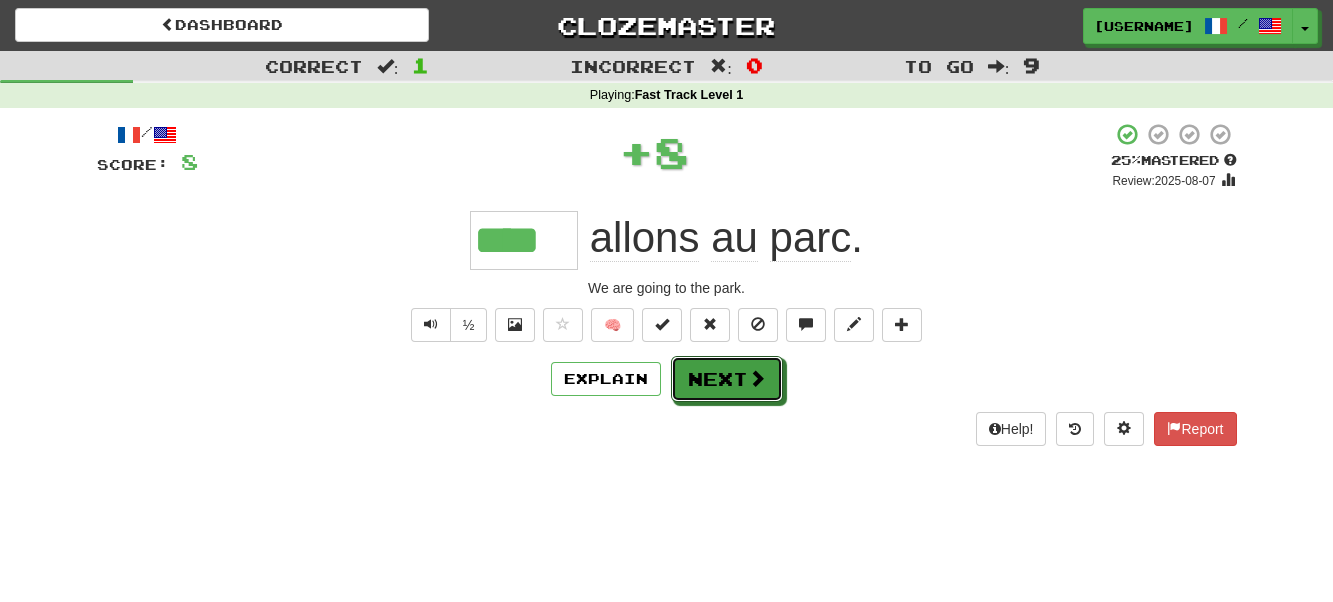 click on "Next" at bounding box center [727, 379] 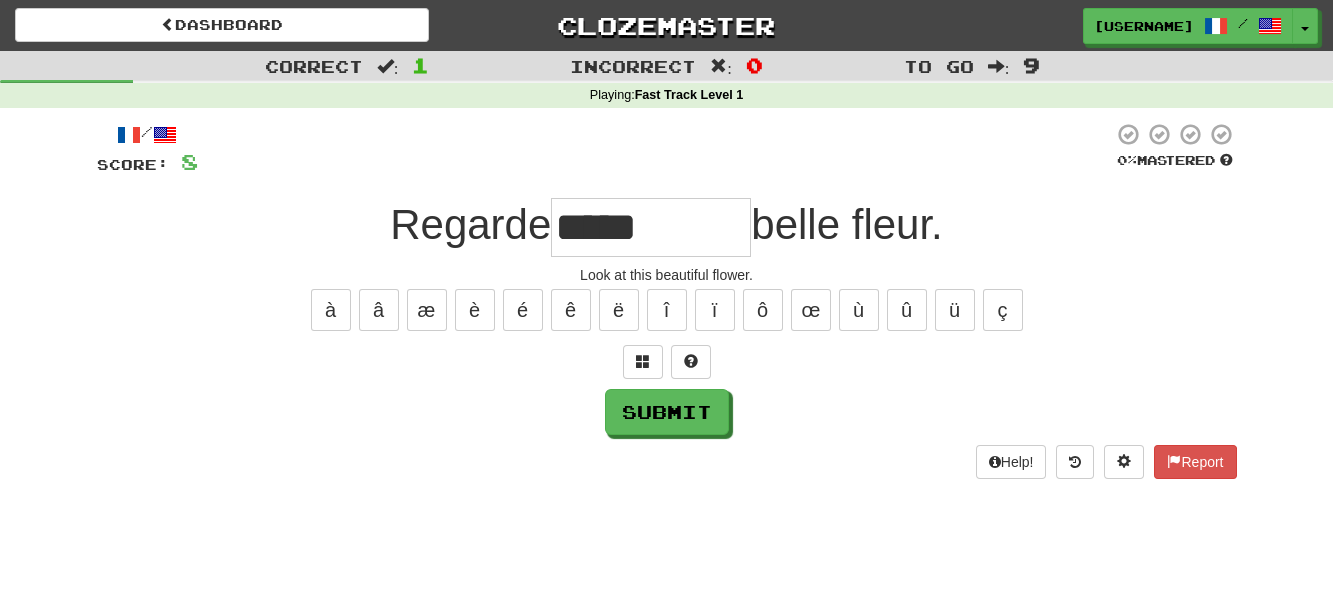 type on "*****" 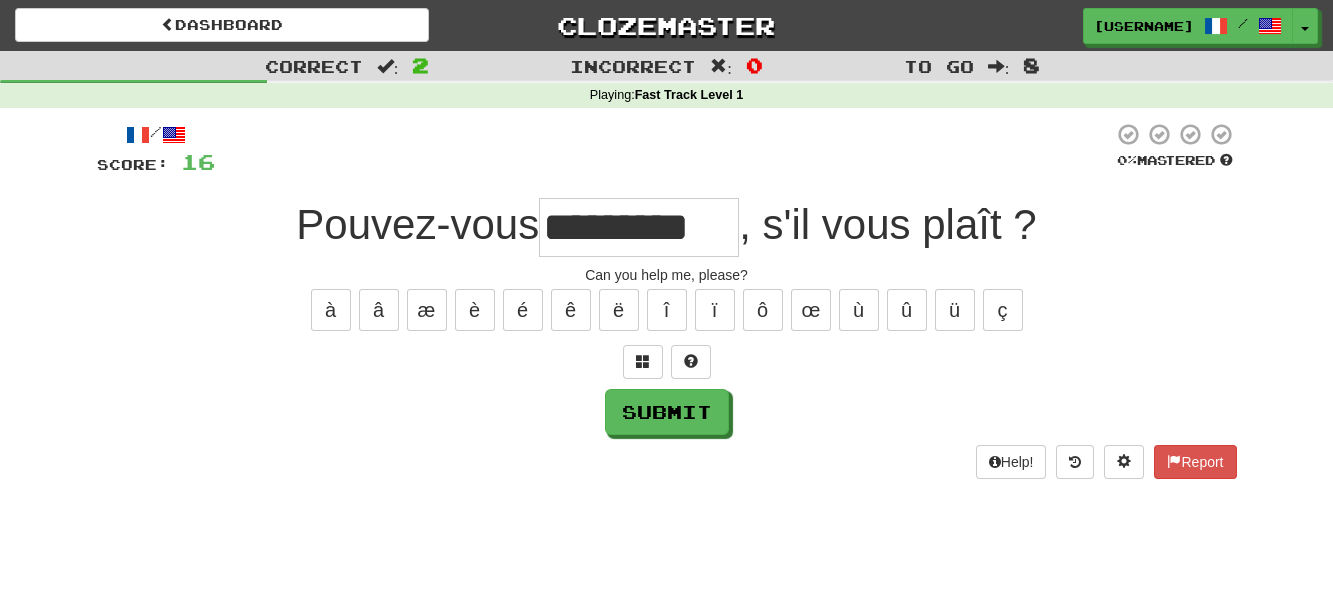 type on "*******" 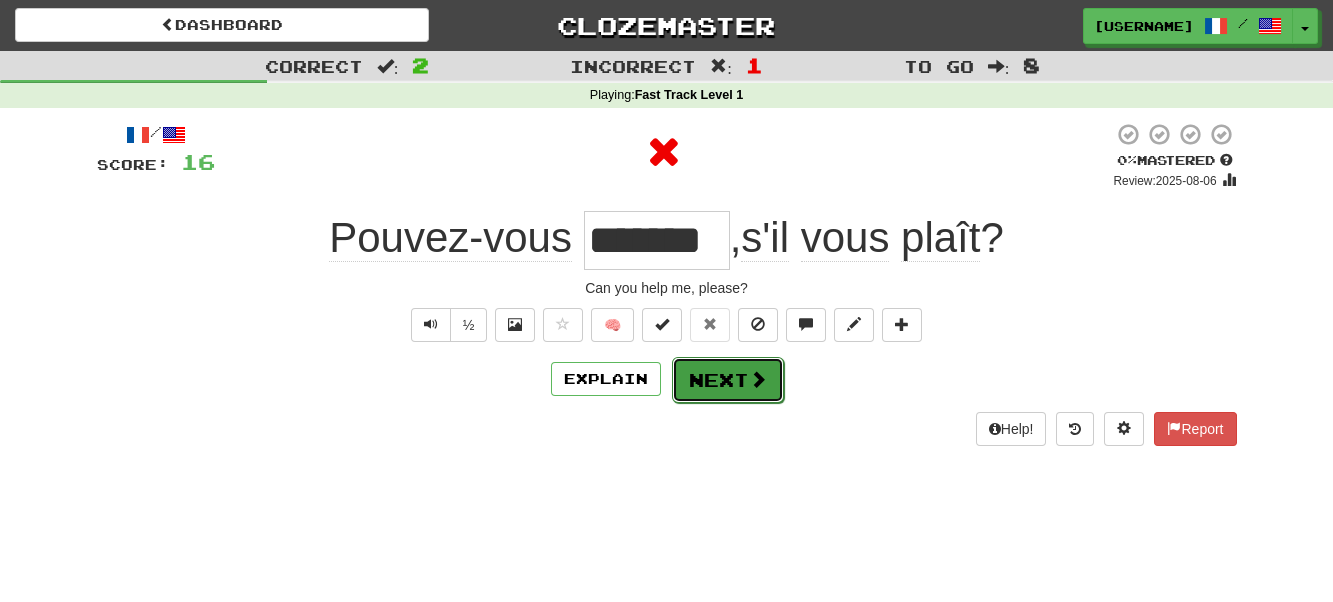 click on "Next" at bounding box center (728, 380) 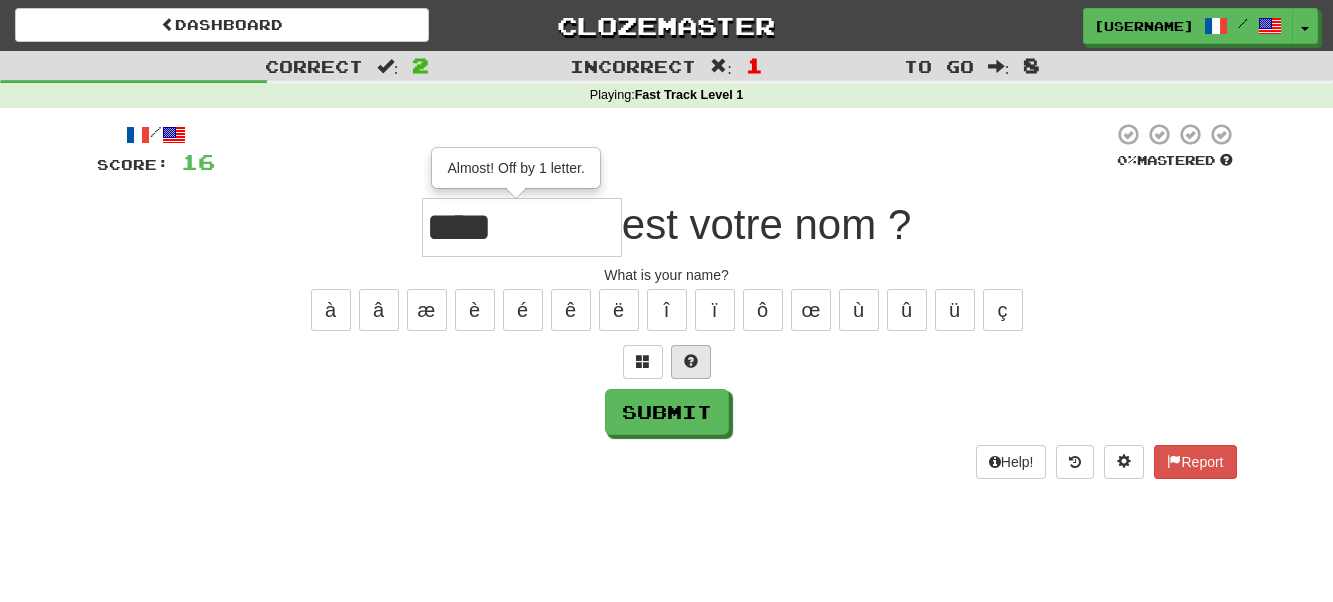 type on "****" 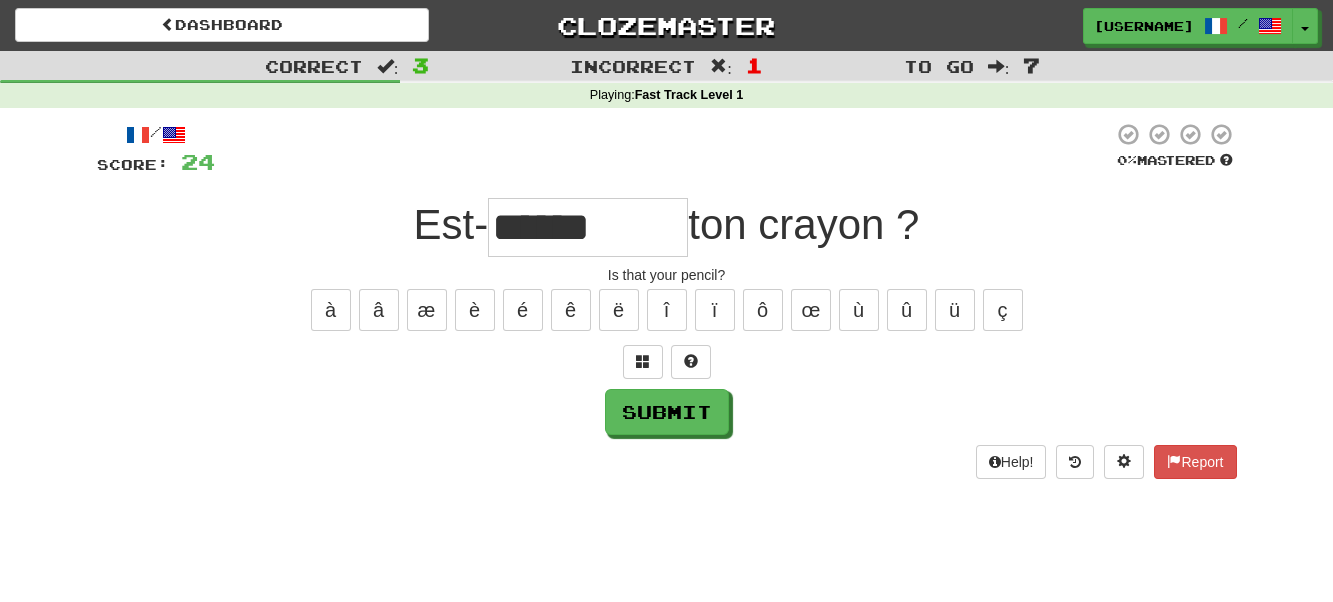 type on "**" 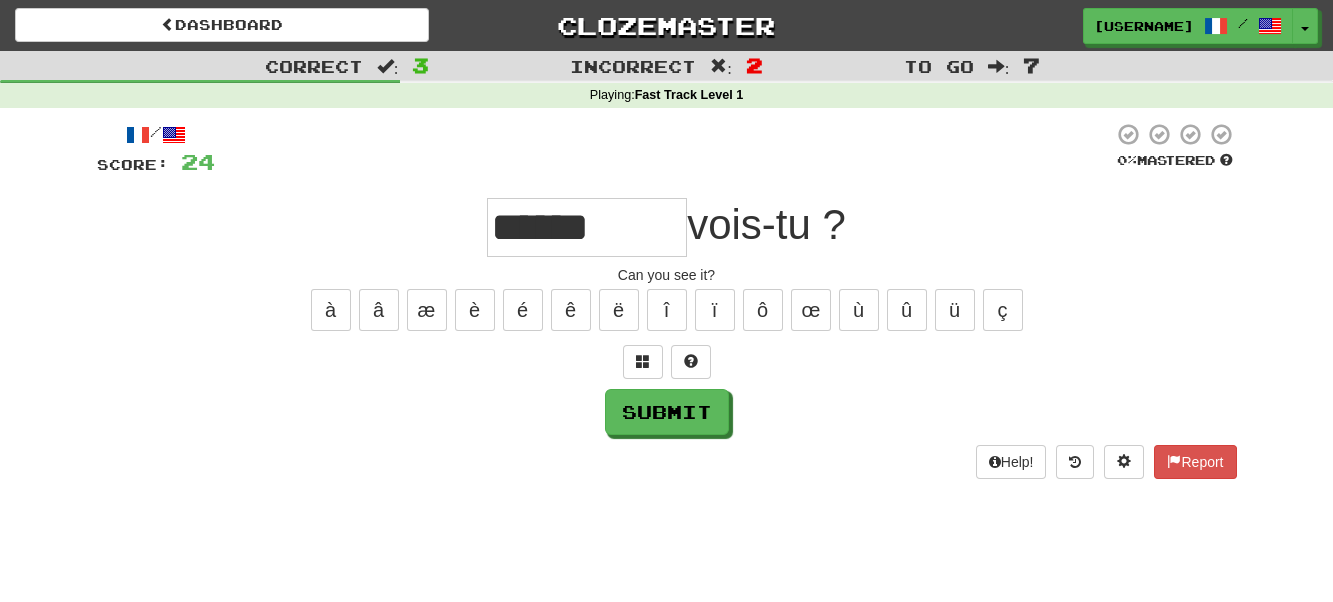 type on "**" 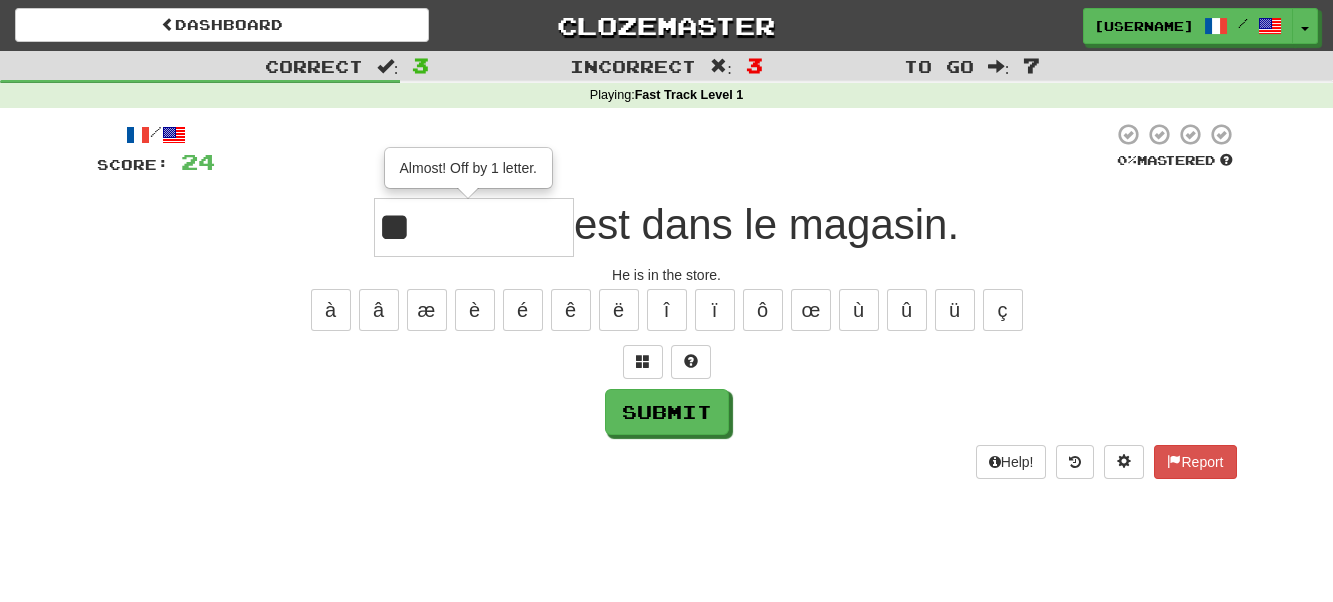 type on "**" 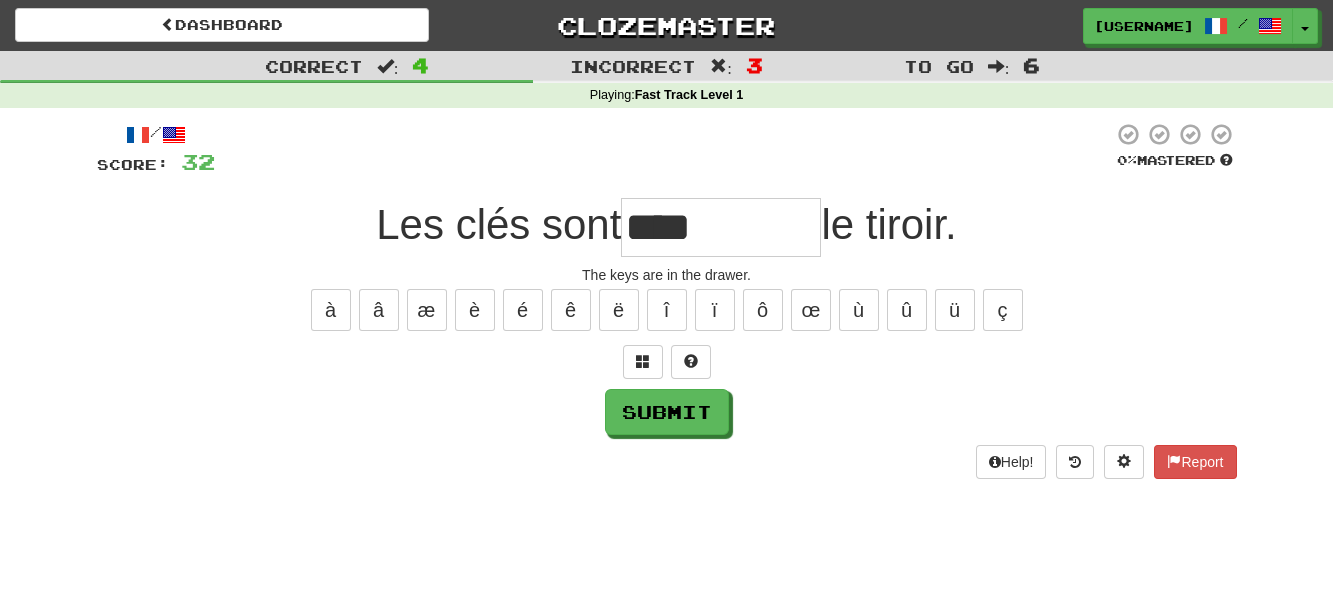 type on "****" 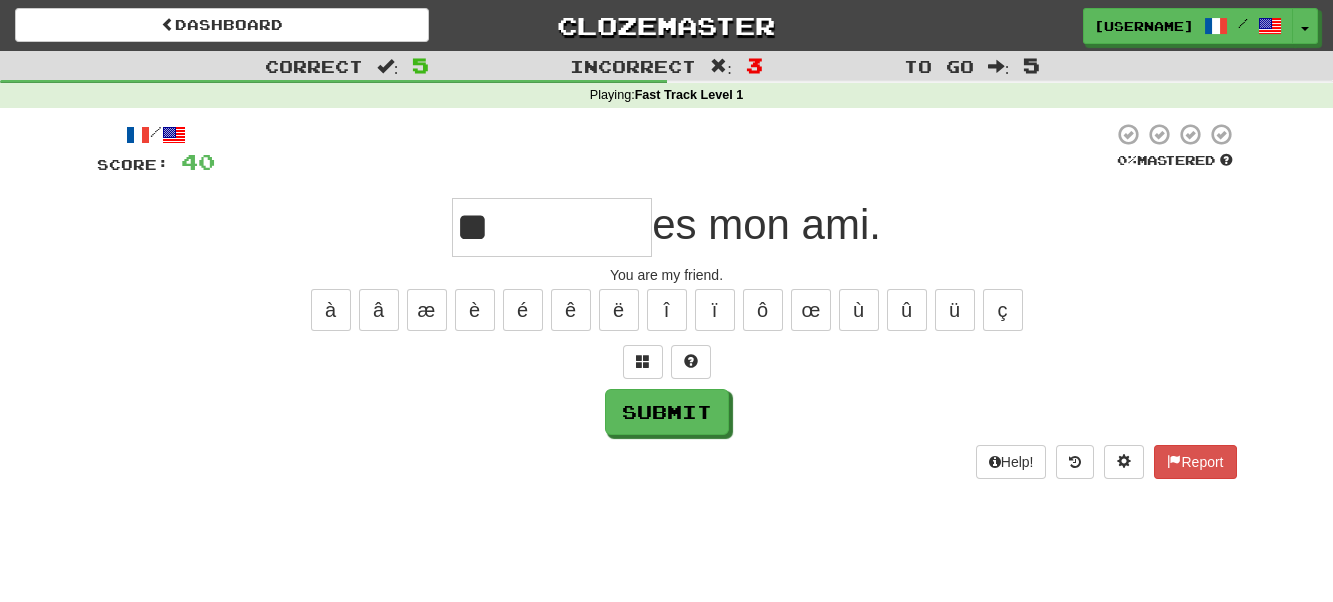 type on "**" 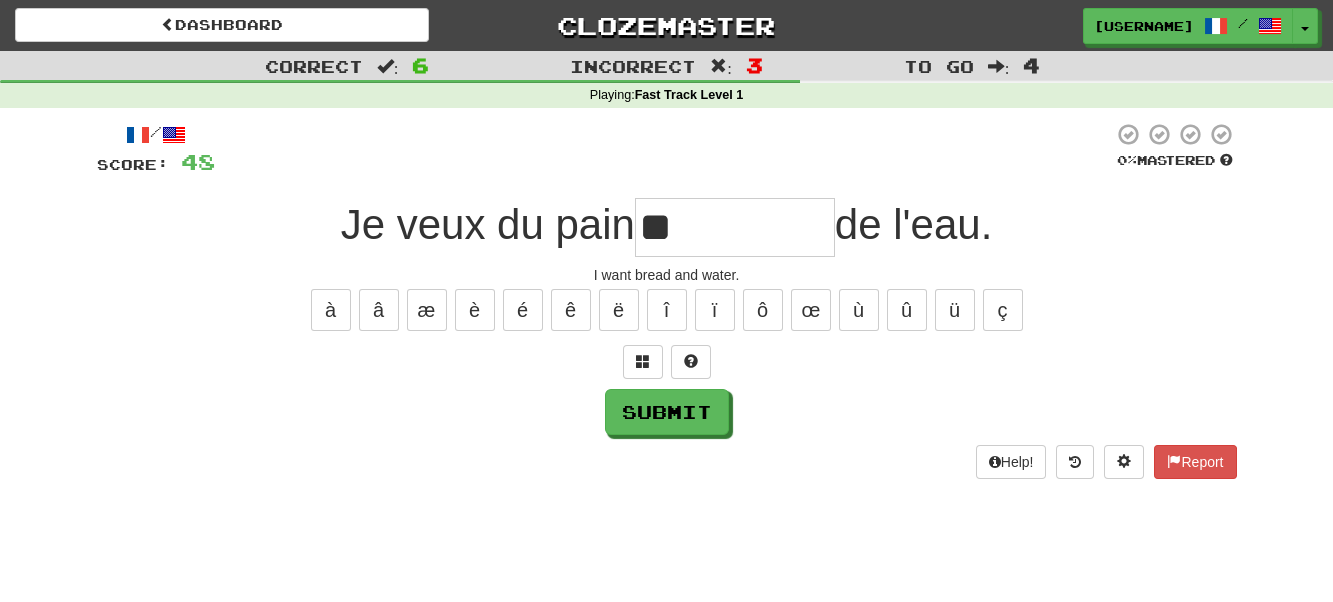 type on "**" 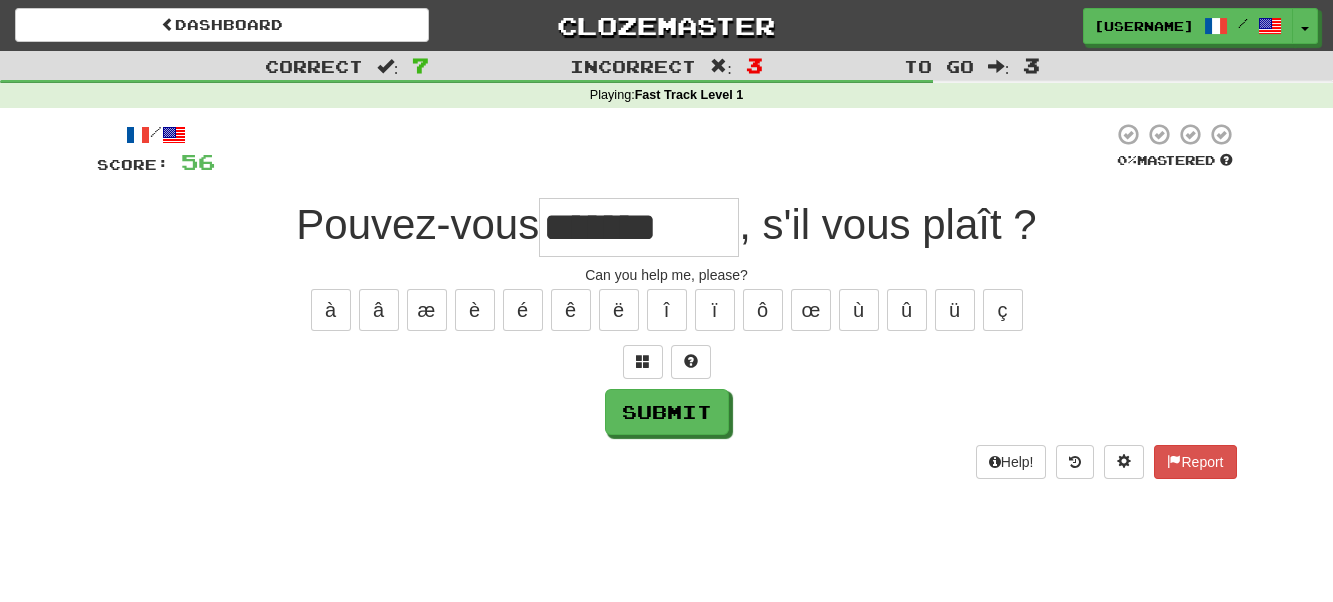 type on "*******" 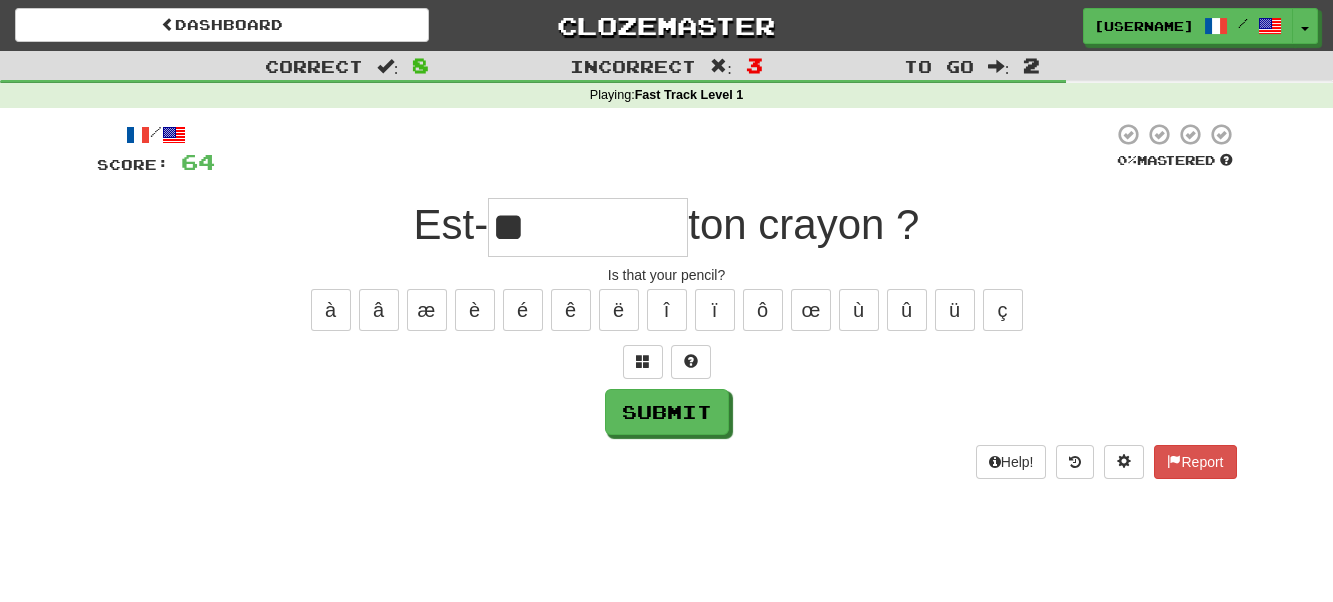 type on "**" 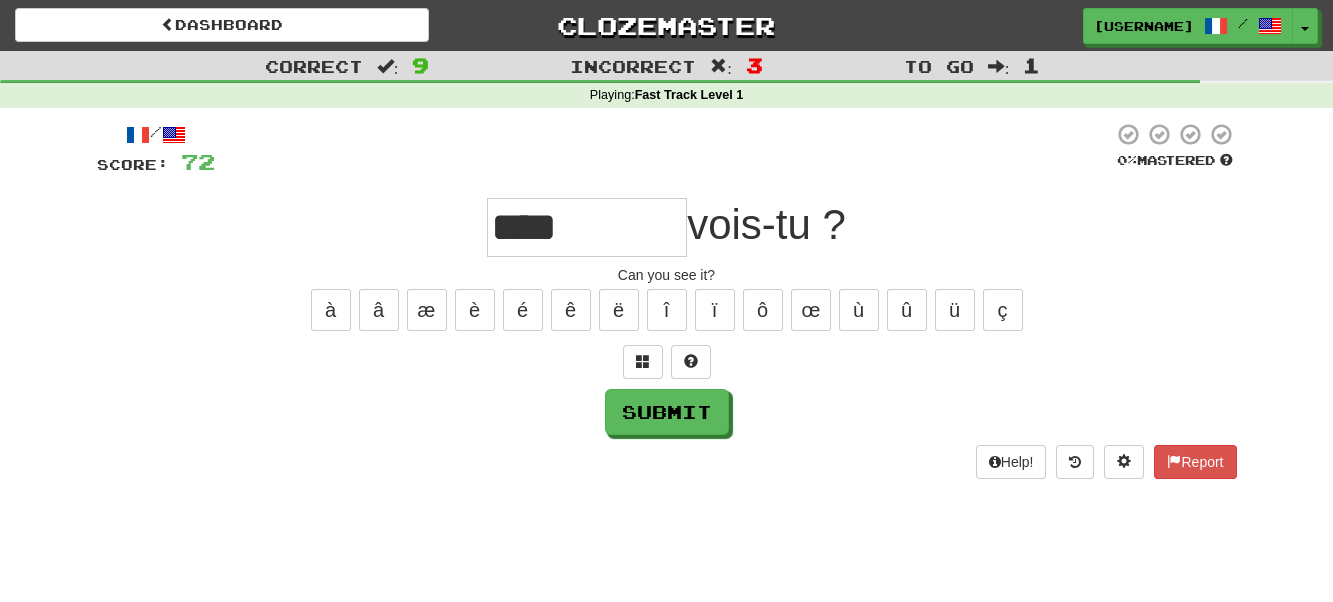 type on "**" 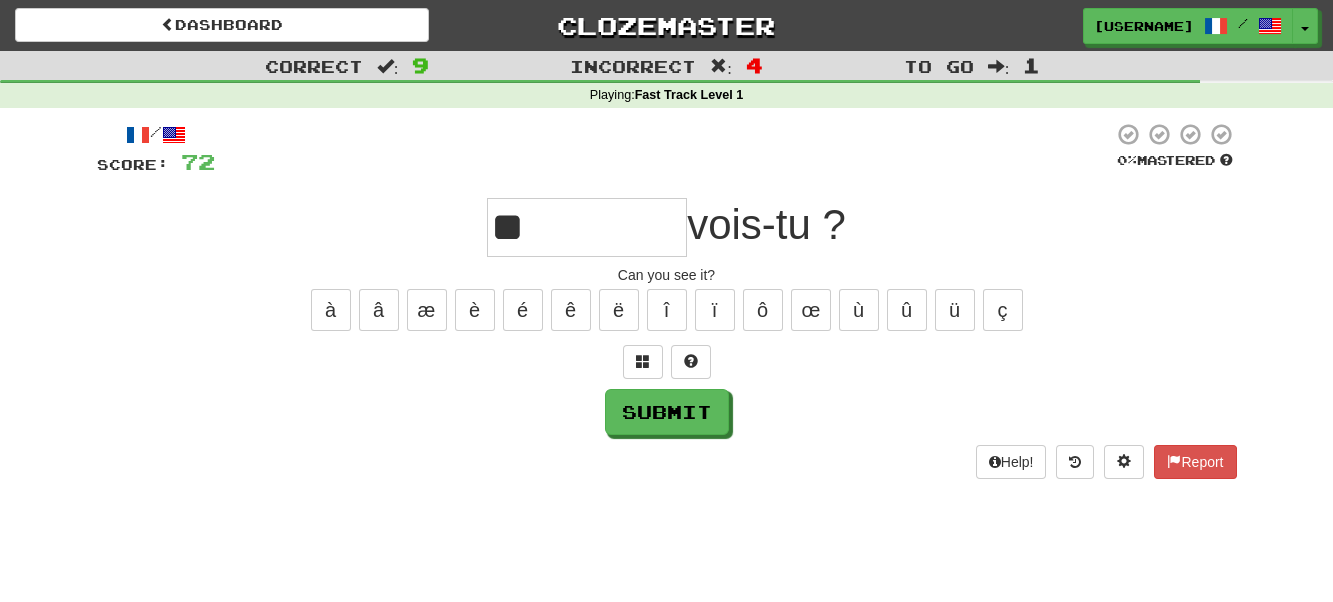 type on "**" 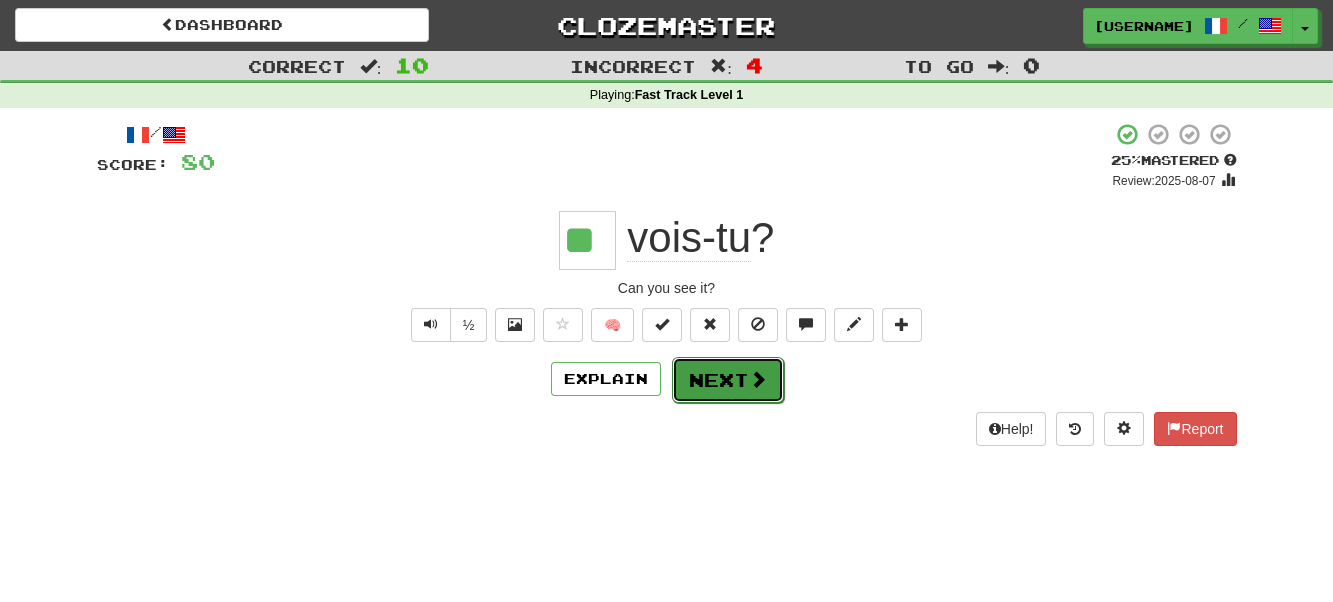 click on "Next" at bounding box center [728, 380] 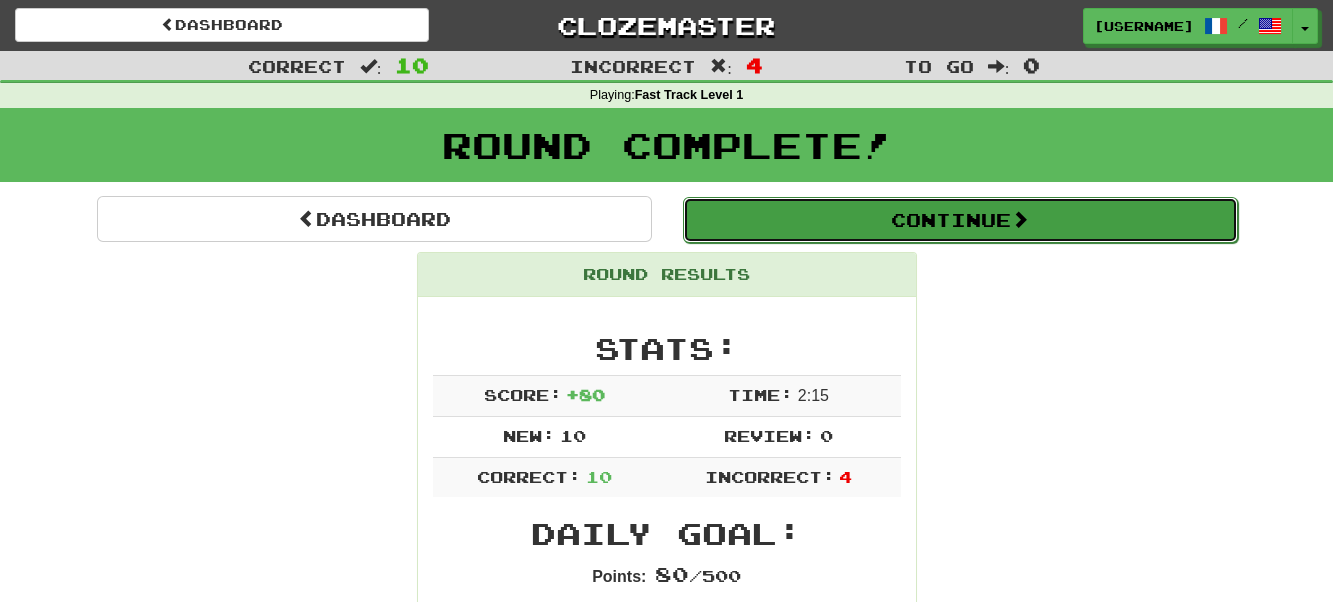 click on "Continue" at bounding box center [960, 220] 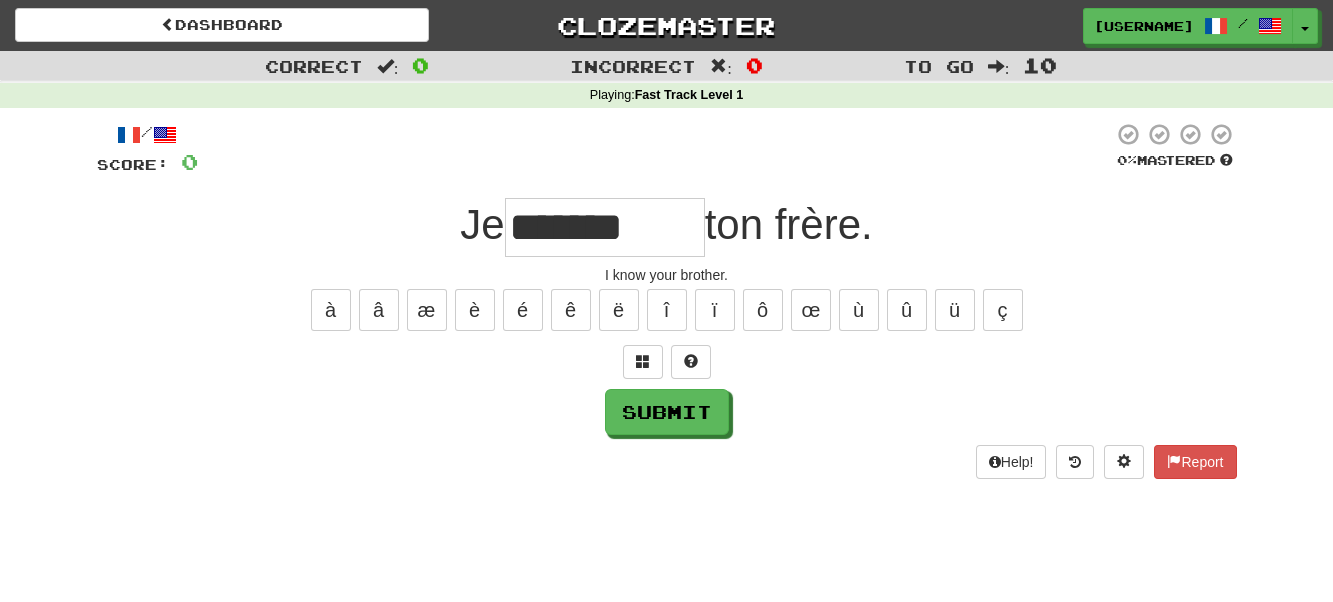 type on "*******" 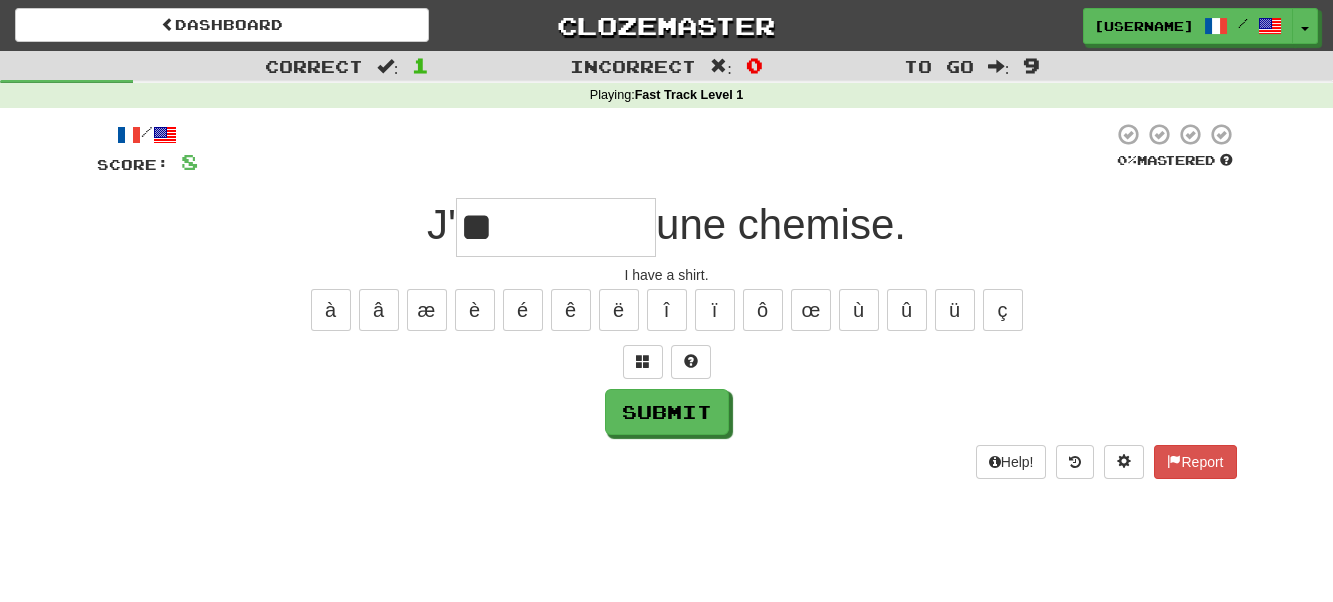 type on "**" 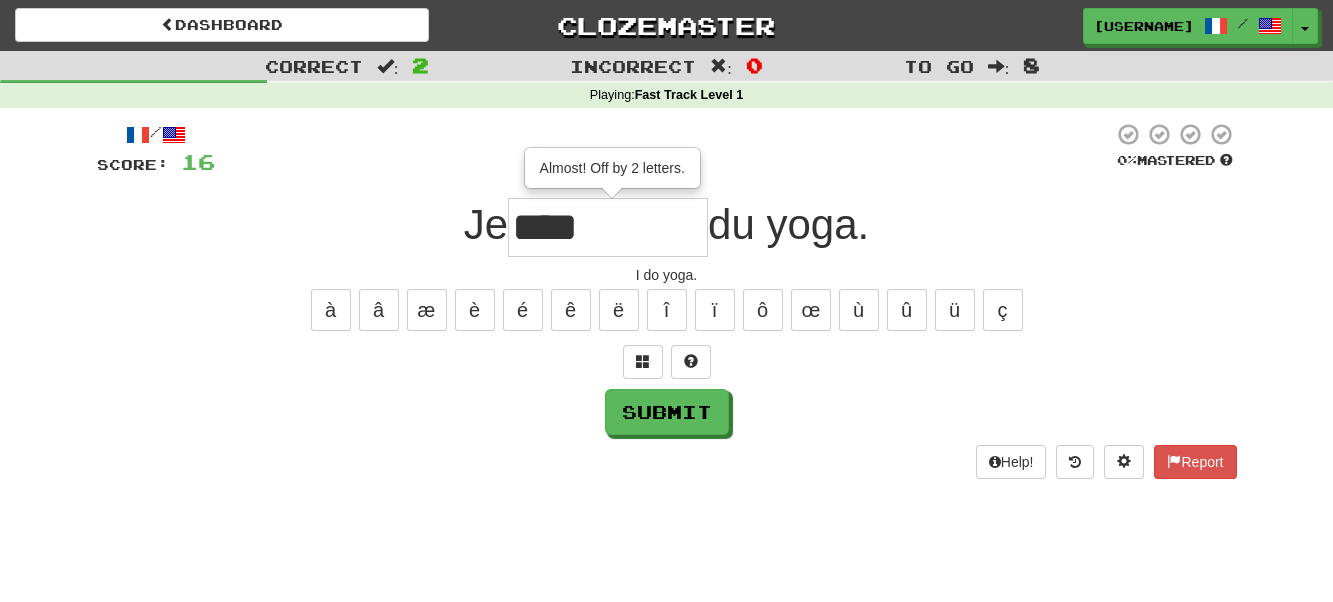type on "****" 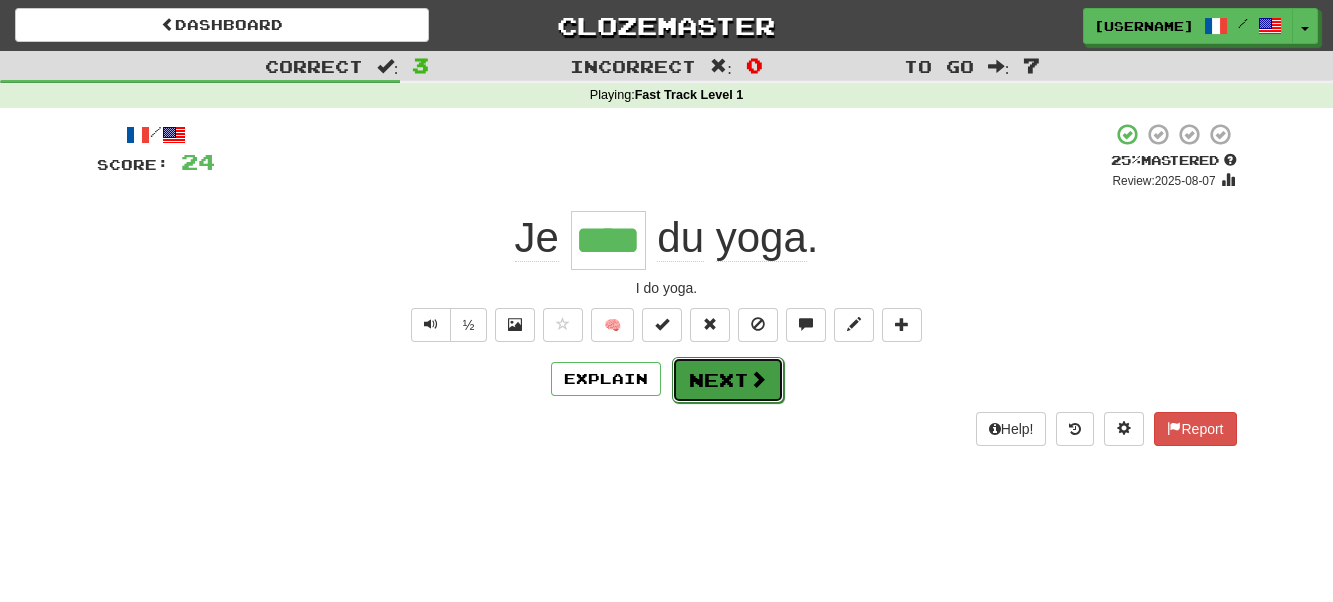 click at bounding box center [758, 379] 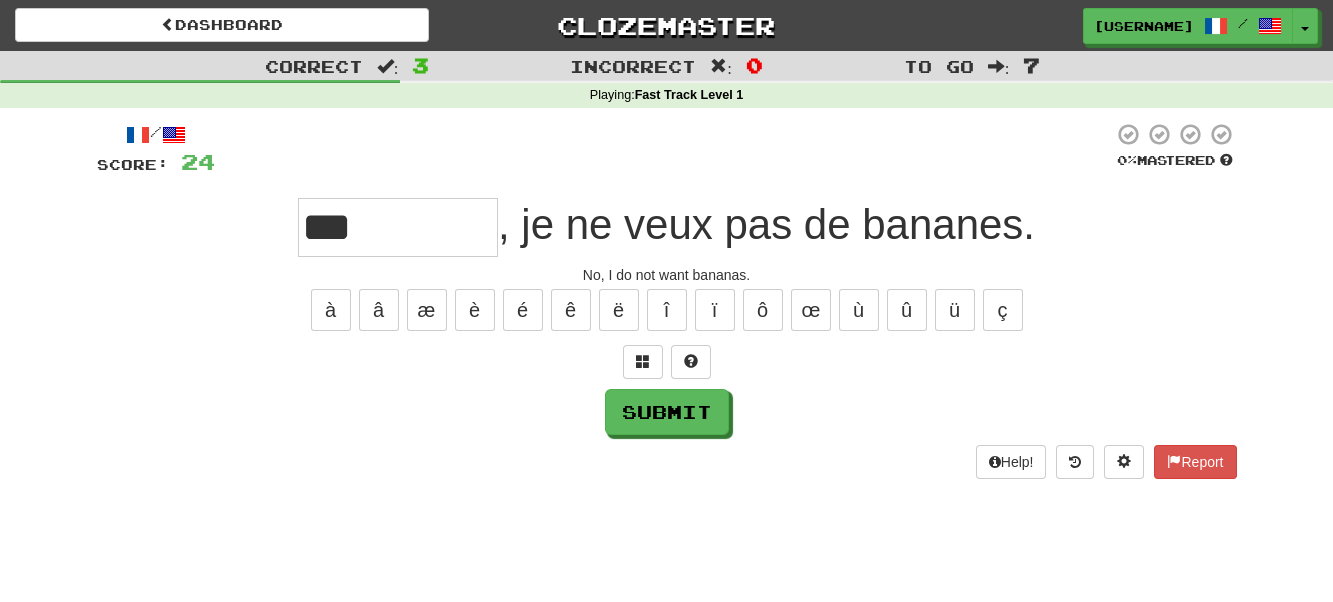 type on "***" 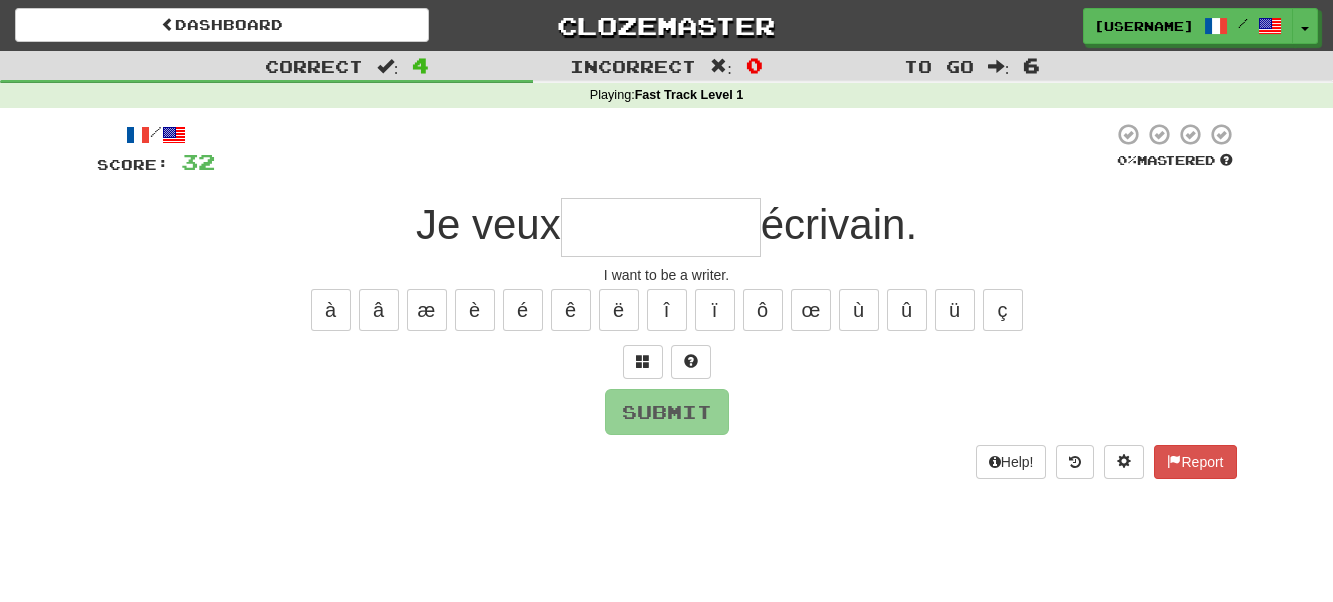 type on "*" 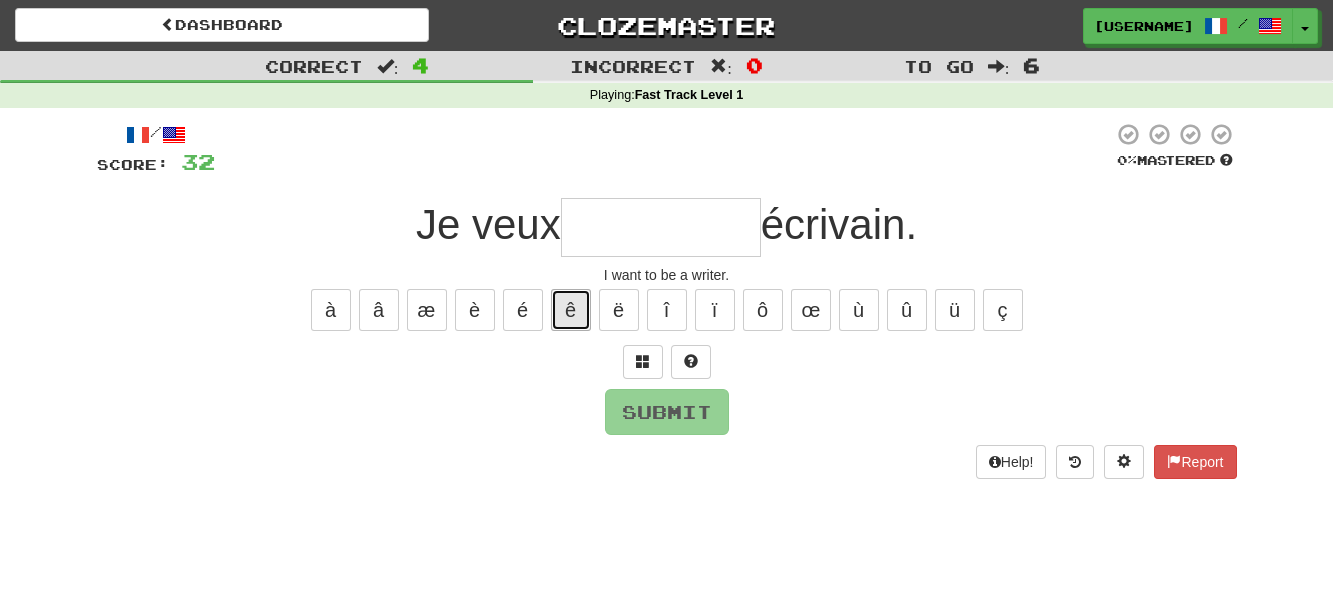click on "ê" at bounding box center (571, 310) 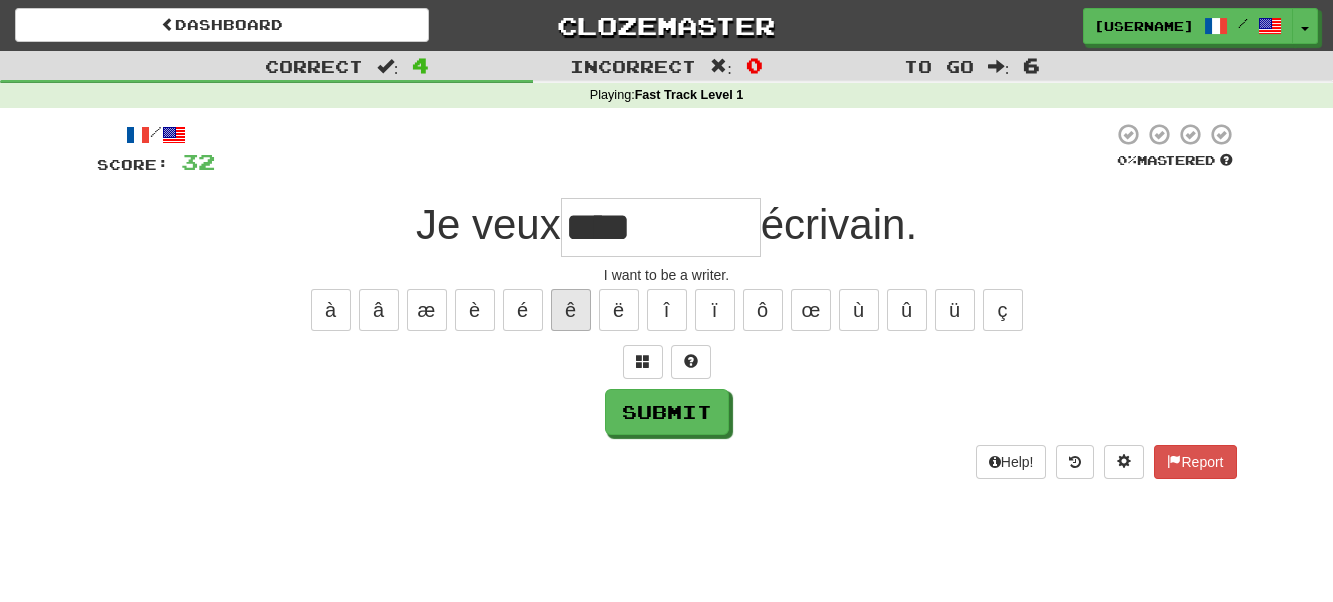type on "****" 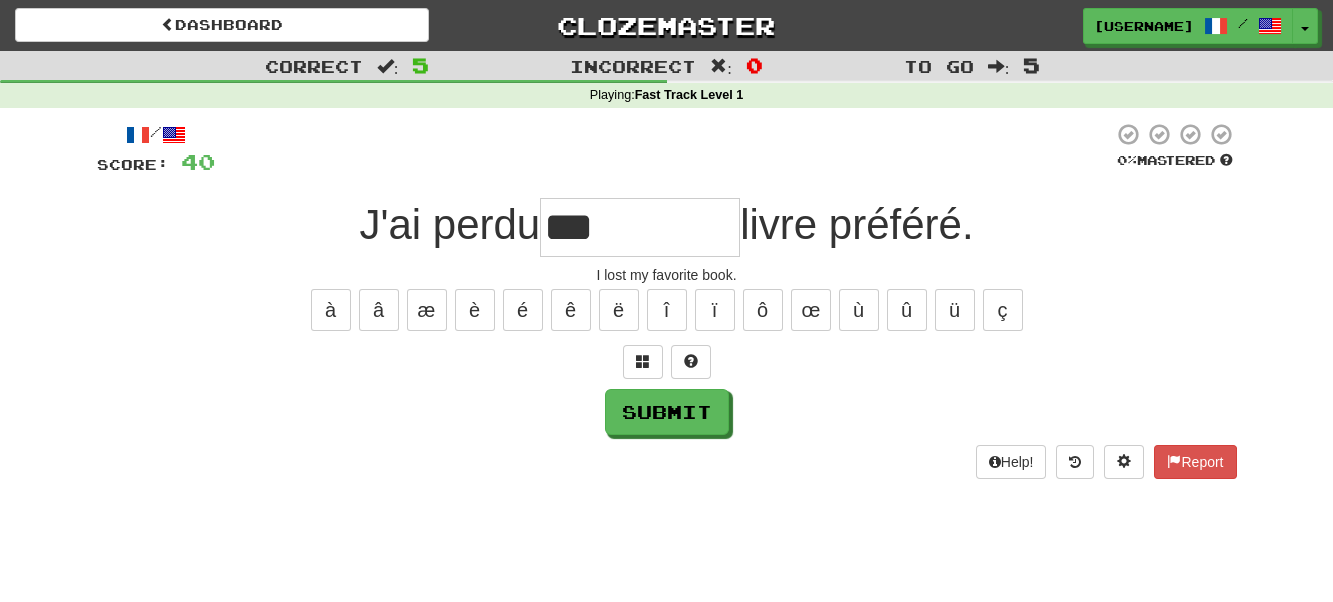 type on "***" 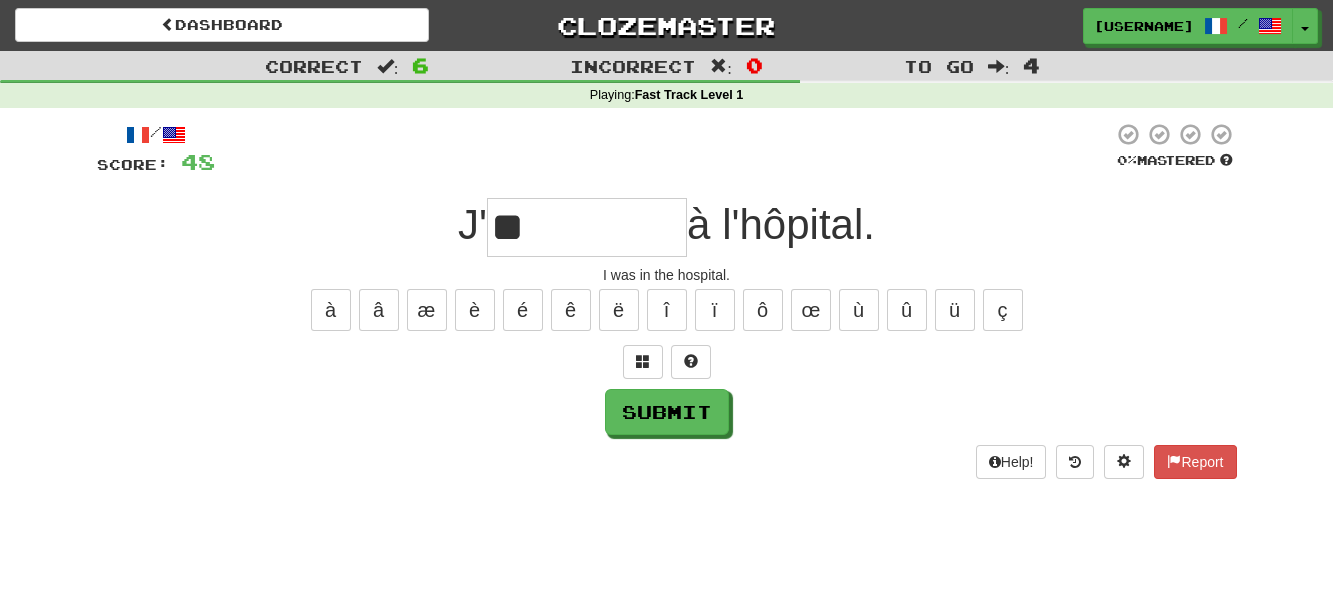 type on "*" 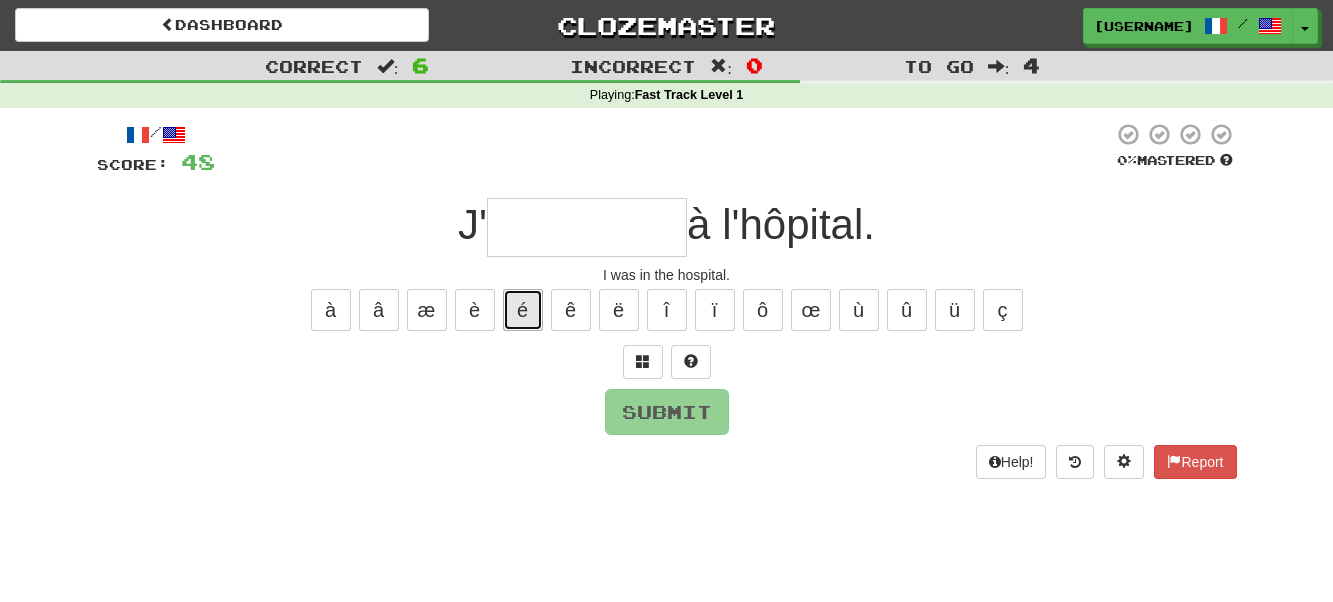 click on "é" at bounding box center (523, 310) 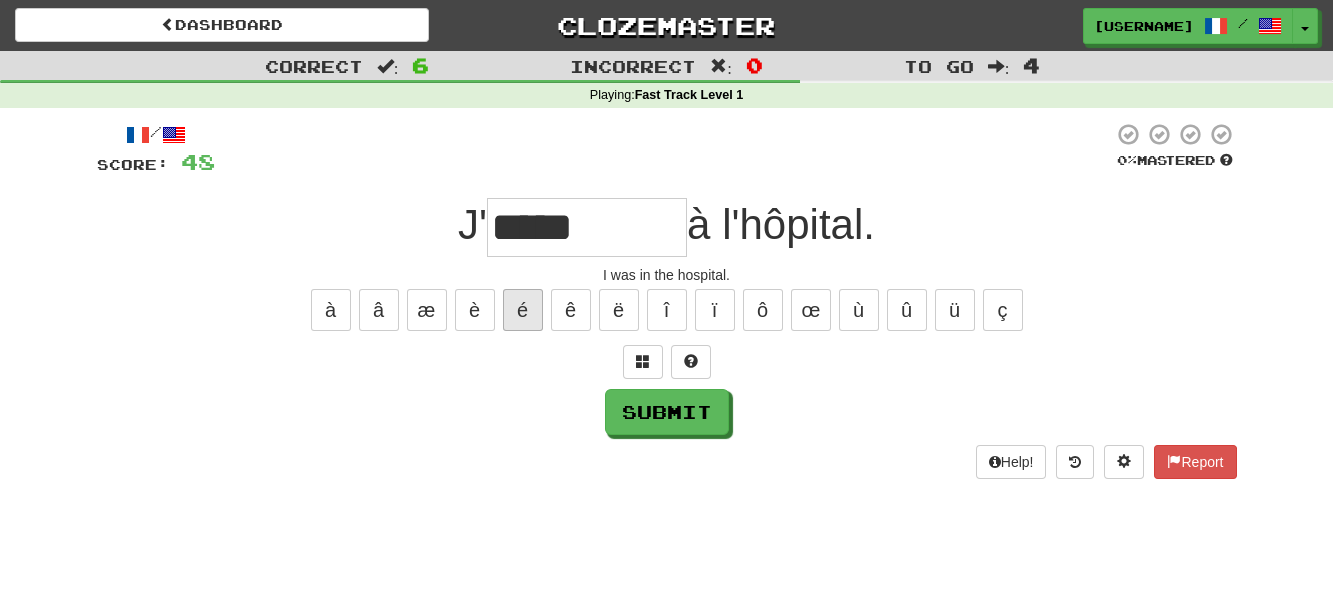 type on "*****" 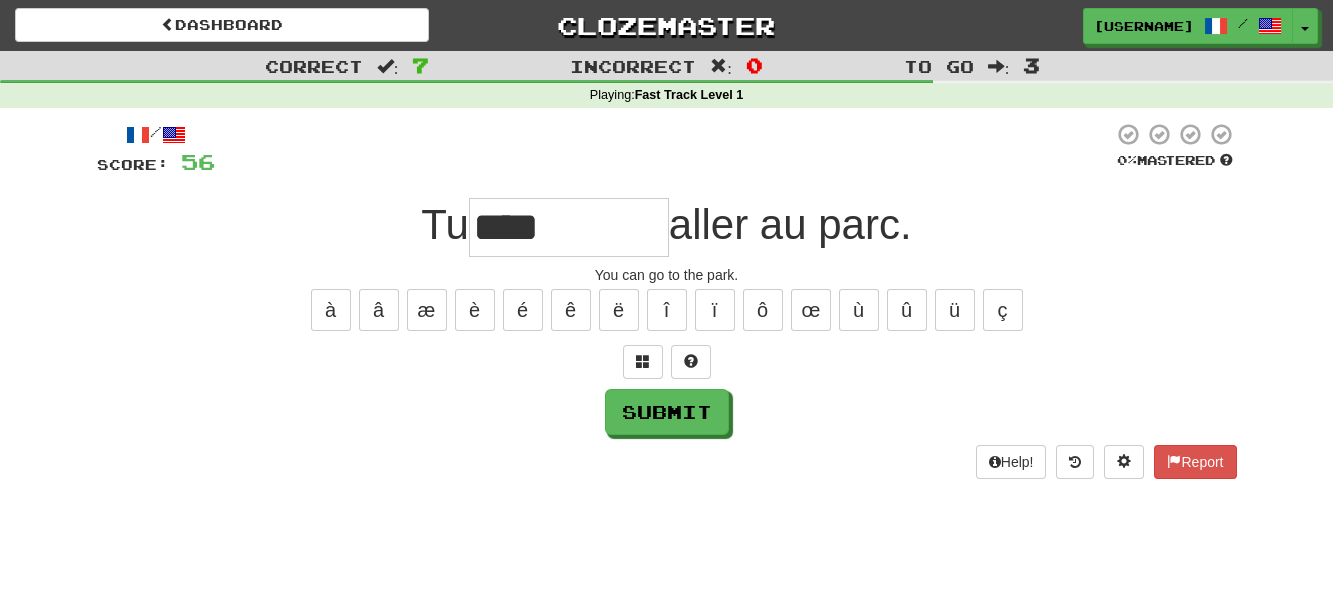type on "****" 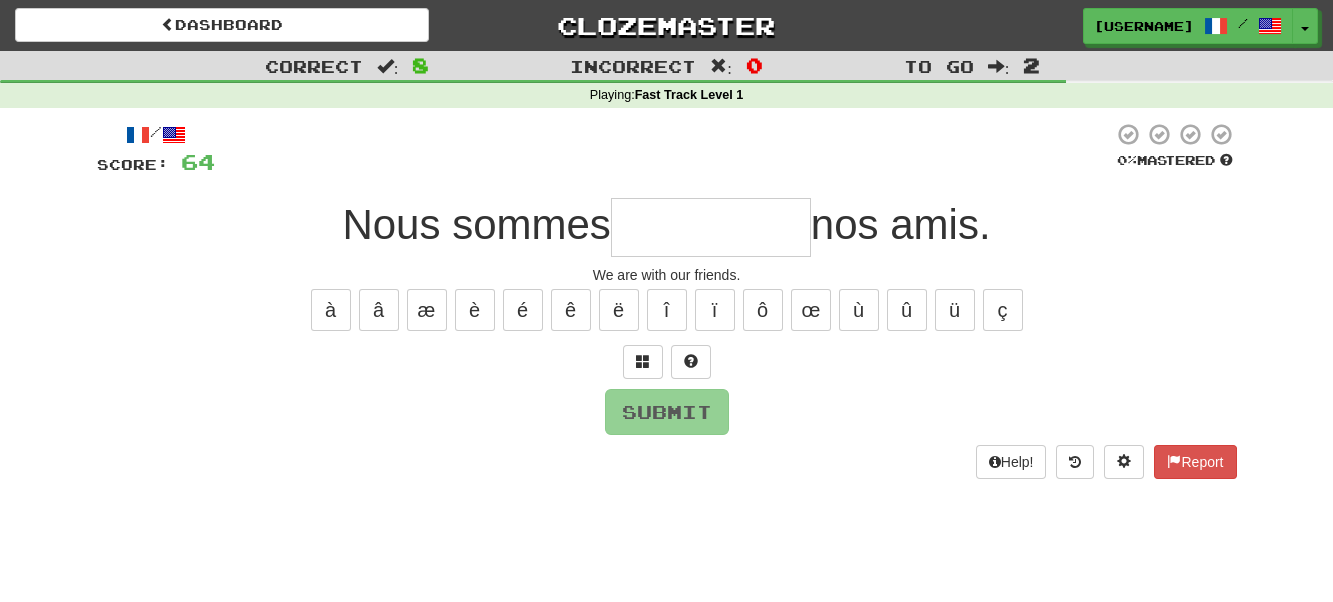 type on "*" 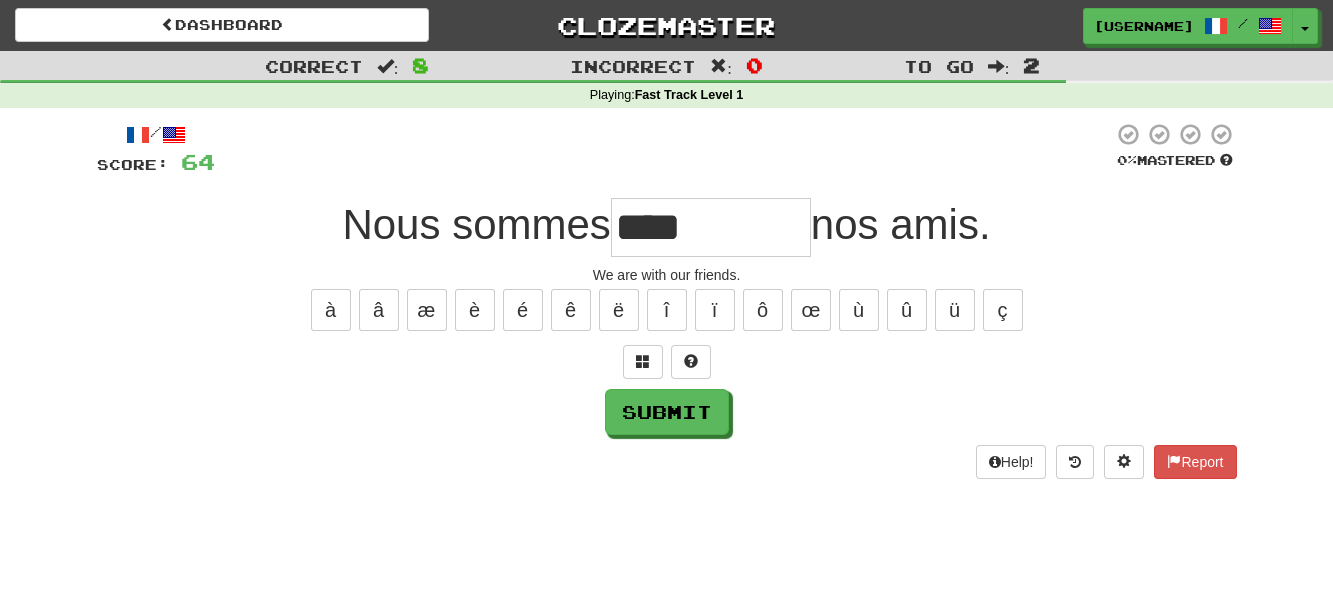 type on "****" 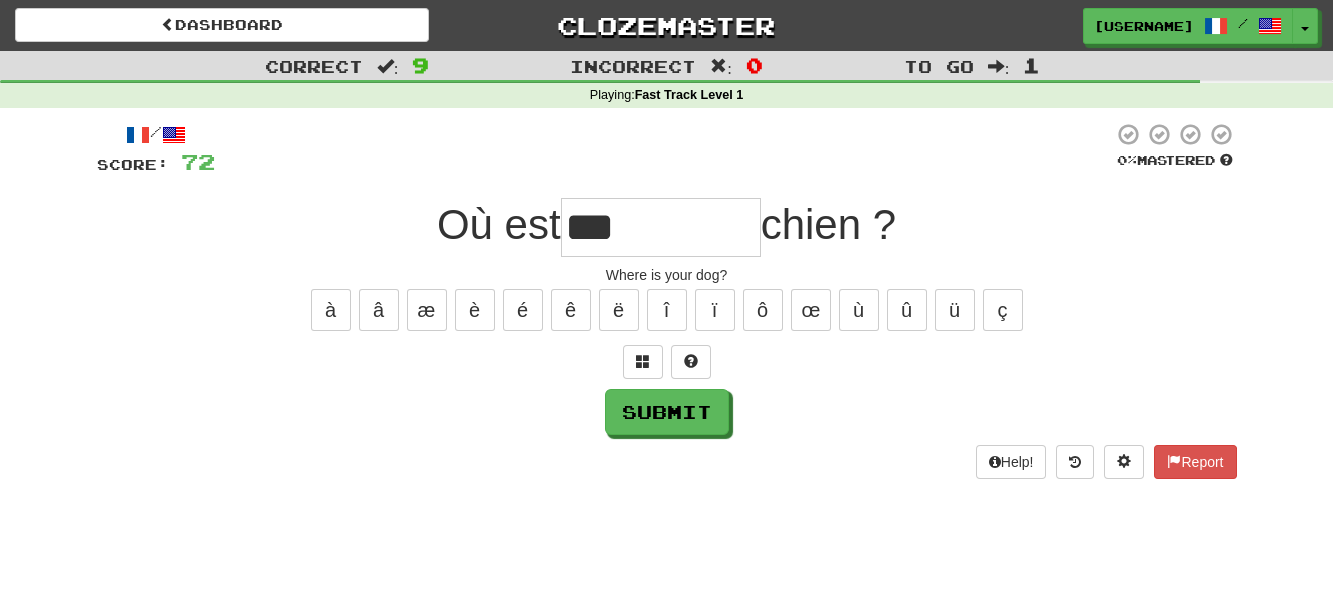 type on "***" 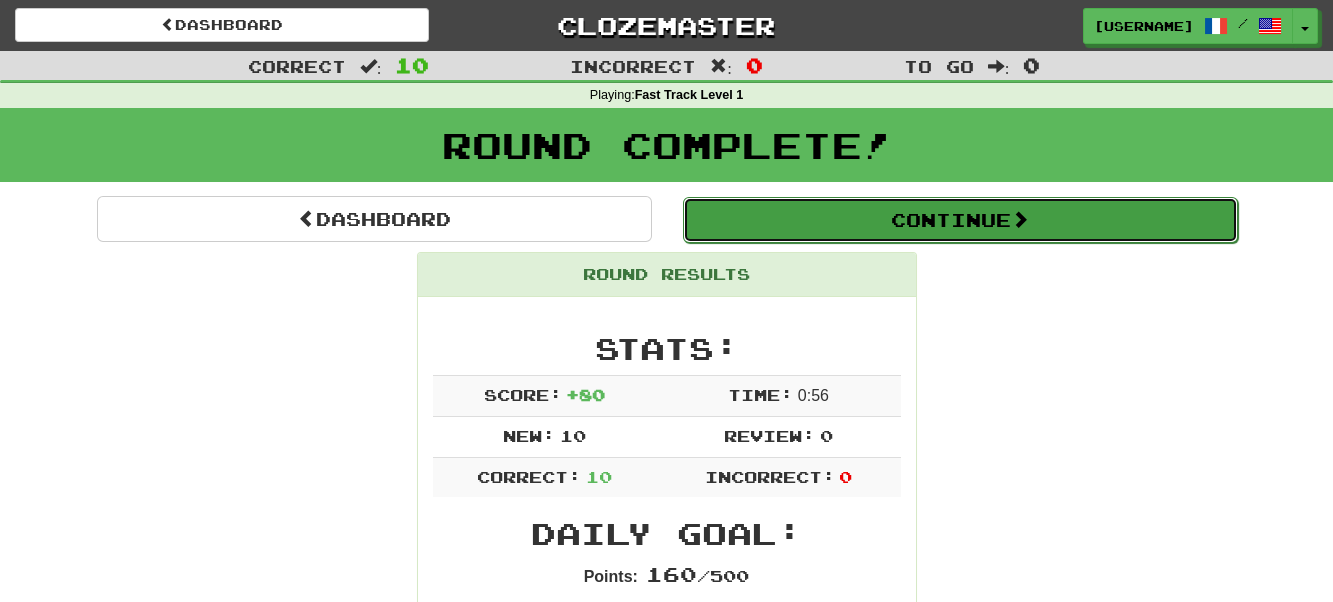click on "Continue" at bounding box center (960, 220) 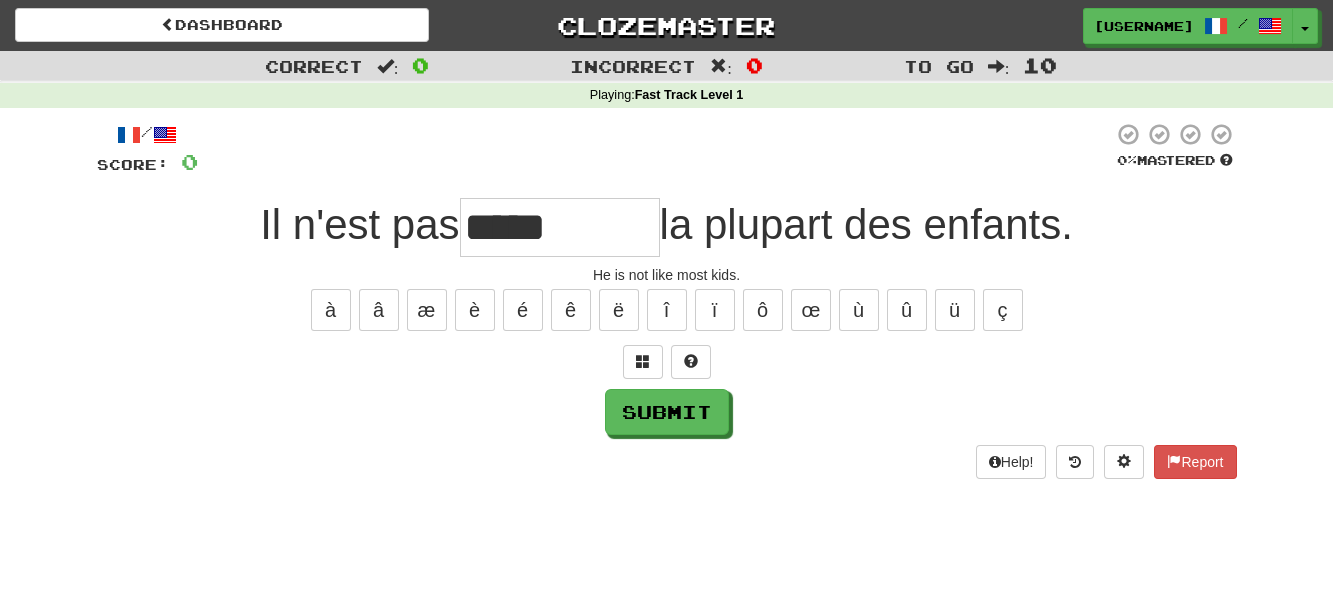 type on "*****" 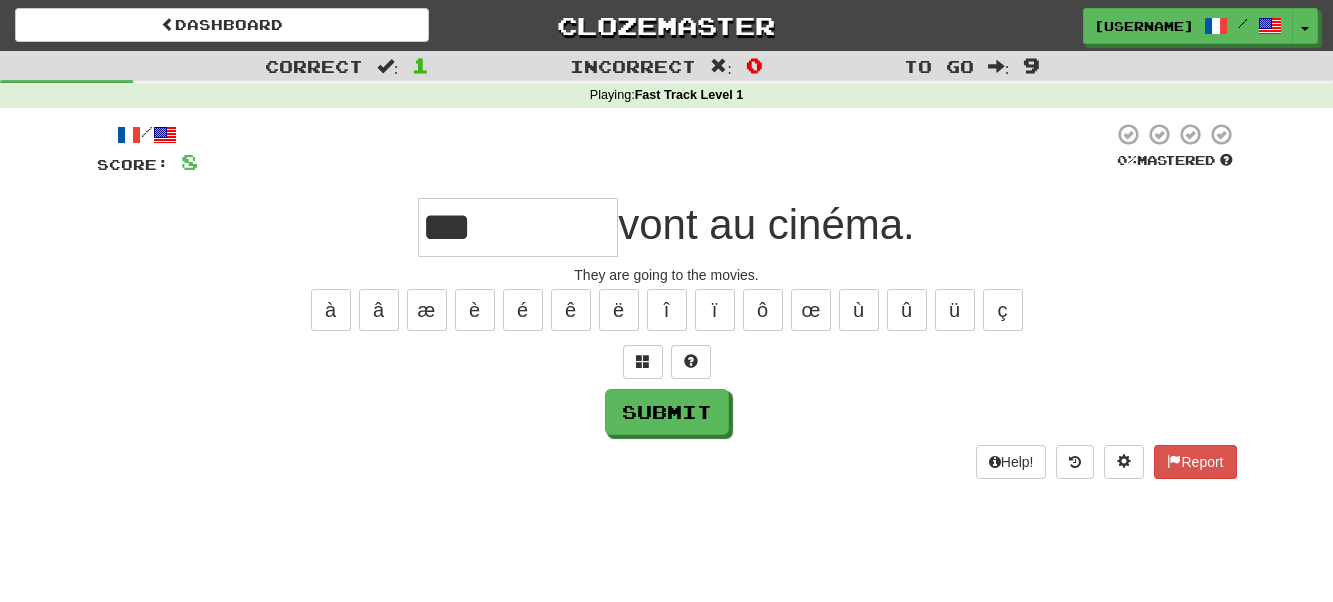 type on "***" 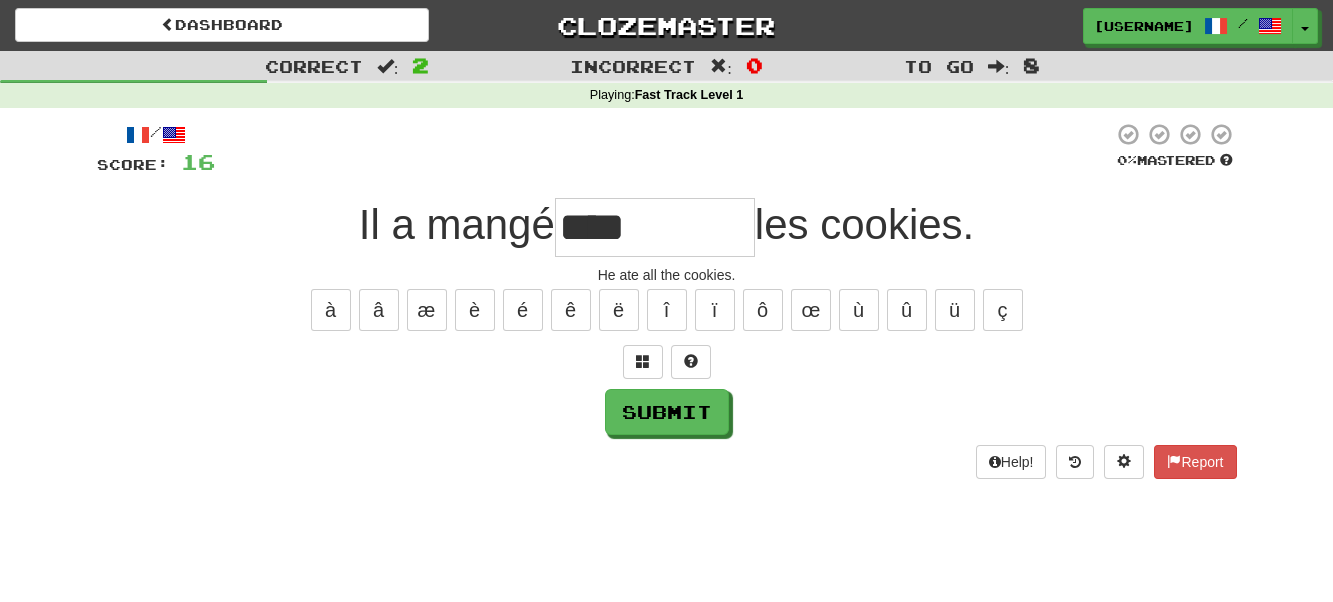 type on "****" 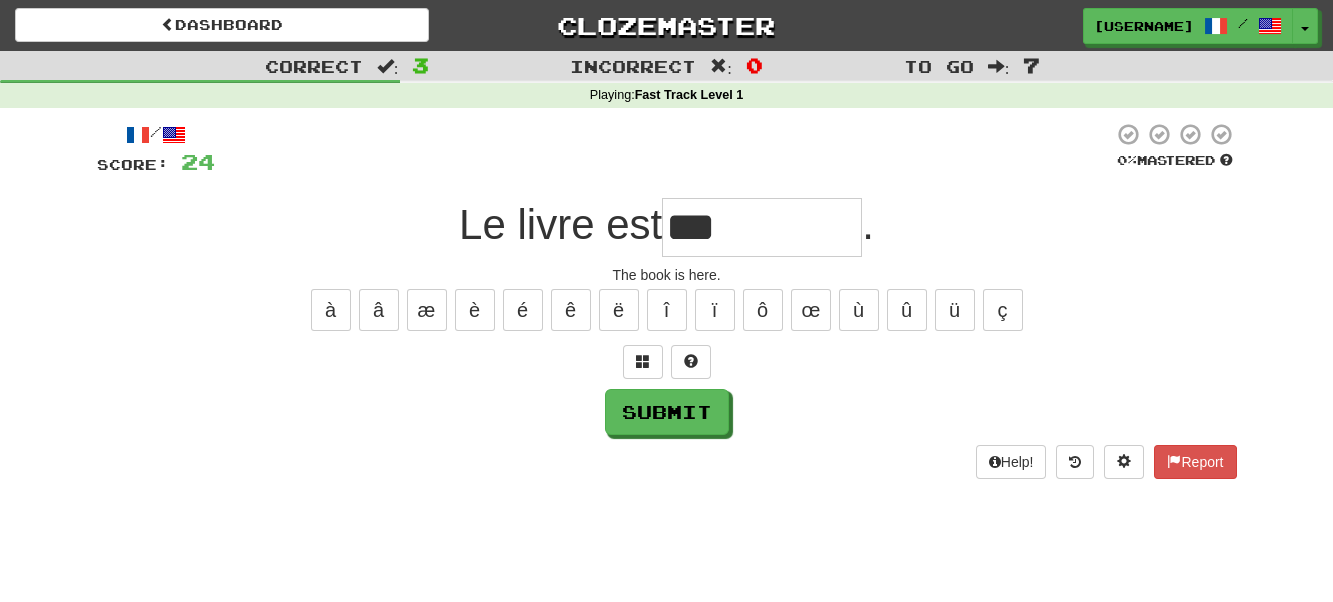 type on "***" 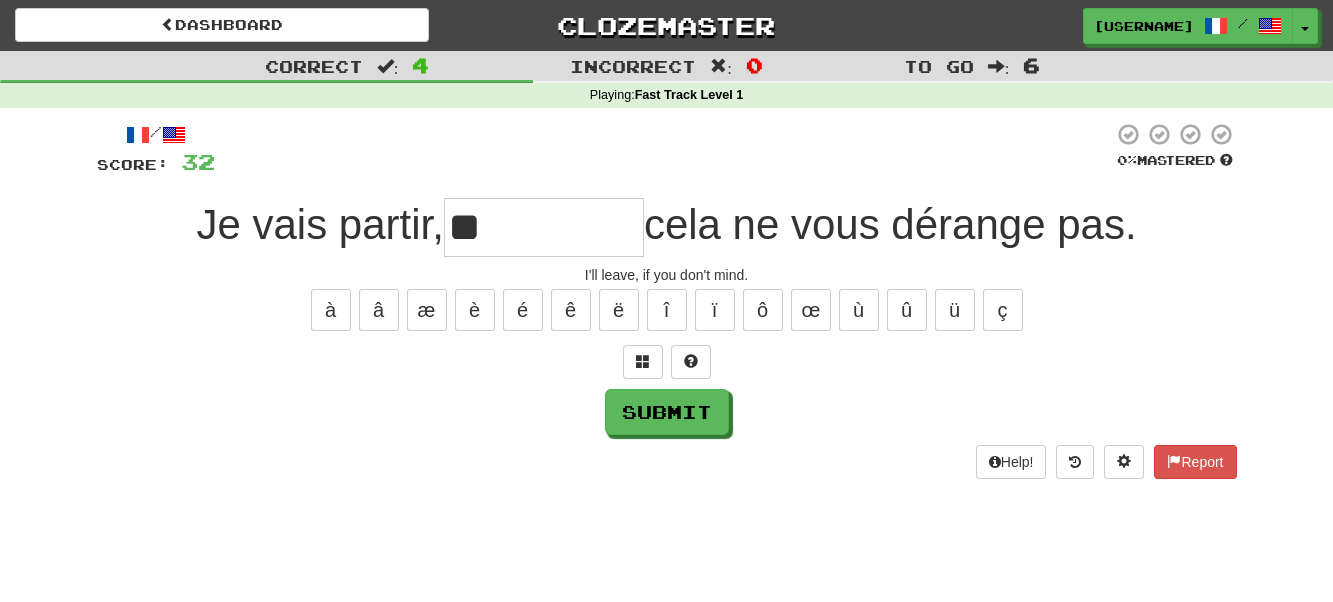 type on "**" 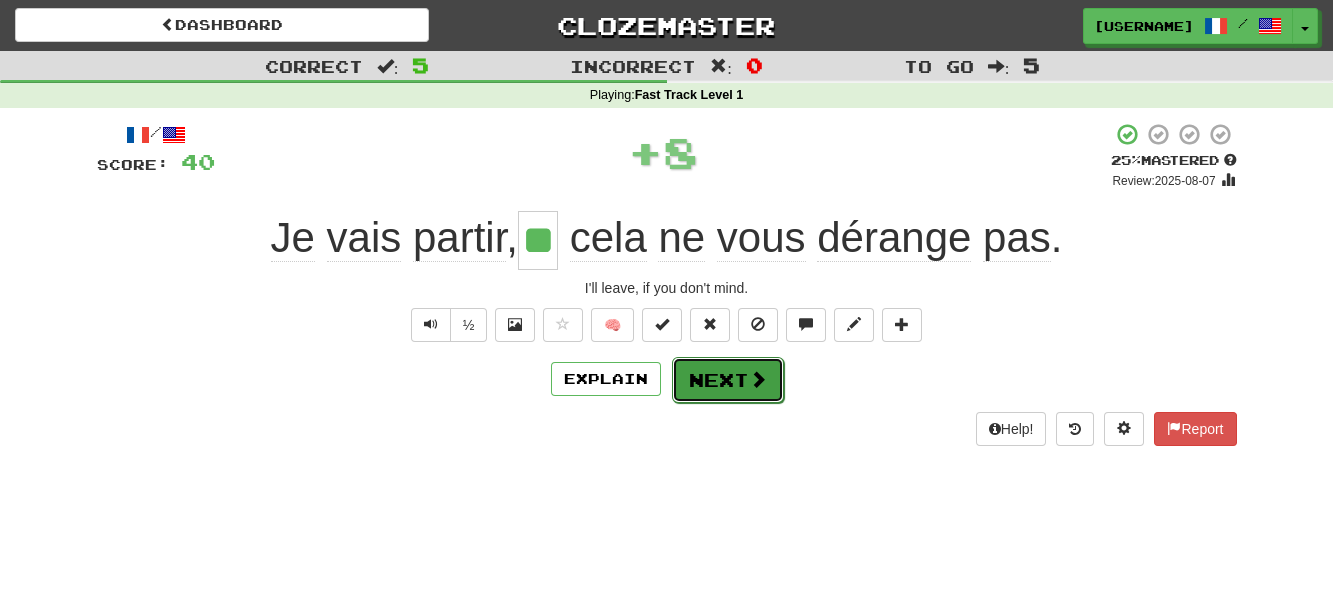 click on "Next" at bounding box center (728, 380) 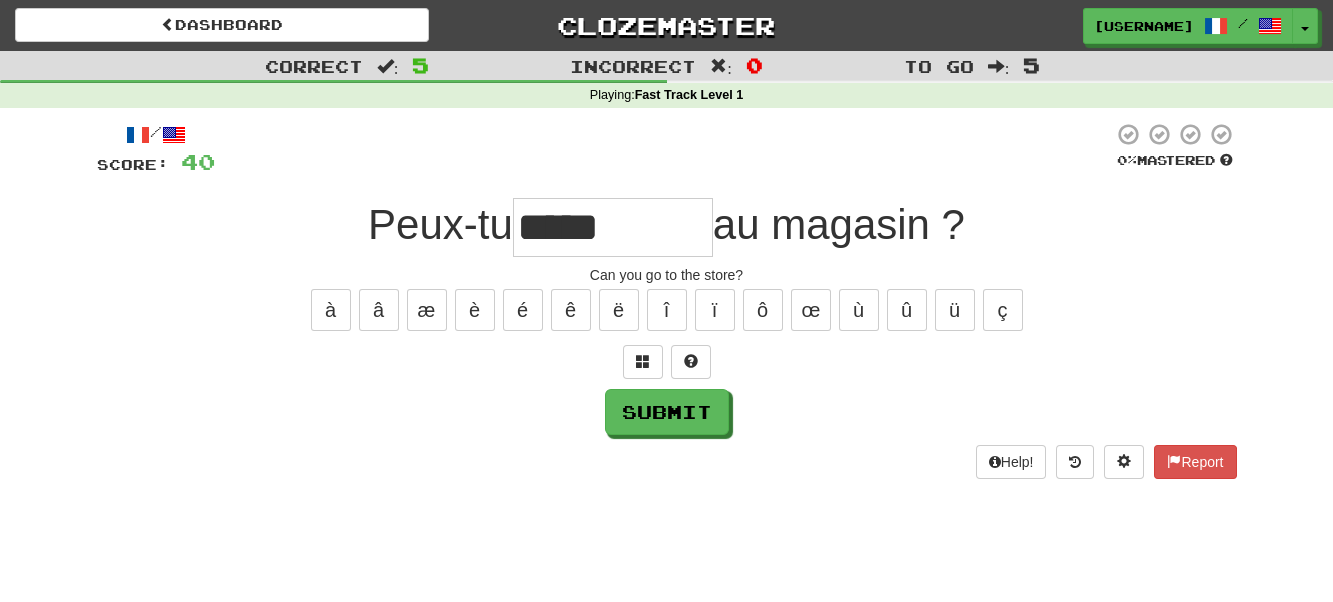 type on "*****" 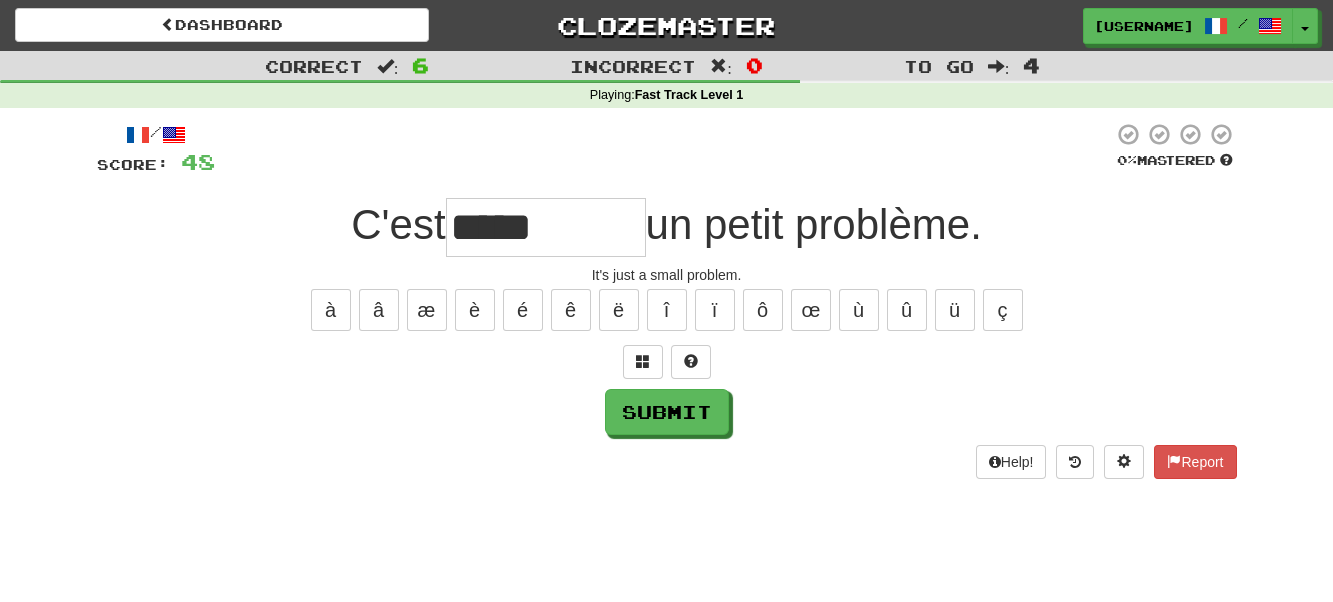 type on "*****" 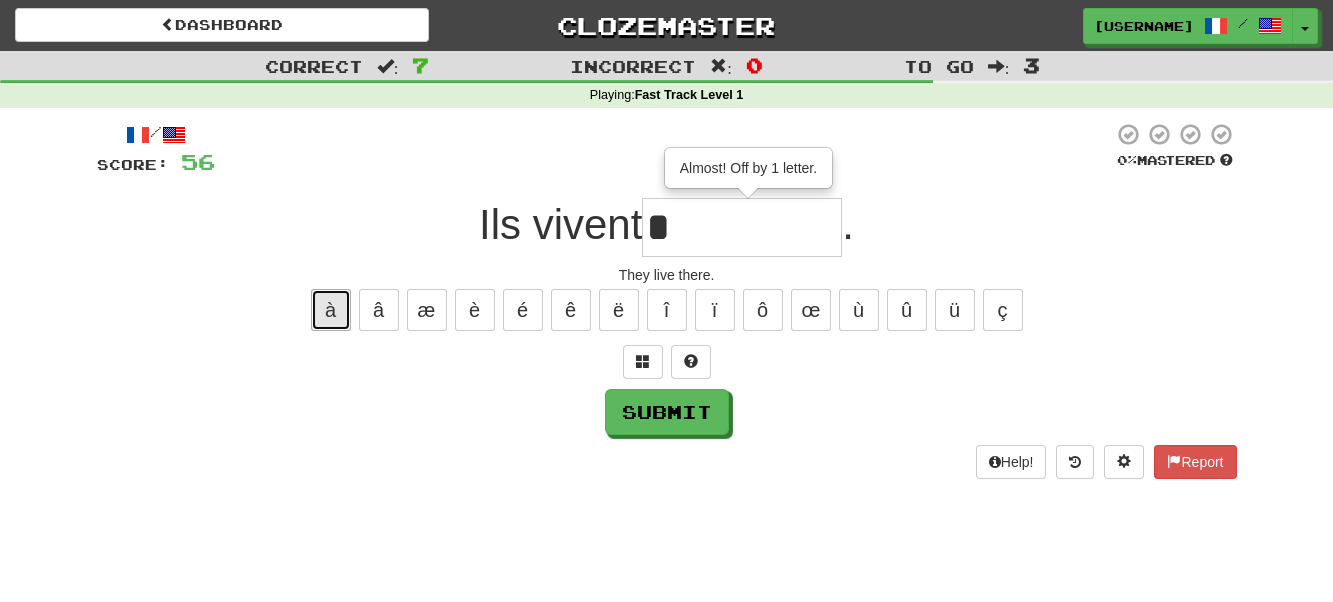 click on "à" at bounding box center [331, 310] 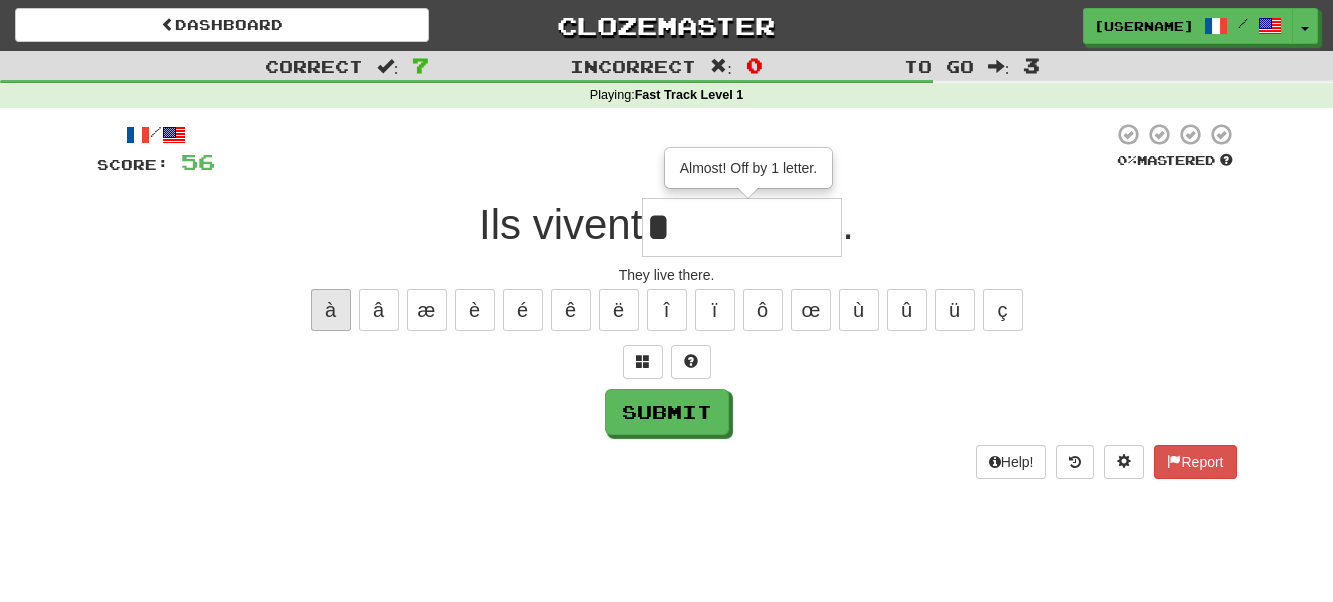 type on "**" 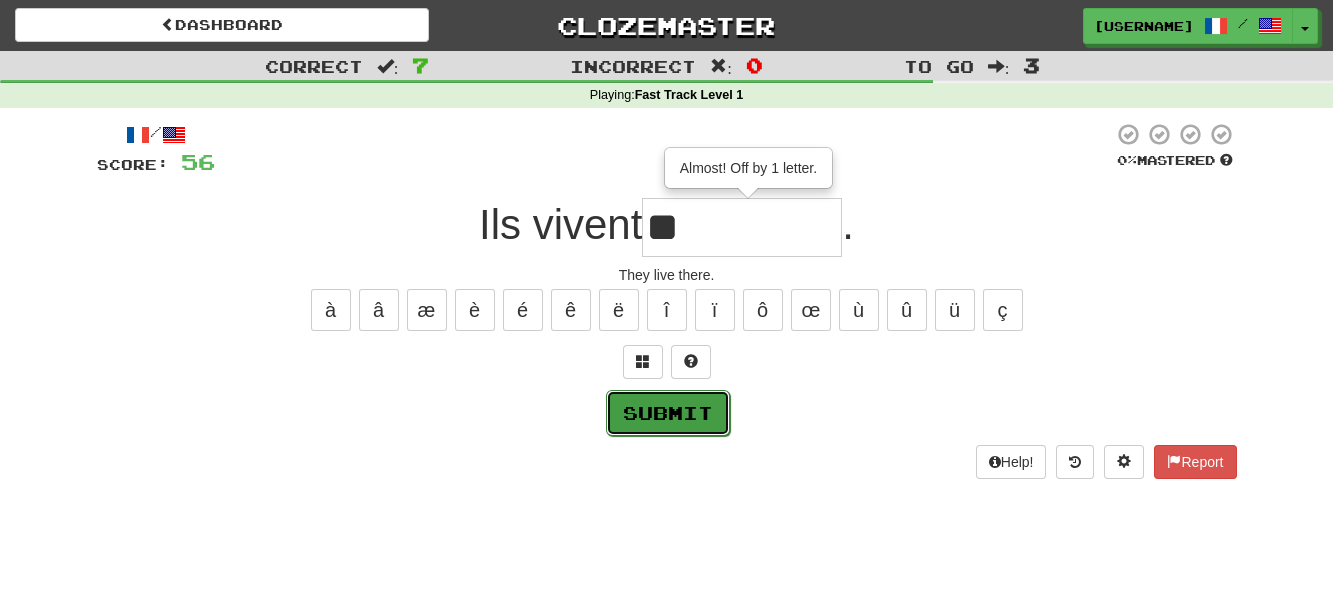 click on "Submit" at bounding box center (668, 413) 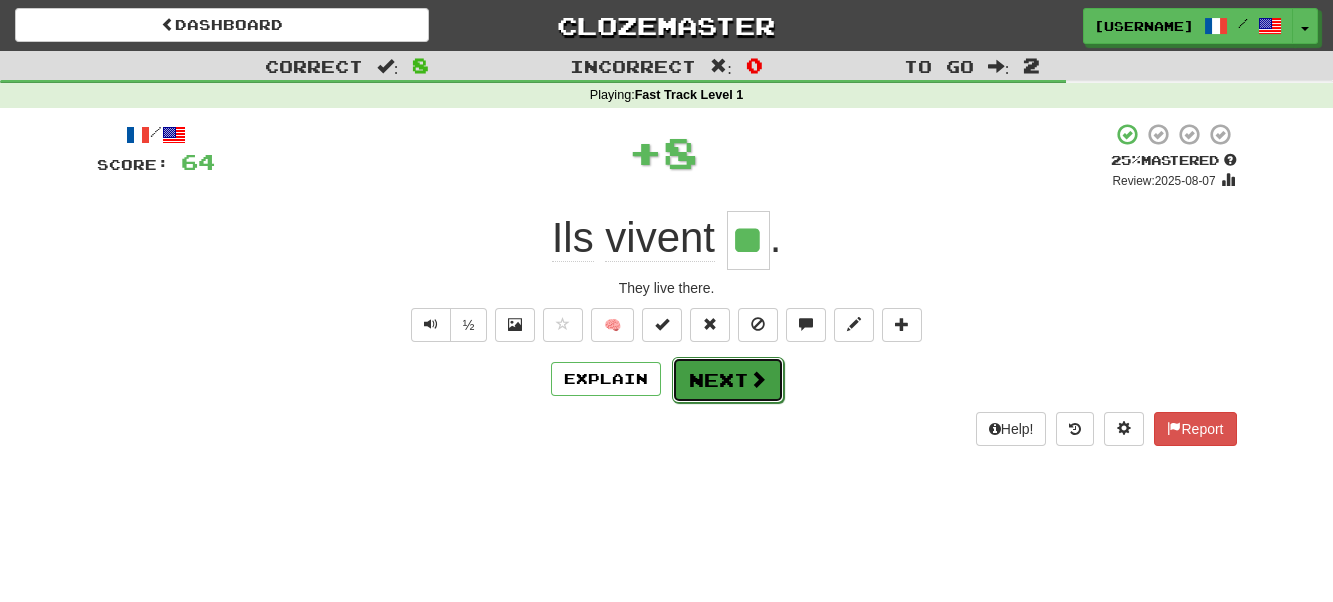click on "Next" at bounding box center (728, 380) 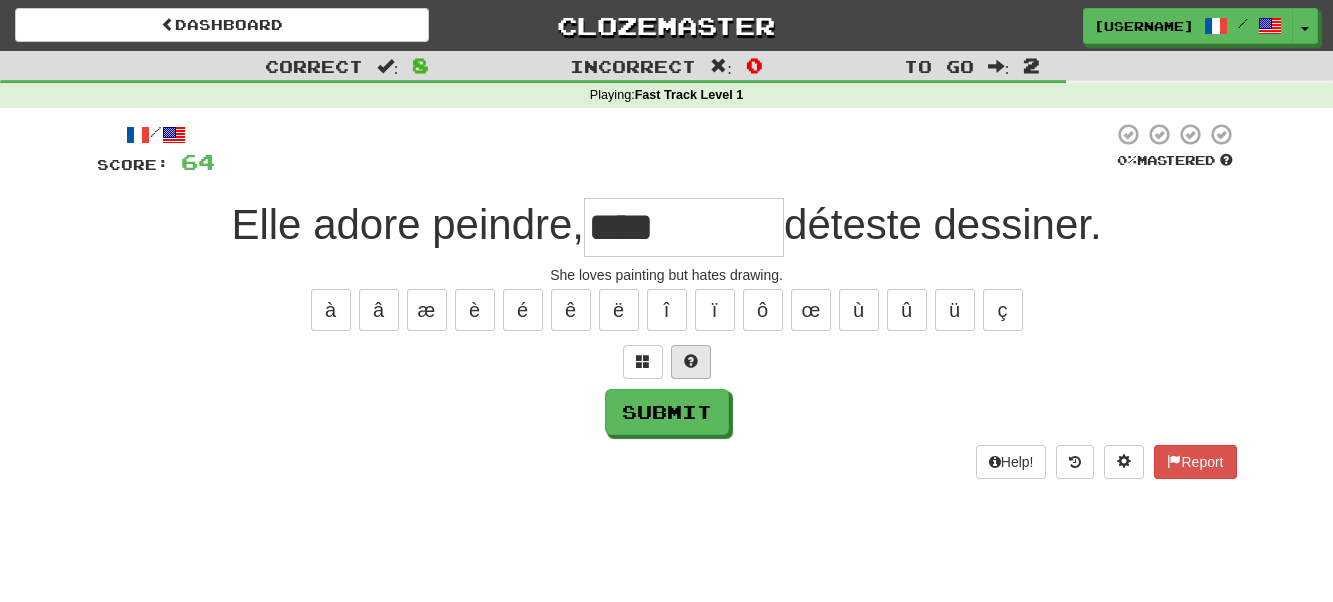 type on "****" 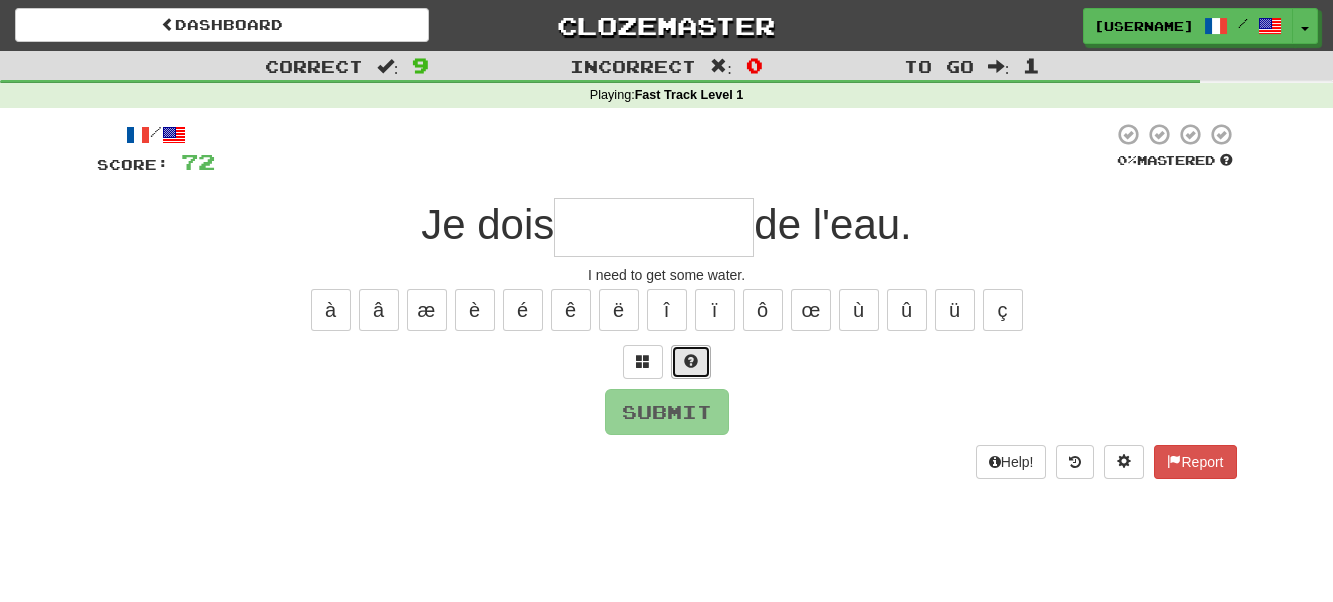 click at bounding box center [691, 361] 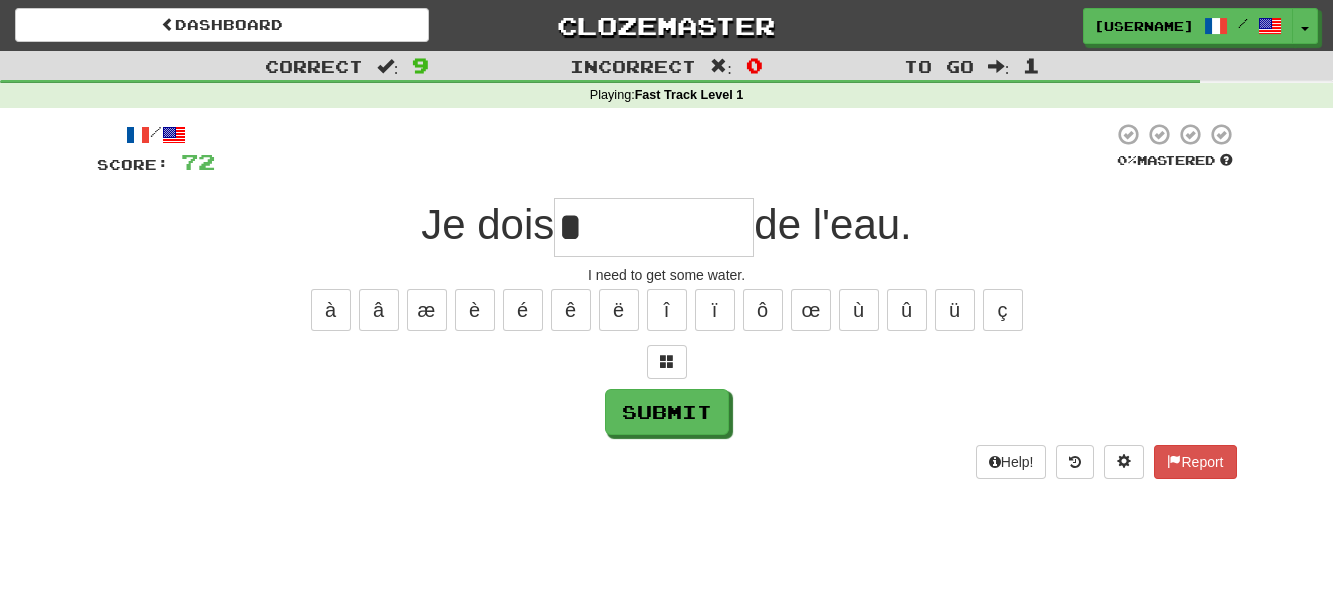 type on "********" 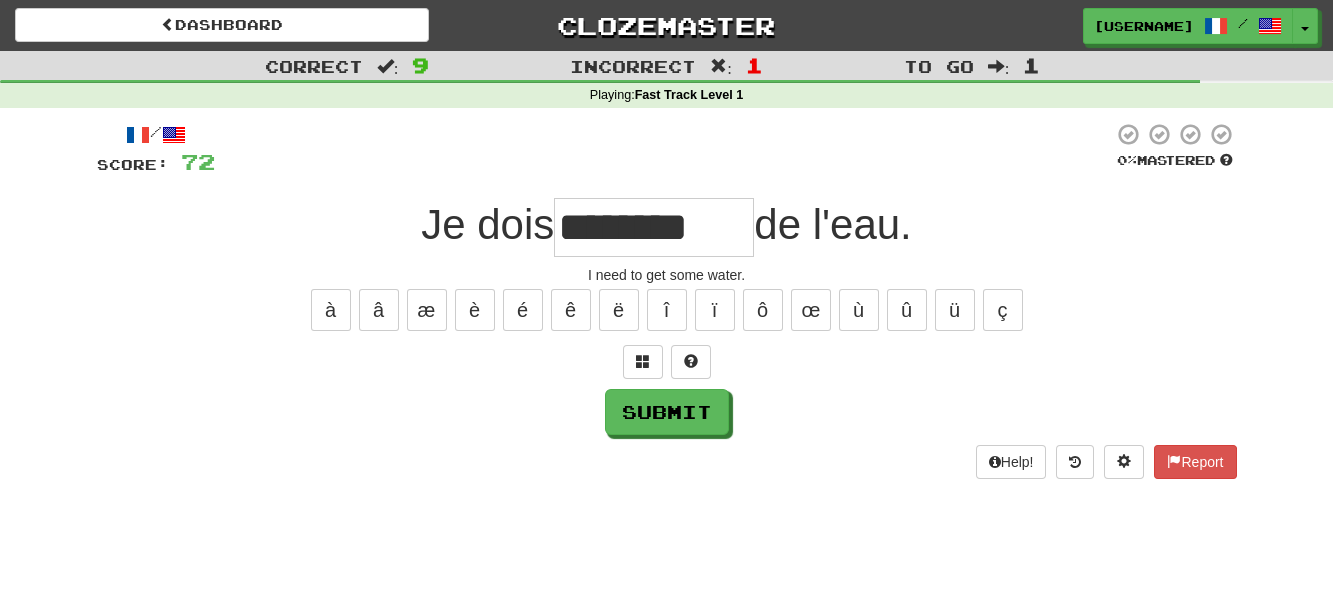 type on "********" 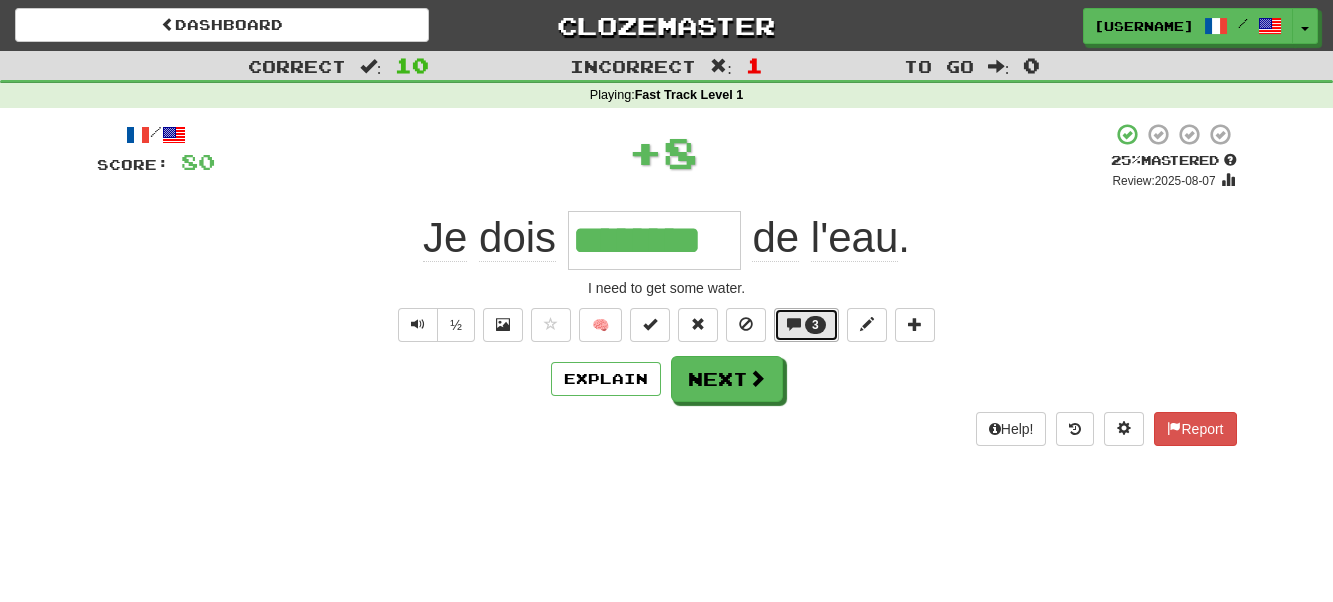 click on "3" at bounding box center (806, 325) 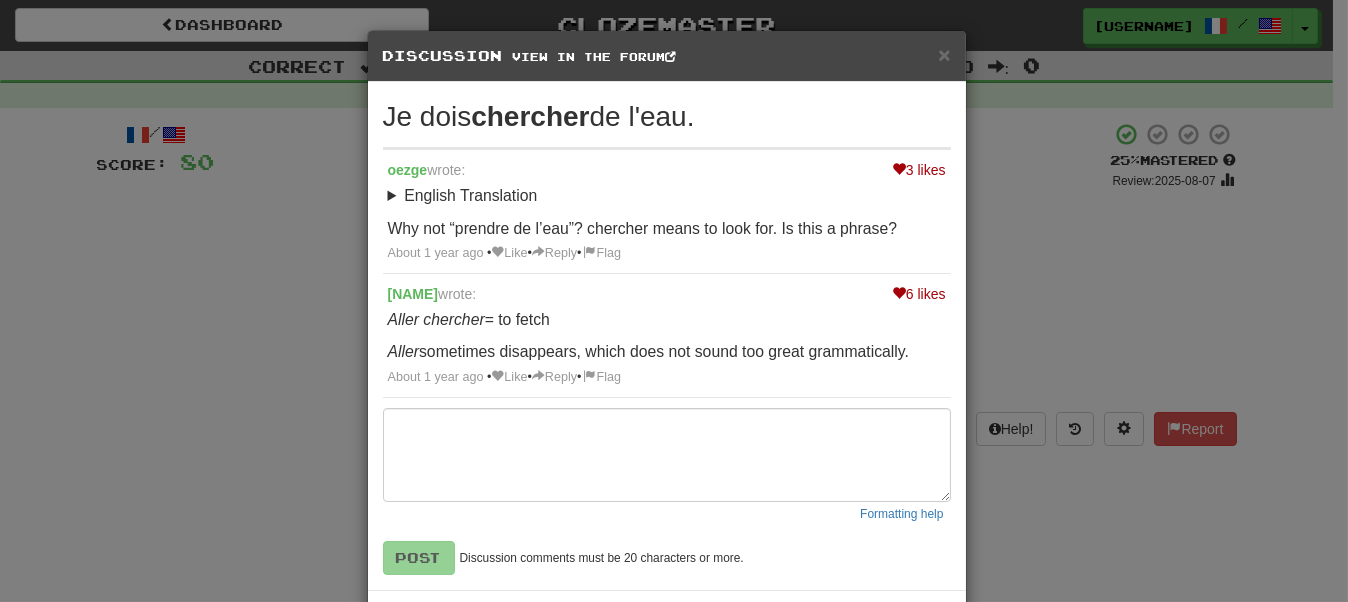 click on "× Discussion View in the forum" at bounding box center (667, 56) 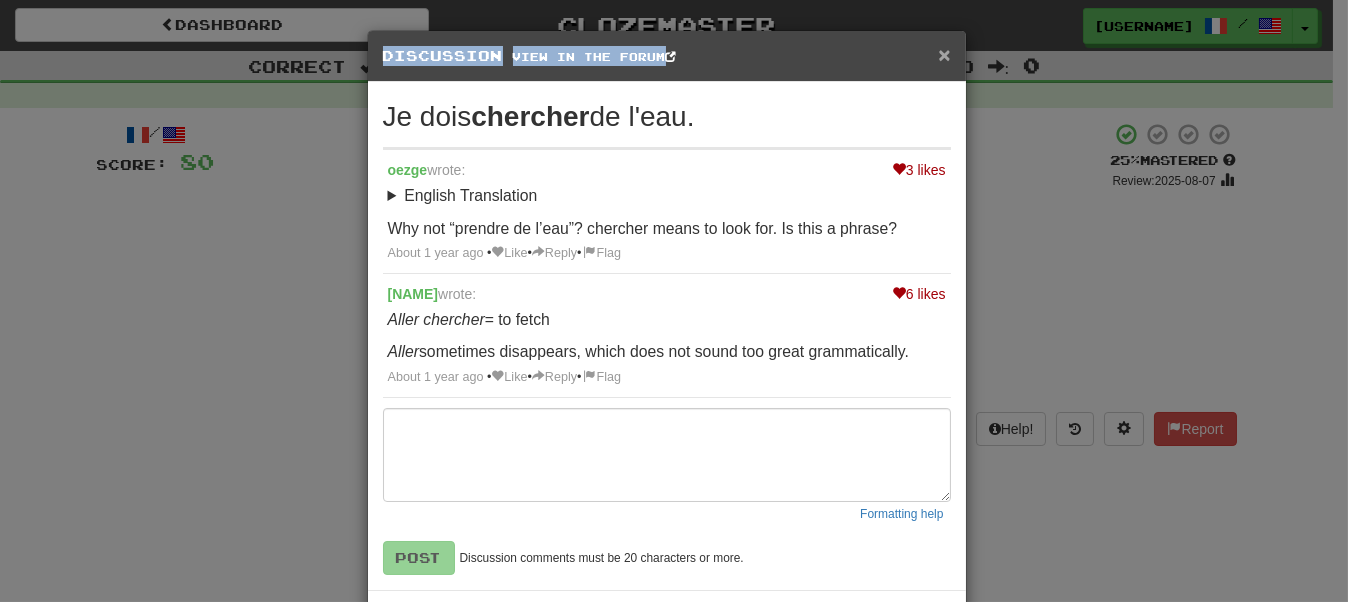 click on "×" at bounding box center [944, 54] 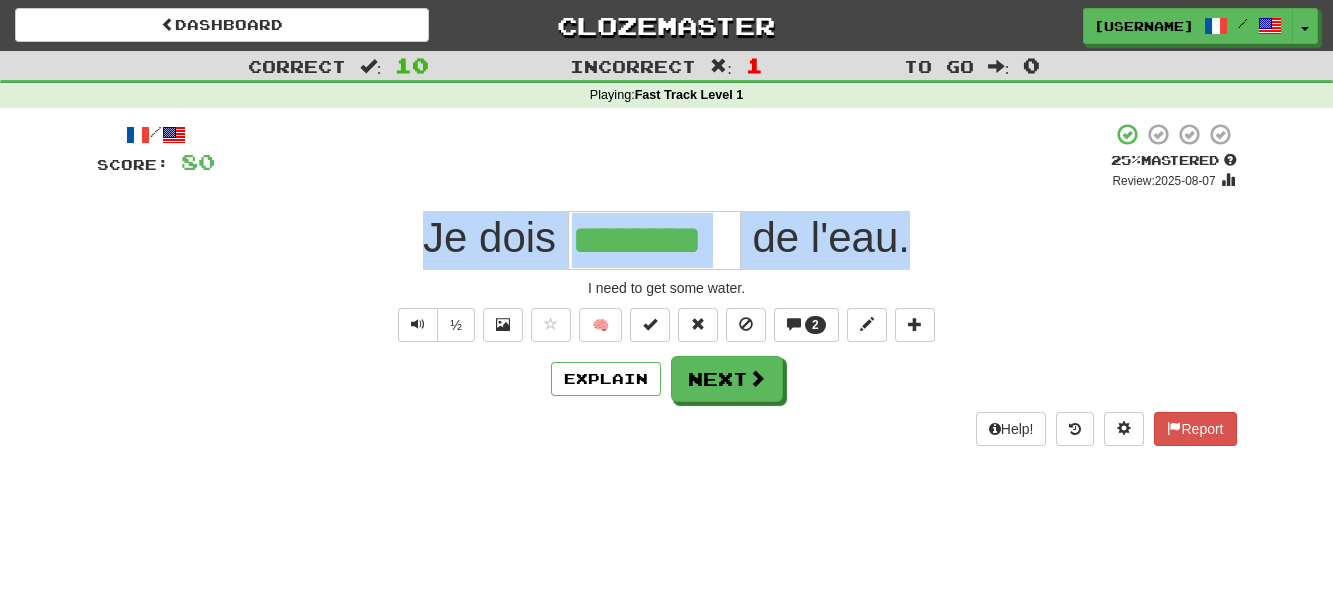 drag, startPoint x: 917, startPoint y: 245, endPoint x: 384, endPoint y: 279, distance: 534.0833 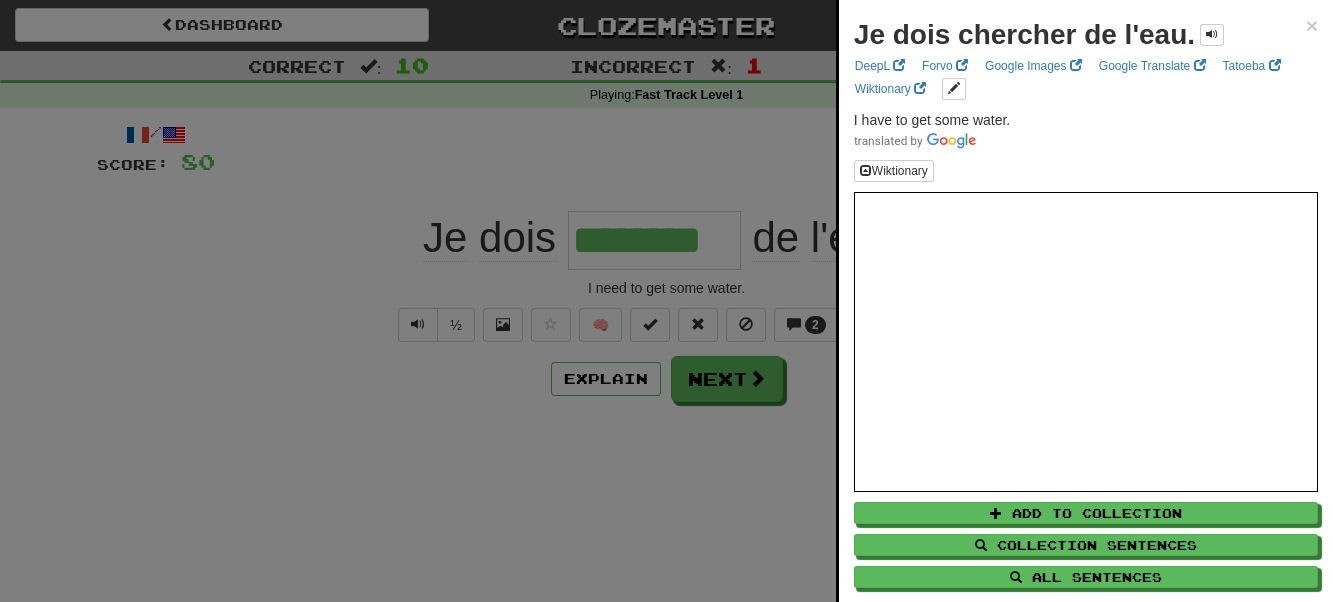 click at bounding box center [666, 301] 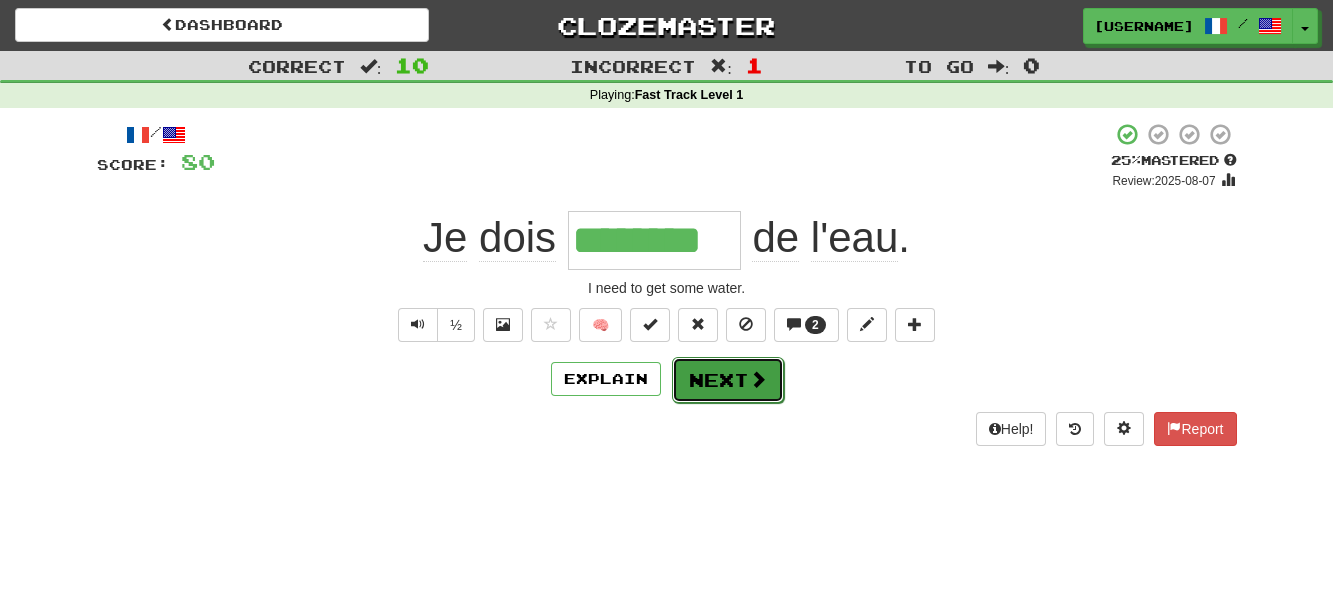 click on "Next" at bounding box center (728, 380) 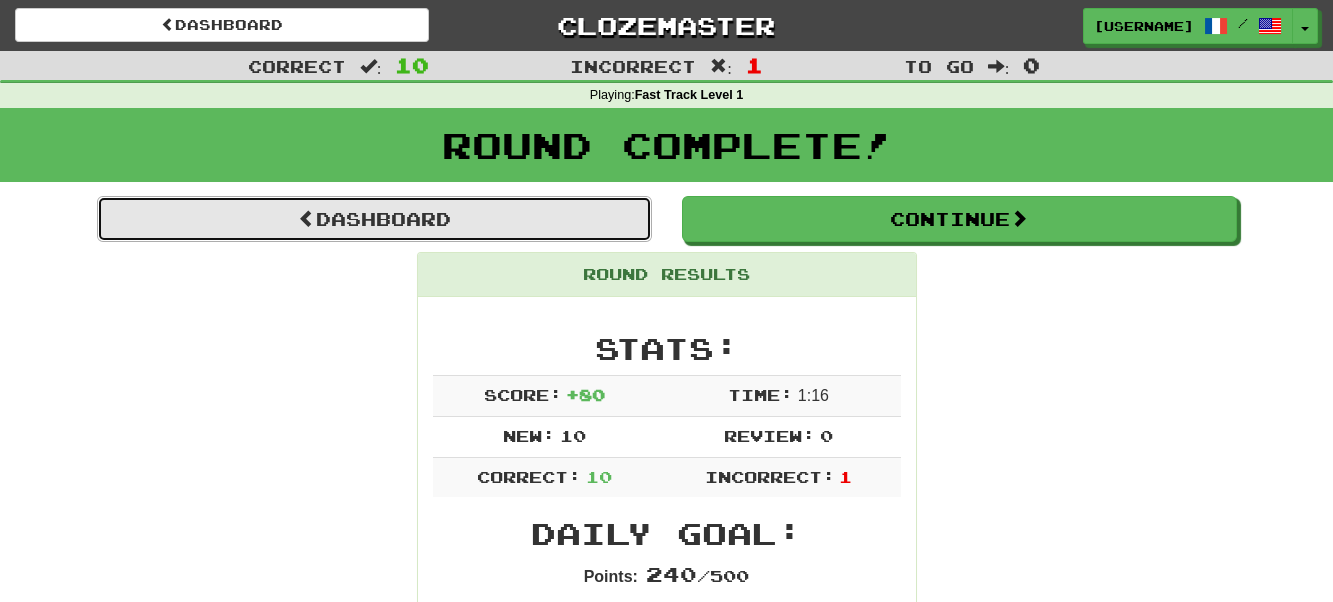 click on "Dashboard" at bounding box center [374, 219] 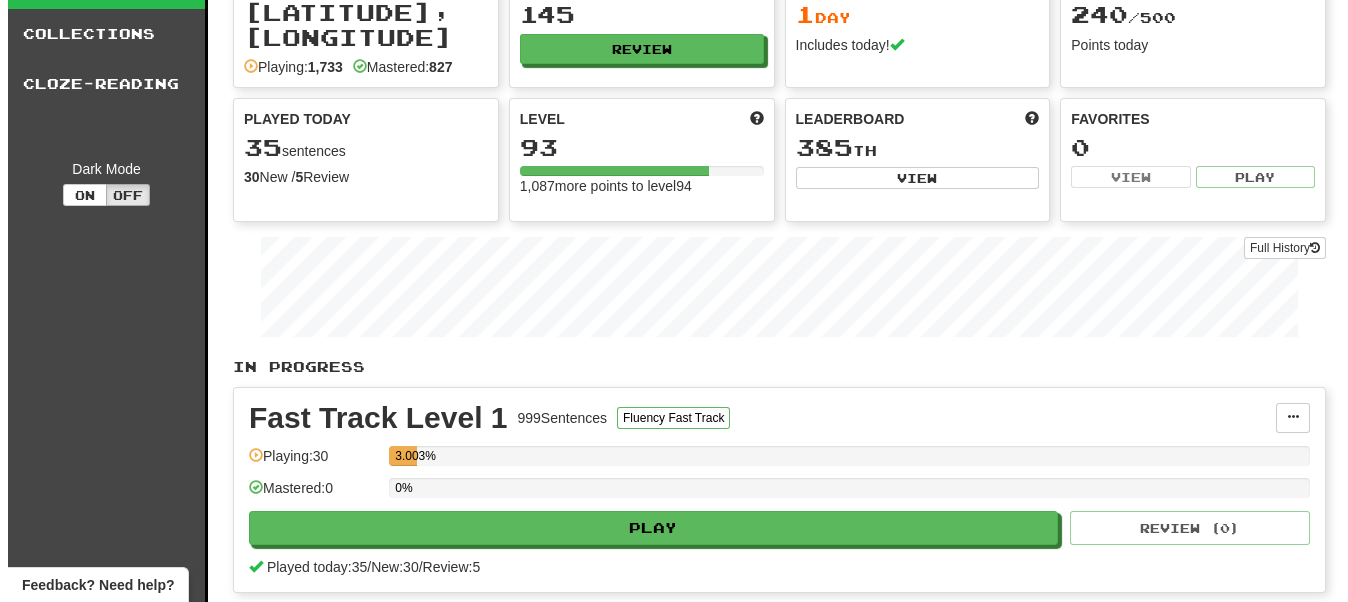 scroll, scrollTop: 200, scrollLeft: 0, axis: vertical 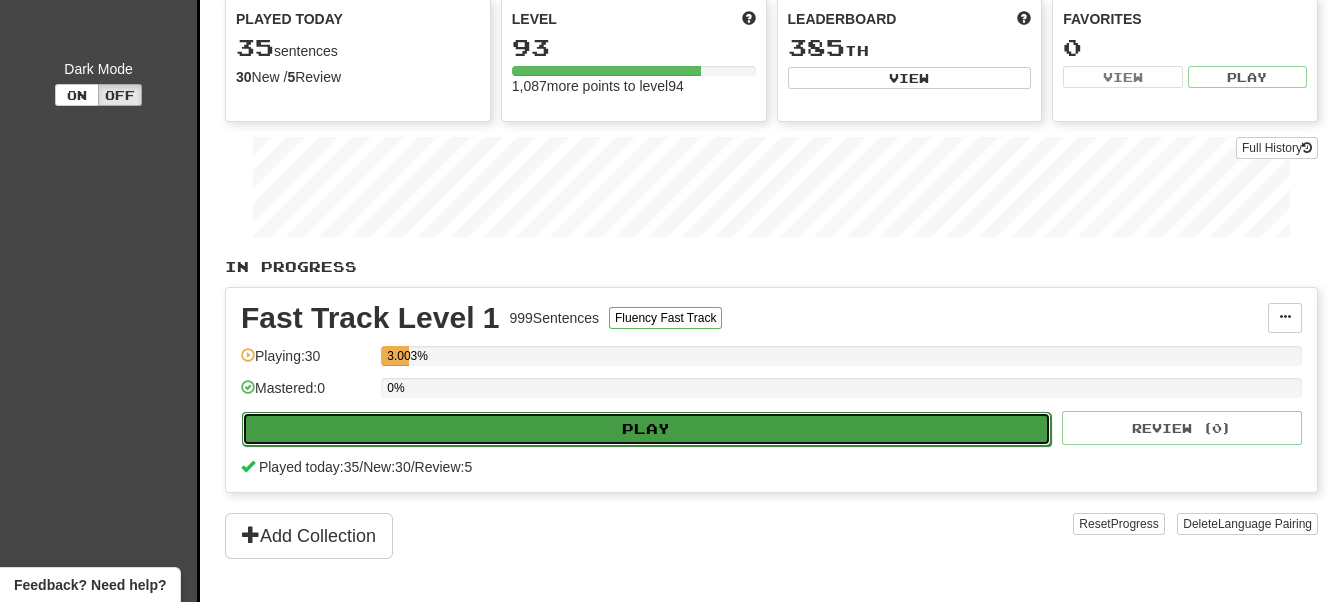 click on "Play" at bounding box center (646, 429) 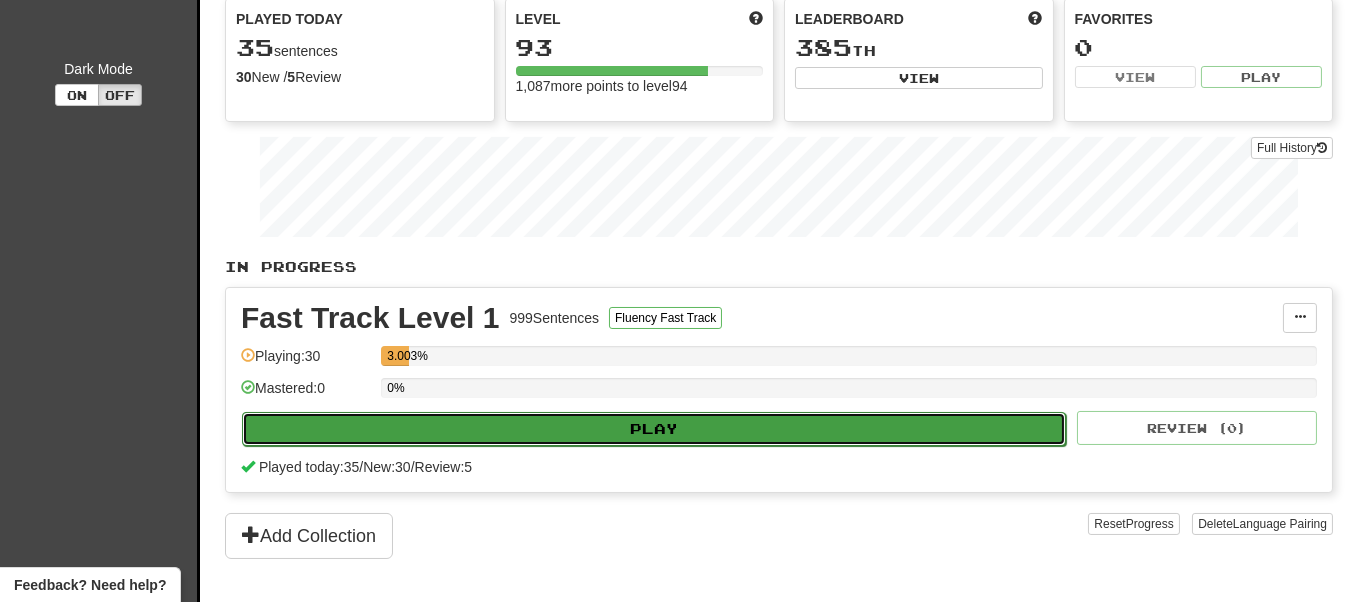 select on "**" 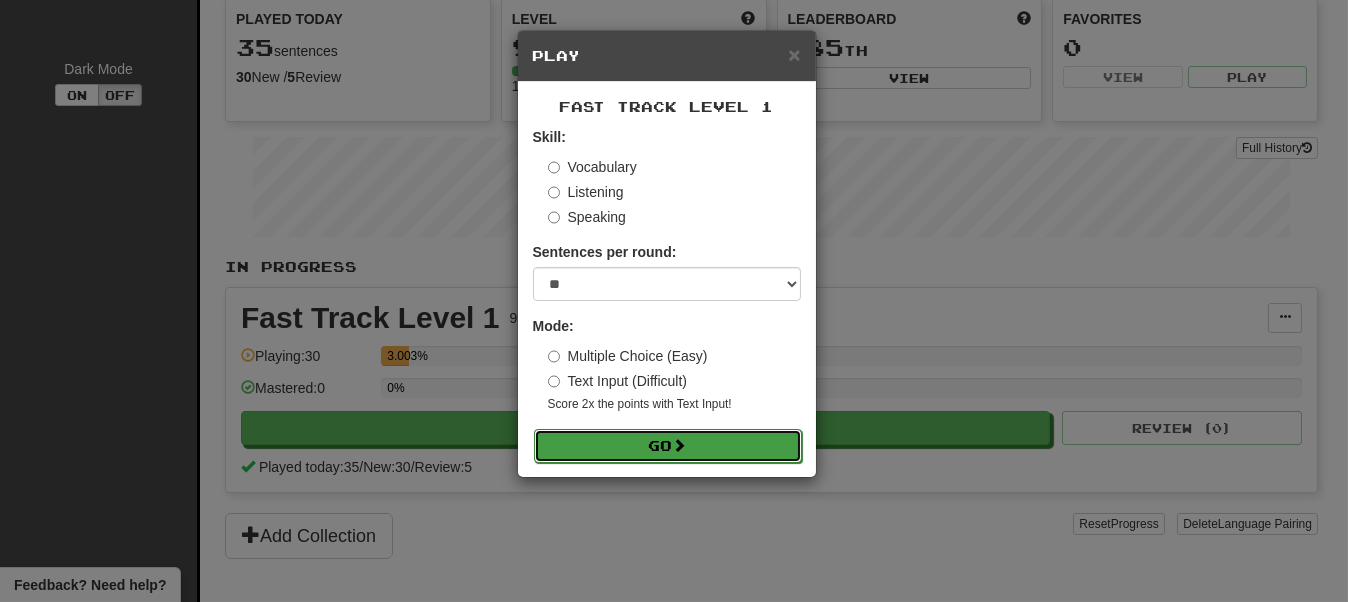 click on "Go" at bounding box center [668, 446] 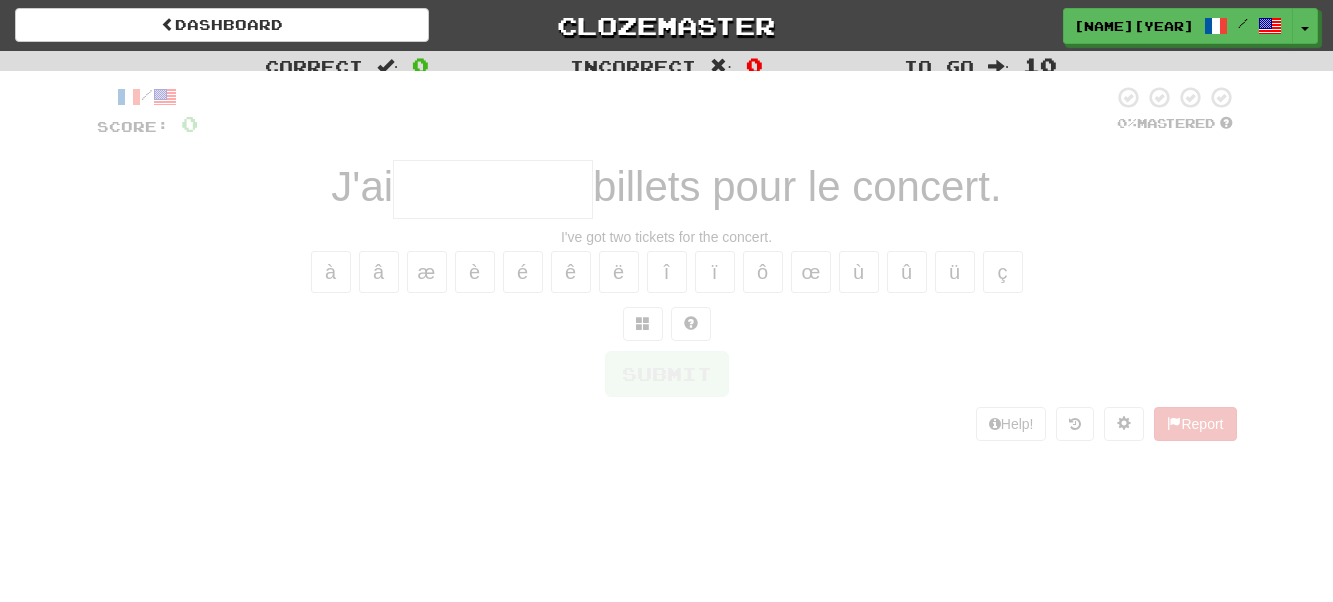 scroll, scrollTop: 0, scrollLeft: 0, axis: both 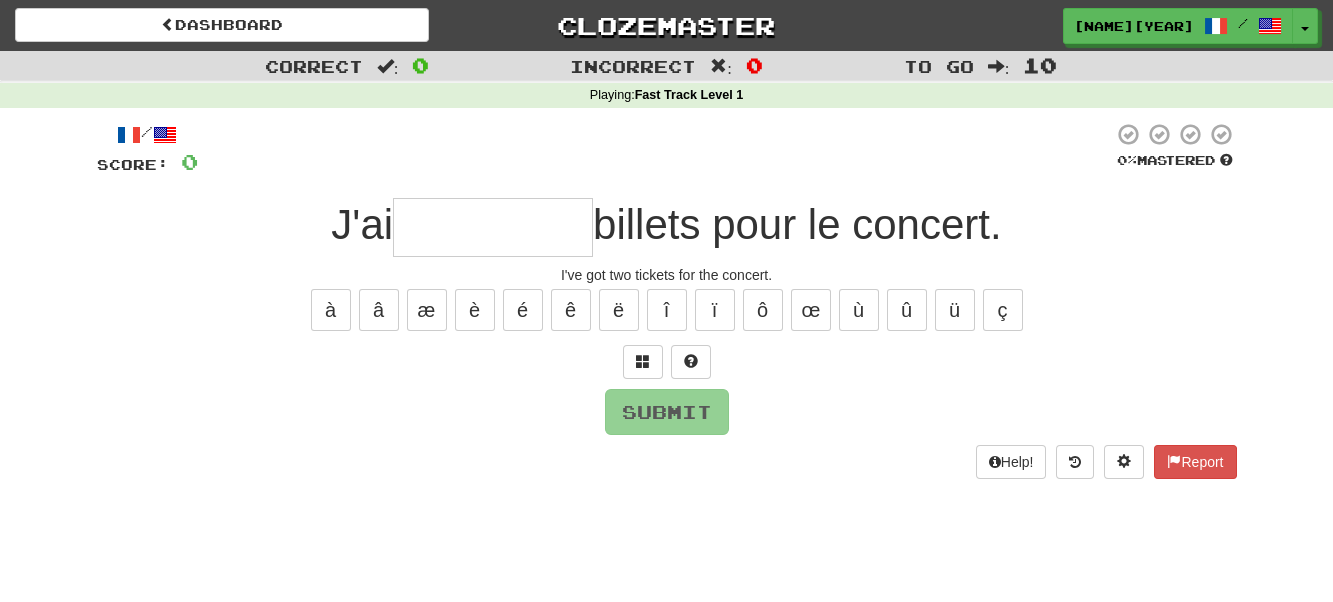 type on "*" 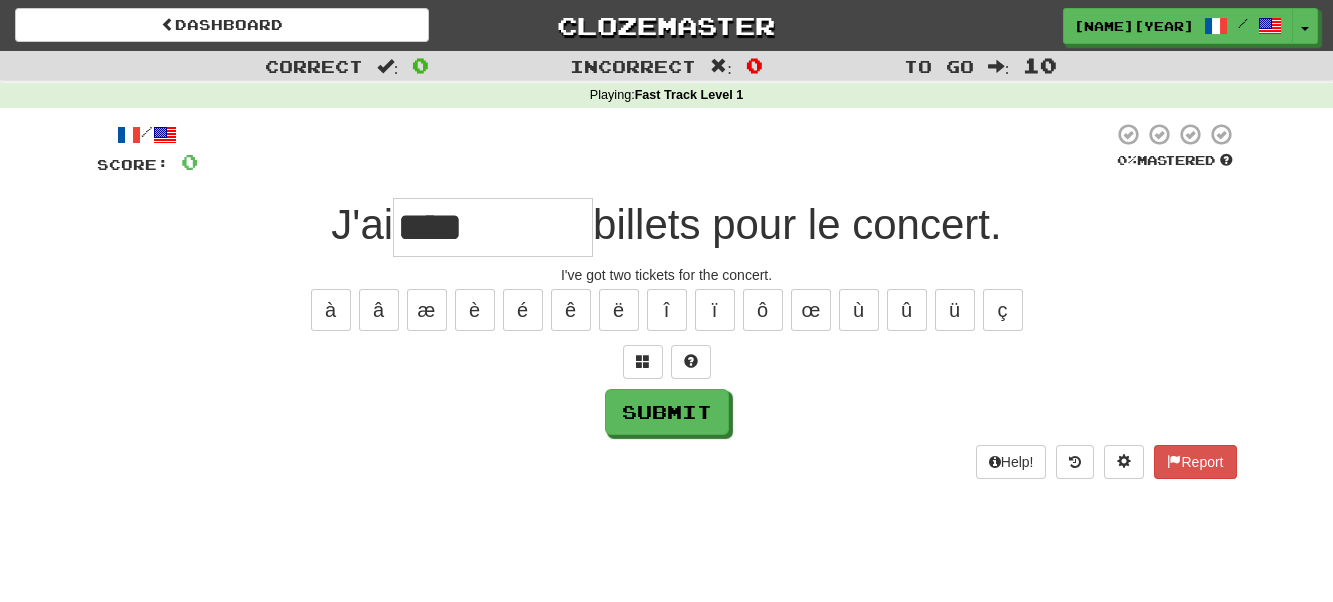 type on "****" 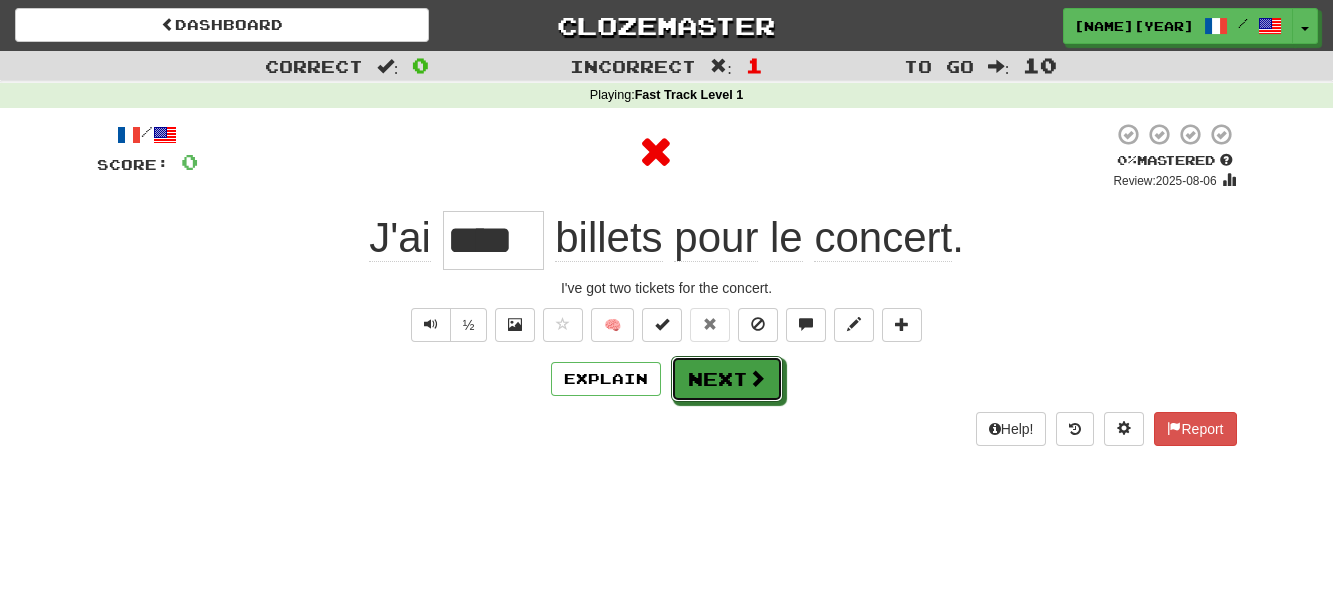 click on "Next" at bounding box center (727, 379) 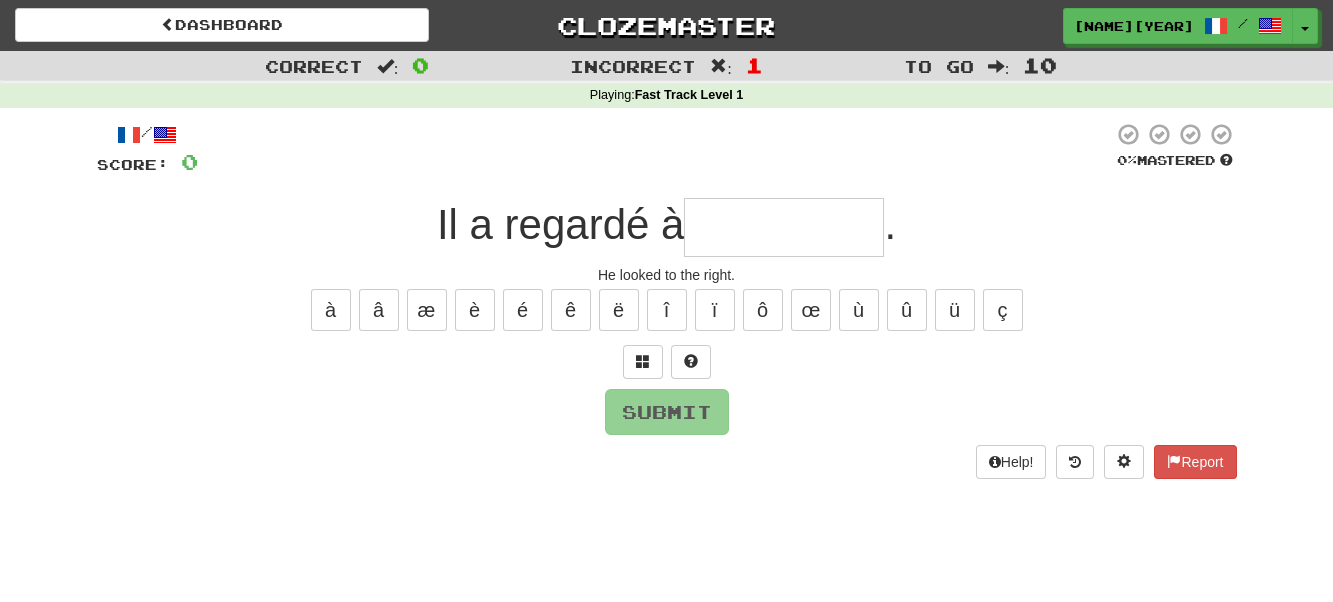 type on "*" 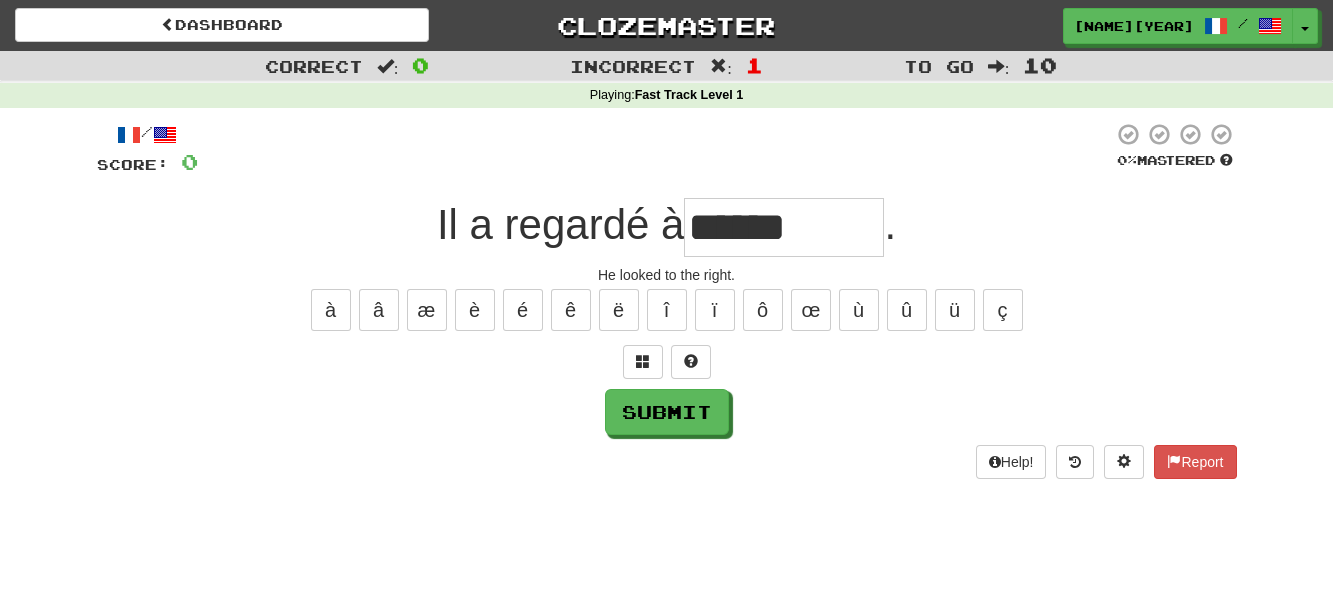 type on "******" 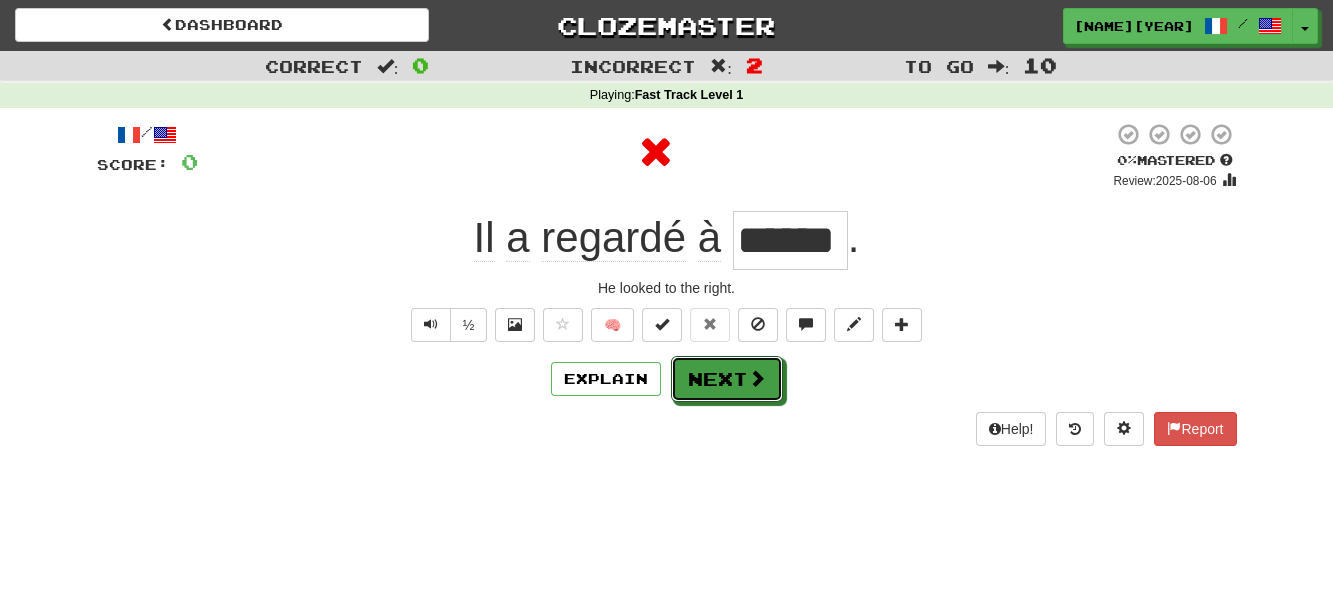 drag, startPoint x: 716, startPoint y: 379, endPoint x: 715, endPoint y: 368, distance: 11.045361 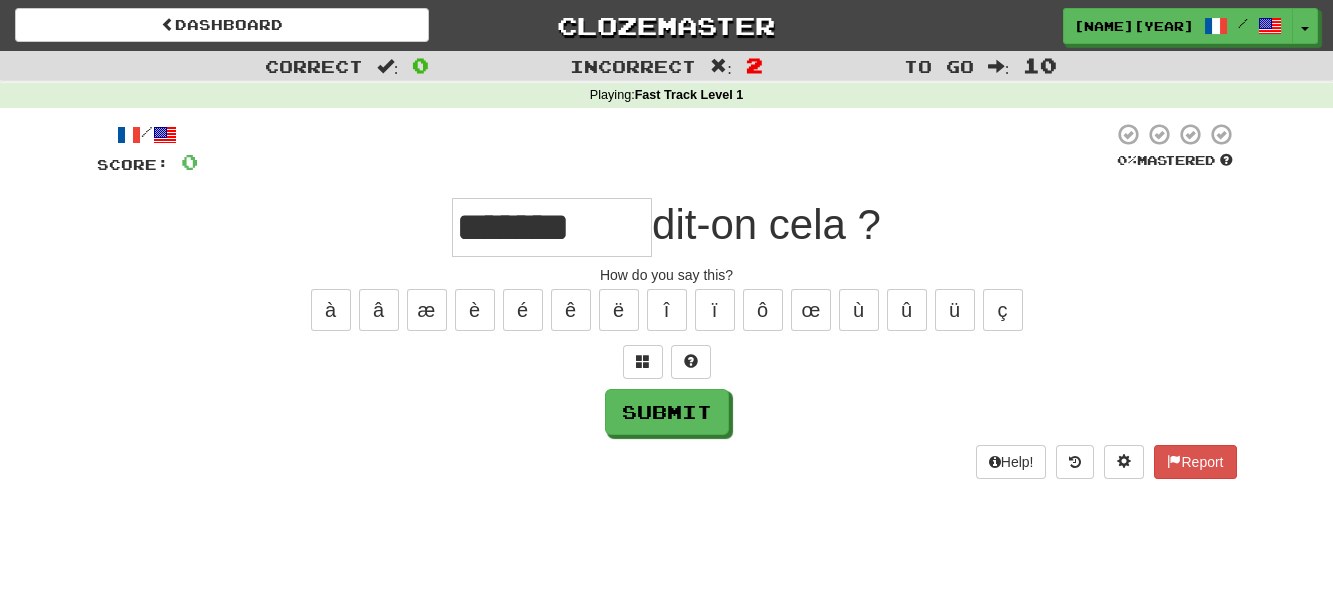 type on "*******" 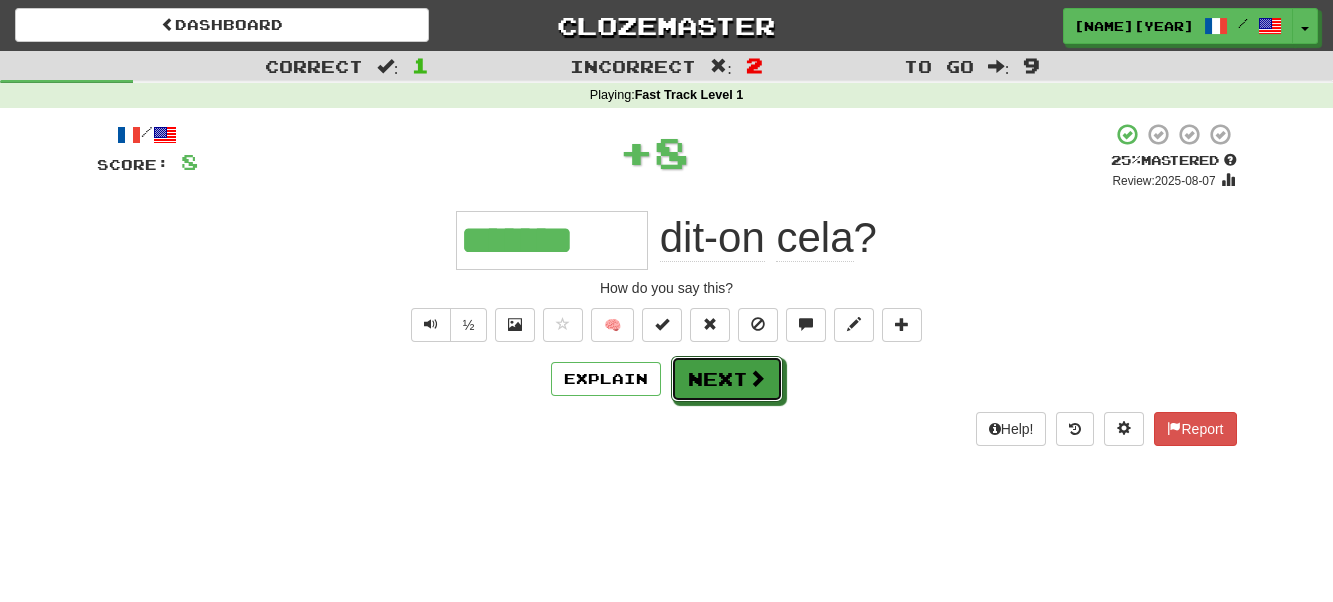 drag, startPoint x: 747, startPoint y: 381, endPoint x: 743, endPoint y: 371, distance: 10.770329 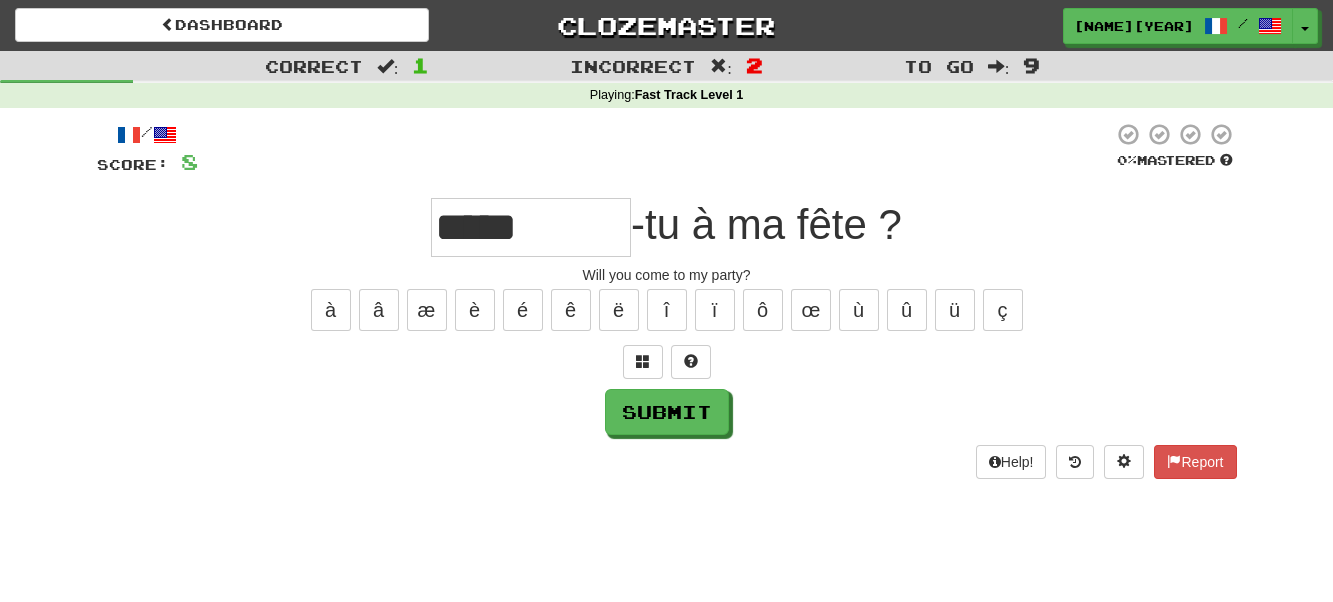 type on "********" 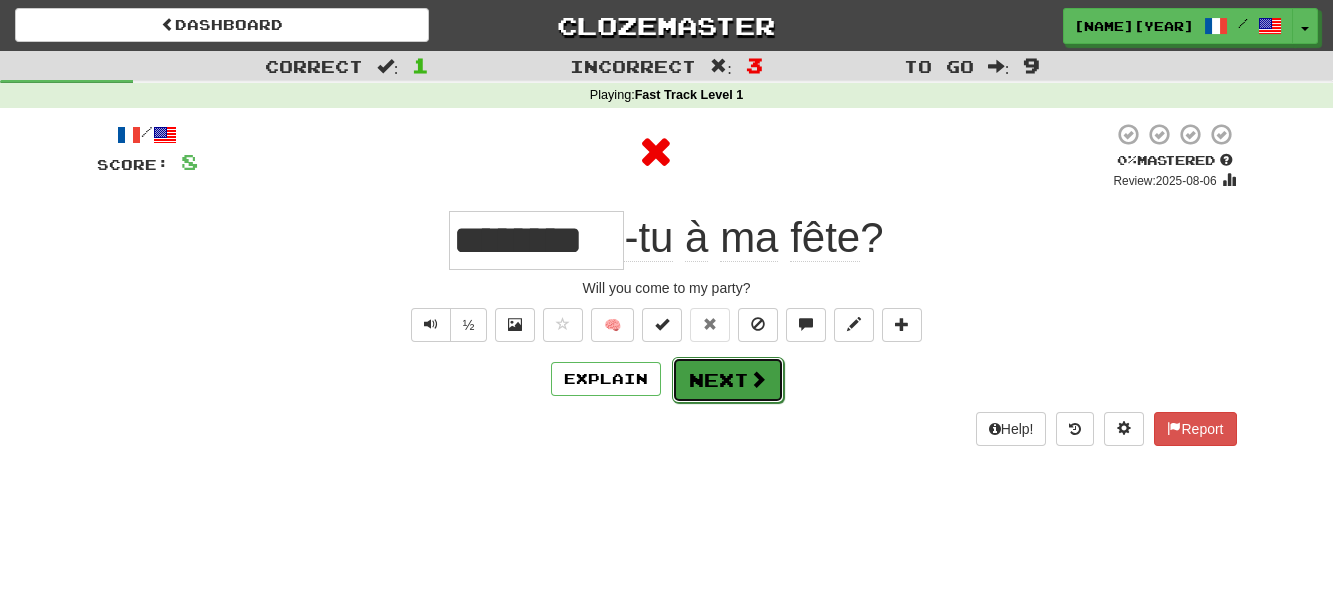 click on "Next" at bounding box center [728, 380] 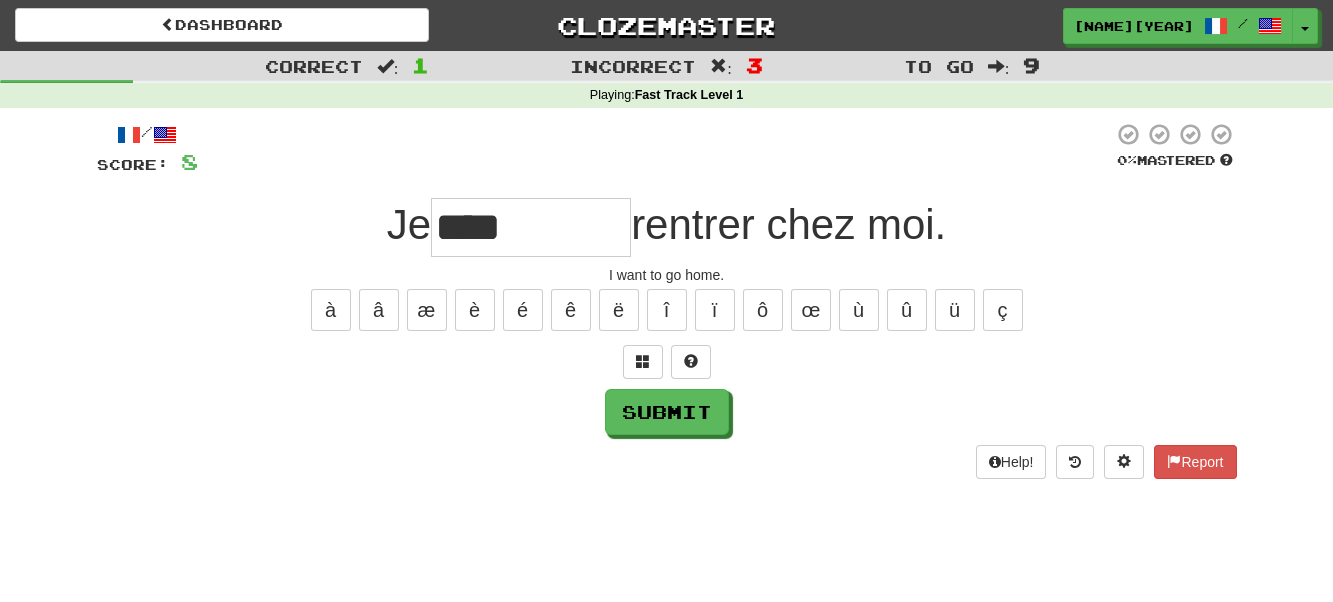 type on "****" 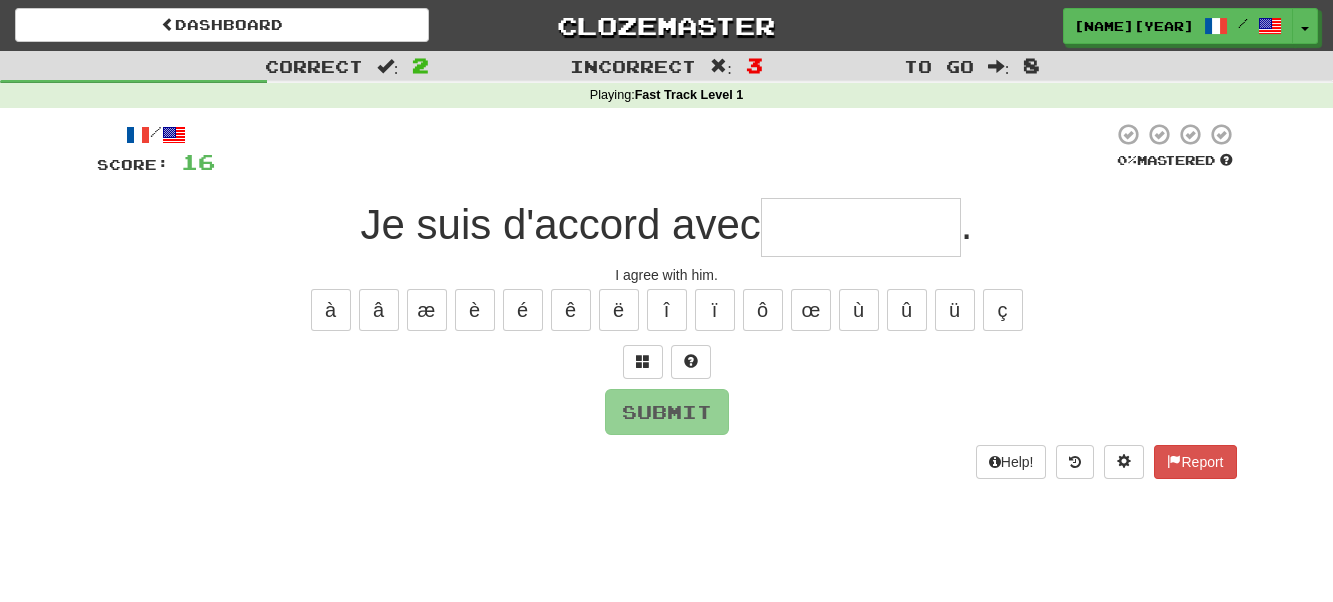type on "*" 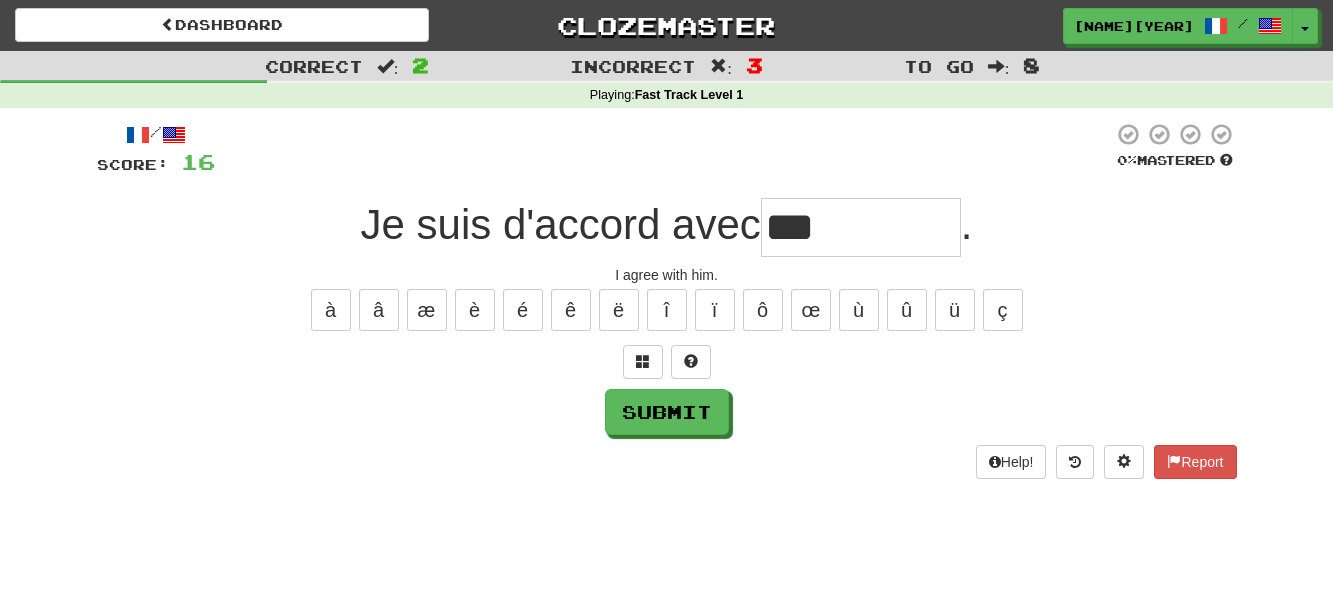 type on "***" 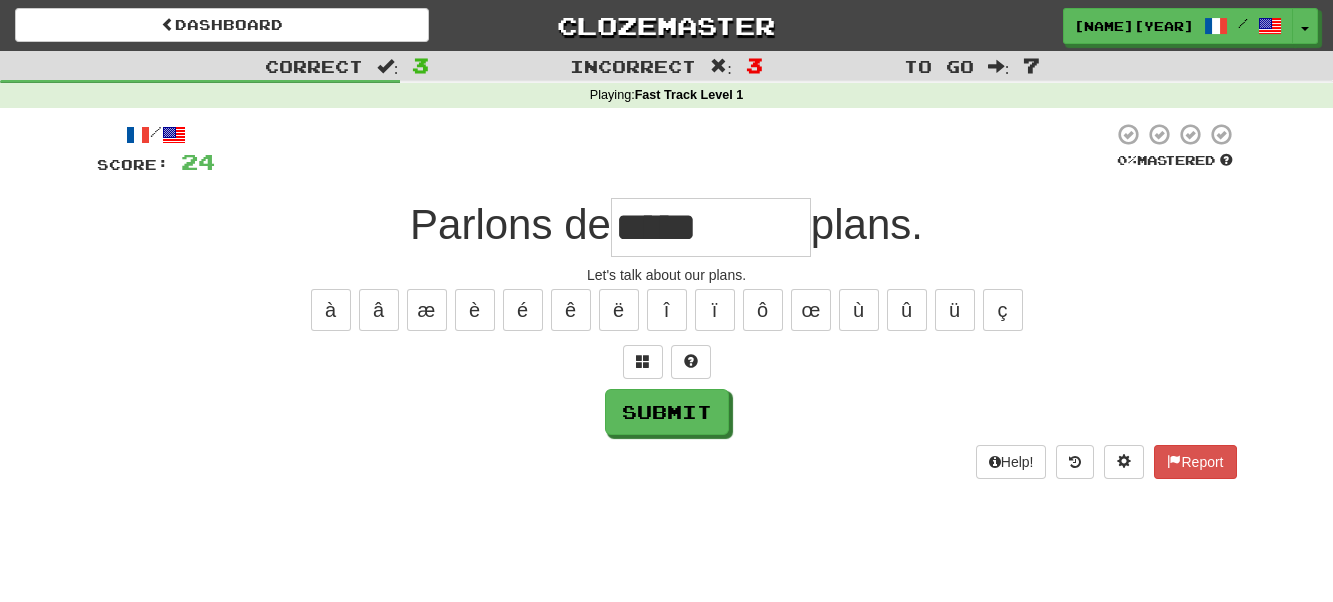 type on "***" 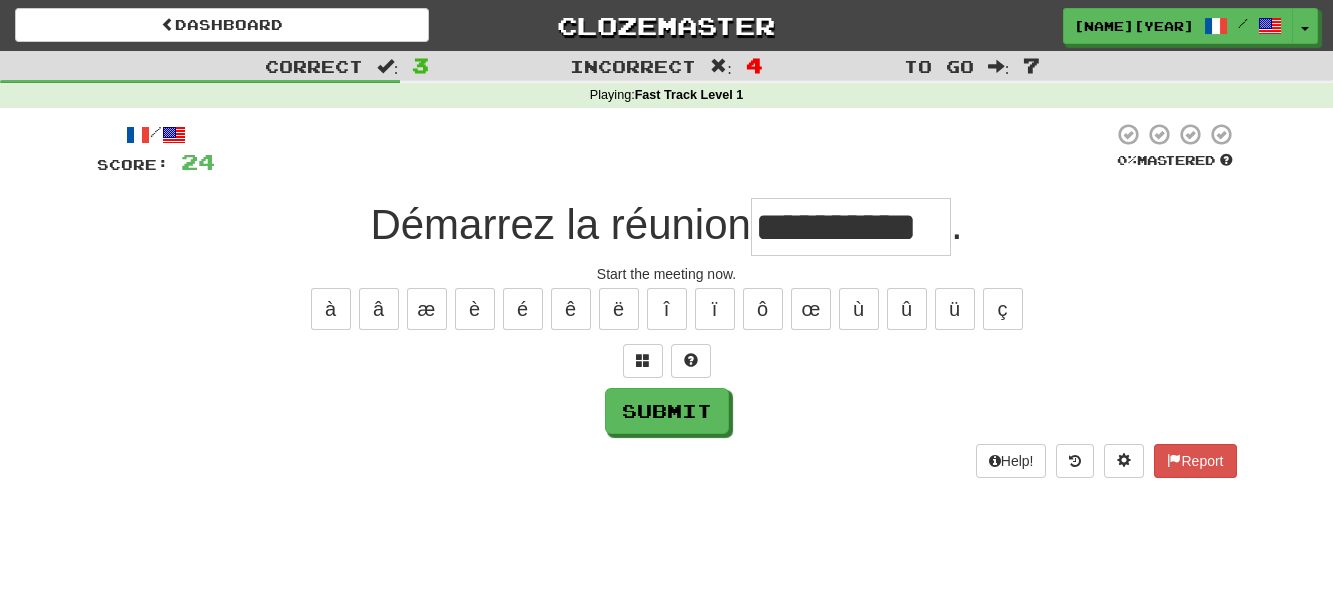 scroll, scrollTop: 0, scrollLeft: 15, axis: horizontal 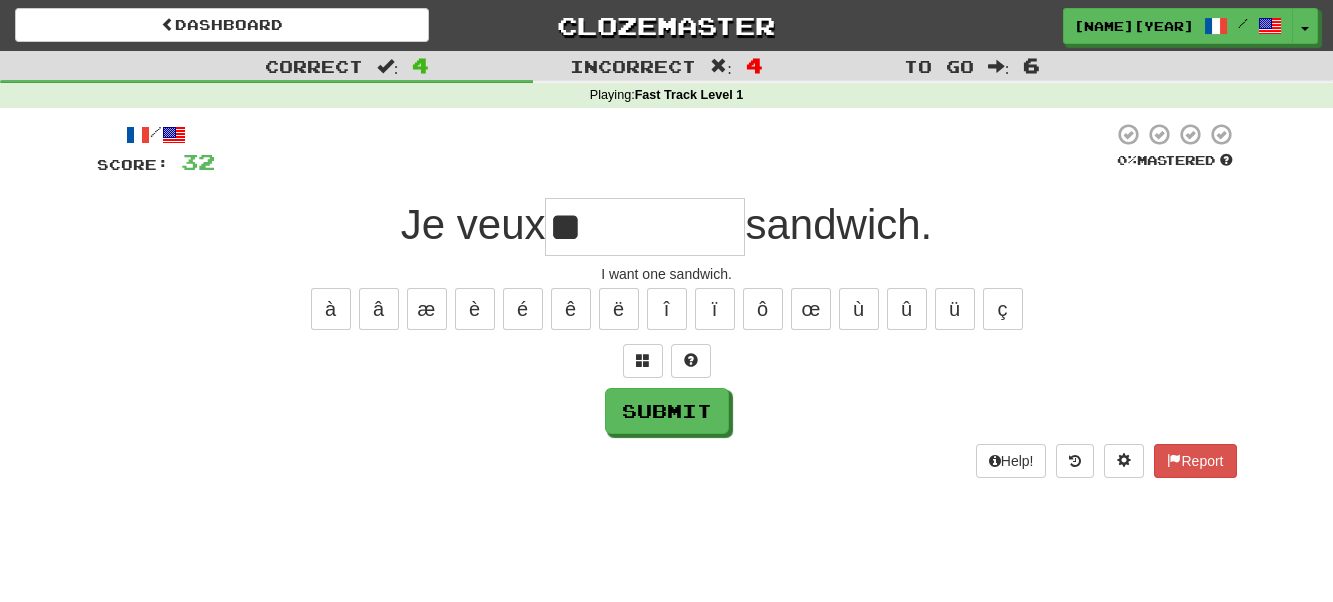 type on "**" 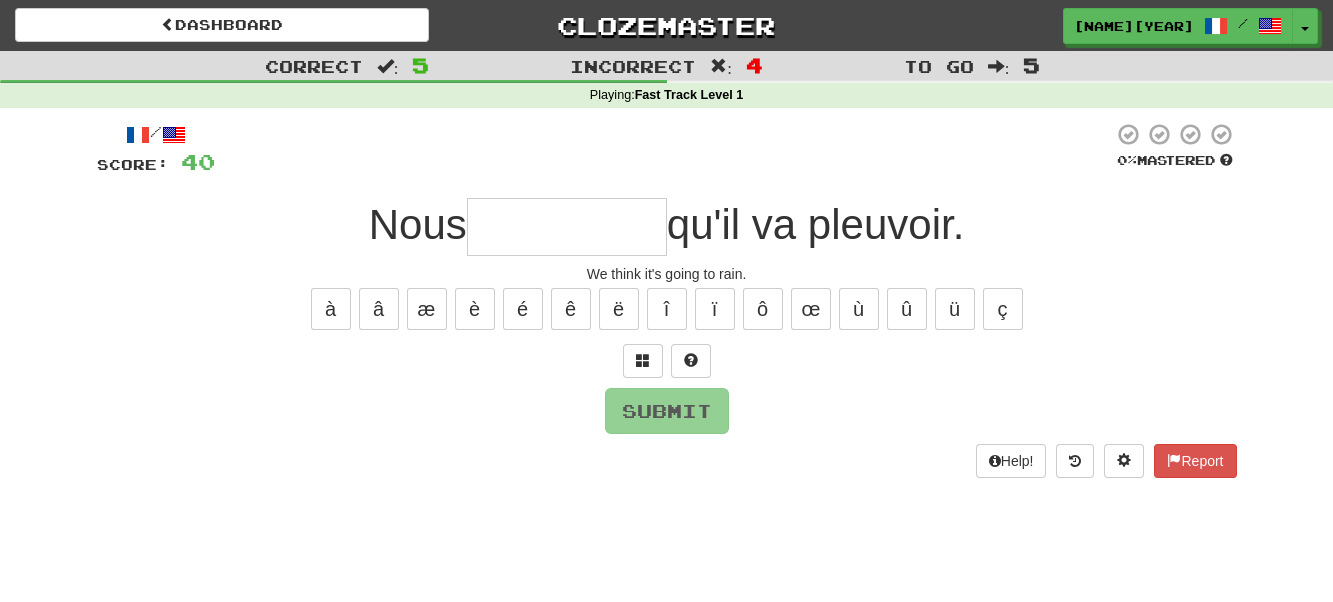 type on "*" 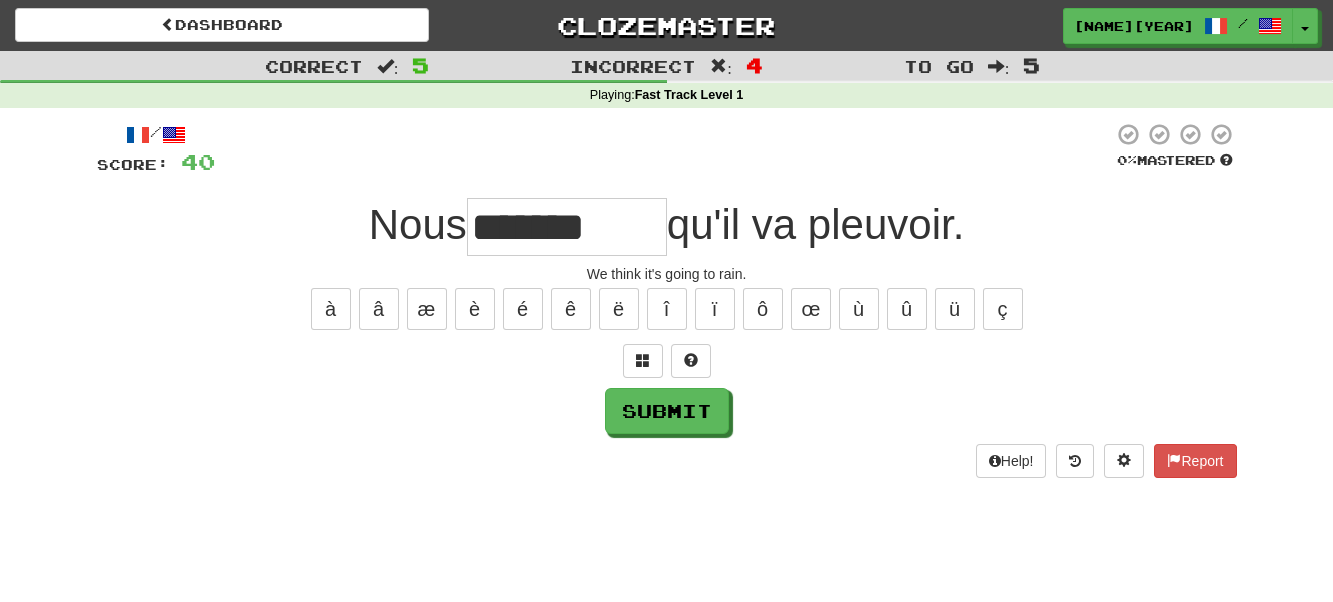 type on "*******" 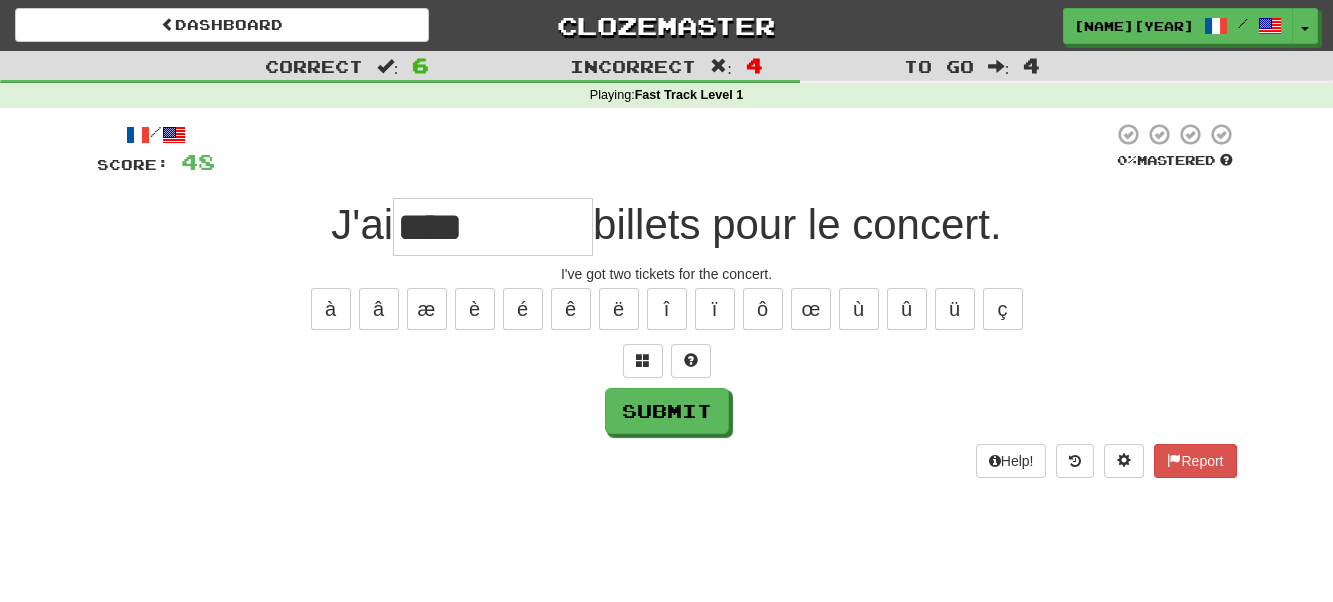 type on "****" 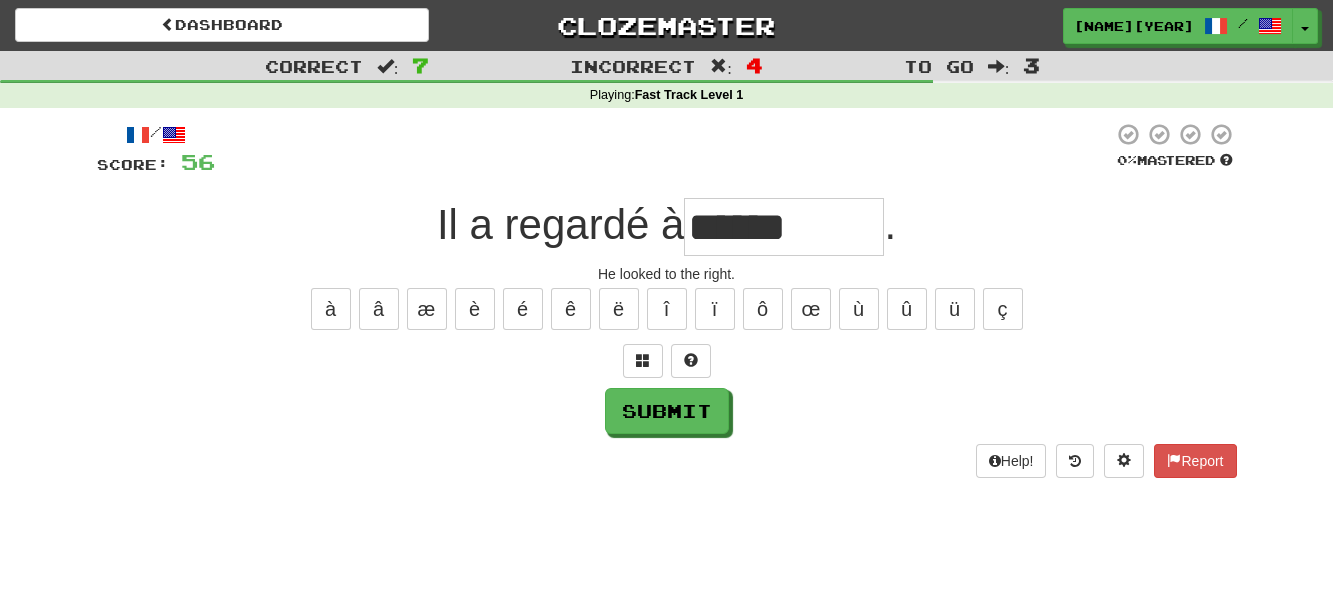 type on "******" 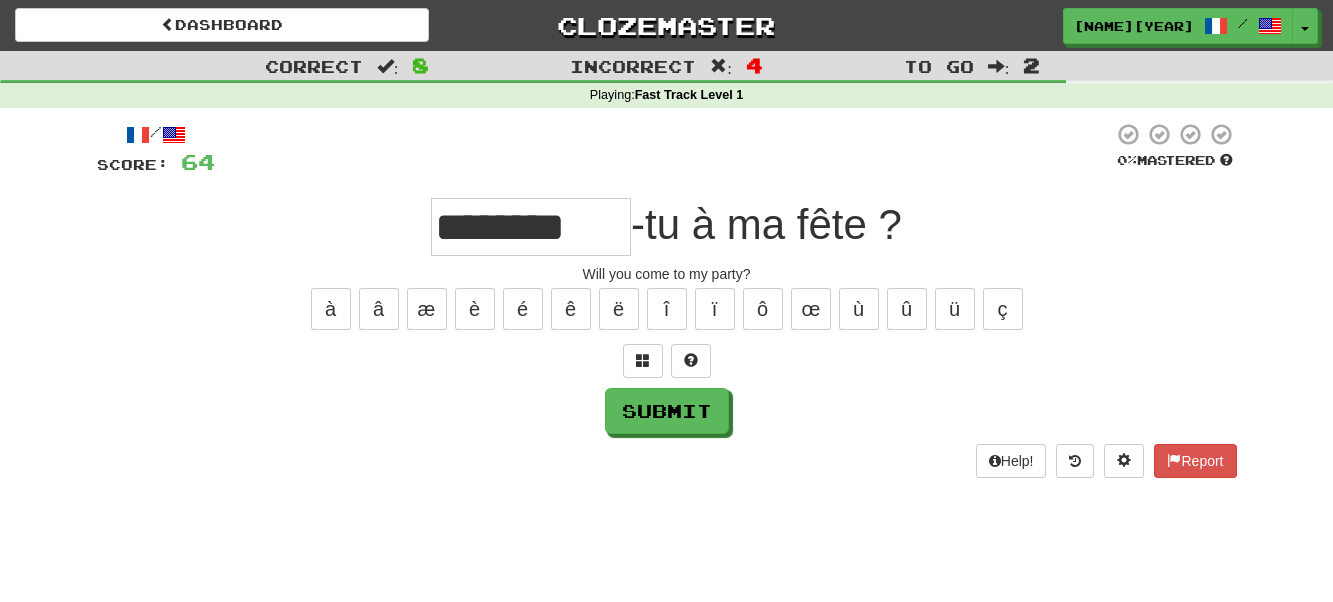 type on "********" 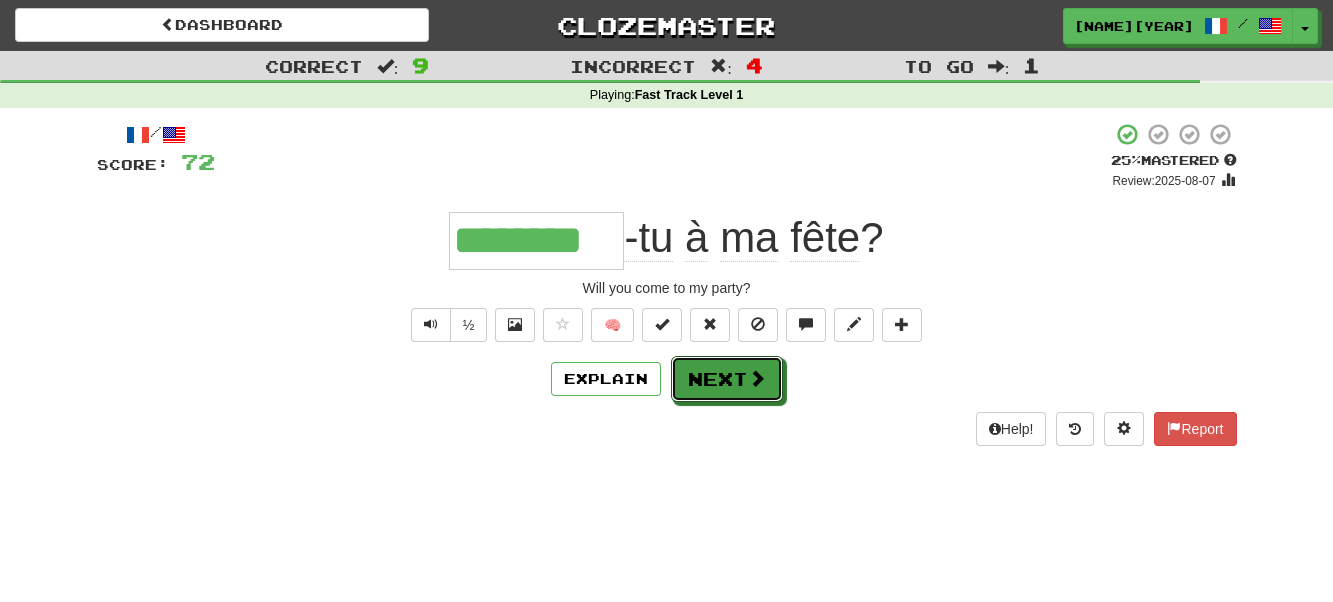 click on "Next" at bounding box center (727, 379) 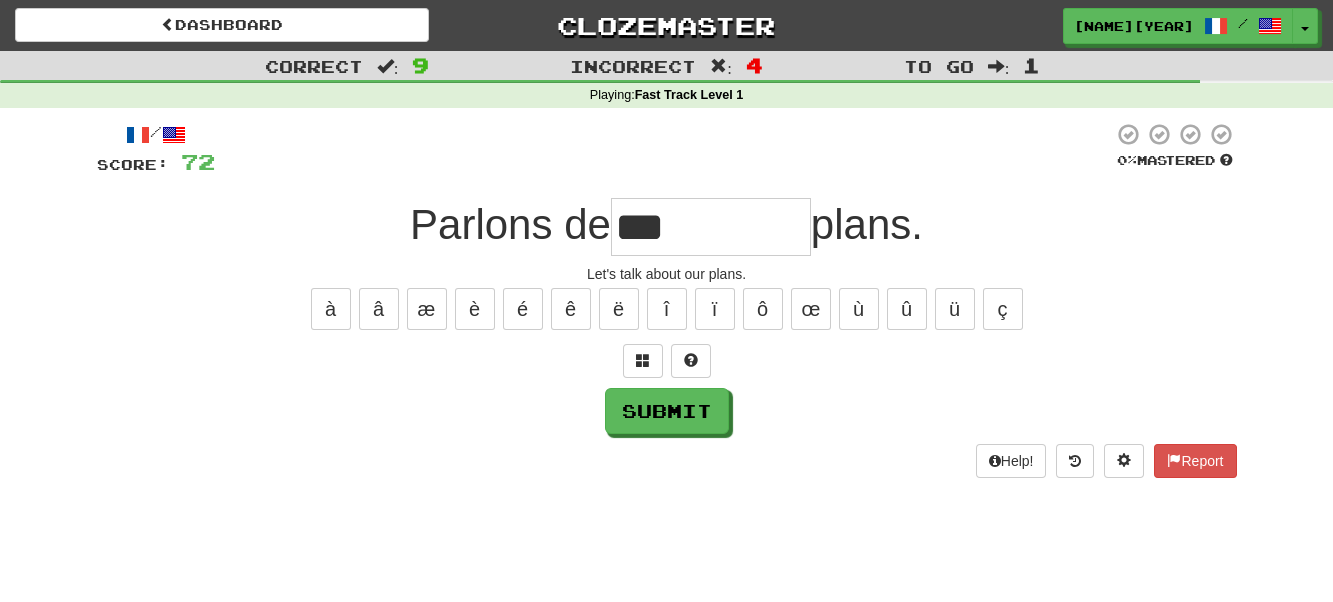 type on "***" 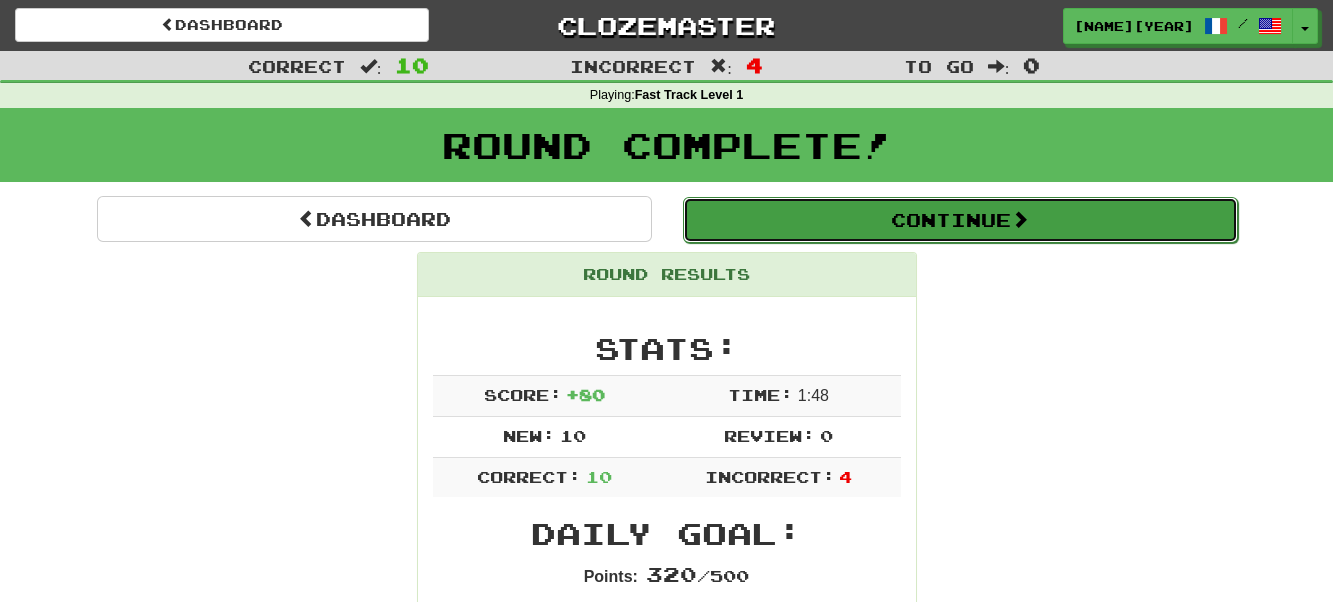 click on "Continue" at bounding box center (960, 220) 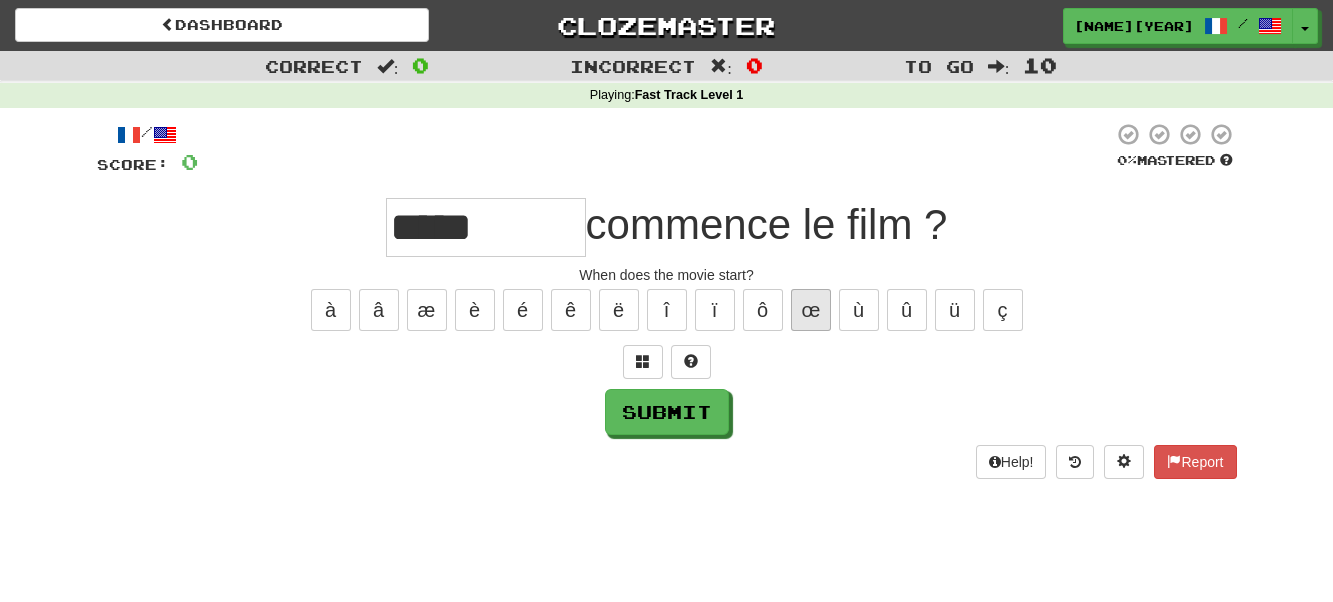 type on "*****" 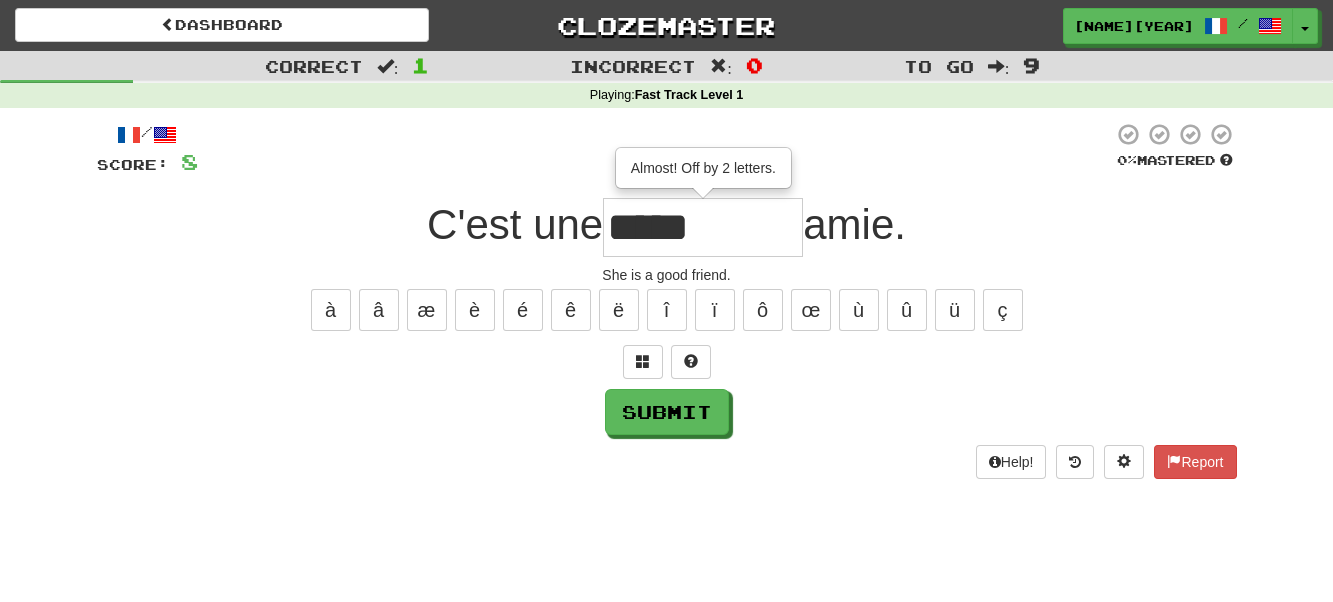 type on "*****" 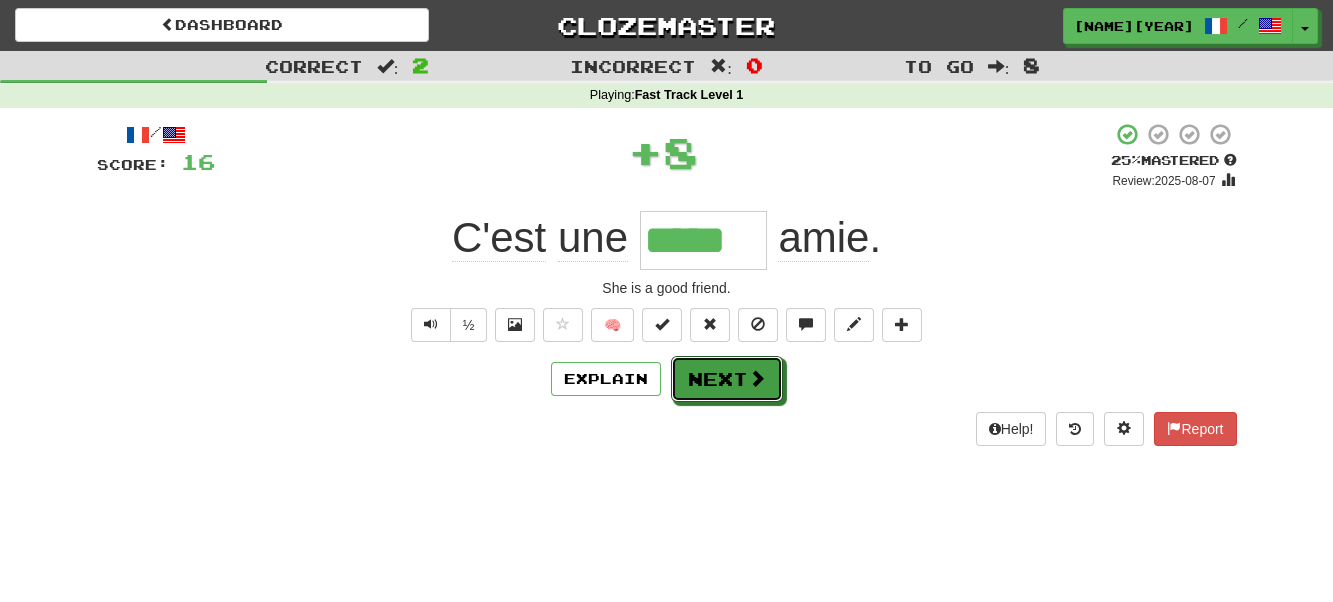 click on "Next" at bounding box center (727, 379) 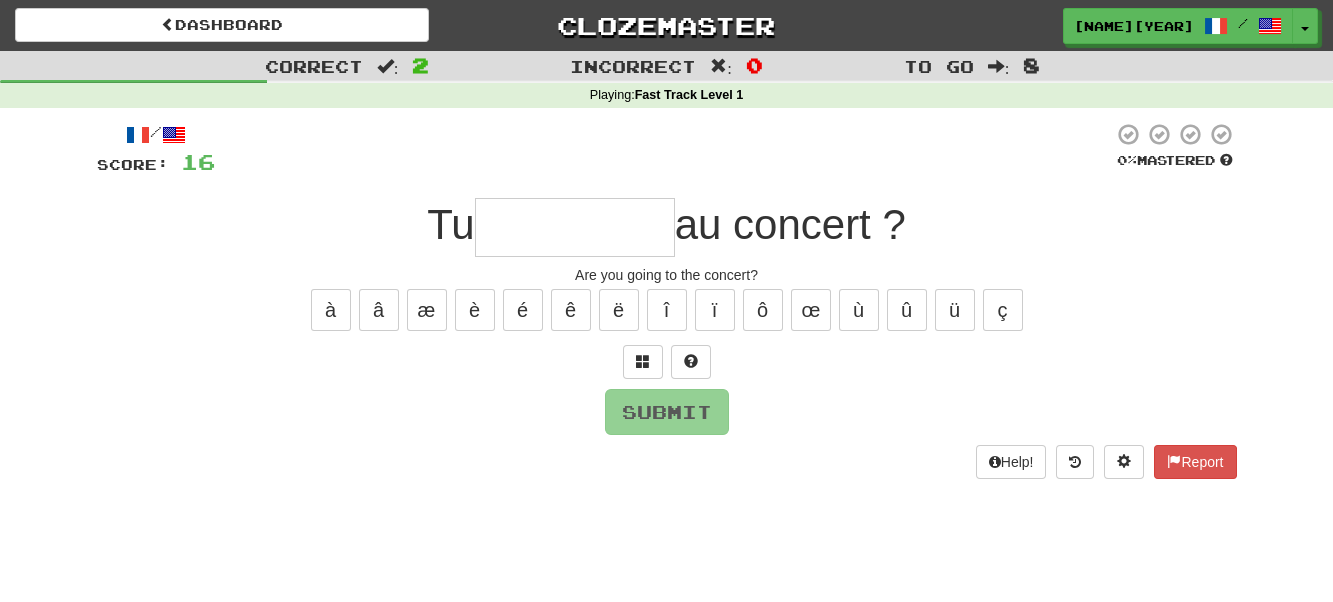 type on "*" 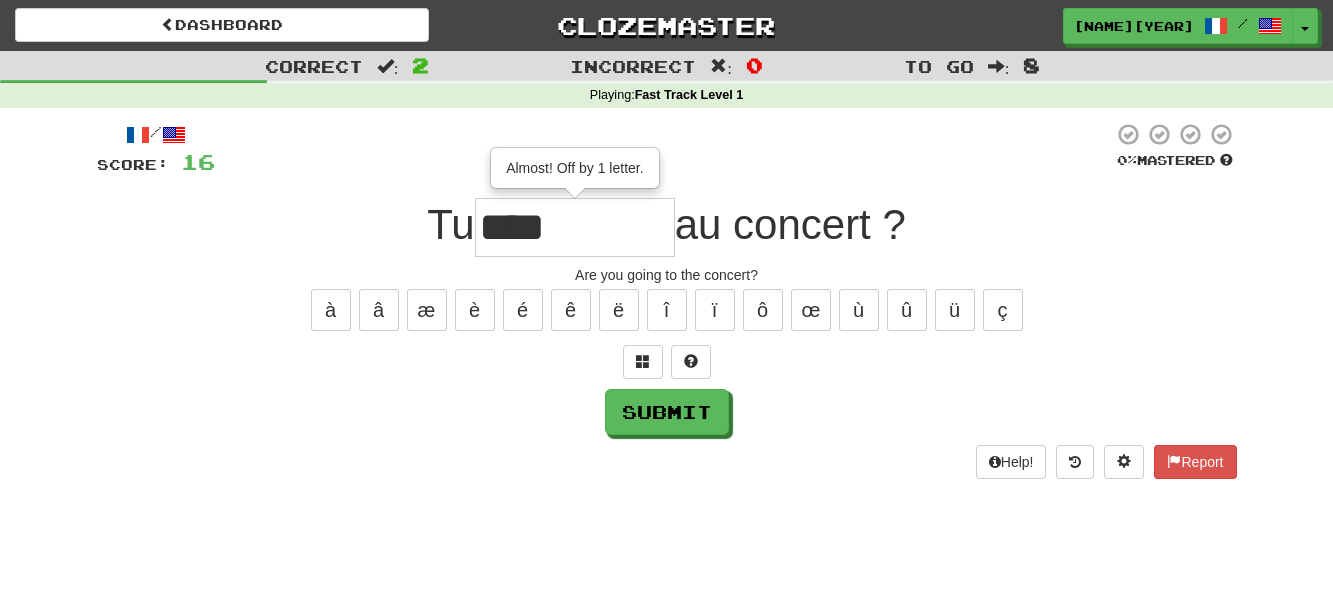 type on "***" 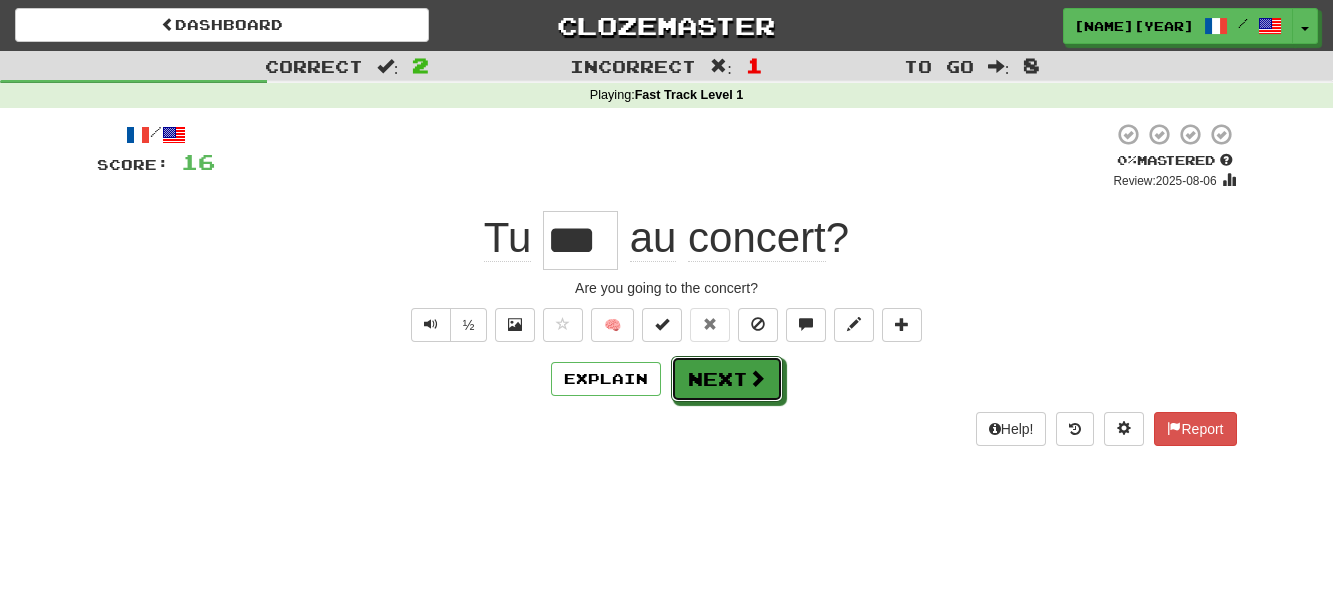 click on "Next" at bounding box center [727, 379] 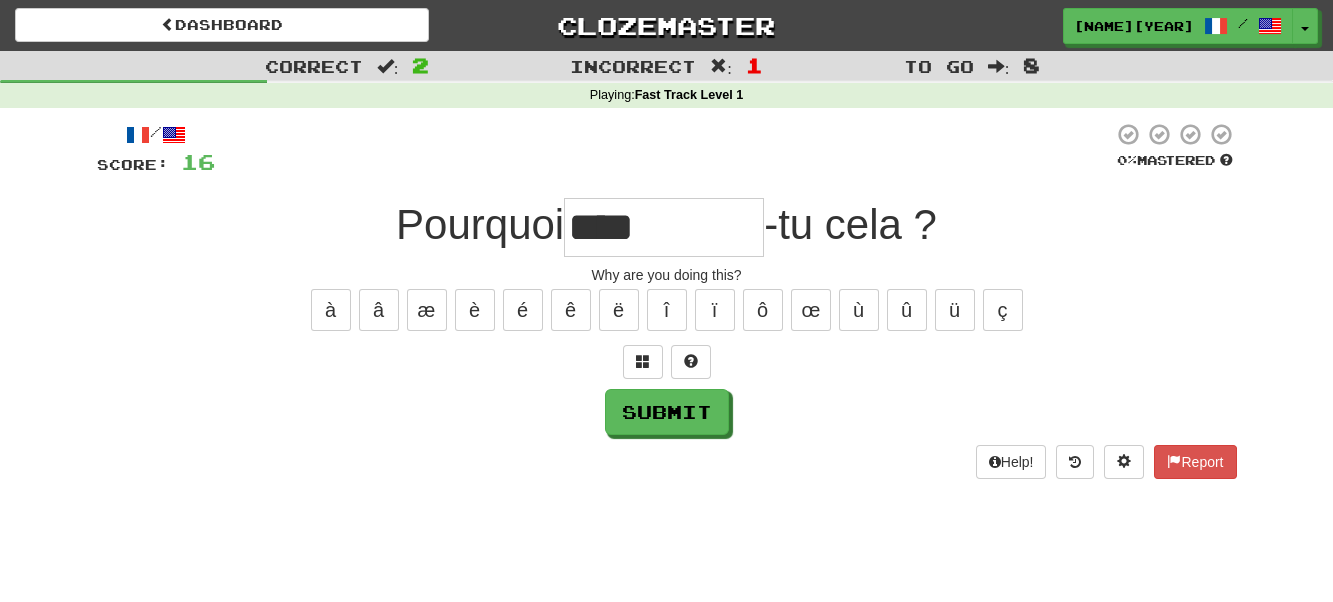 type on "****" 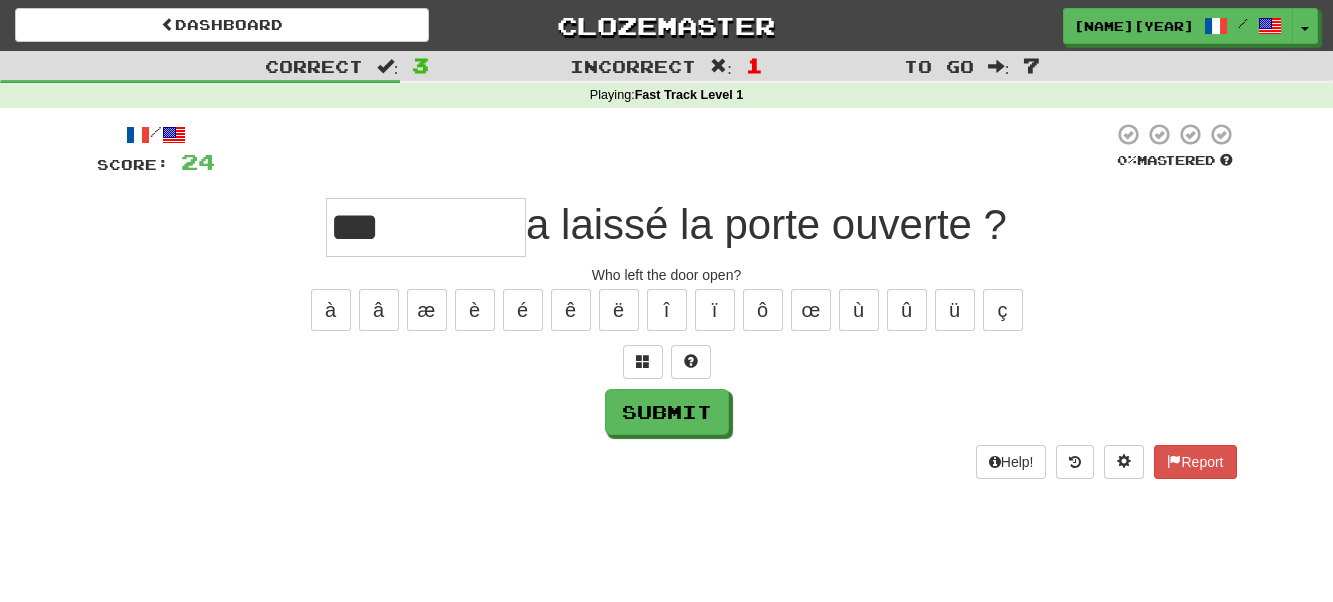 type on "***" 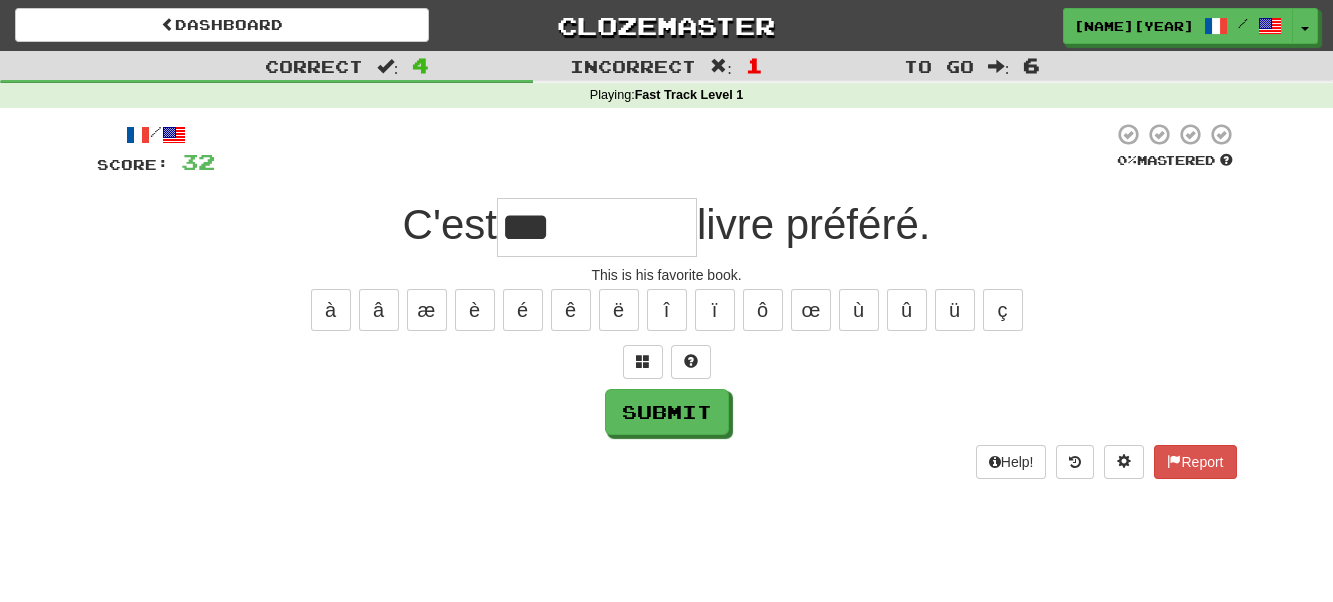 type on "***" 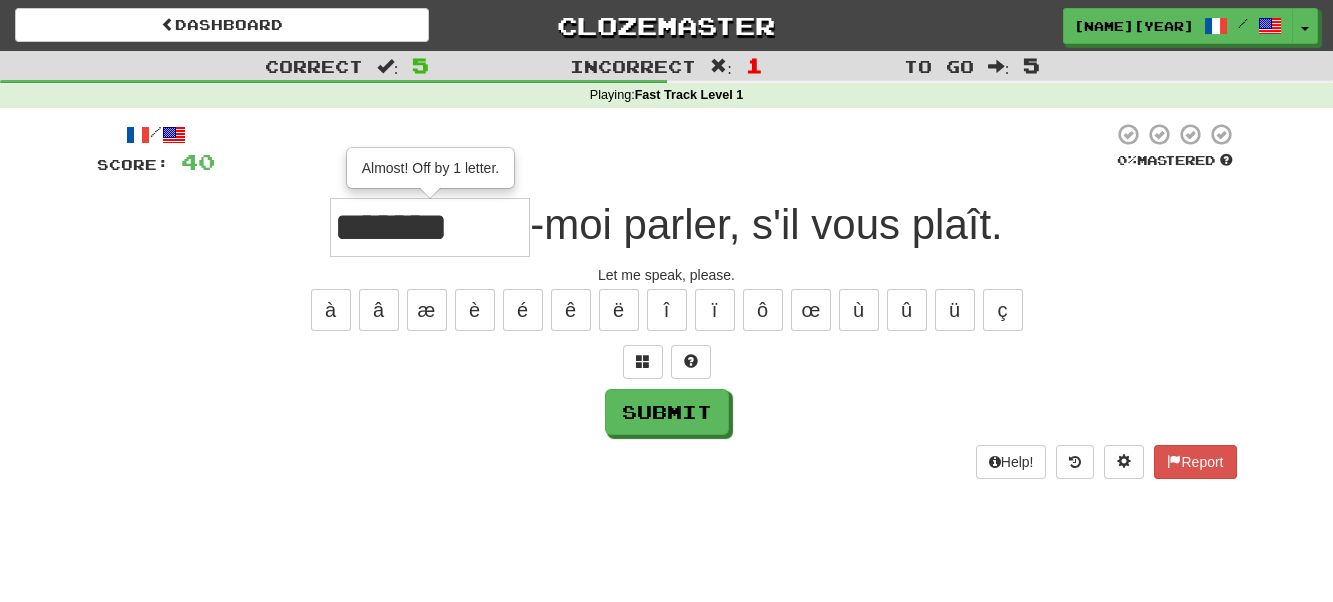 type on "*******" 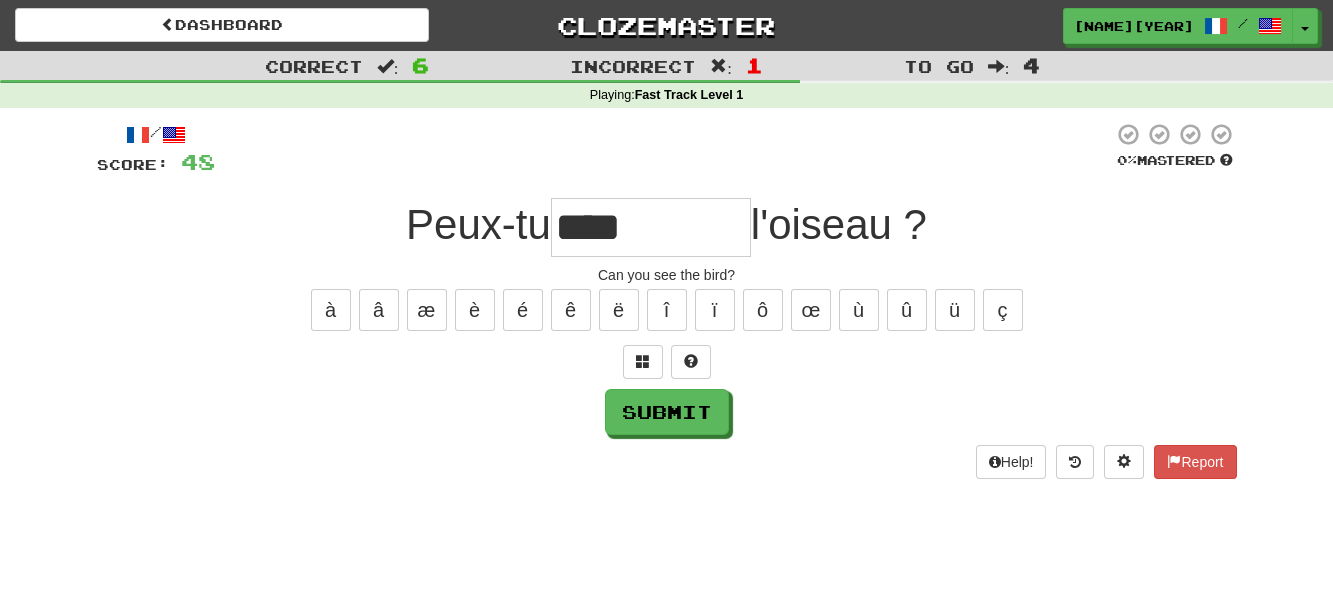 type on "****" 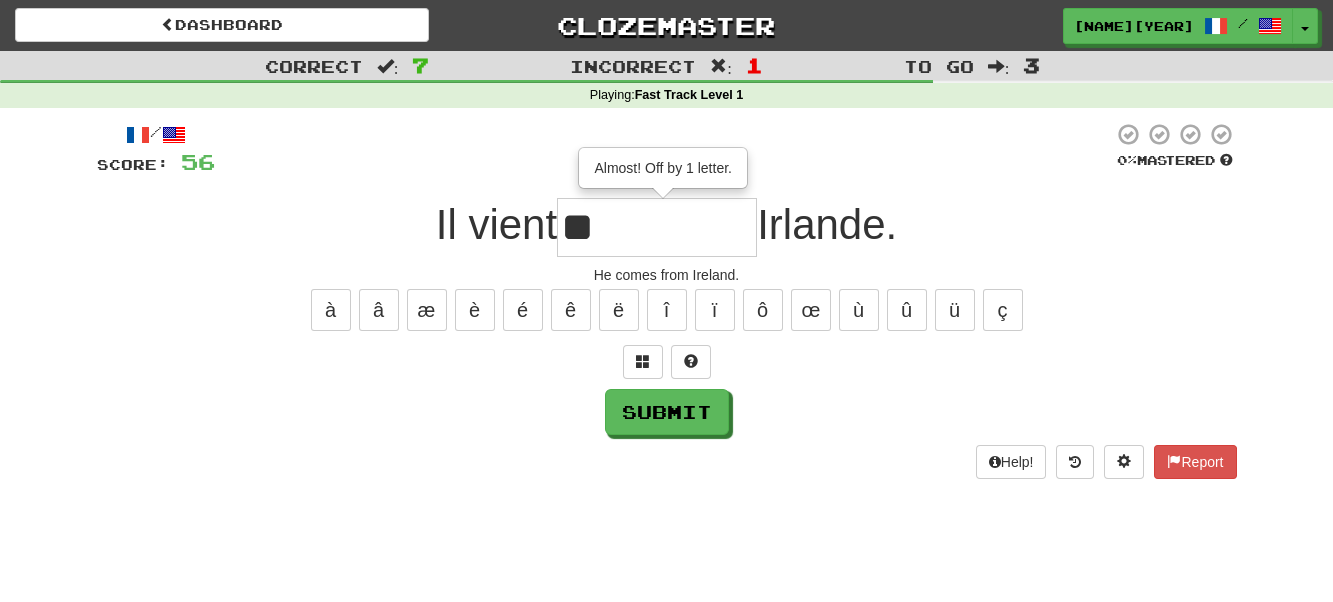 type on "*" 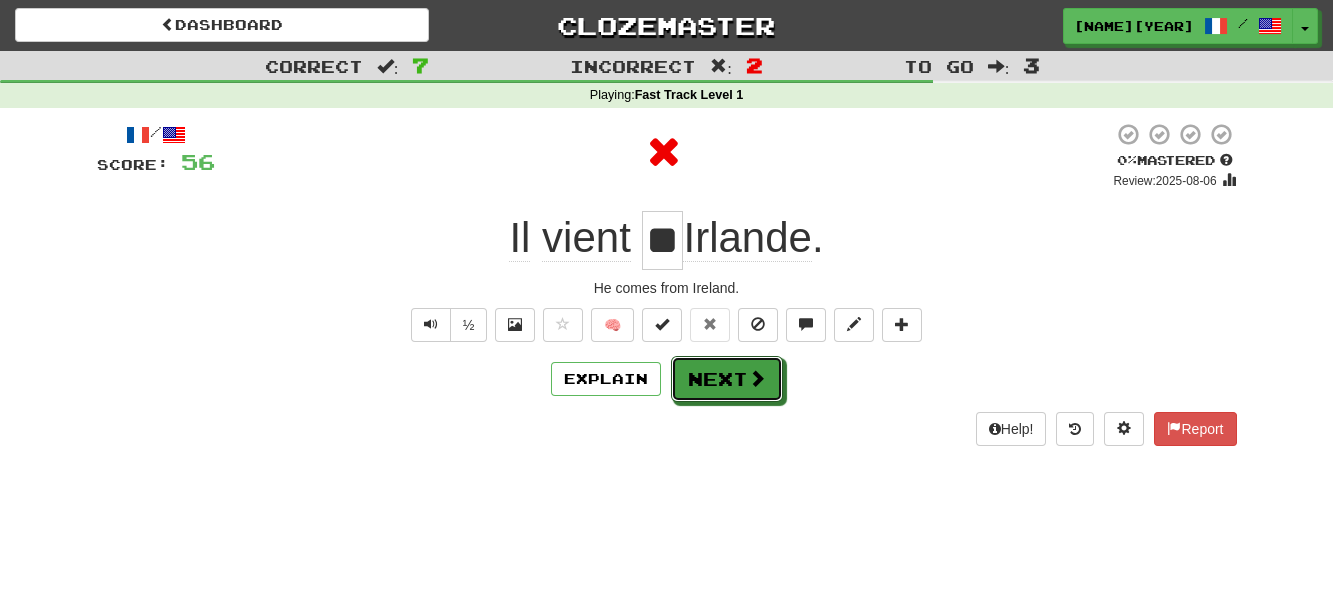 click on "Next" at bounding box center (727, 379) 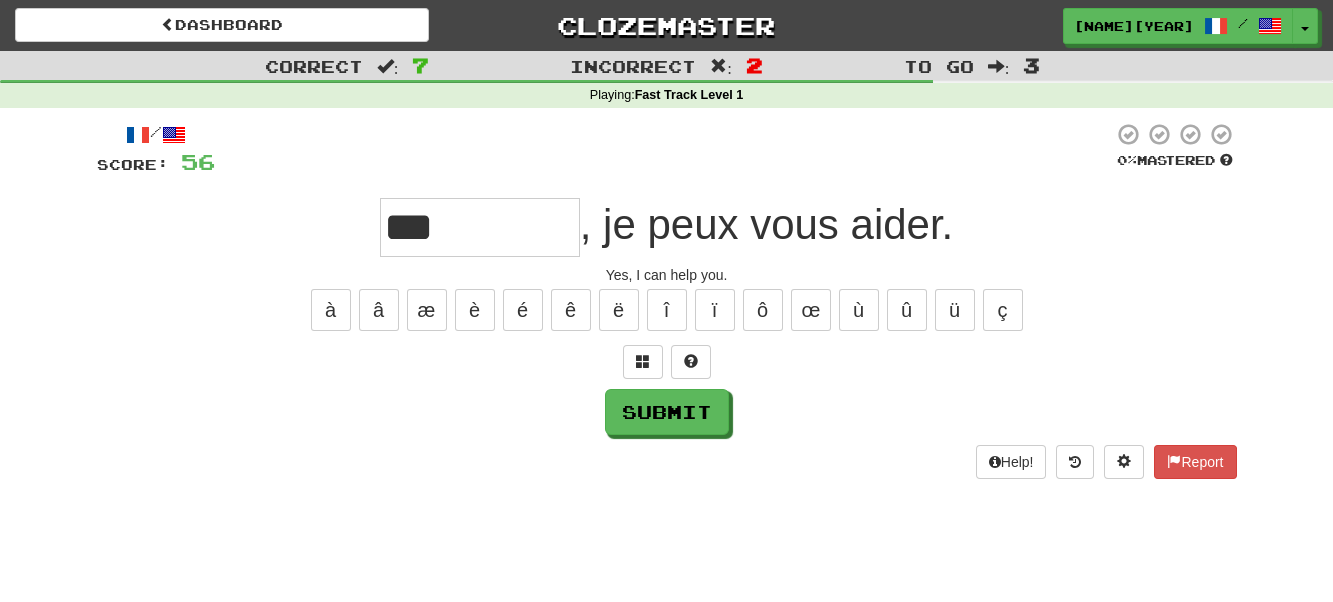 type on "***" 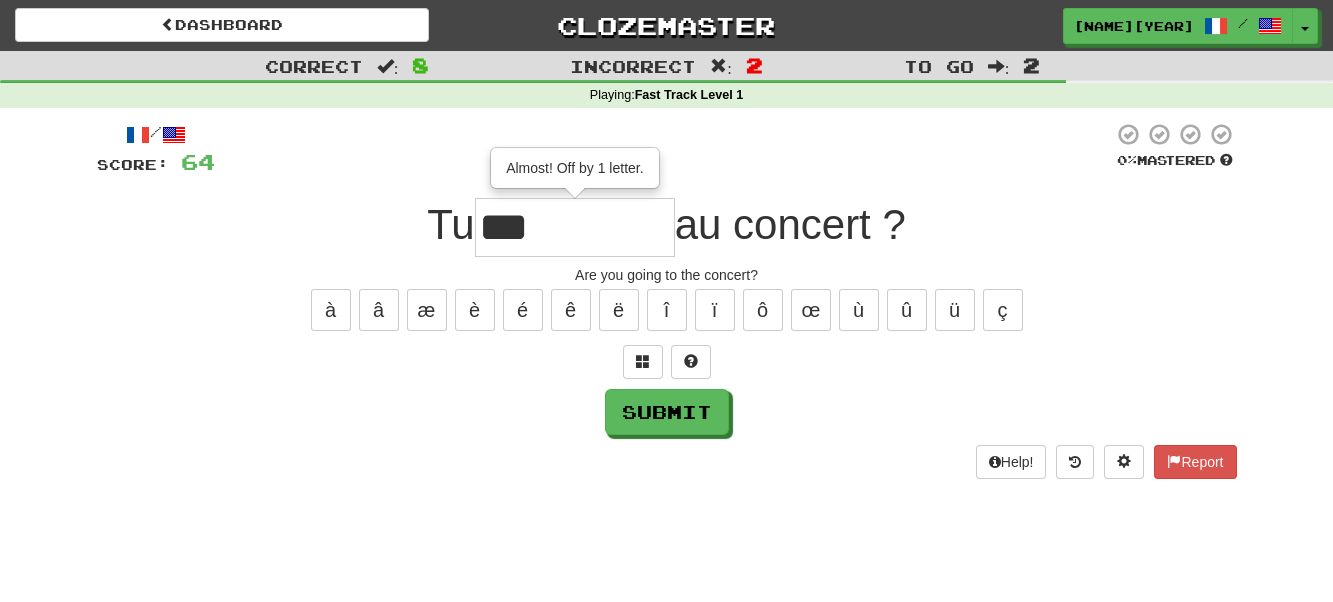 type on "***" 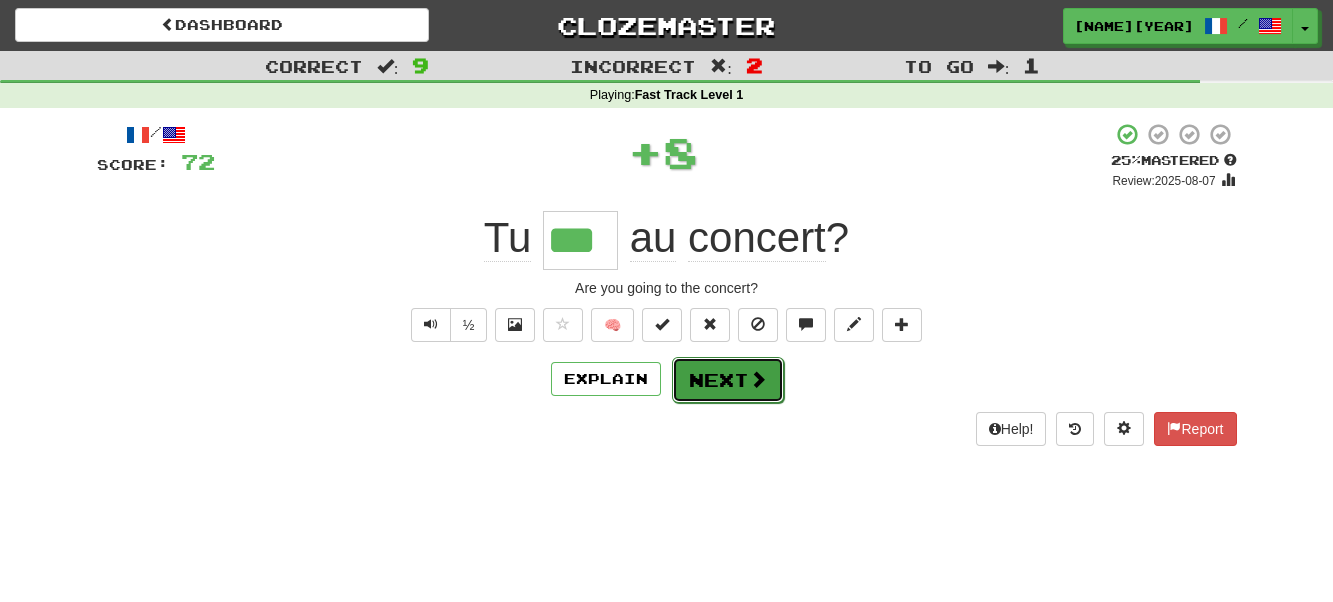click on "Next" at bounding box center (728, 380) 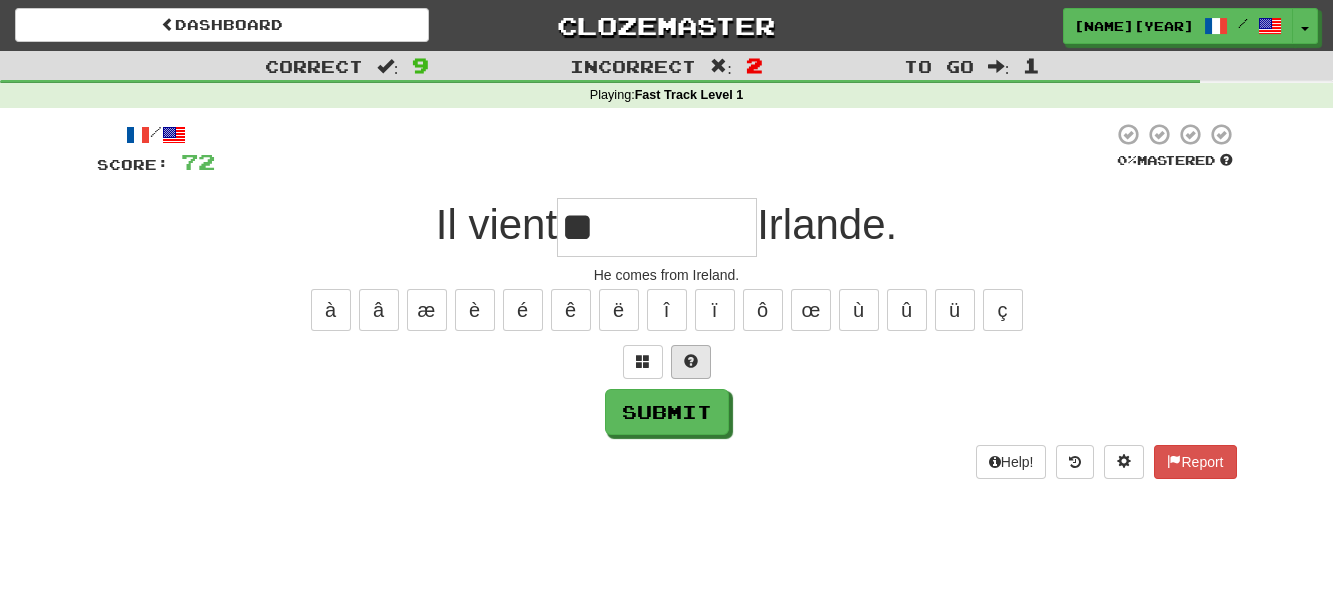 type on "**" 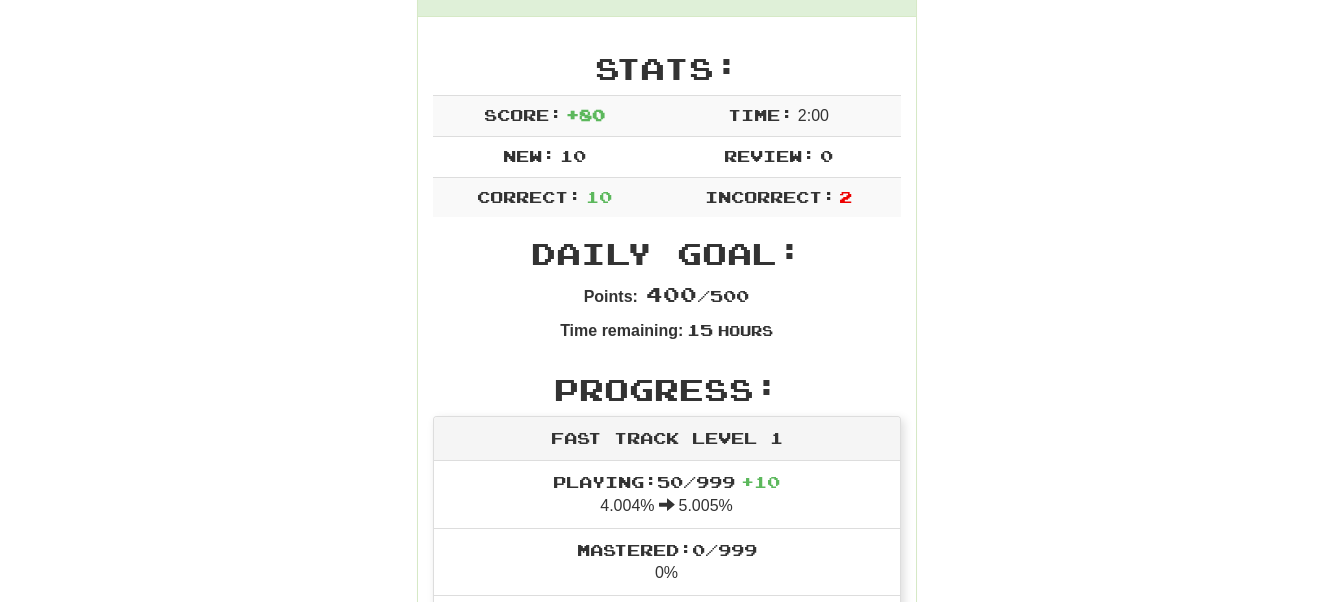 scroll, scrollTop: 0, scrollLeft: 0, axis: both 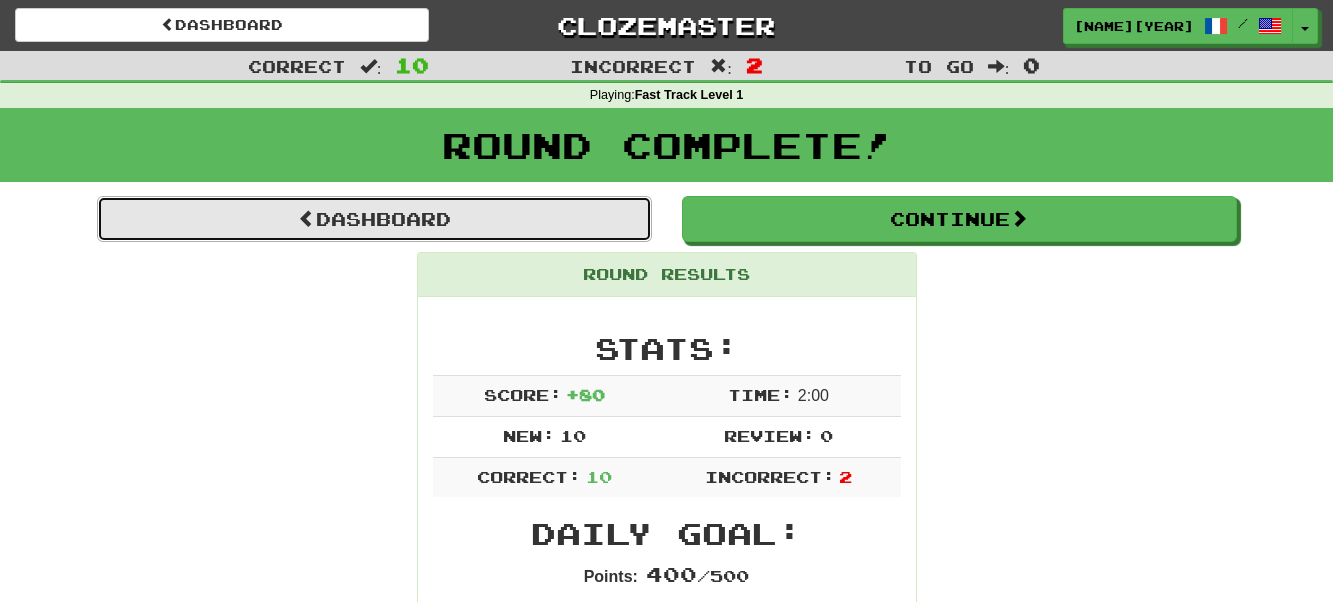 click on "Dashboard" at bounding box center (374, 219) 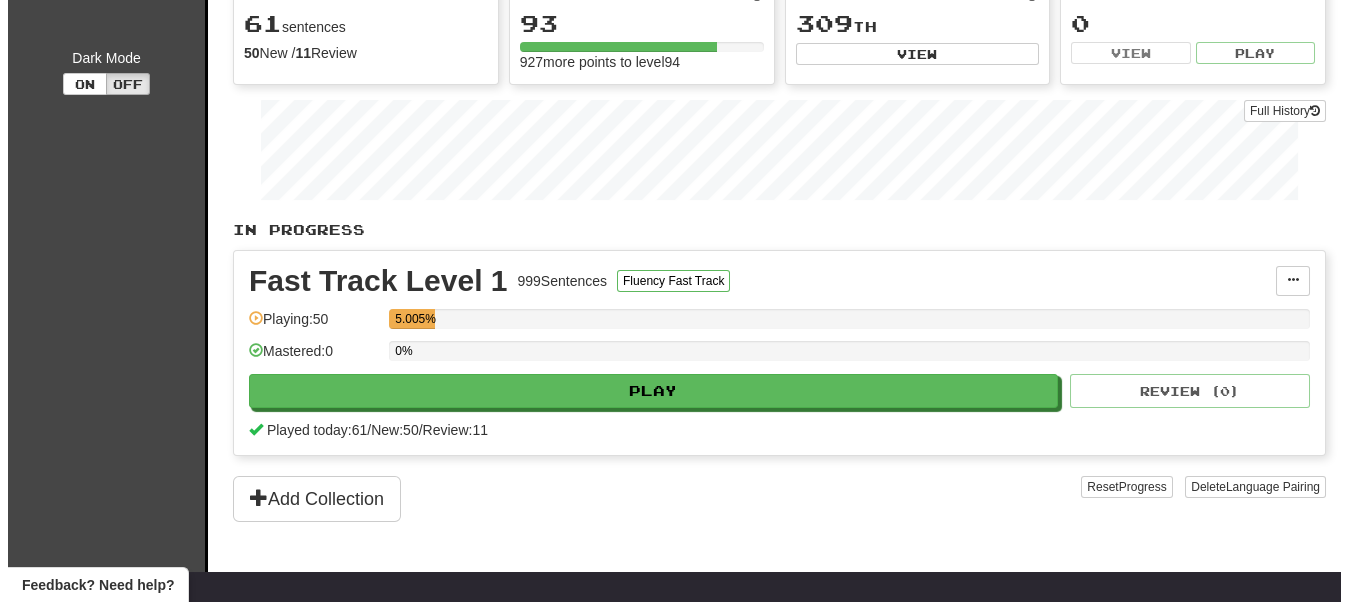 scroll, scrollTop: 400, scrollLeft: 0, axis: vertical 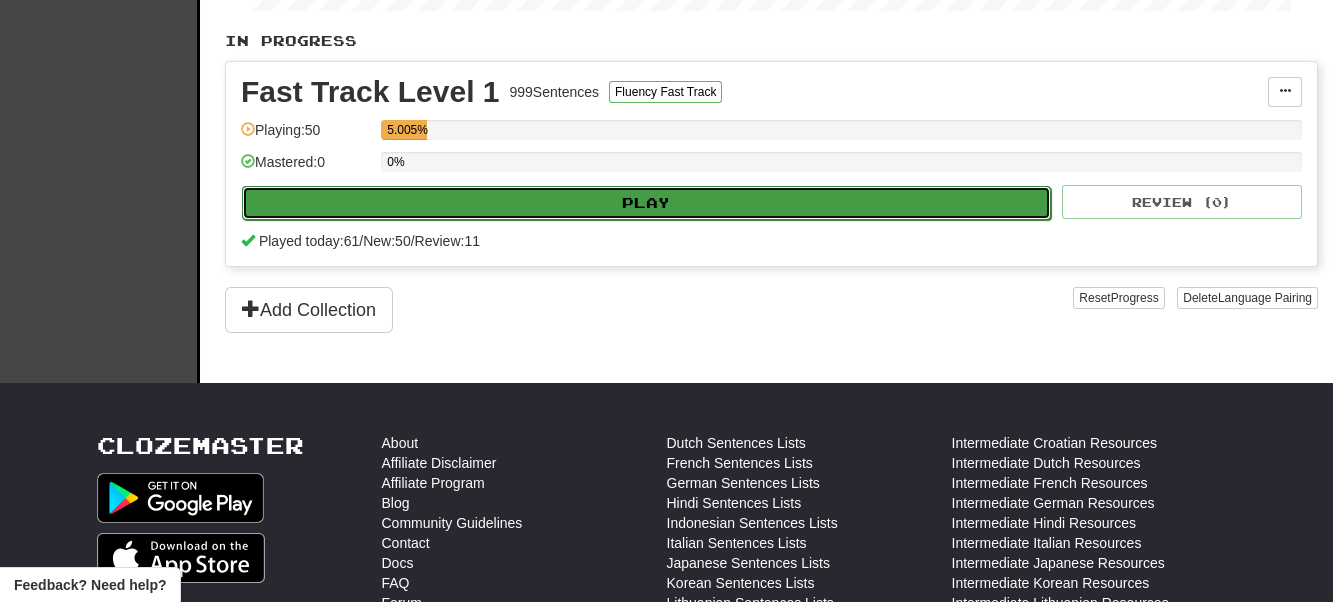 click on "Play" at bounding box center (646, 203) 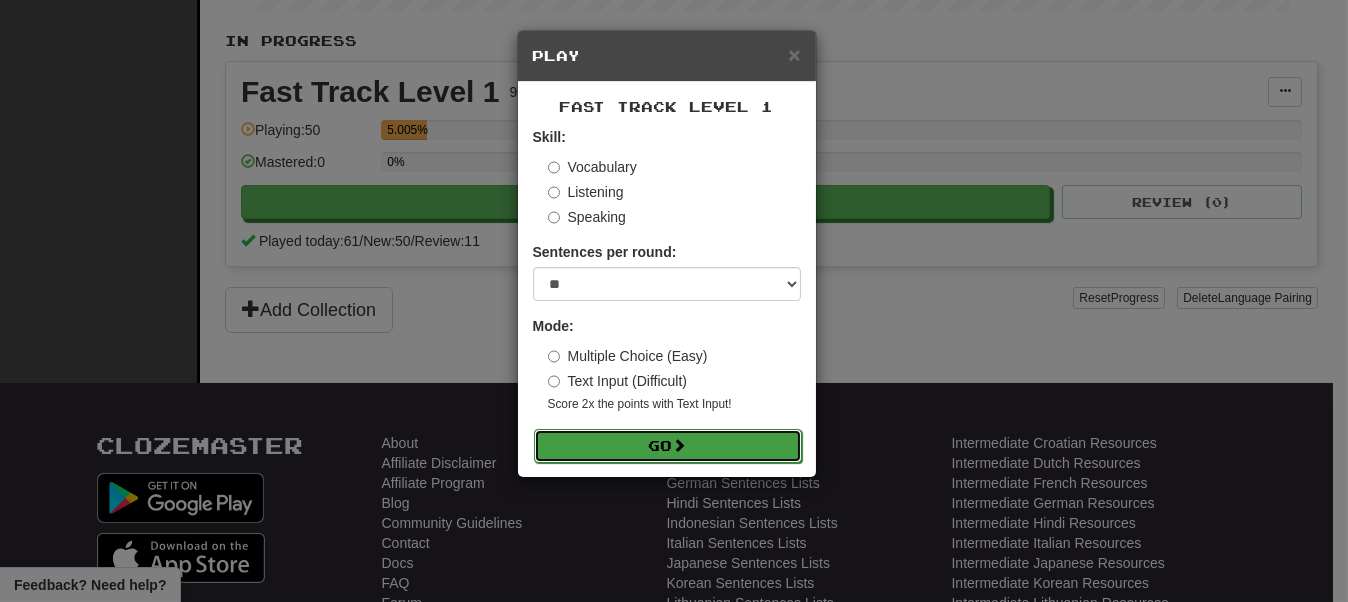 click on "Go" at bounding box center (668, 446) 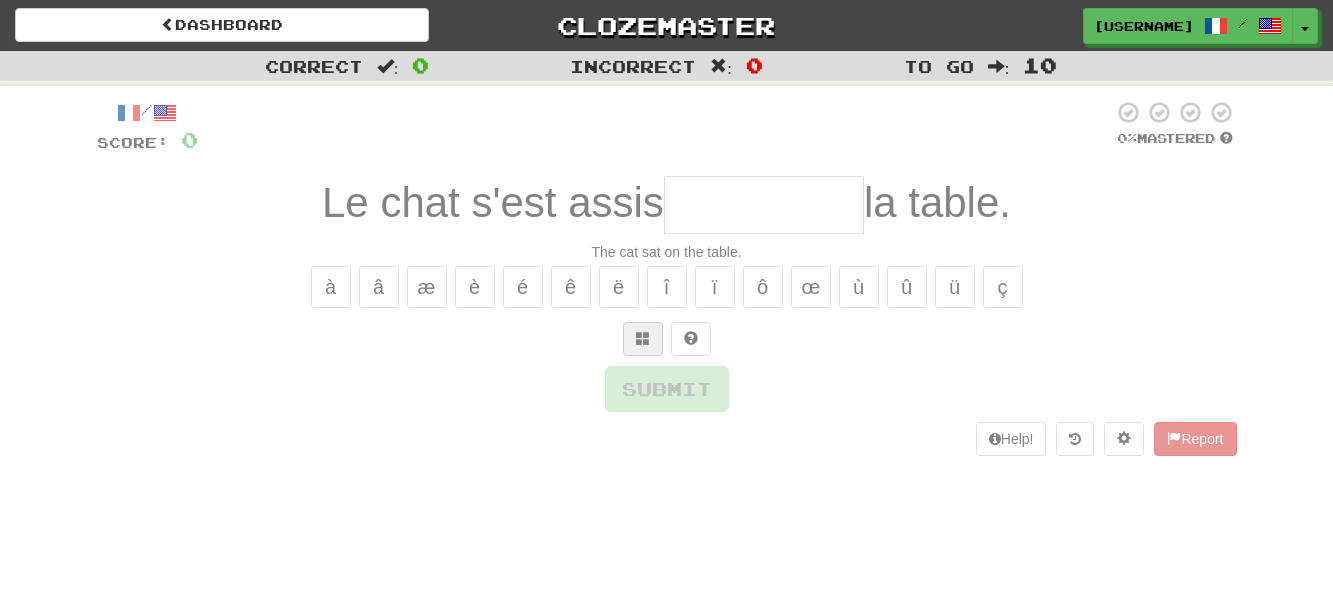 scroll, scrollTop: 0, scrollLeft: 0, axis: both 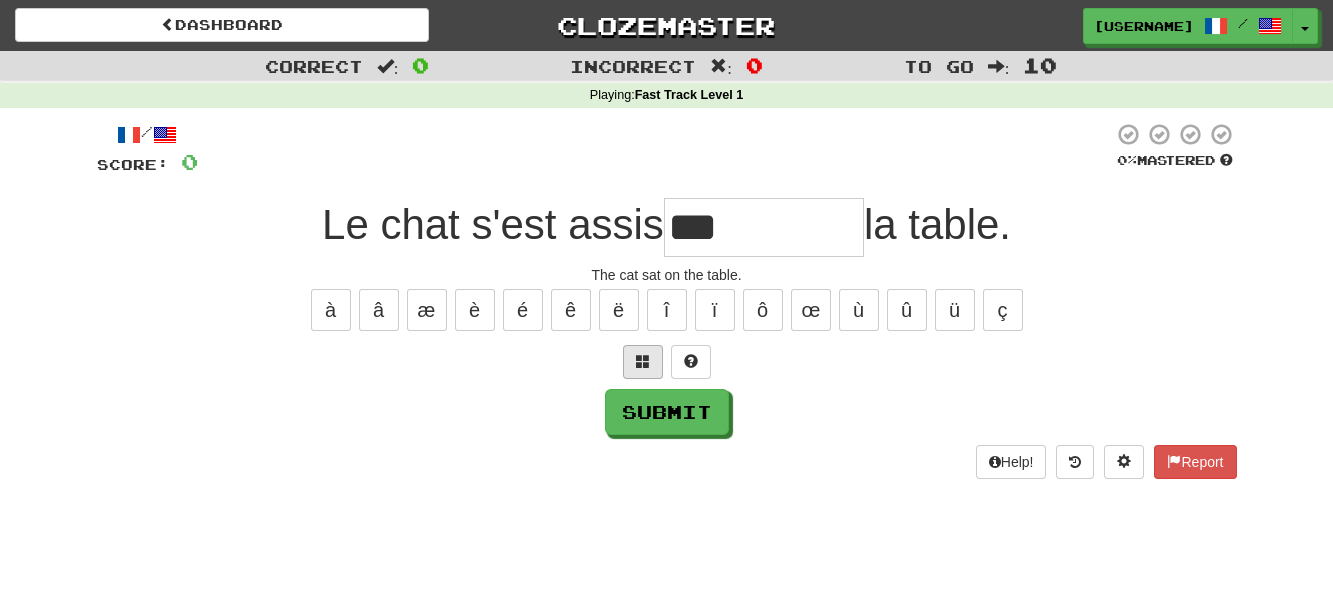 type on "***" 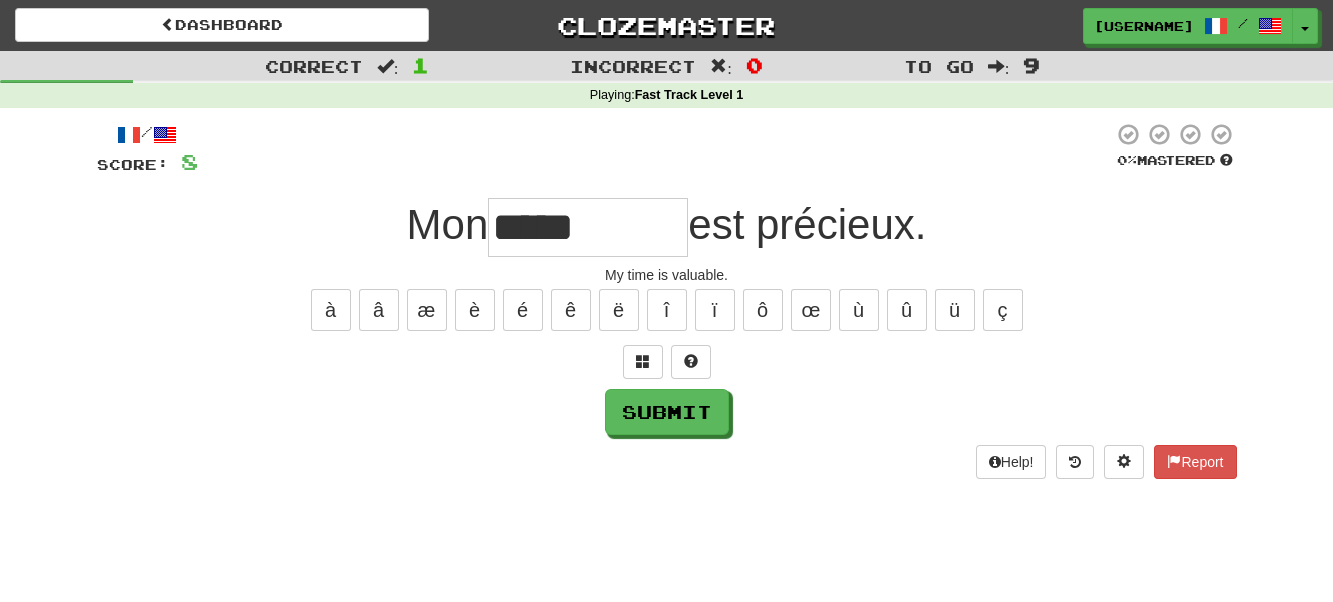 type on "*****" 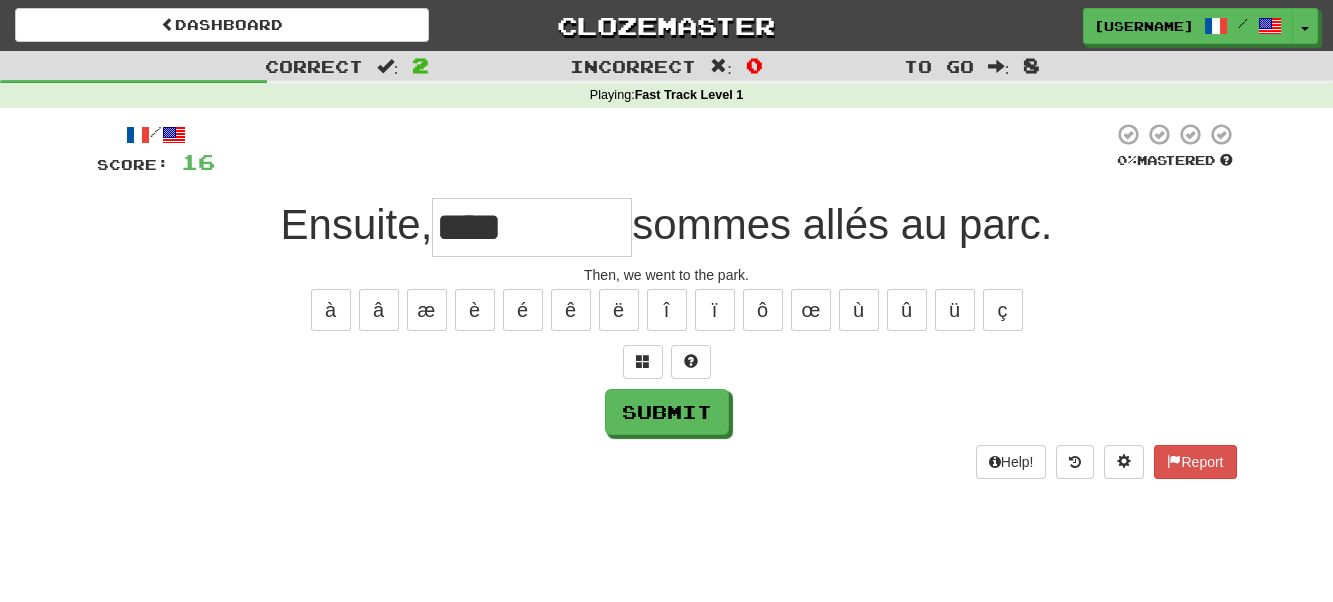 type on "****" 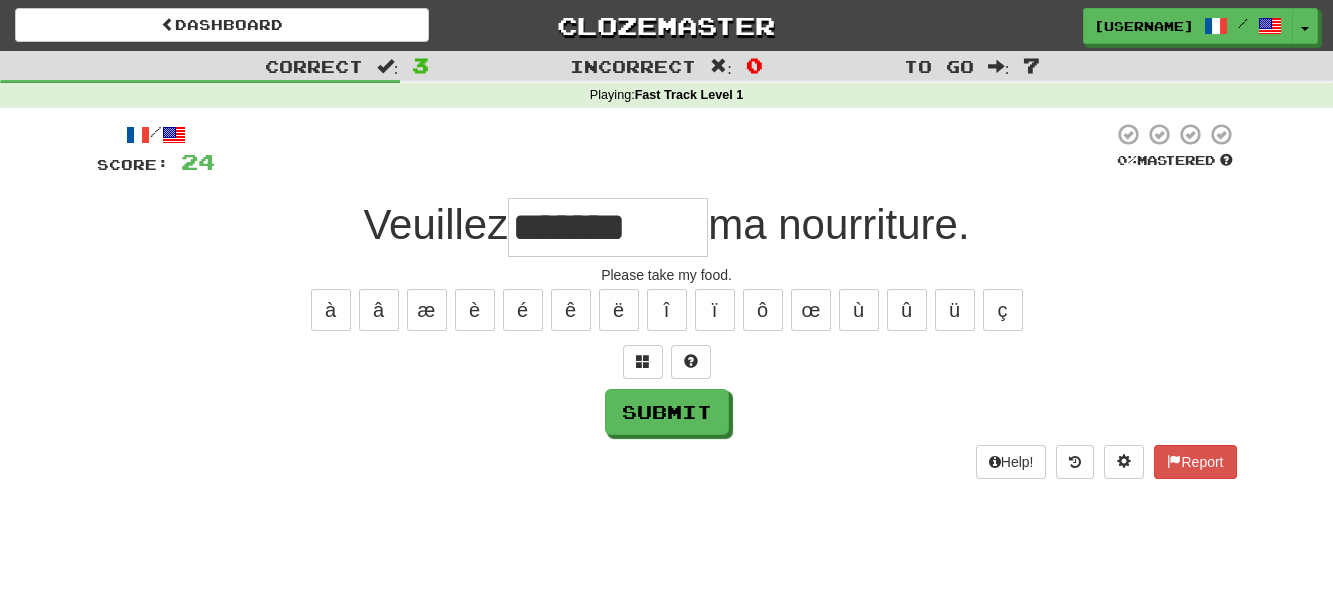 type on "*******" 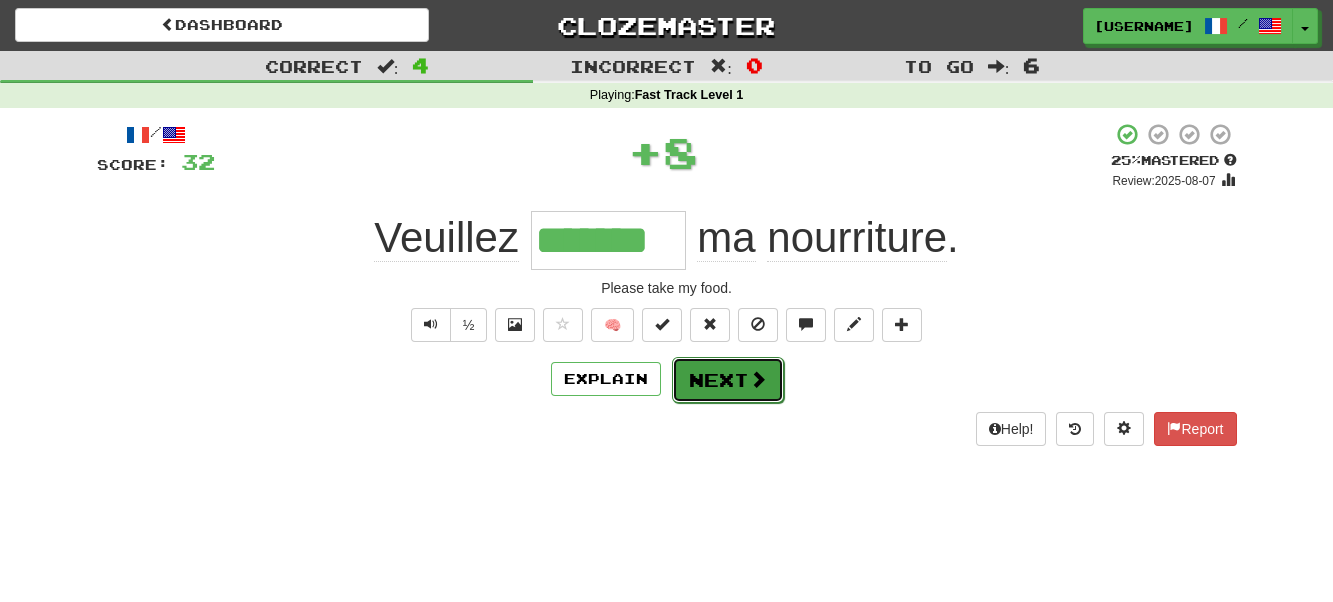 click on "Next" at bounding box center (728, 380) 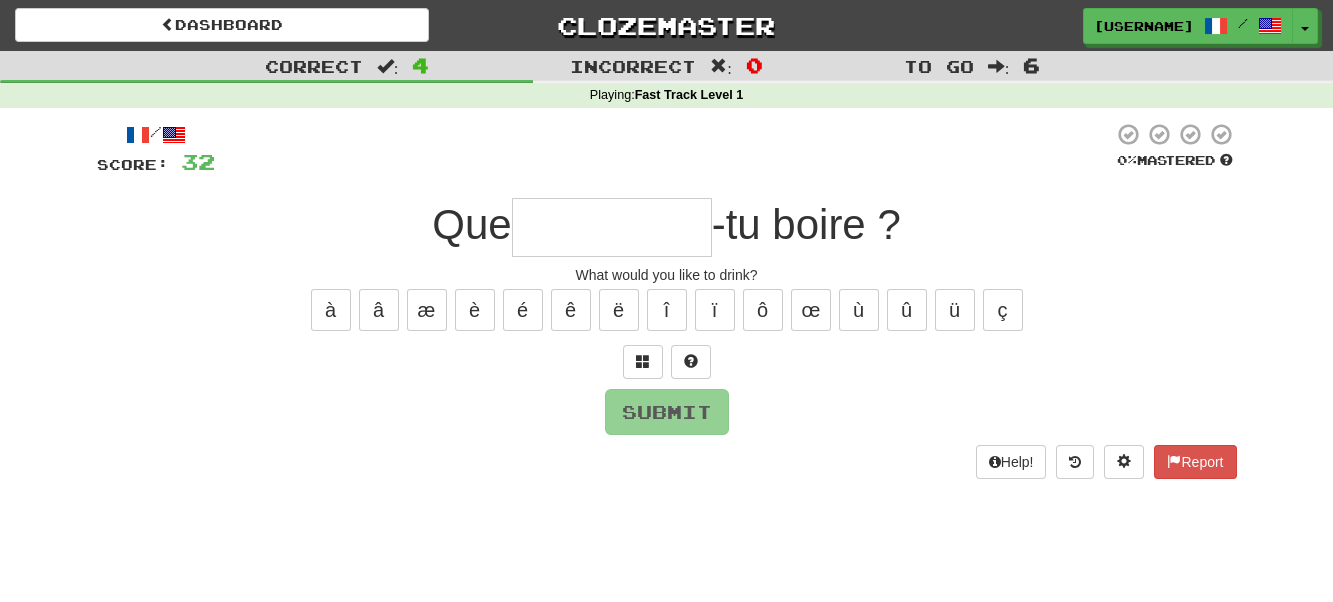 type on "*" 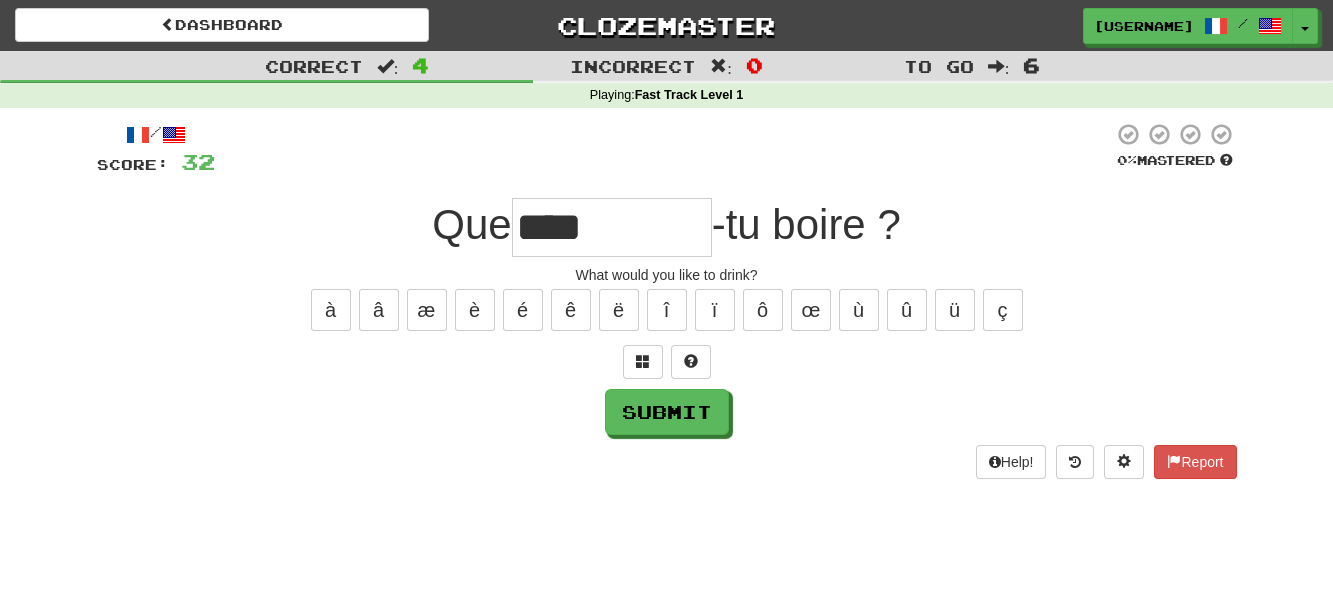 type on "********" 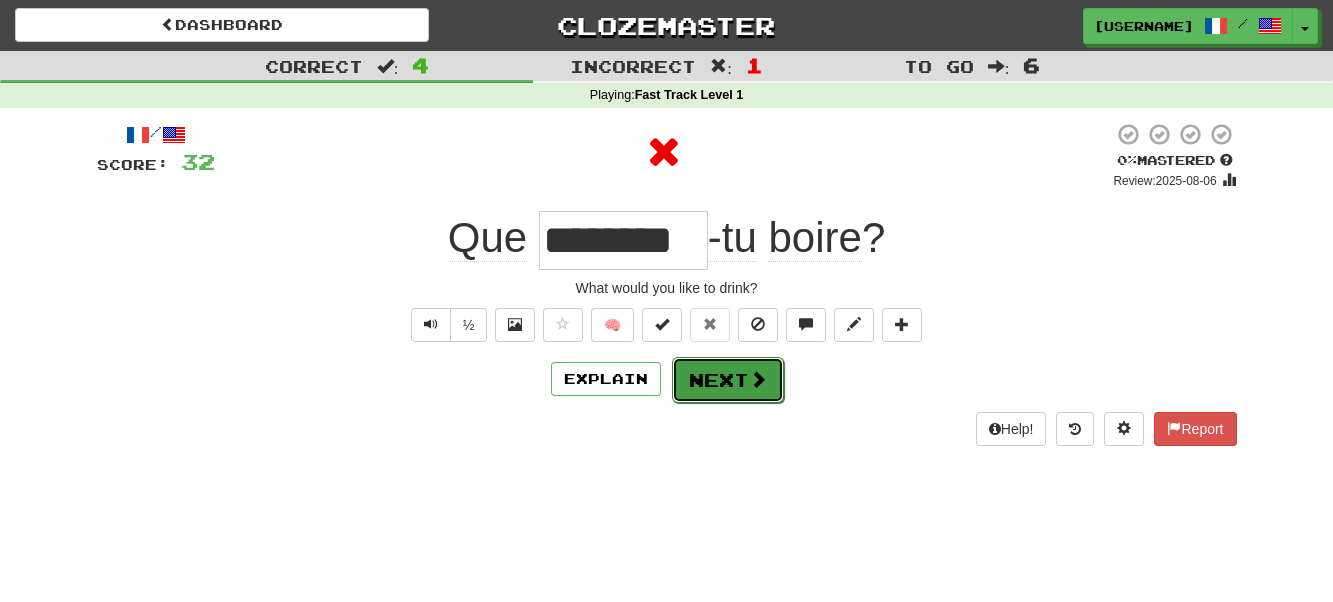 click on "Next" at bounding box center (728, 380) 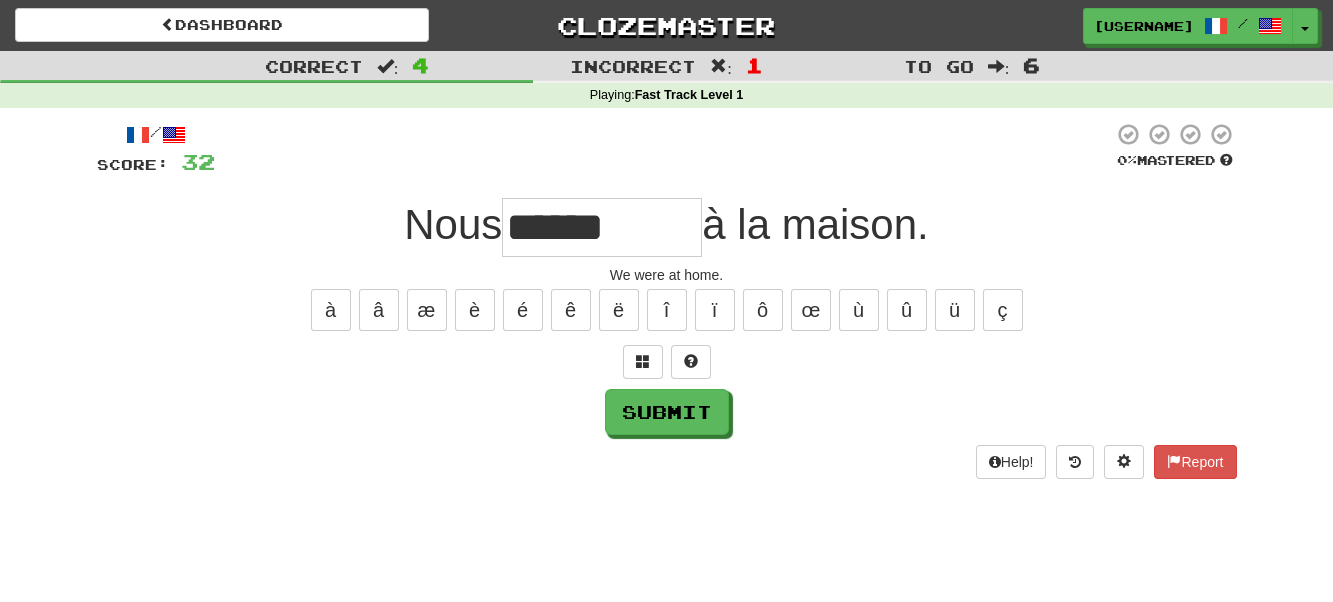 type on "******" 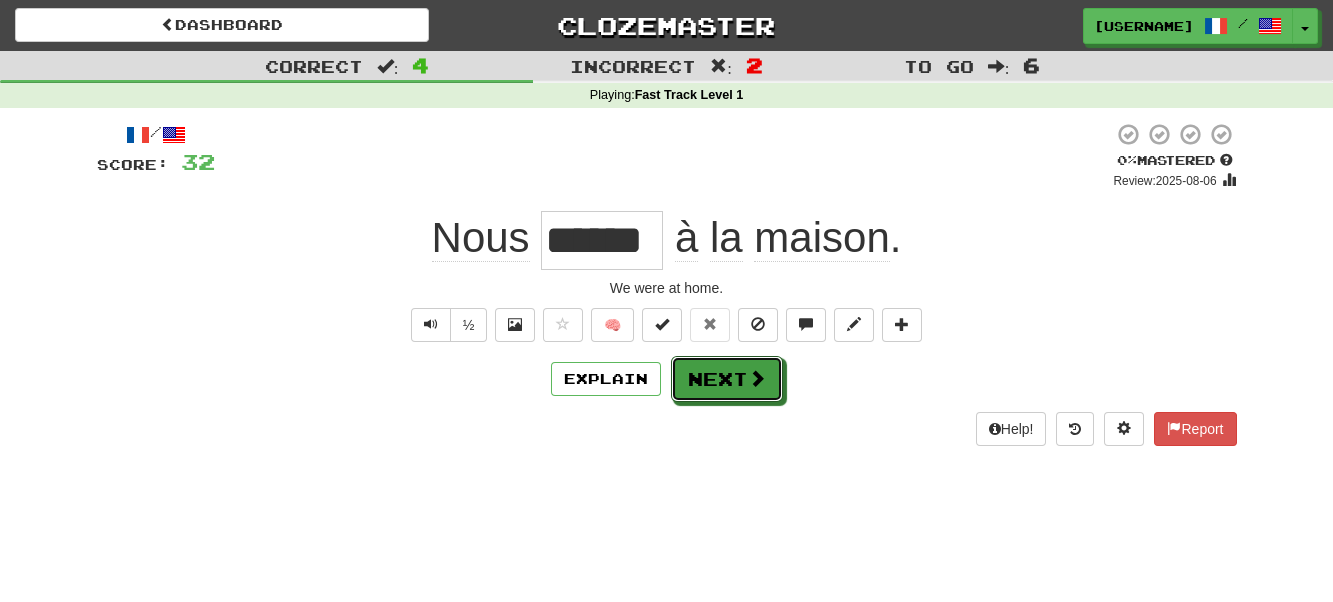 click on "Next" at bounding box center (727, 379) 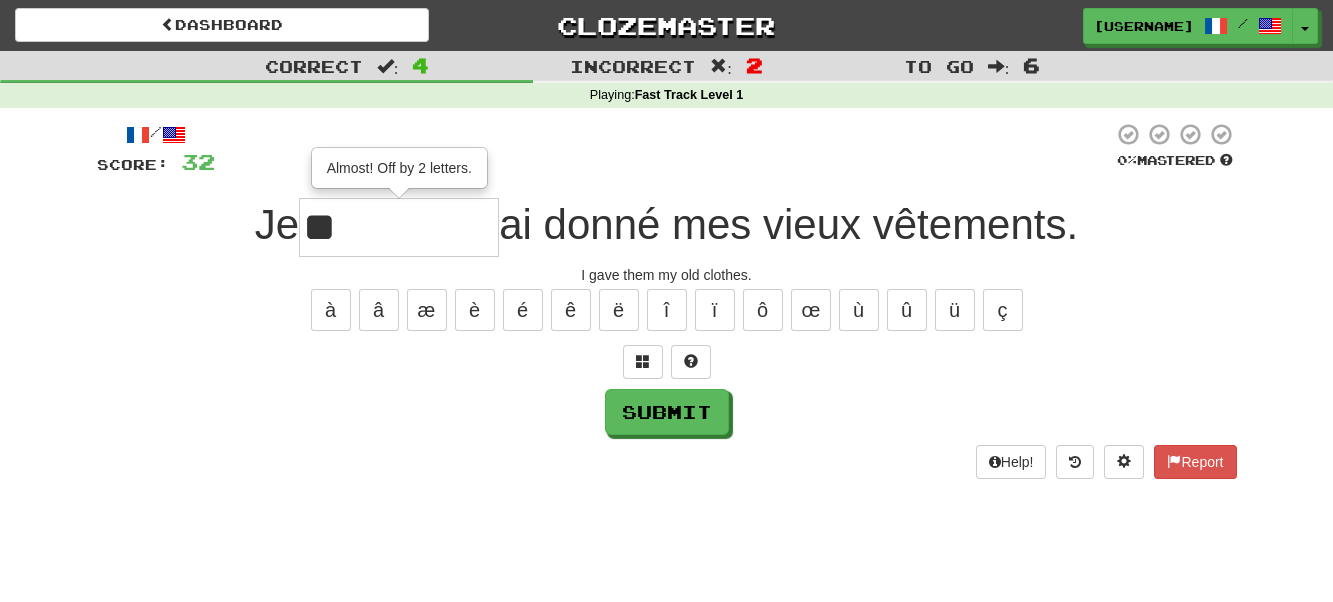 type on "****" 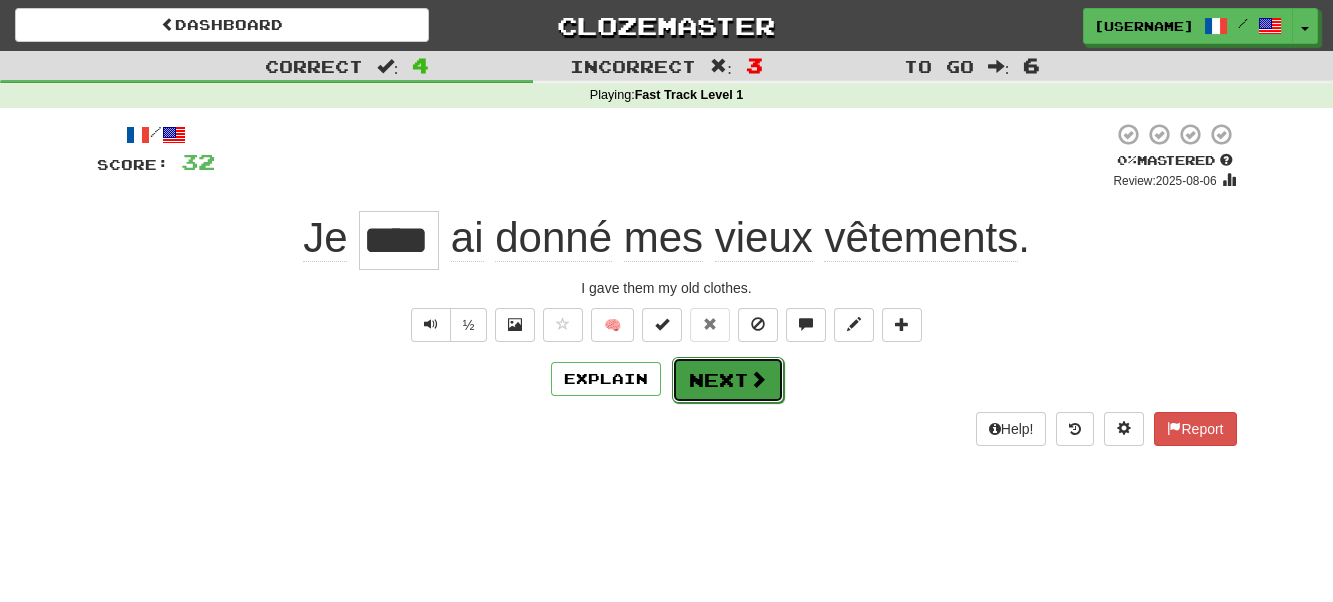 click on "Next" at bounding box center (728, 380) 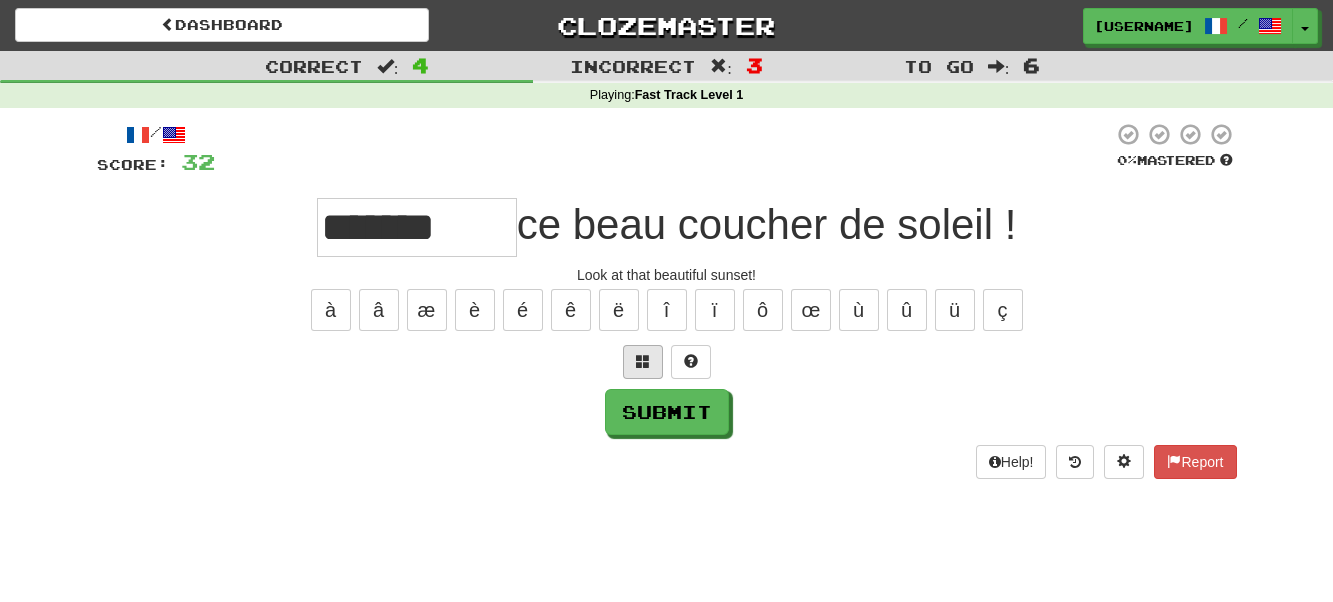 type on "*******" 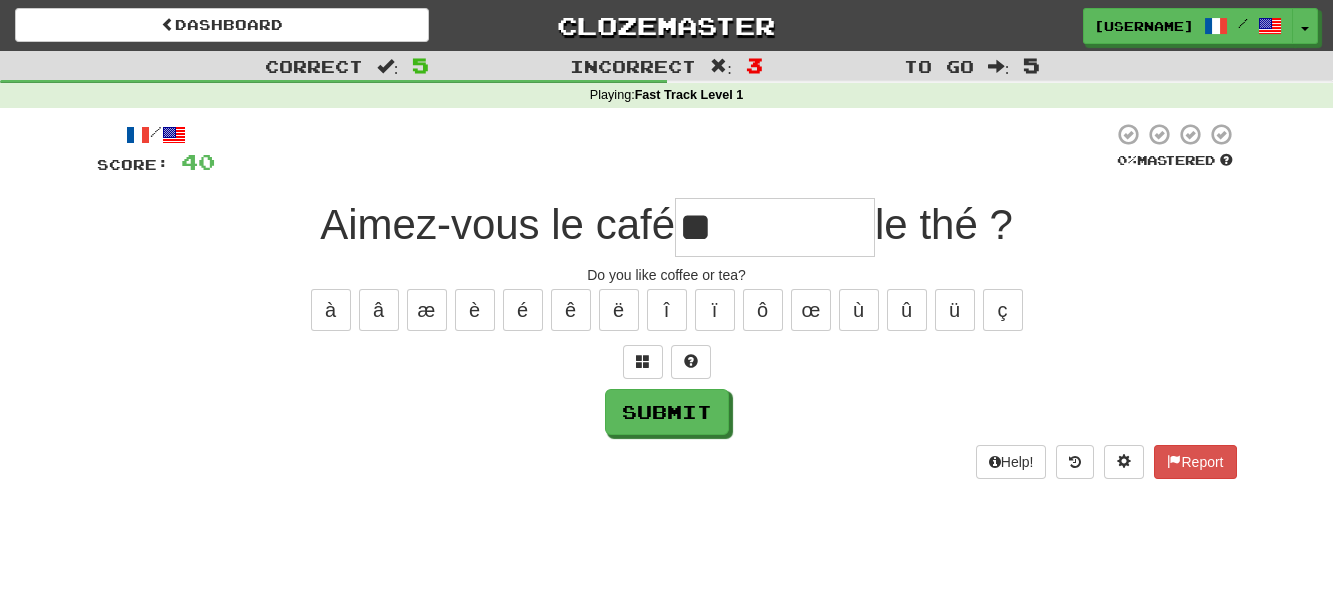type on "**" 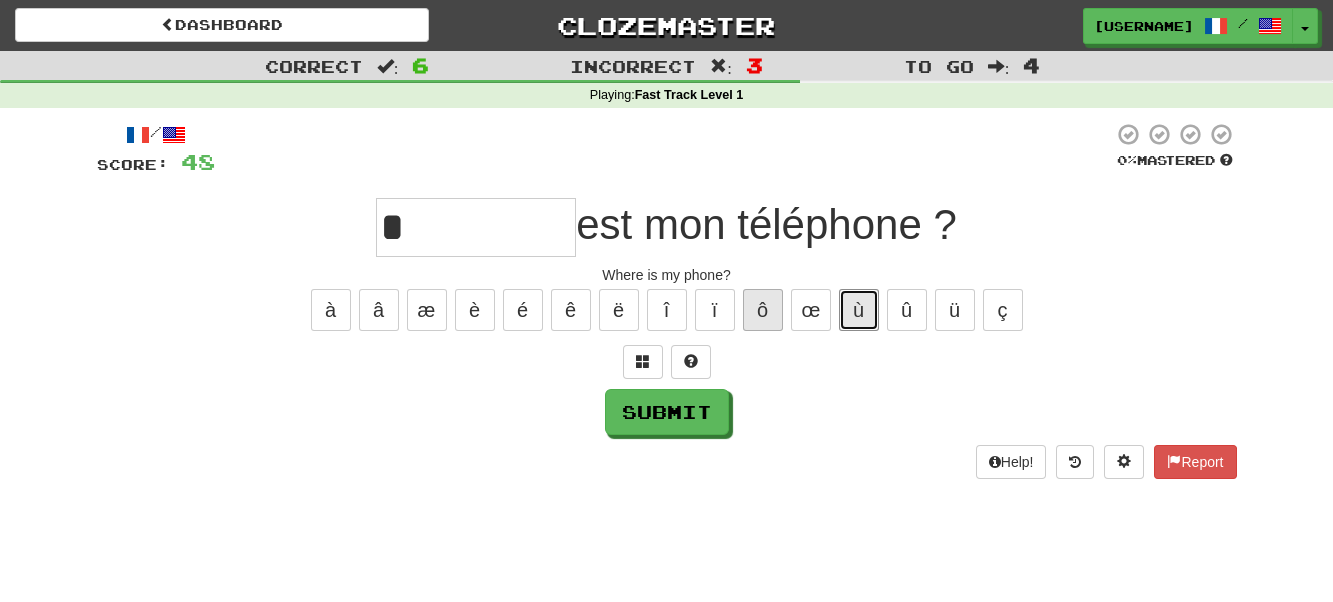 drag, startPoint x: 860, startPoint y: 314, endPoint x: 771, endPoint y: 323, distance: 89.453896 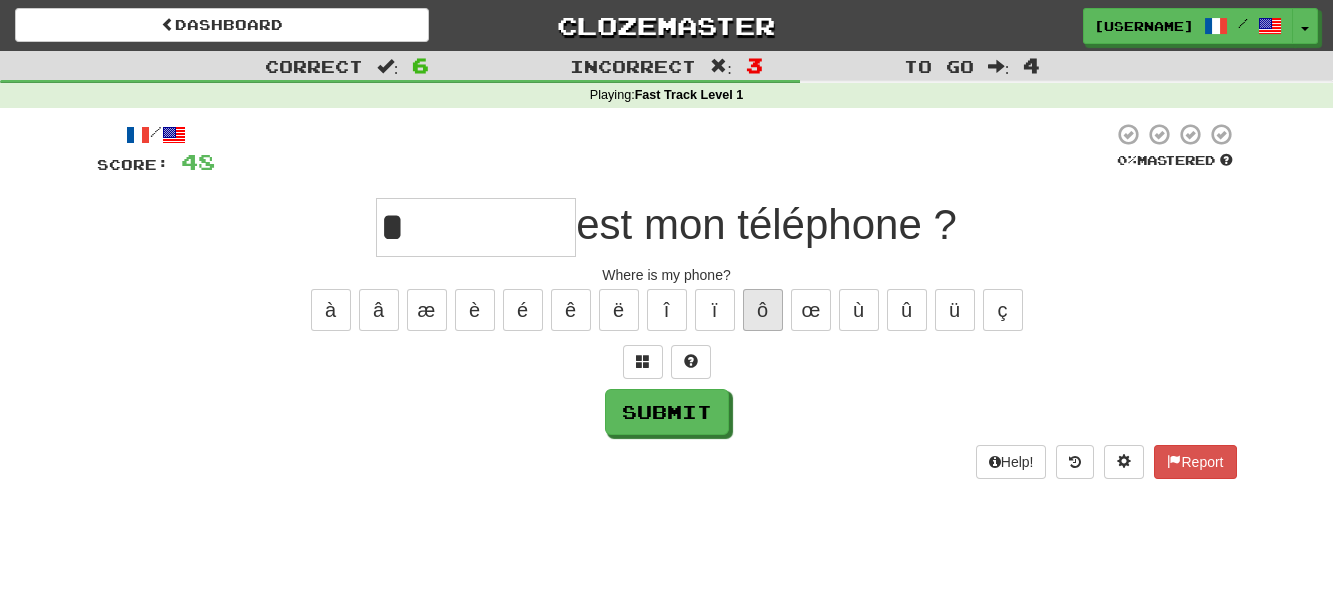 type on "**" 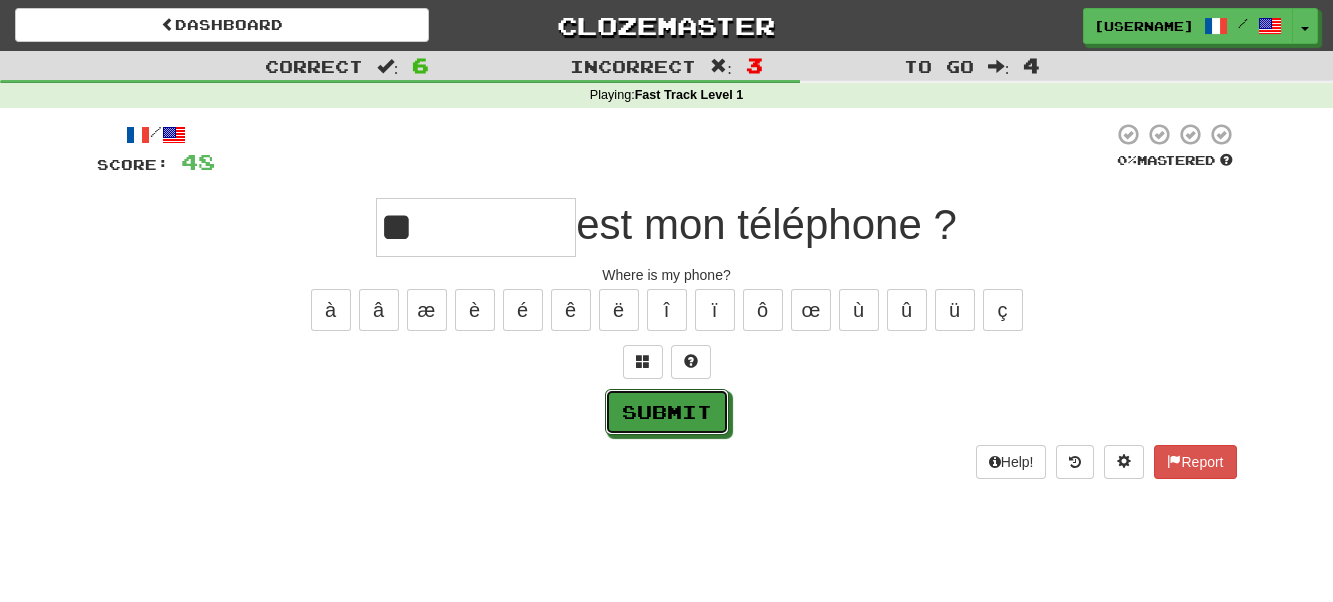 click on "Submit" at bounding box center [667, 412] 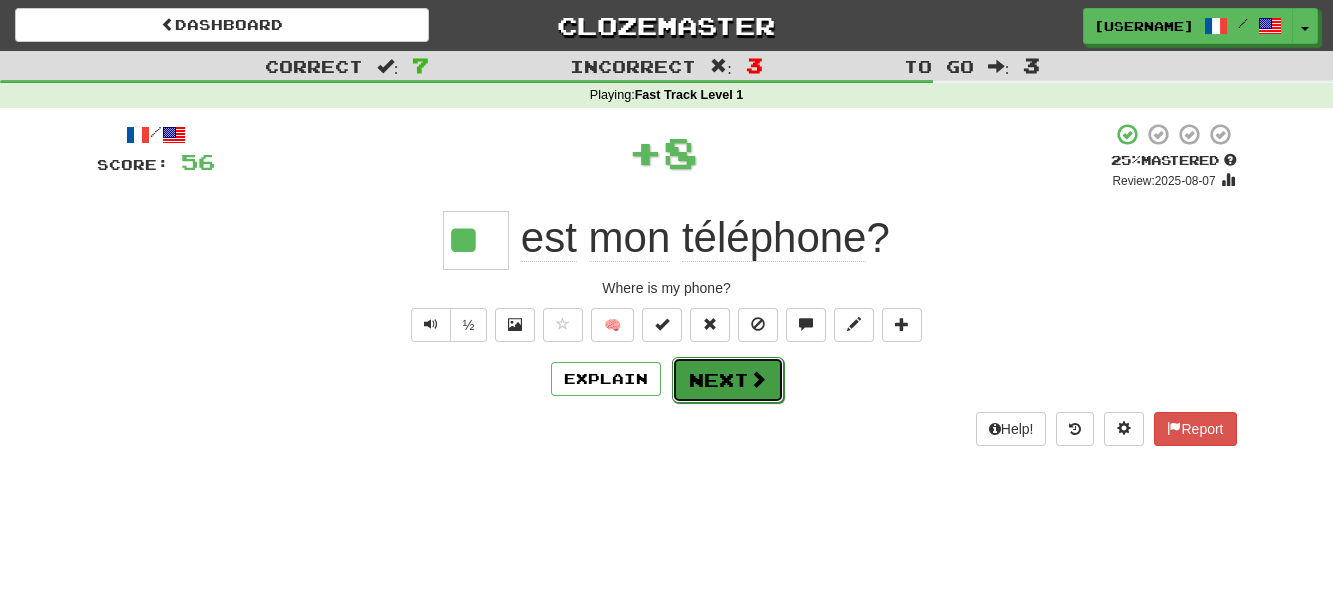 click on "Next" at bounding box center [728, 380] 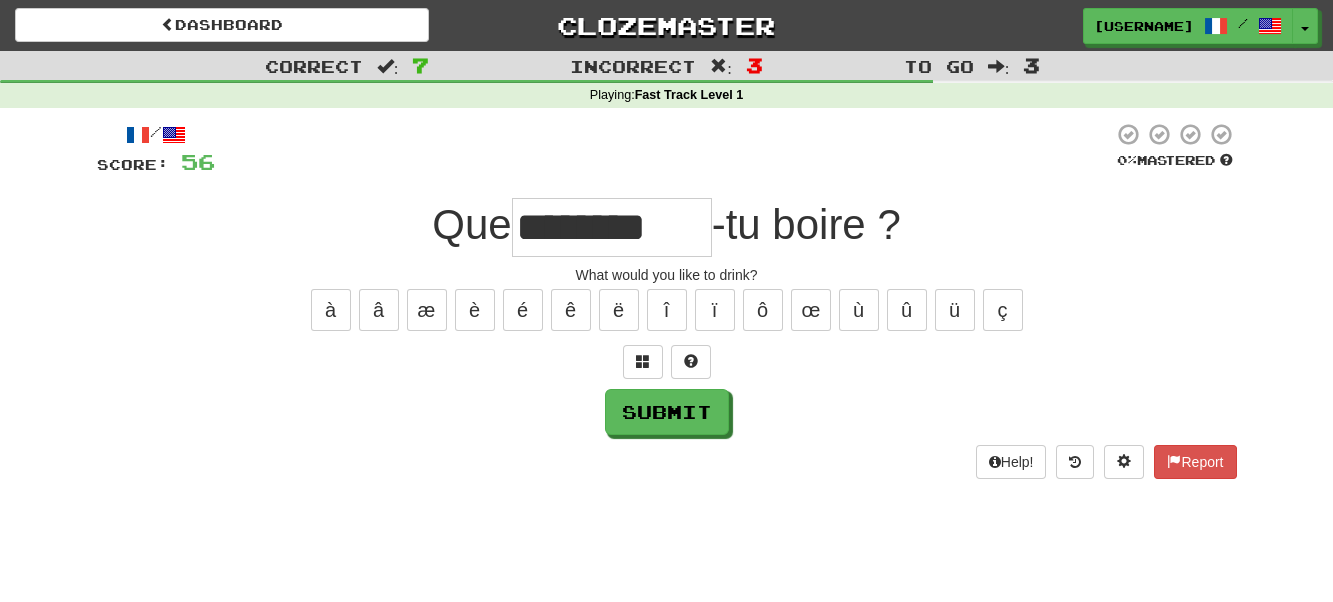 type on "********" 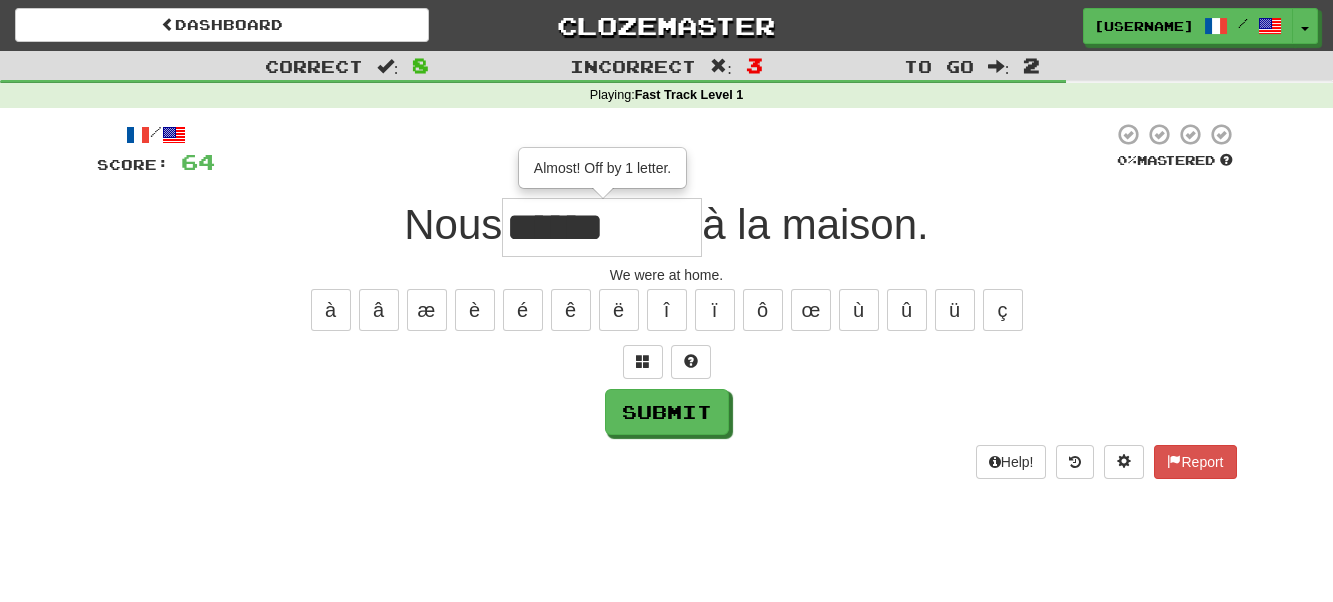 click on "******" at bounding box center [602, 227] 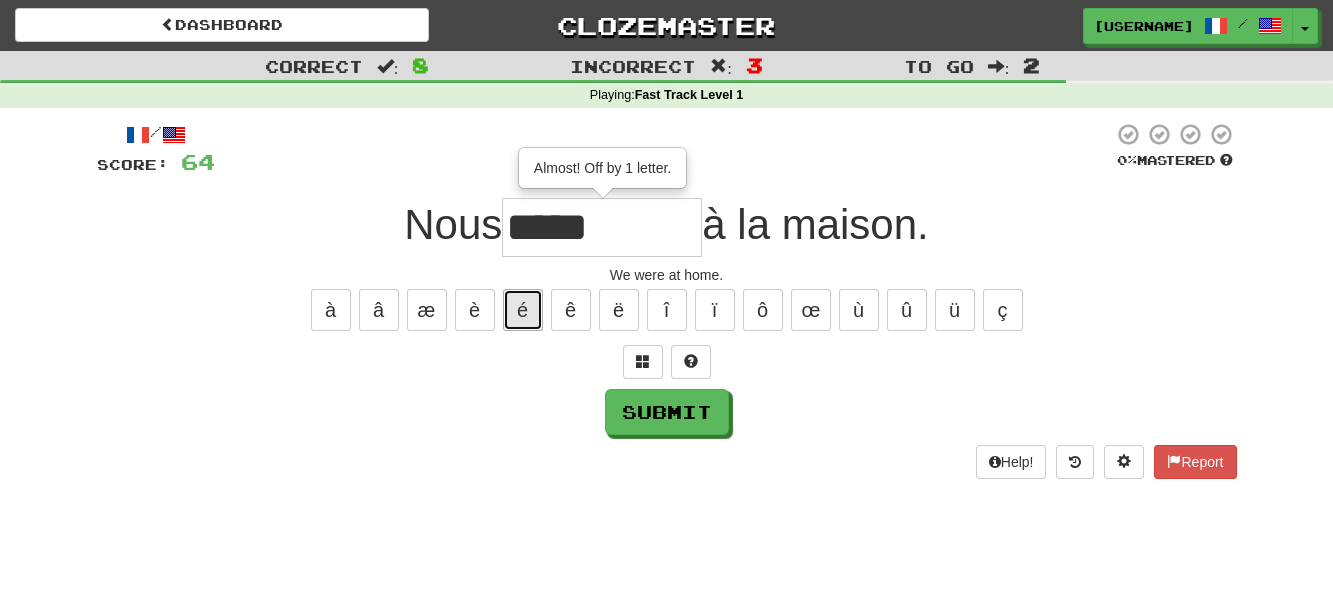 click on "é" at bounding box center [523, 310] 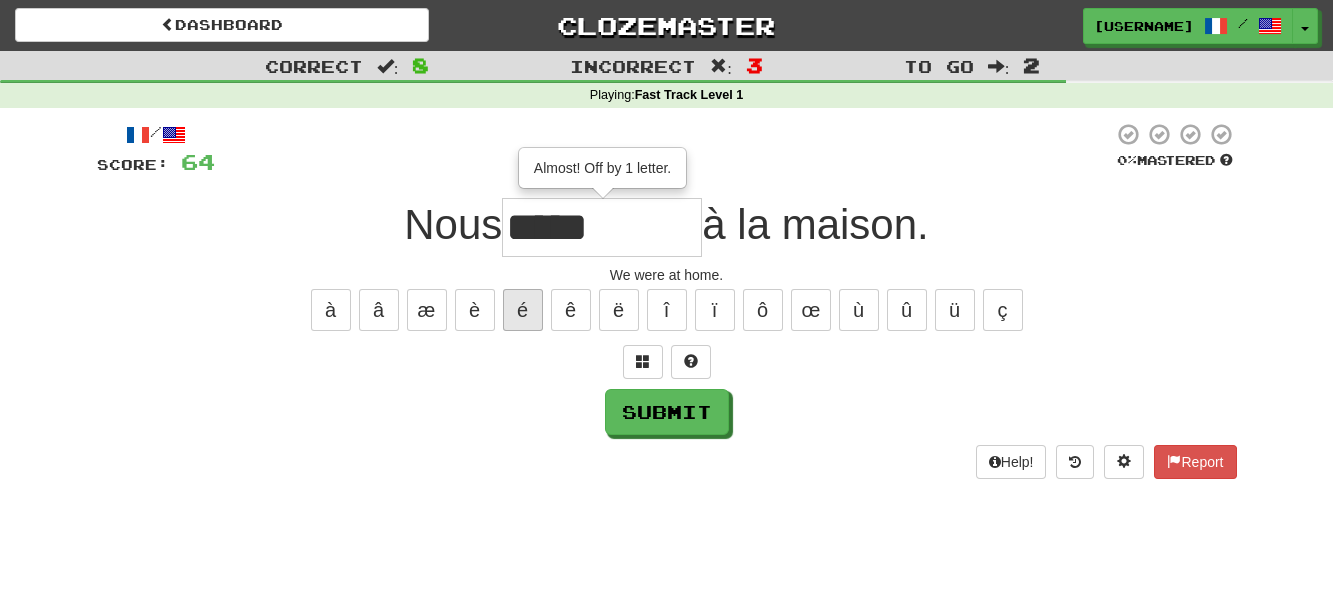 type on "******" 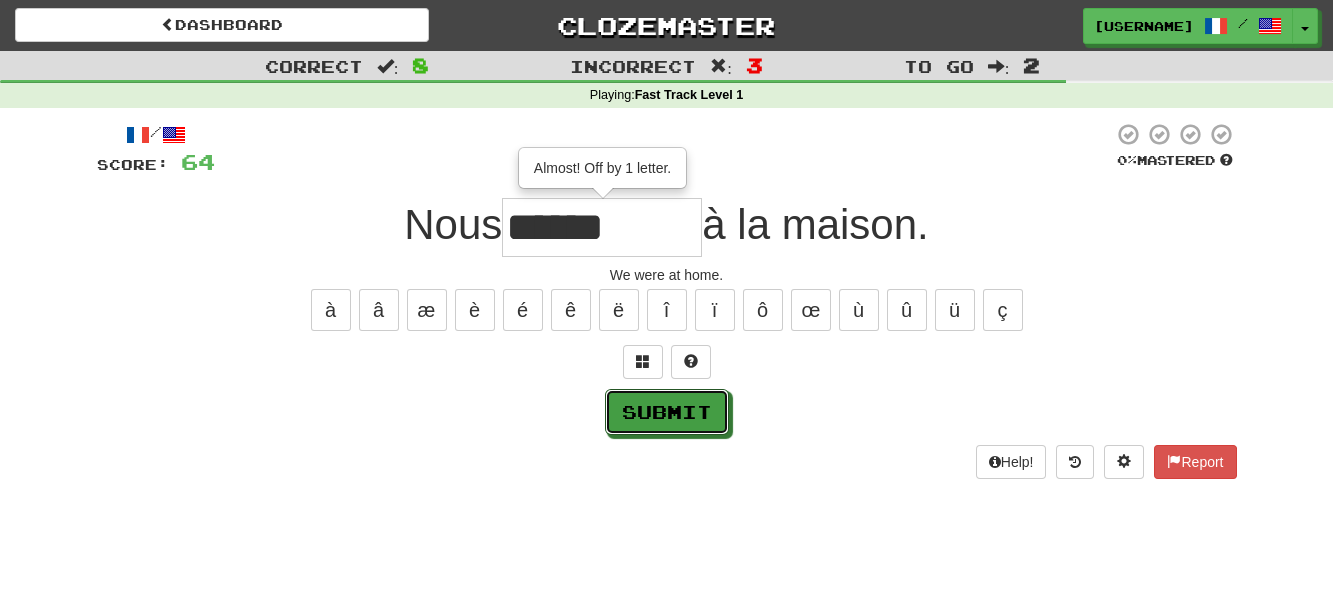 click on "Submit" at bounding box center [667, 412] 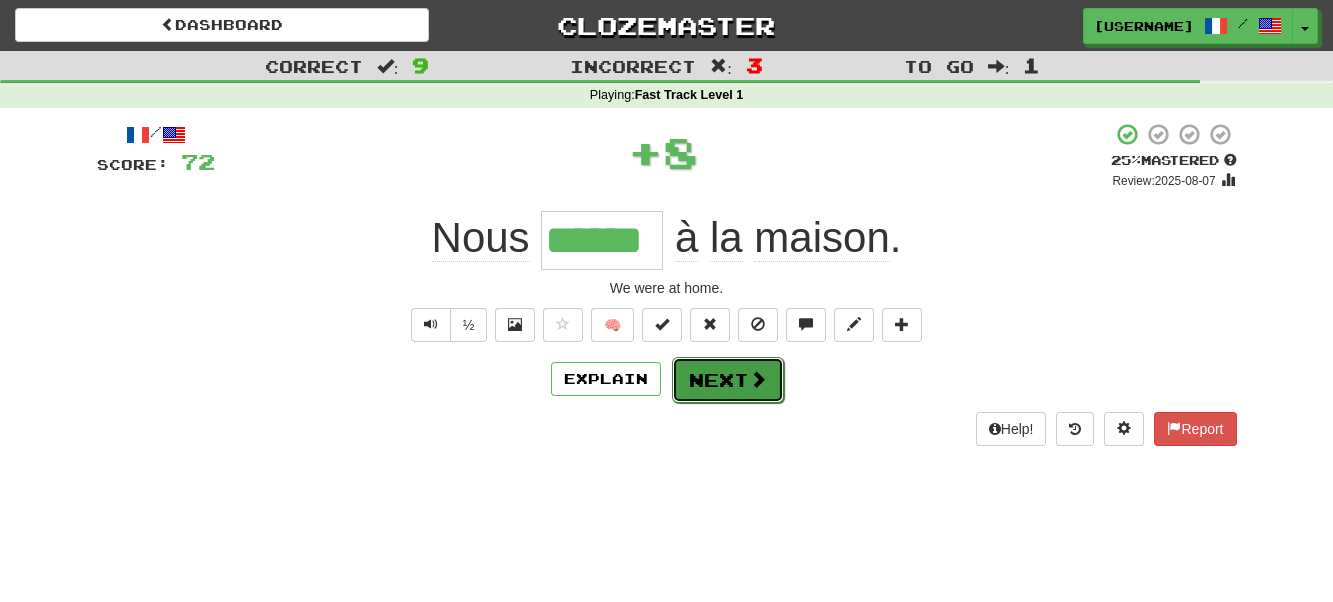 click on "Next" at bounding box center [728, 380] 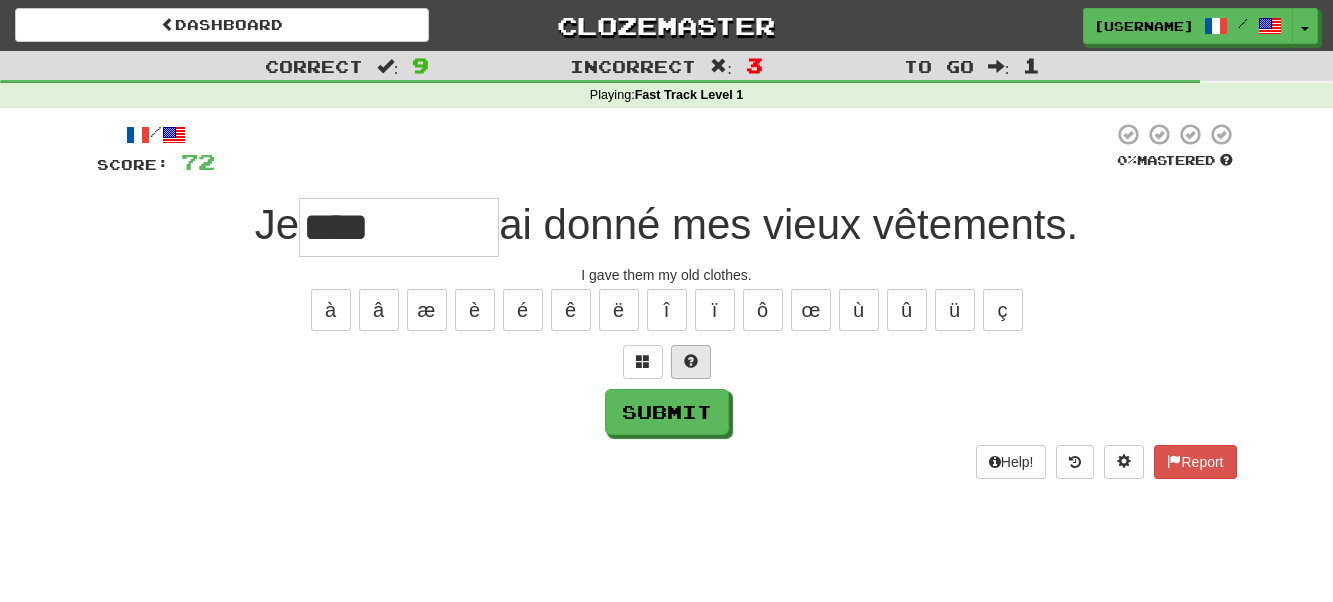 type on "****" 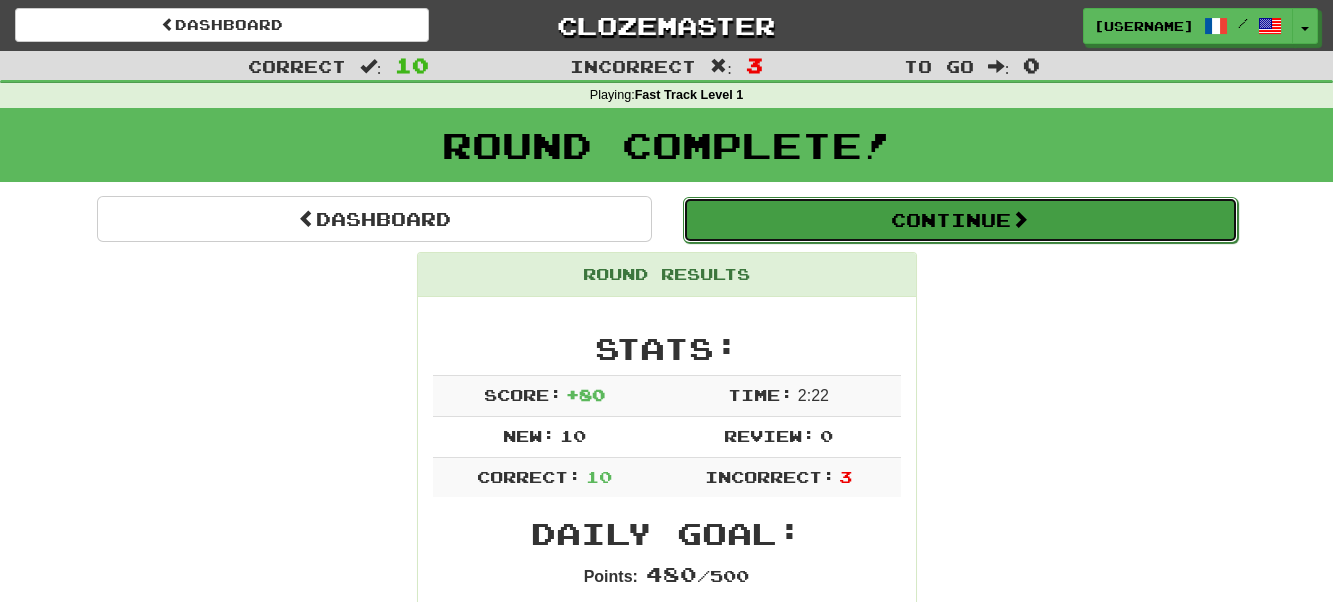 click on "Continue" at bounding box center [960, 220] 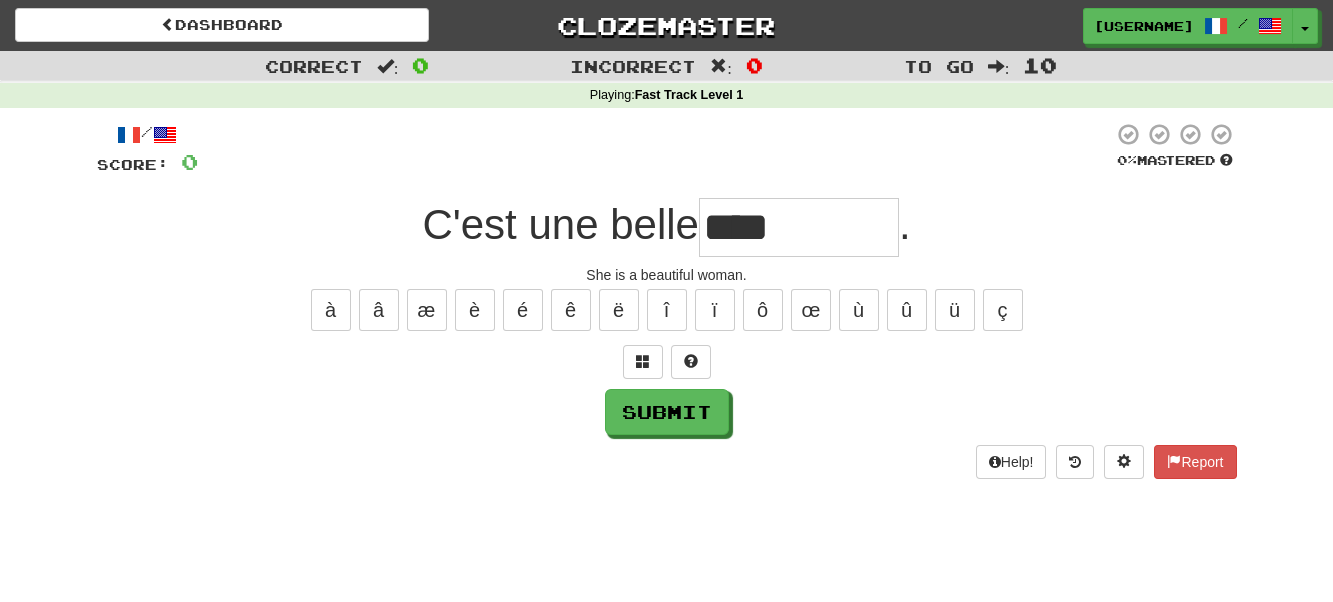 type on "*****" 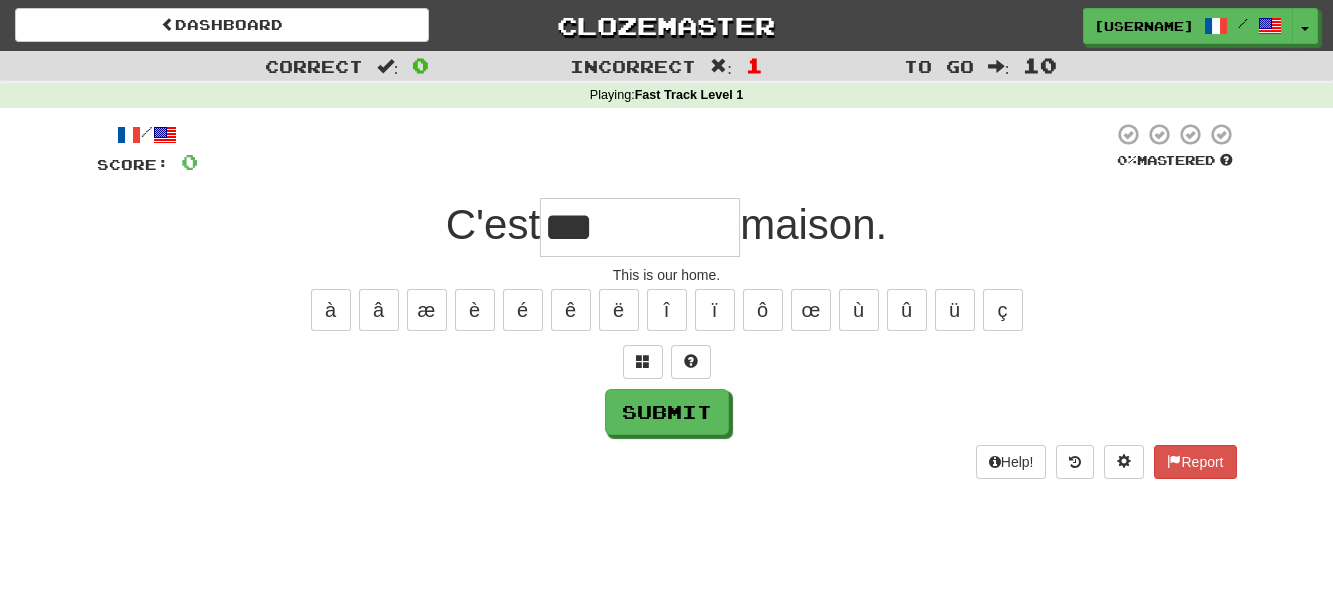 type on "*****" 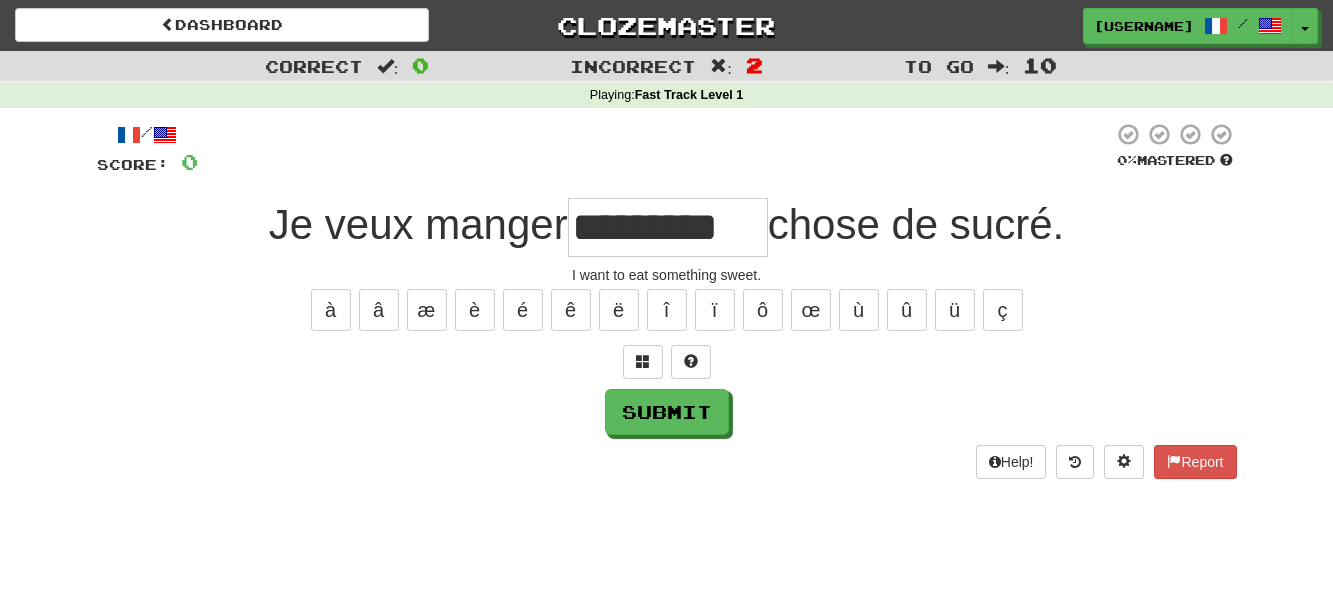 type on "*******" 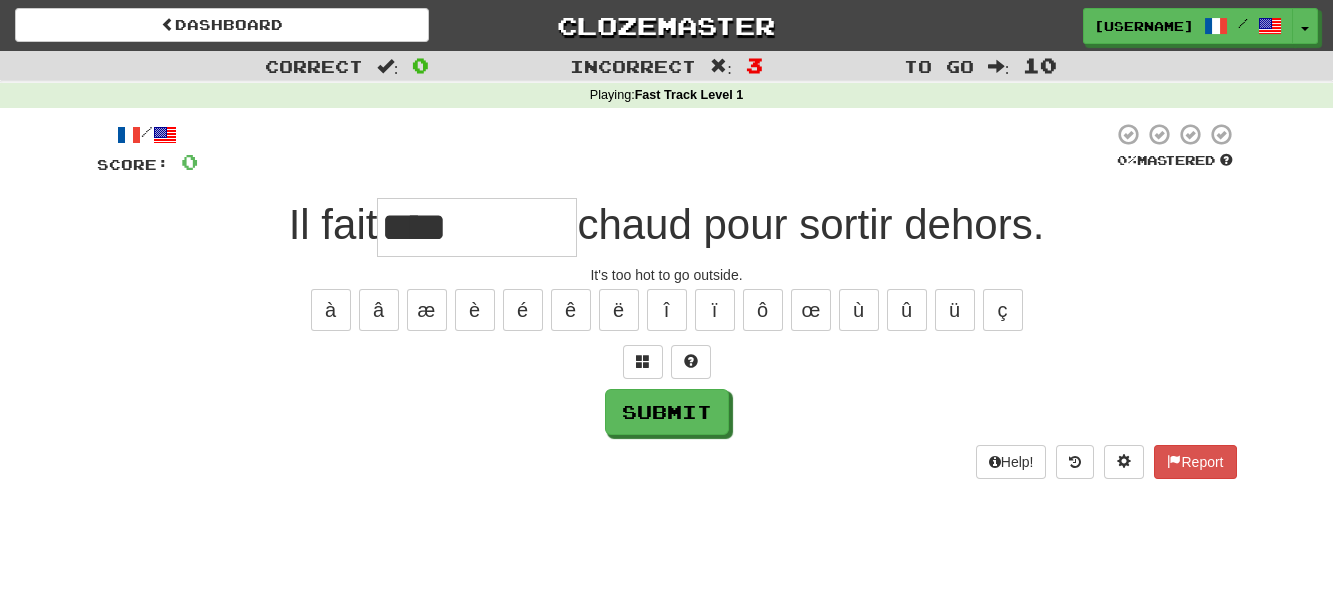 type on "****" 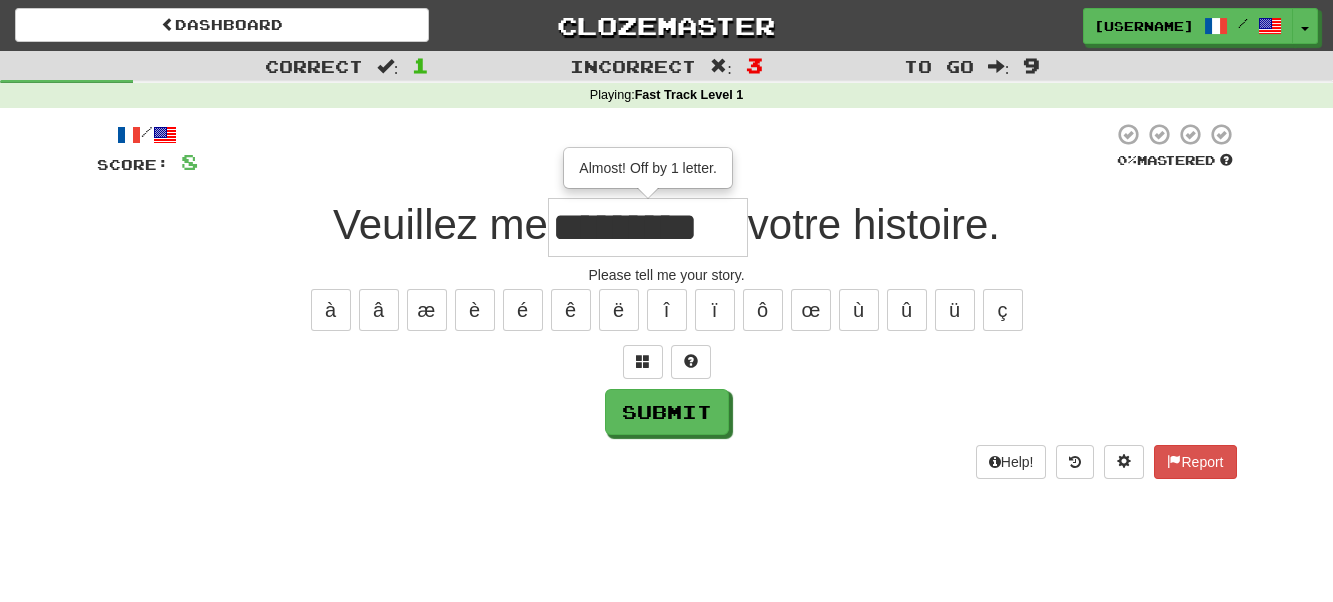 type on "********" 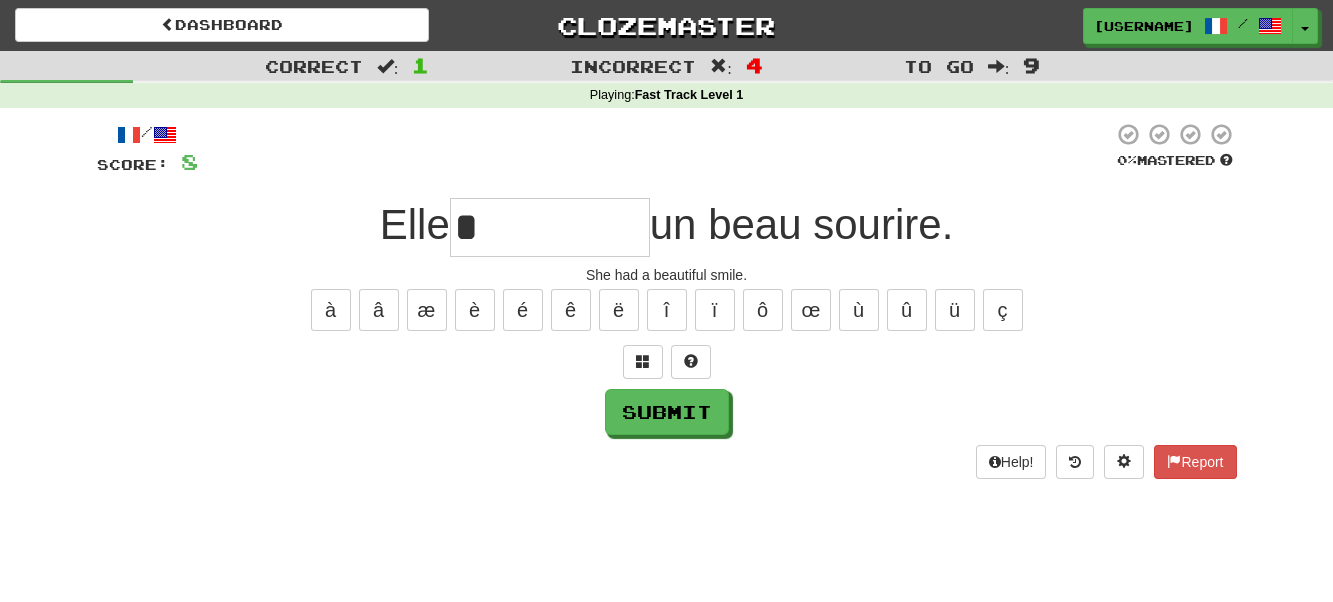 type on "*****" 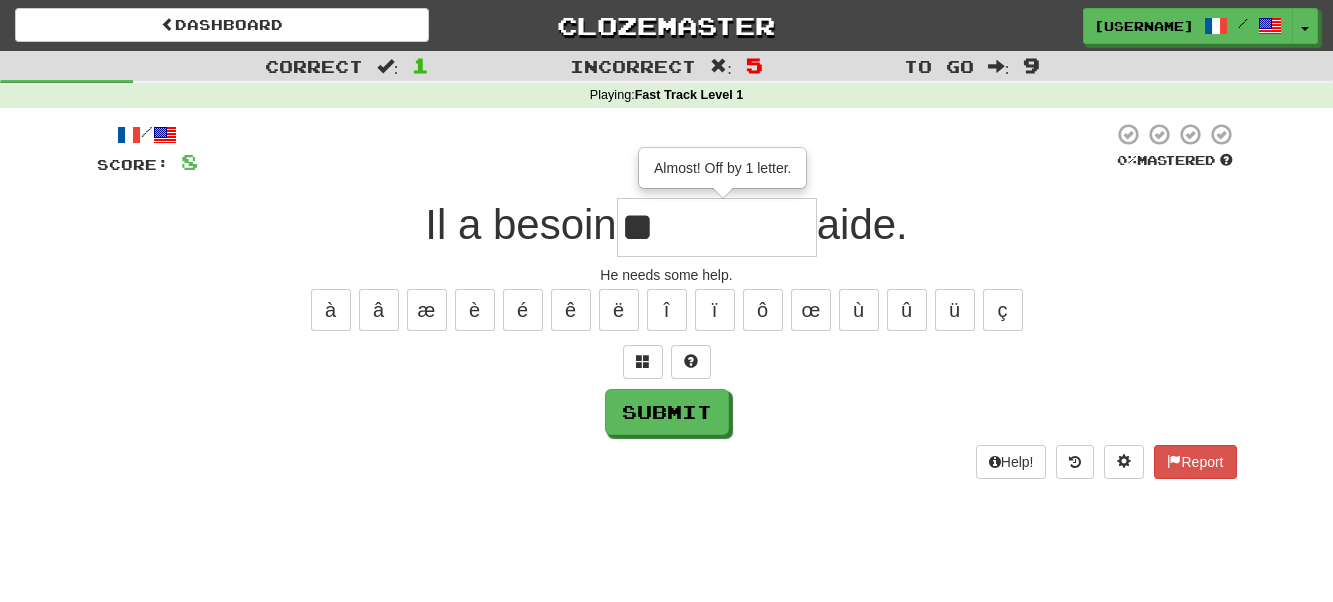 type on "**" 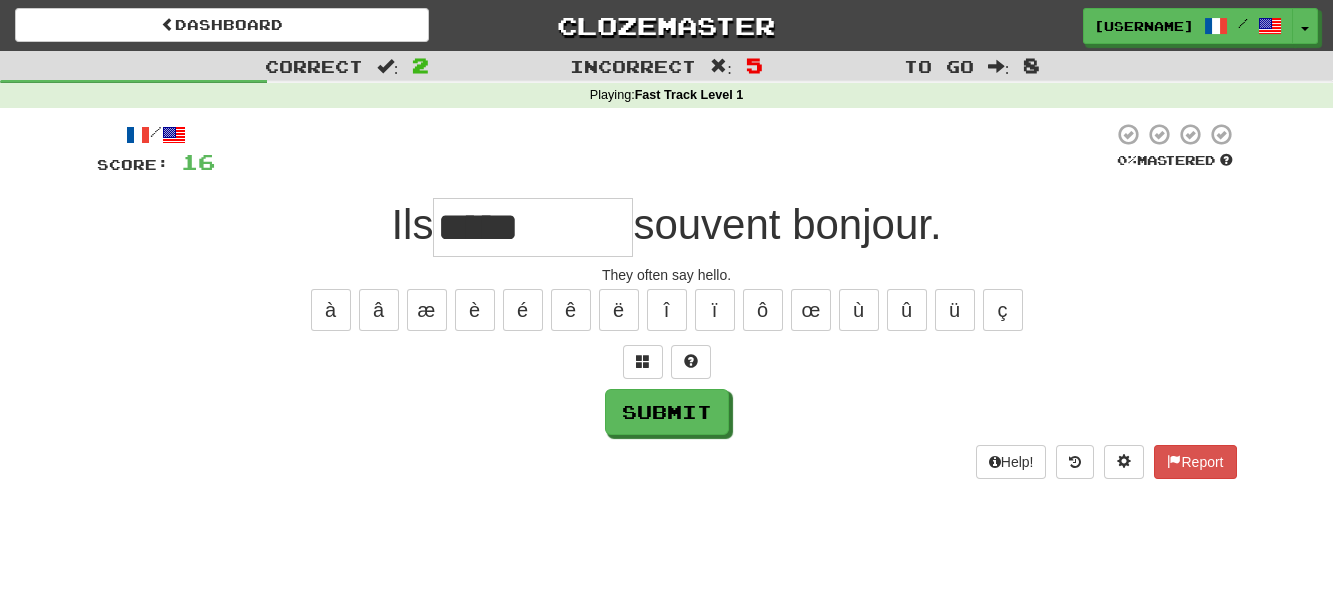 type on "******" 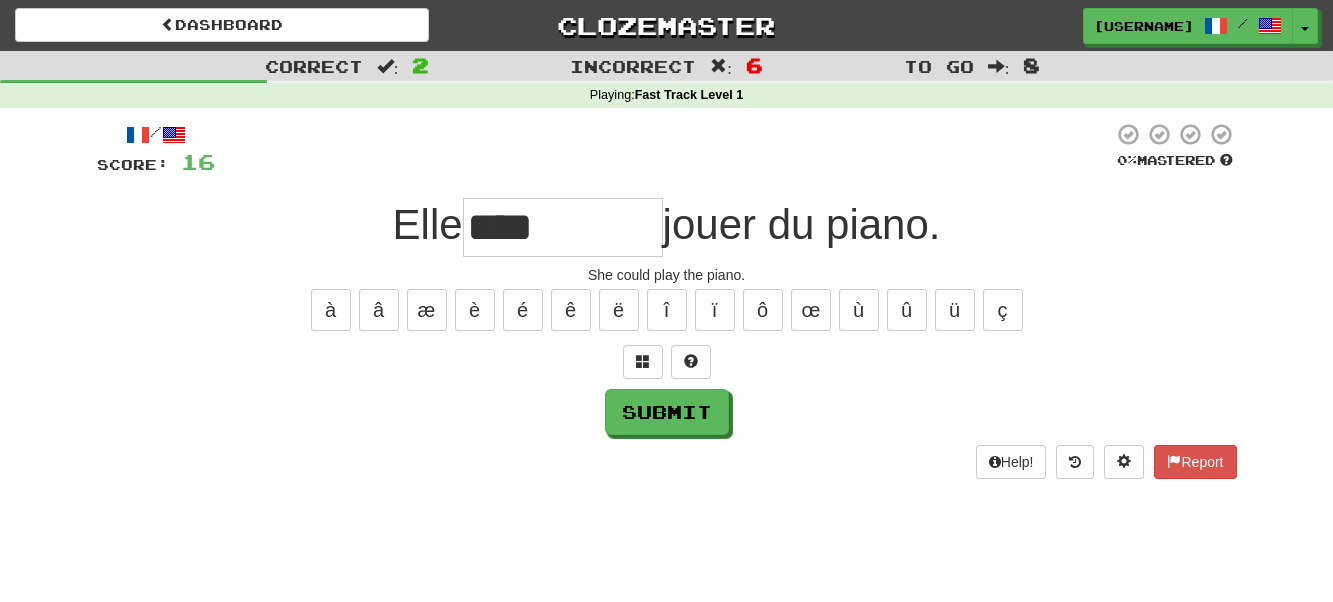 type on "*******" 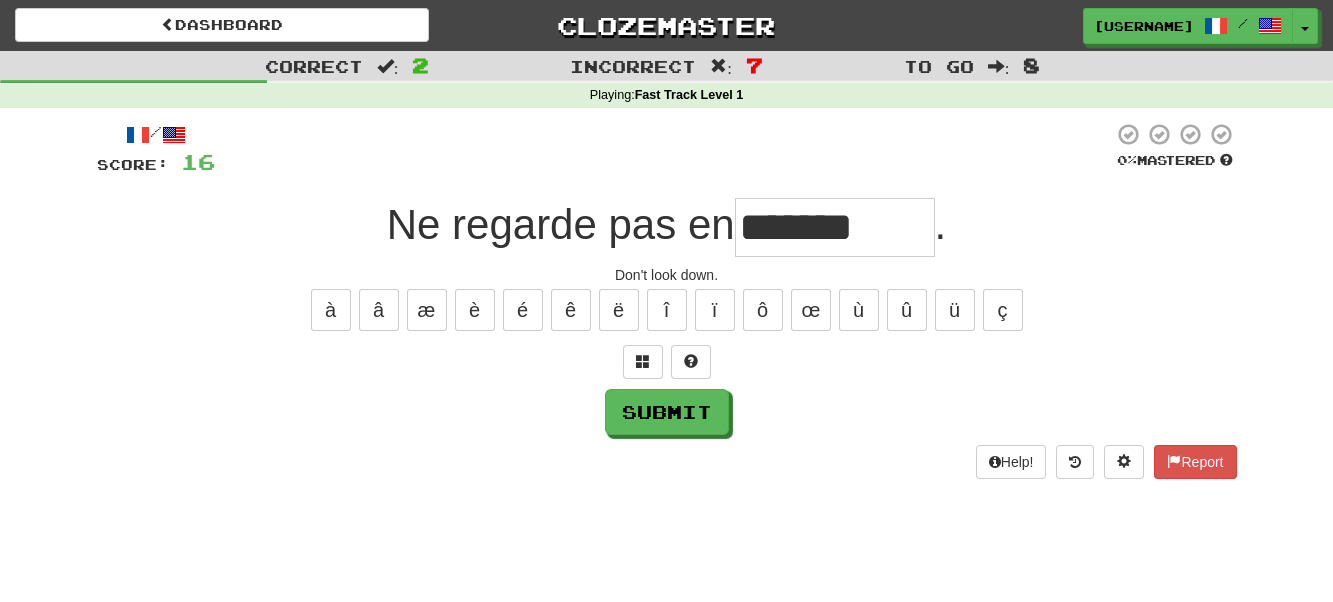 type on "***" 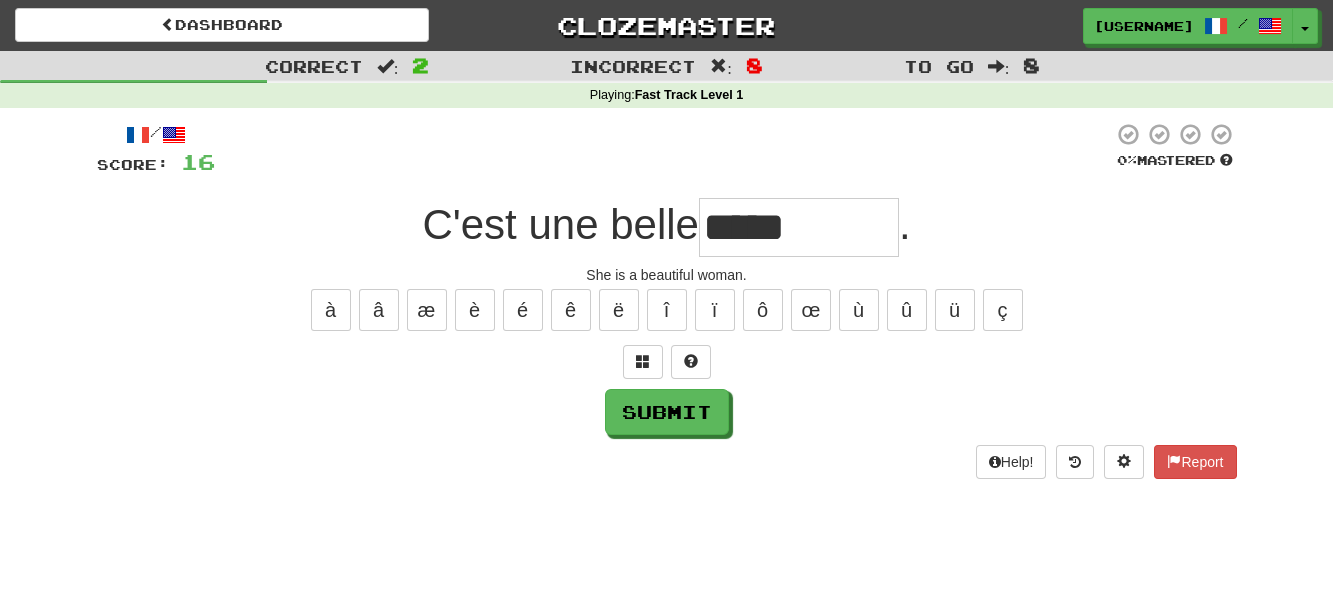 type on "*****" 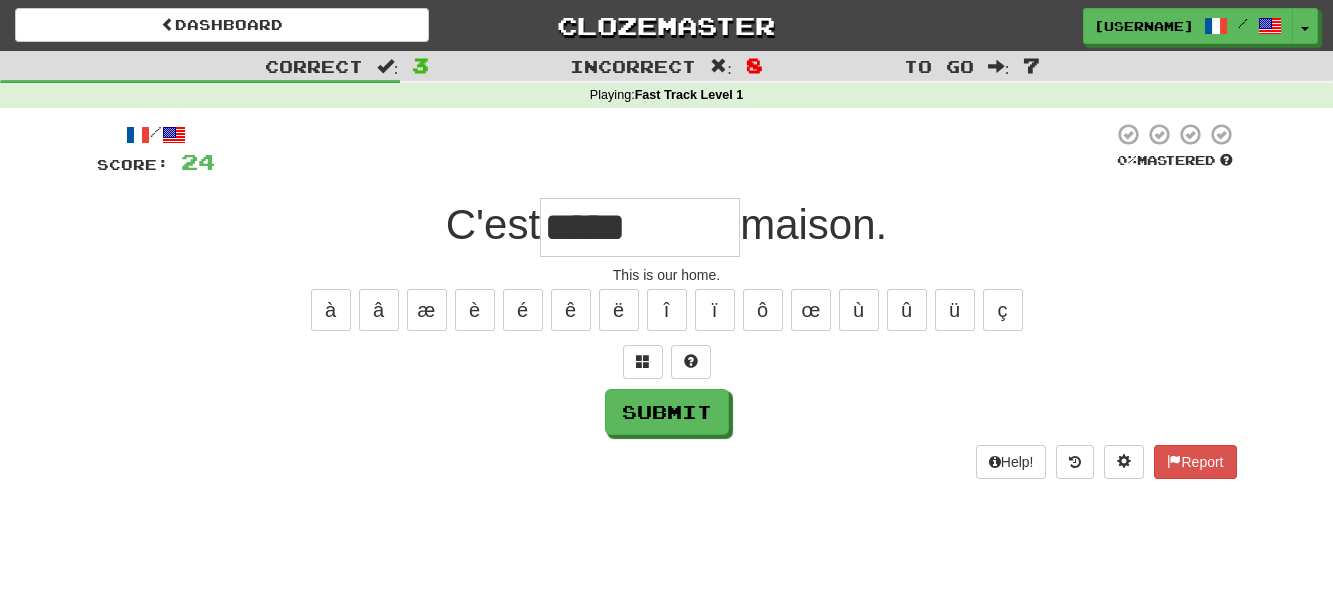 type on "*****" 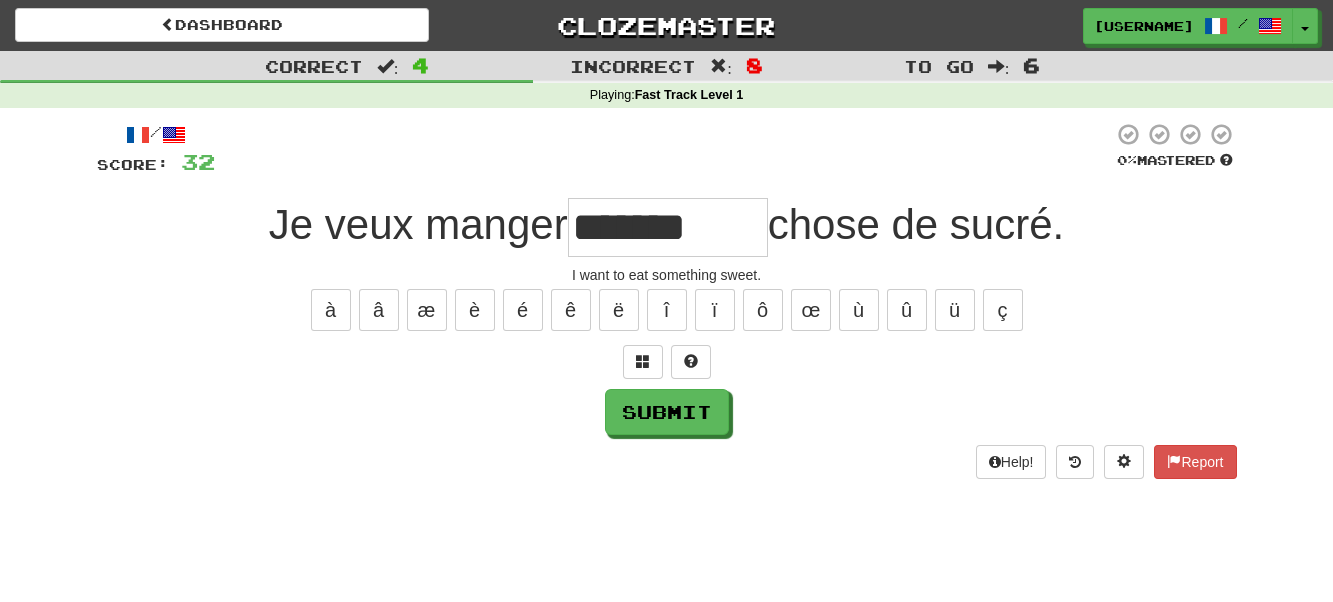 type on "*******" 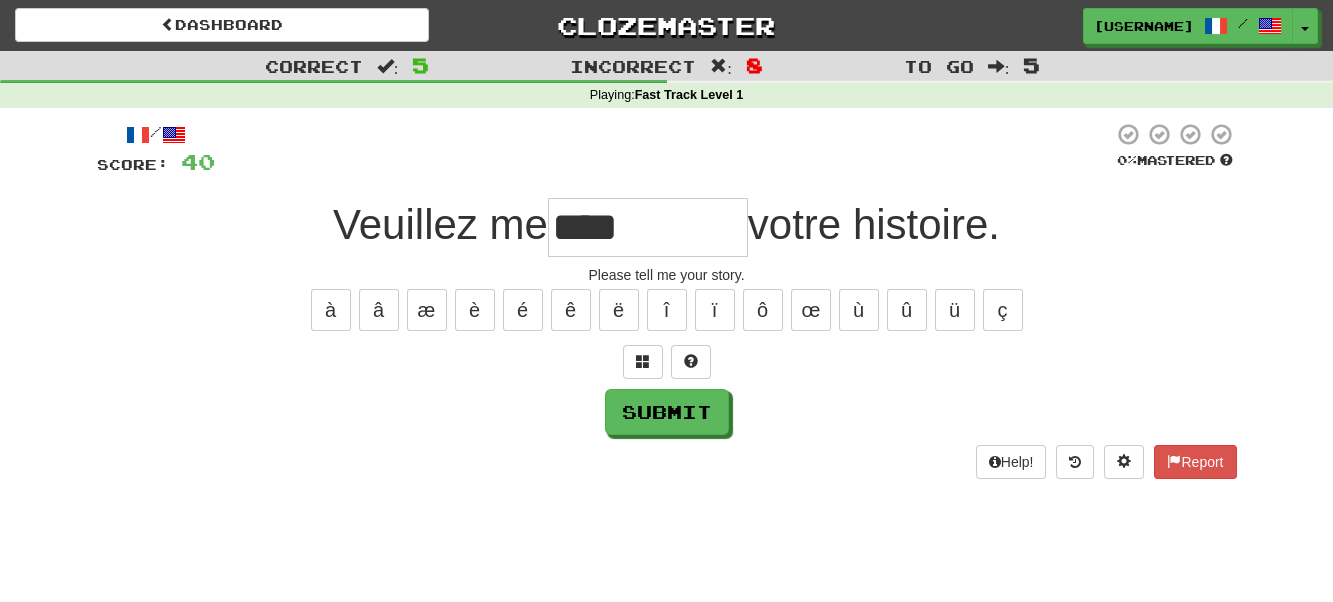 type on "********" 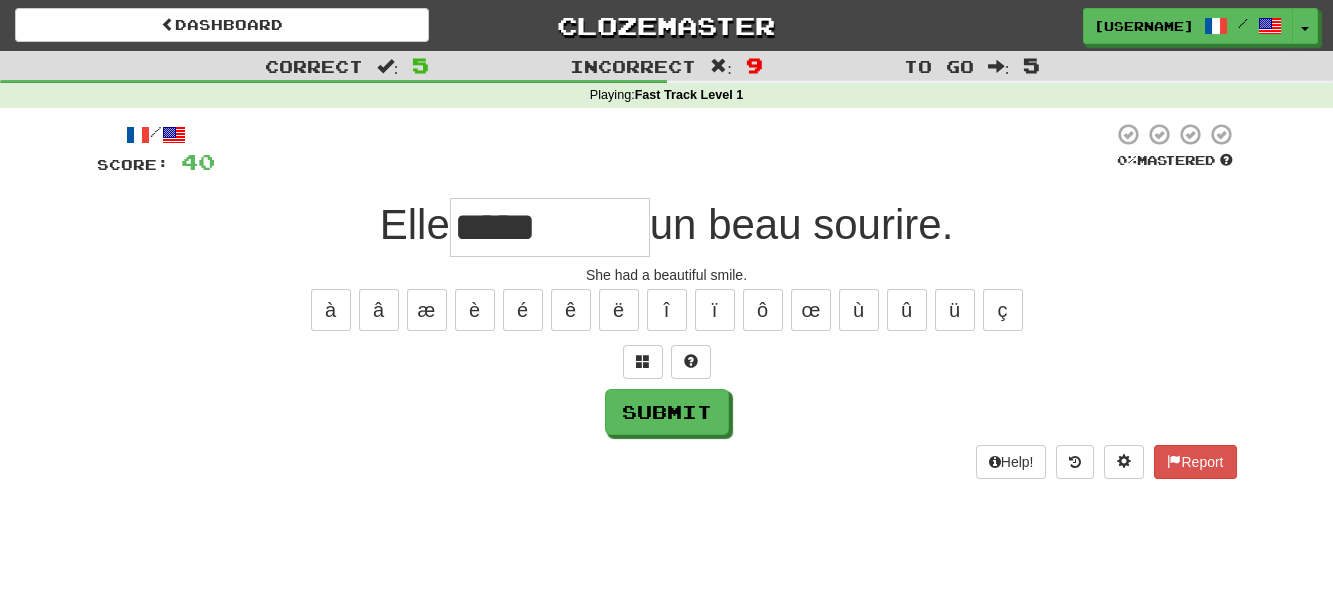 type on "*****" 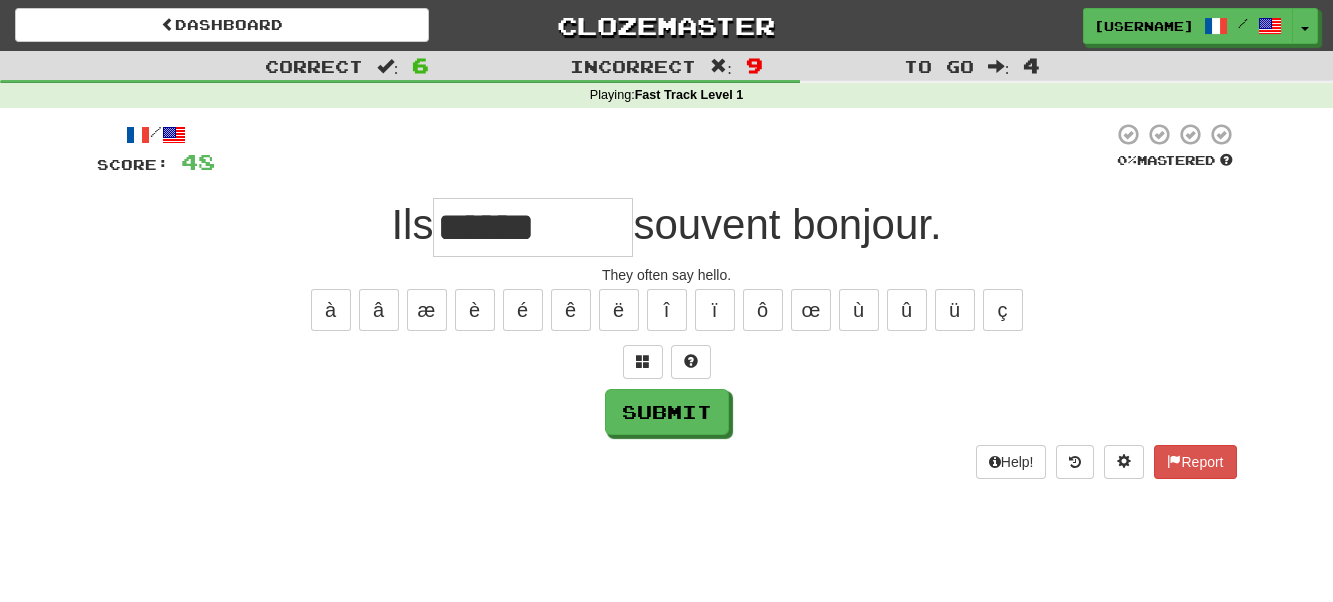 type on "******" 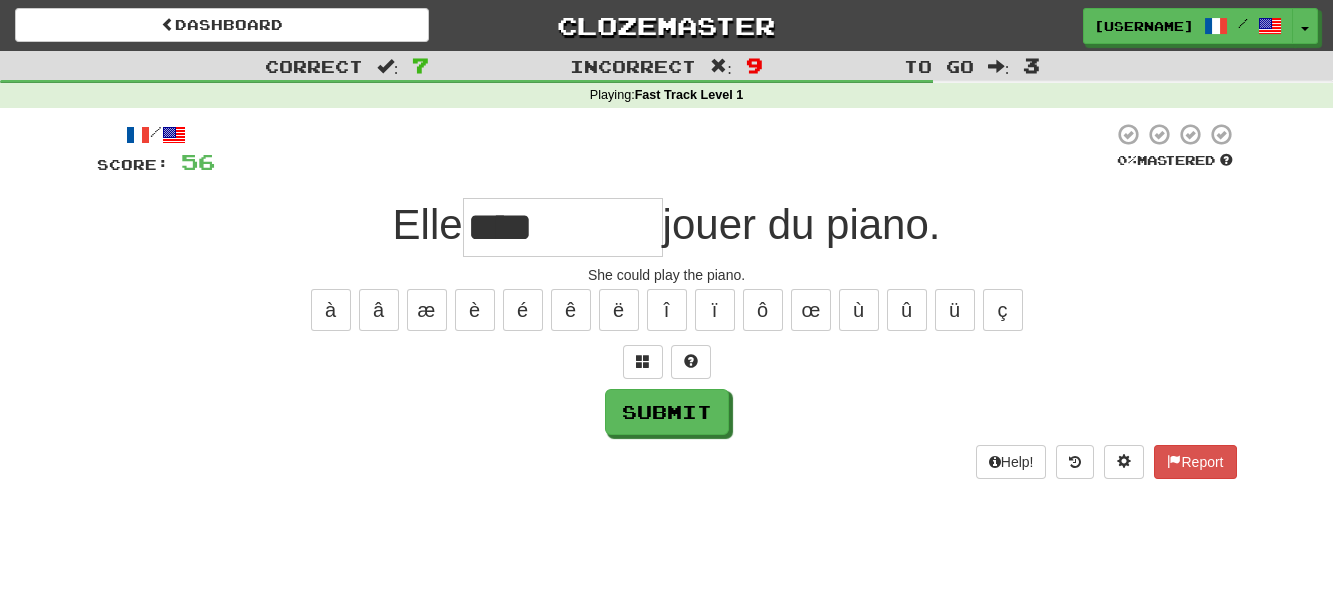 type on "*******" 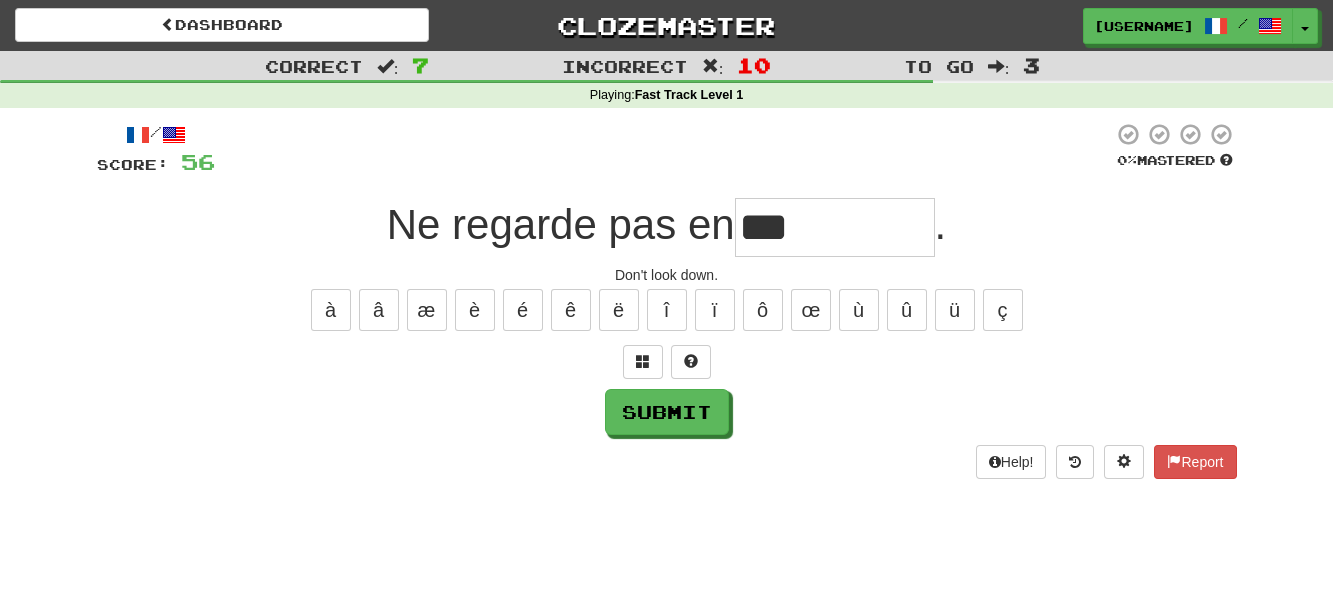type on "***" 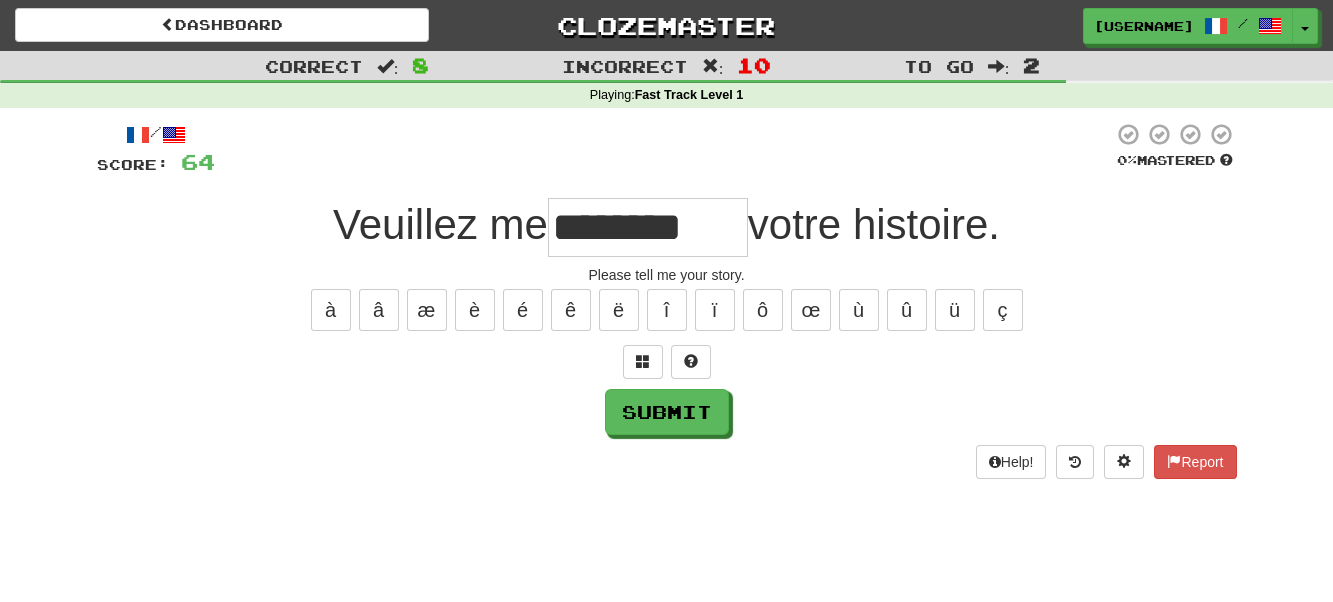 type on "********" 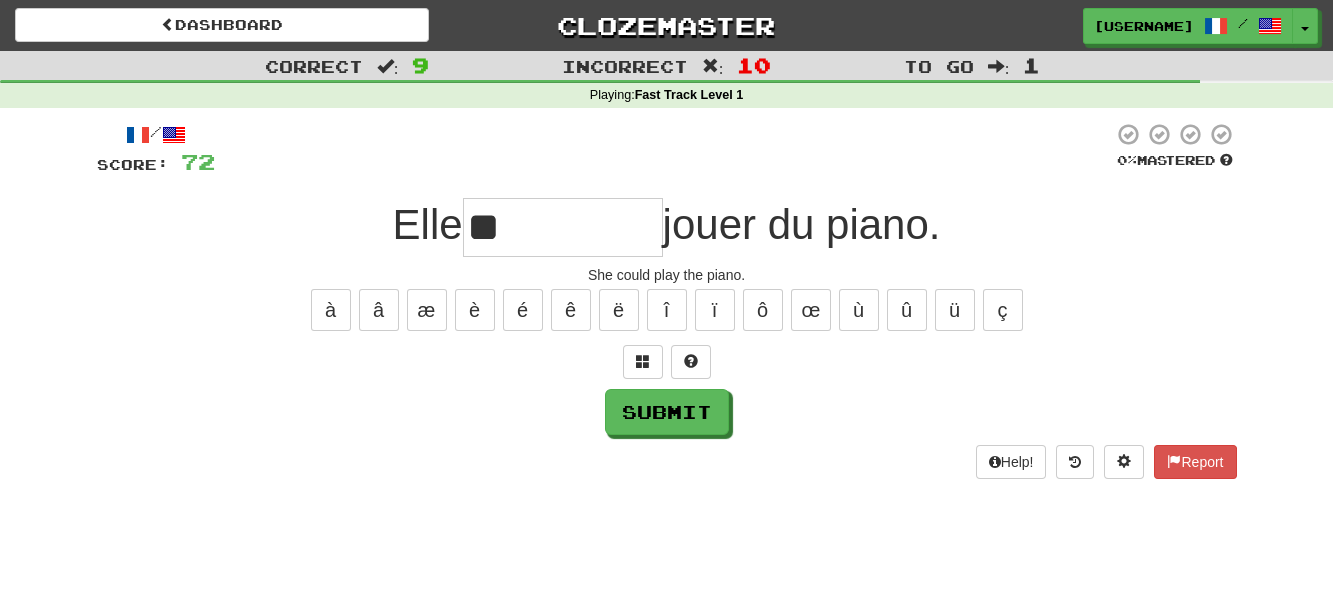 type on "*" 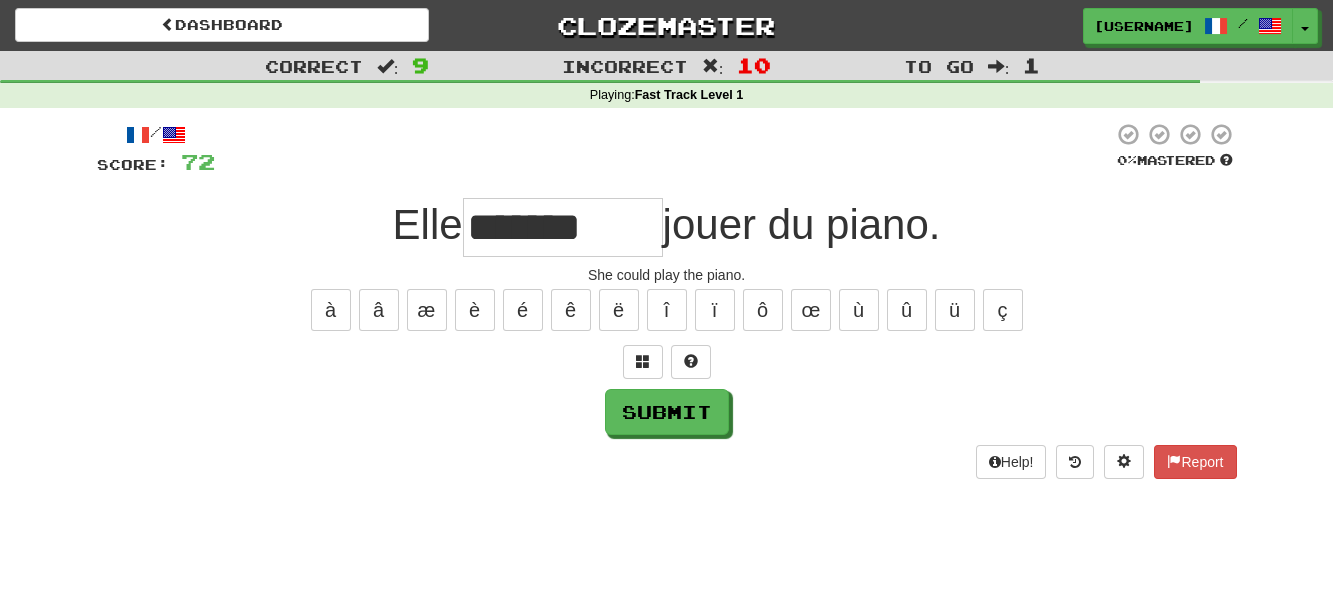 type on "*******" 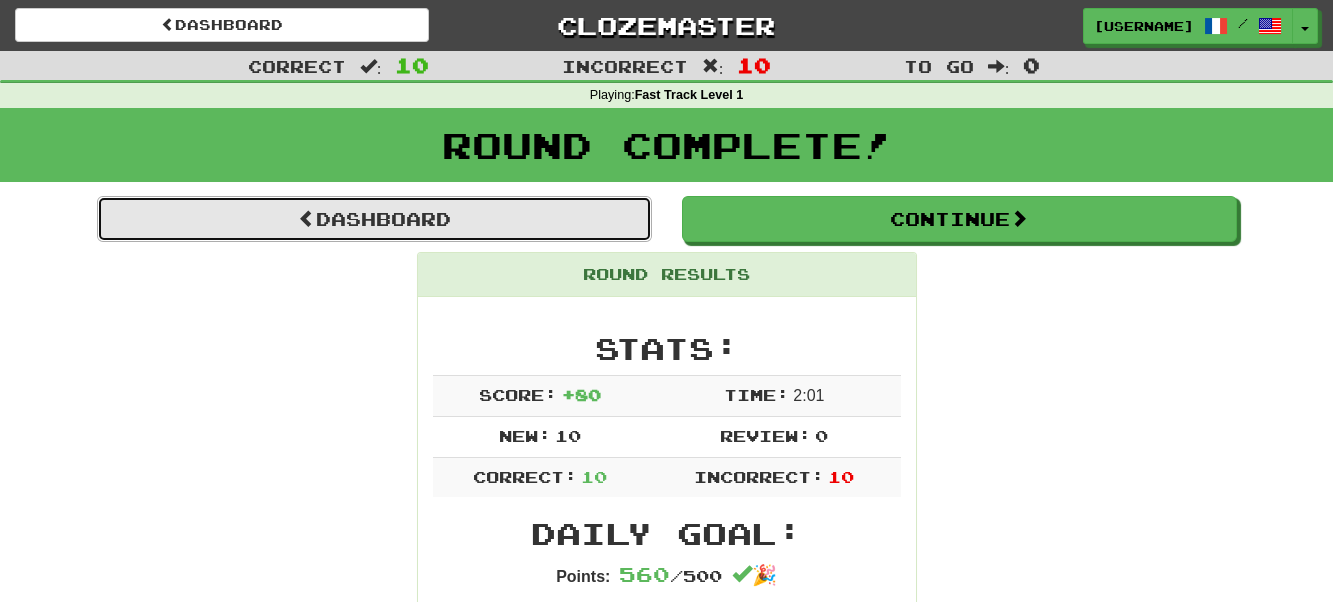 click on "Dashboard" at bounding box center [374, 219] 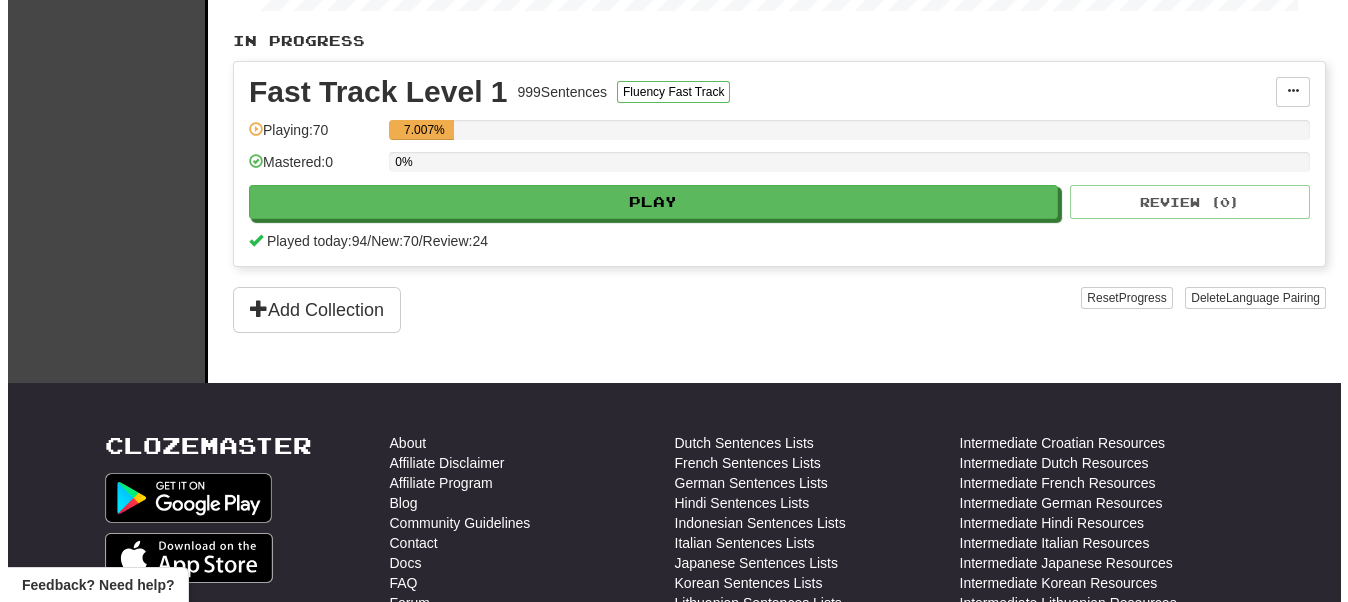 scroll, scrollTop: 400, scrollLeft: 0, axis: vertical 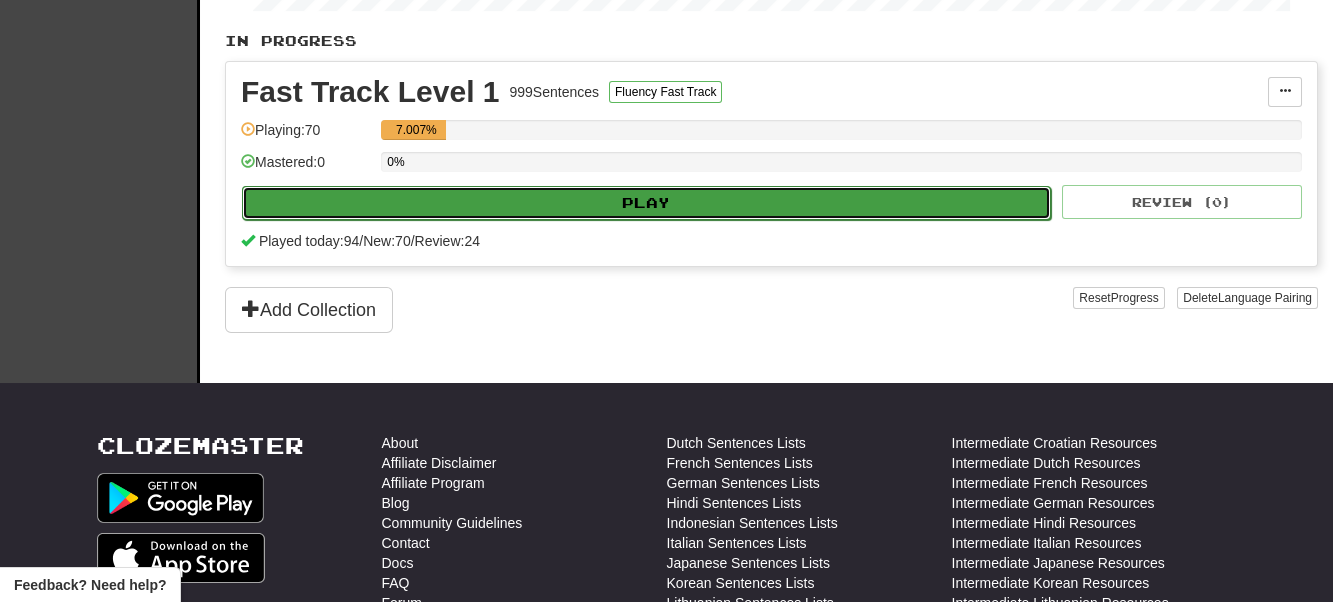 click on "Play" at bounding box center [646, 203] 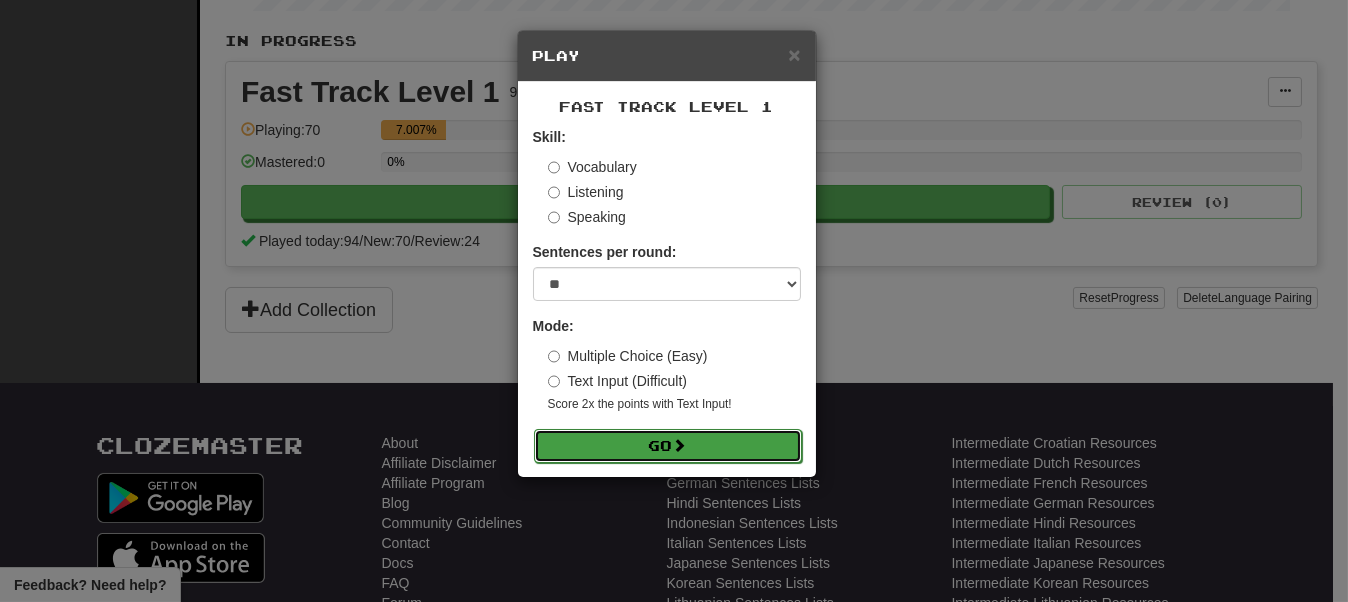 click on "Go" at bounding box center [668, 446] 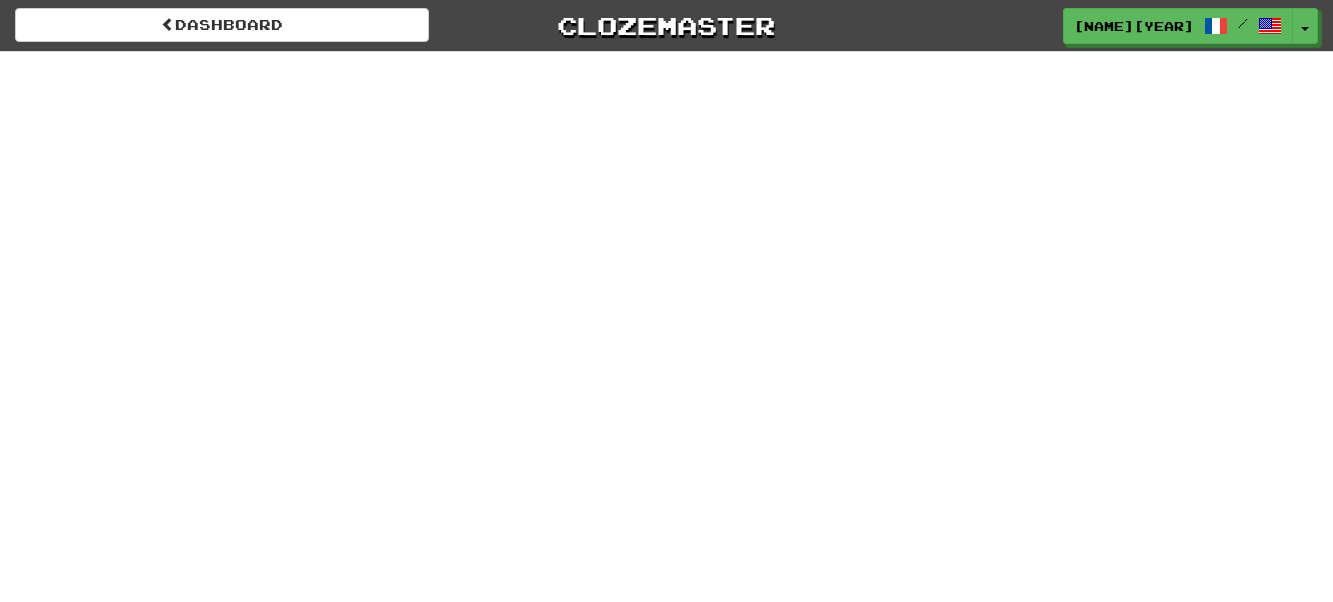 scroll, scrollTop: 0, scrollLeft: 0, axis: both 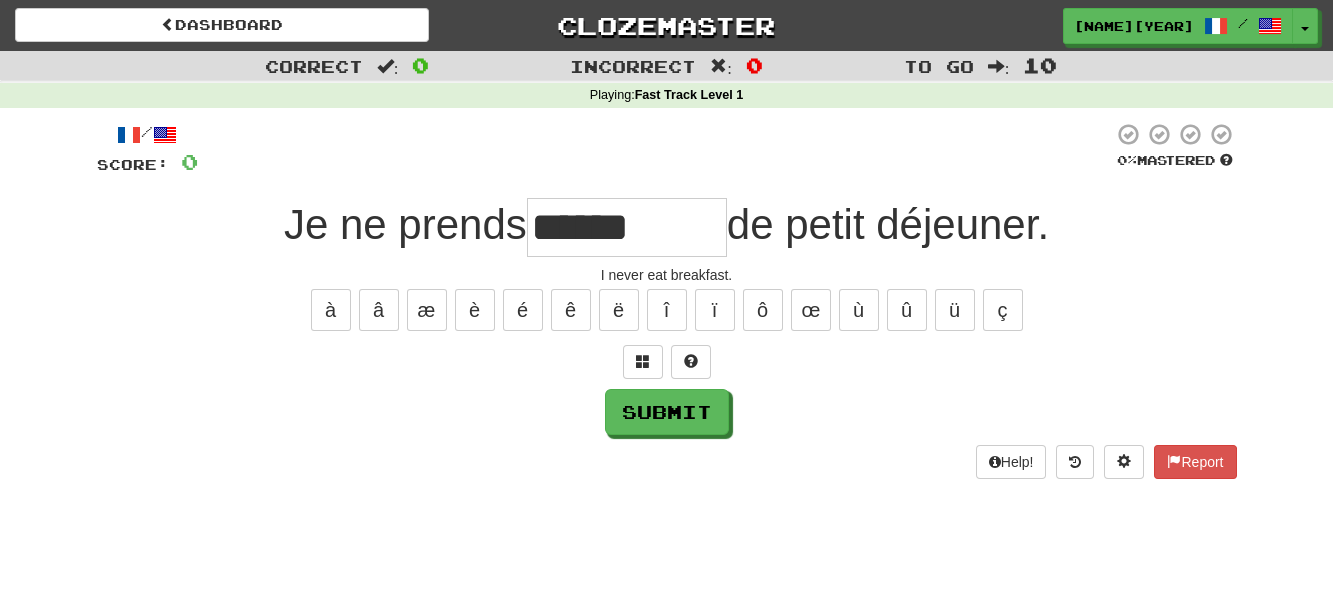 type on "******" 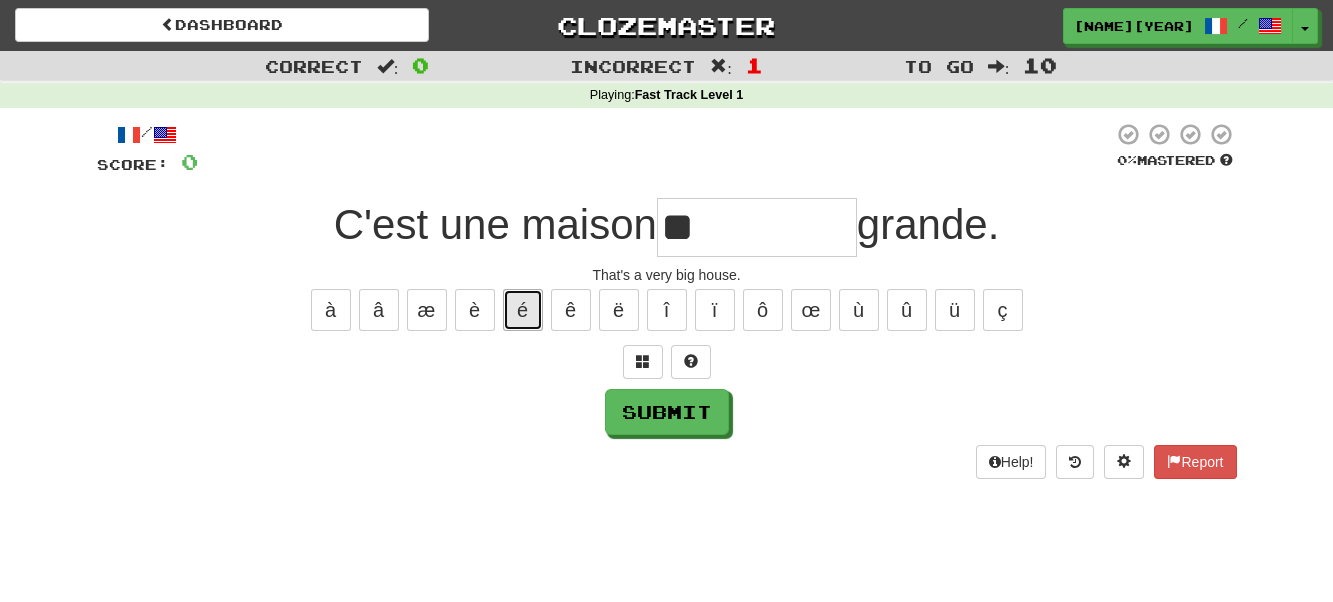 click on "é" at bounding box center [523, 310] 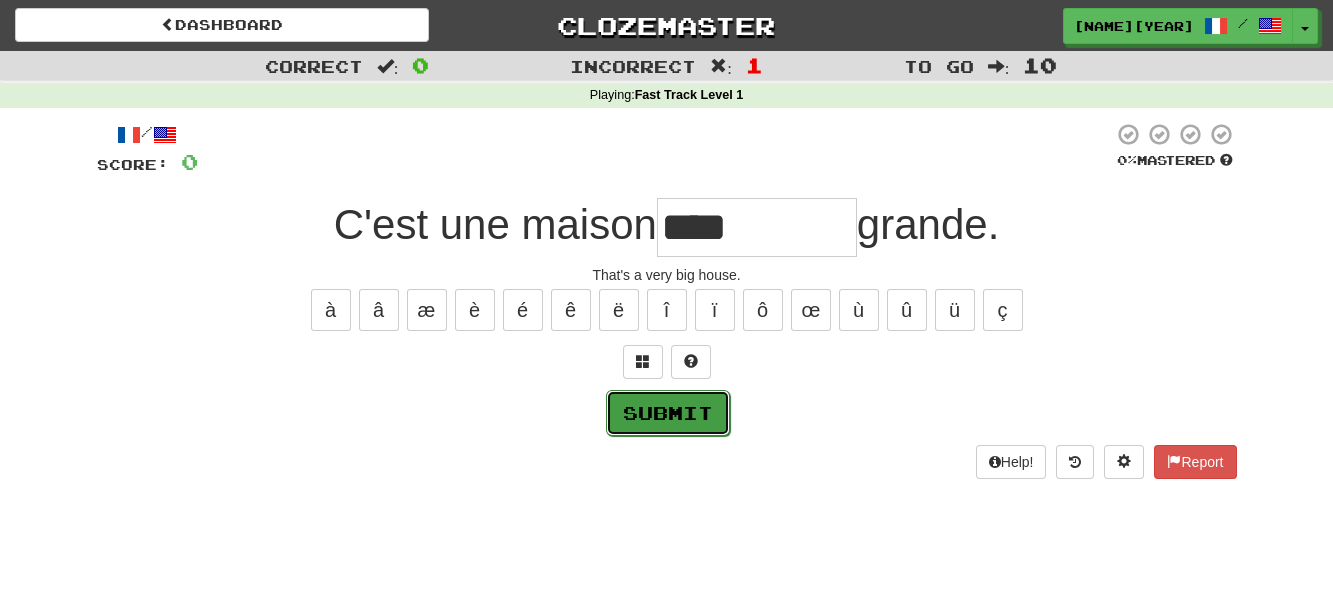 click on "Submit" at bounding box center [668, 413] 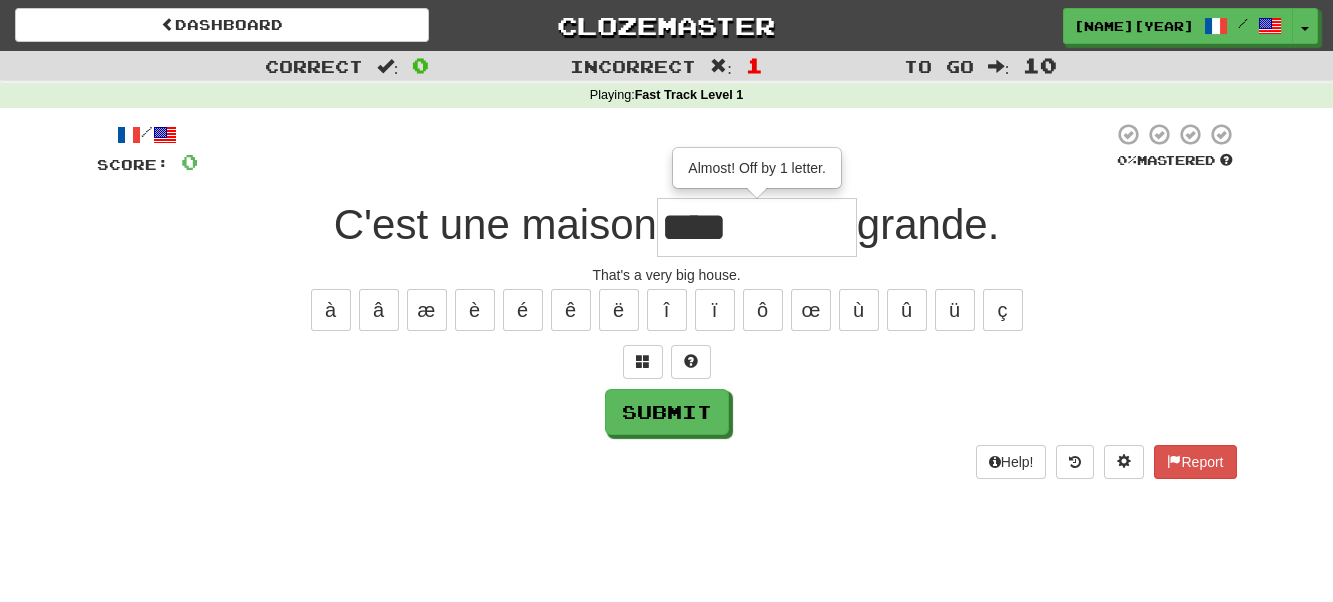 click on "****" at bounding box center (757, 227) 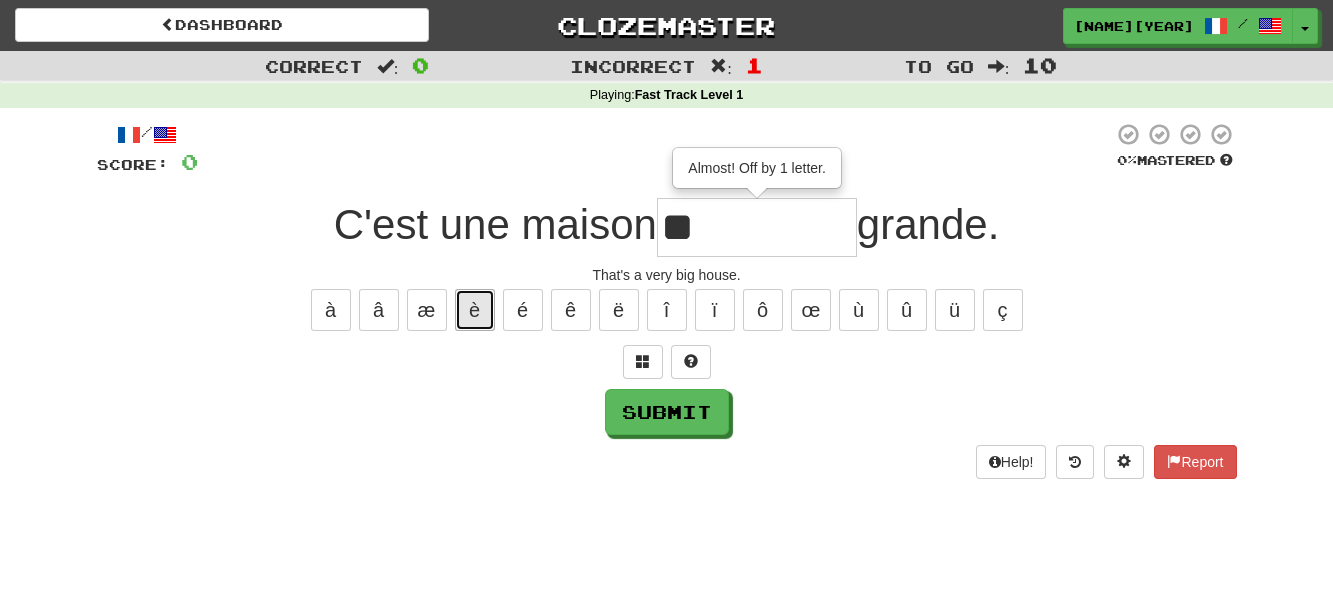 click on "è" at bounding box center (475, 310) 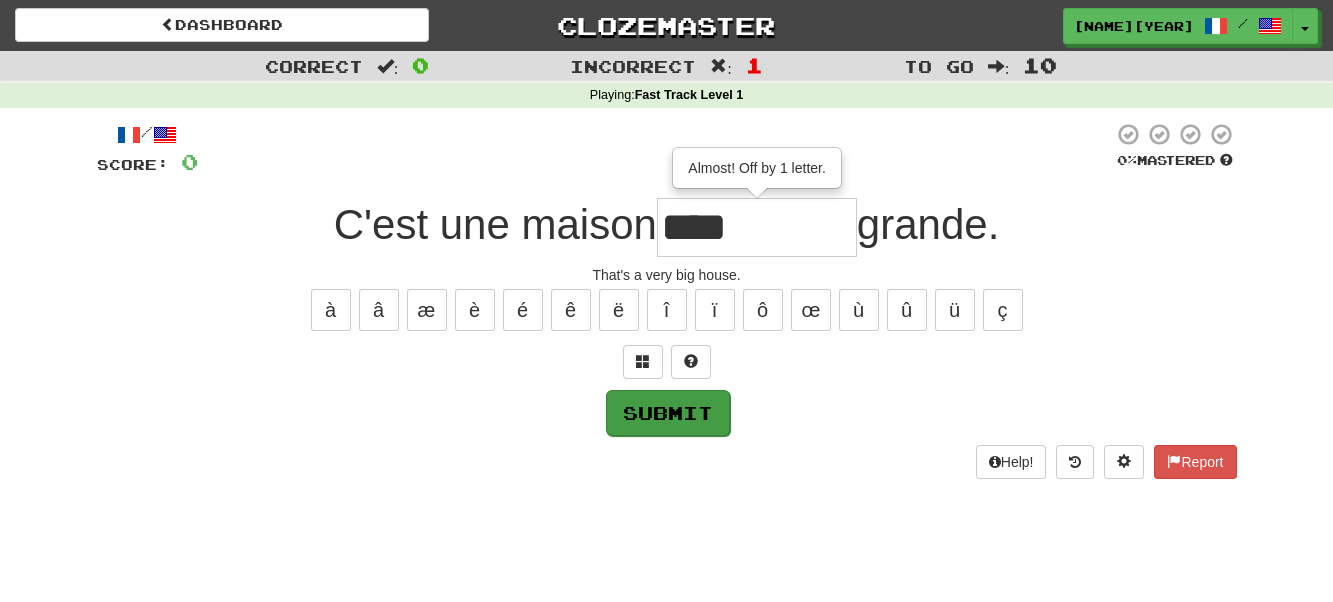 type on "****" 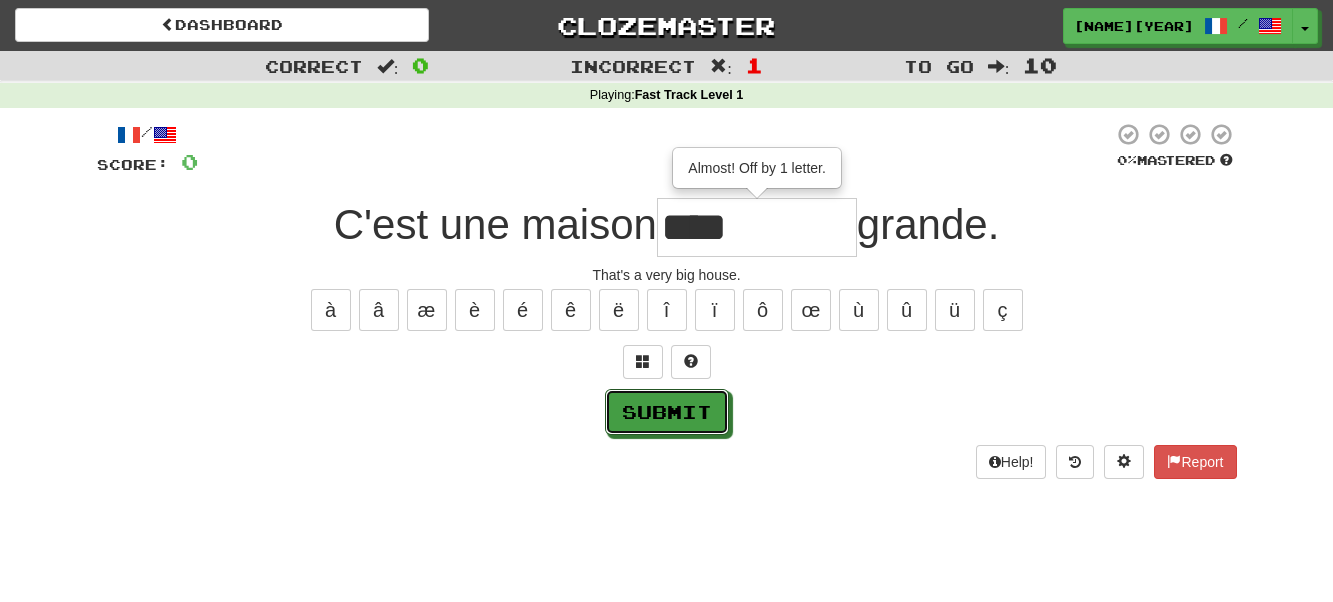 click on "Submit" at bounding box center [667, 412] 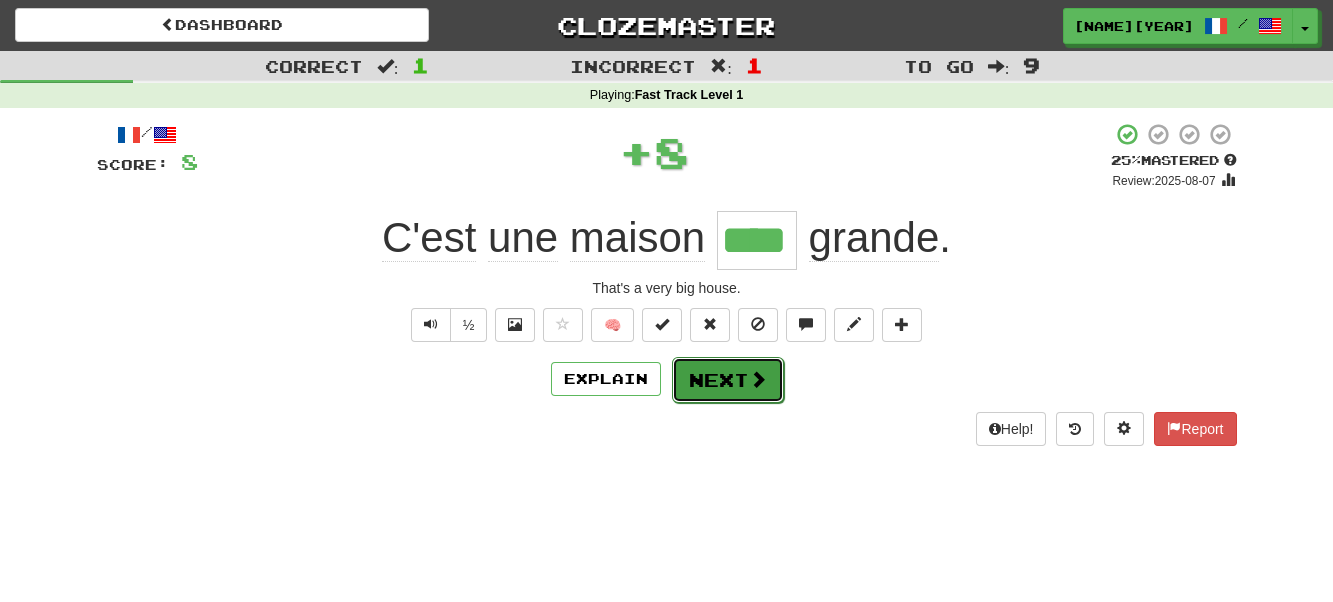 click on "Next" at bounding box center [728, 380] 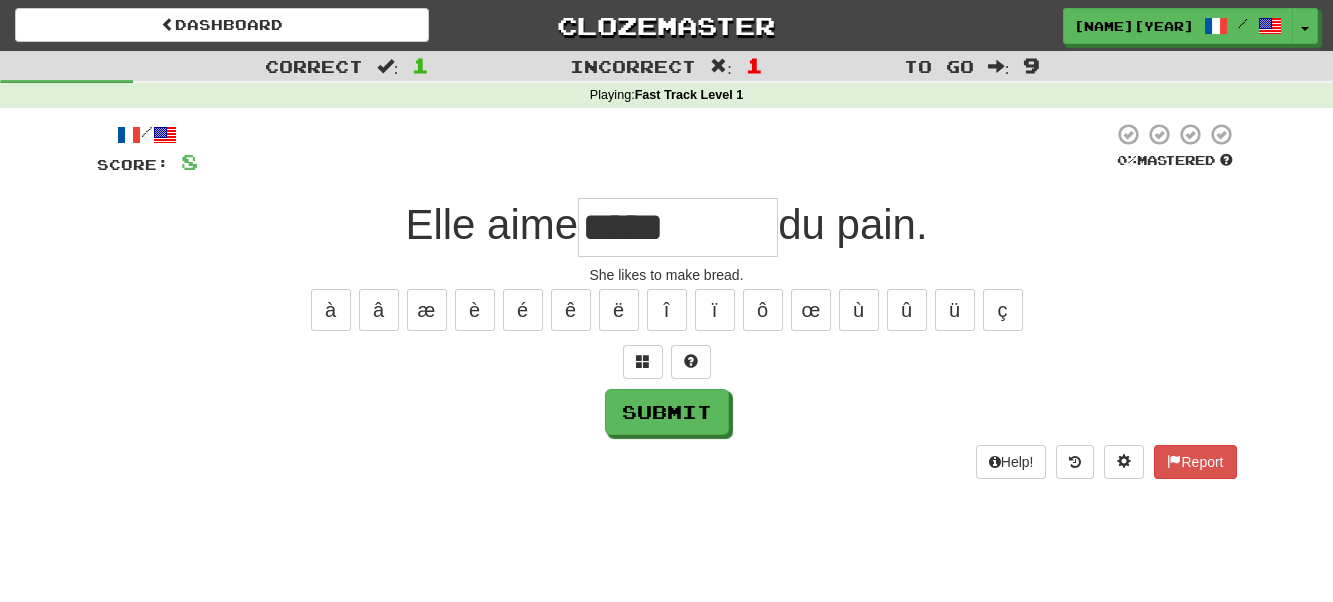 type on "*****" 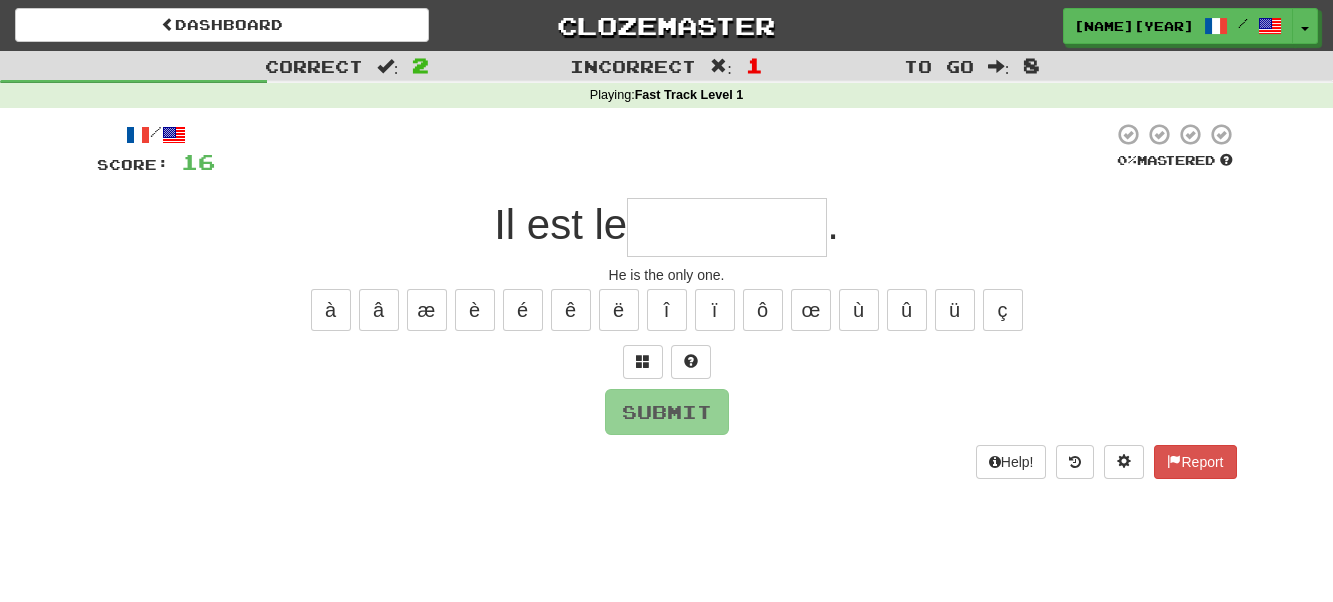 type on "*" 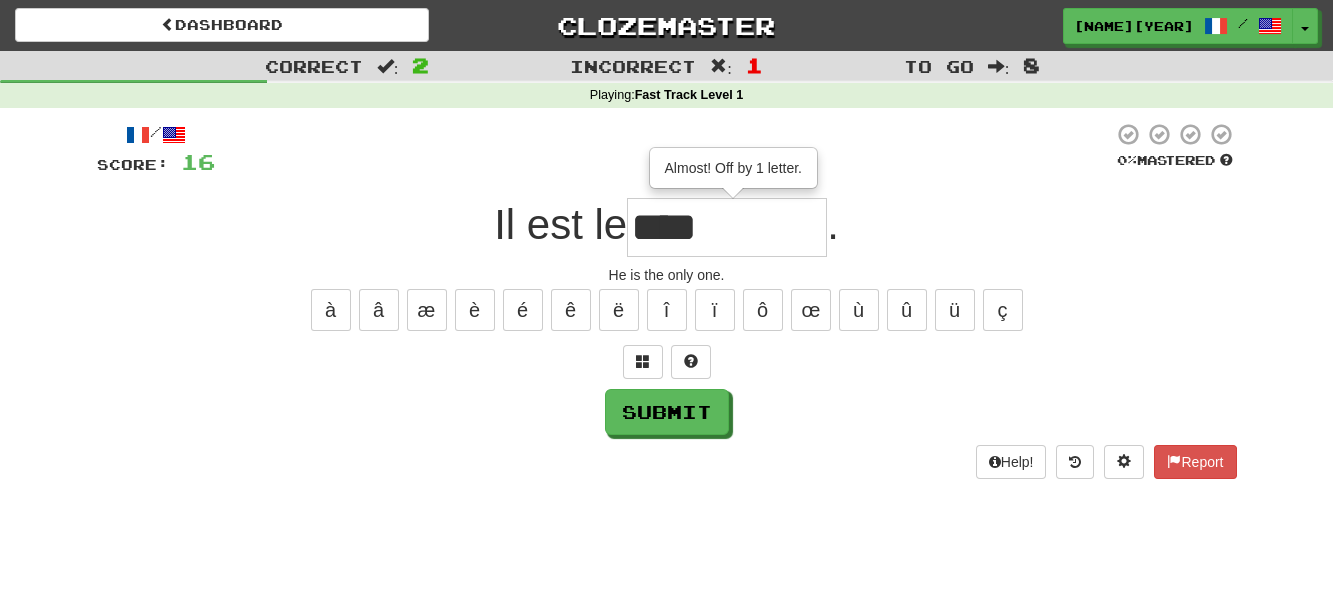 type on "****" 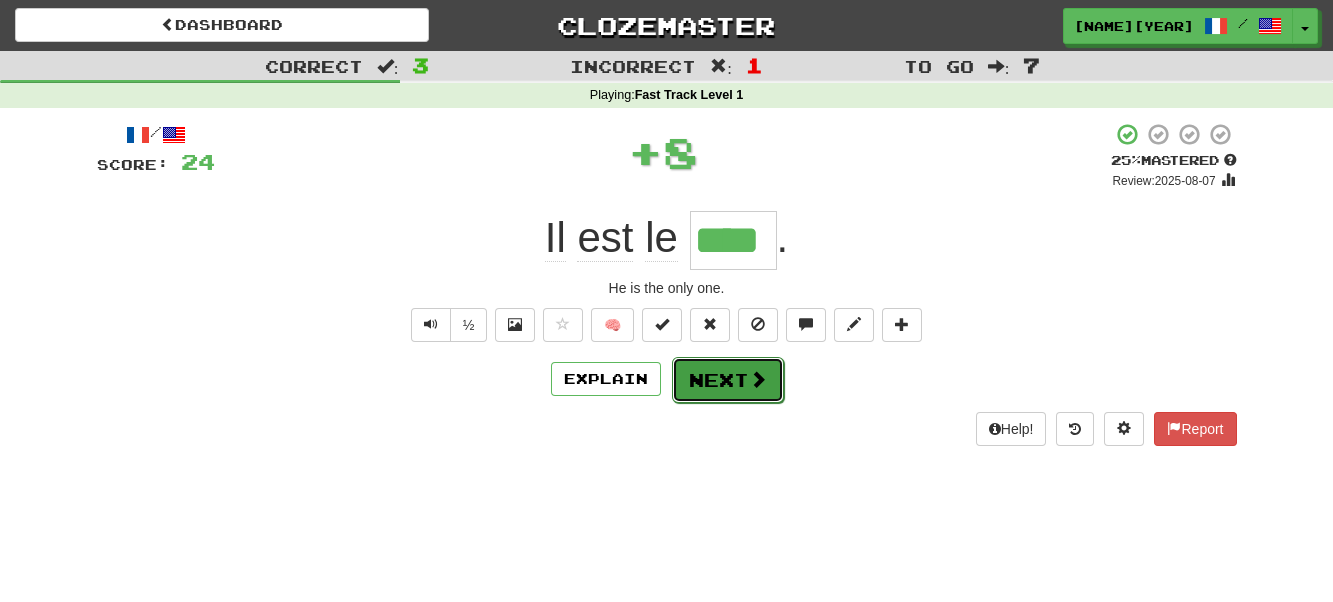click on "Next" at bounding box center [728, 380] 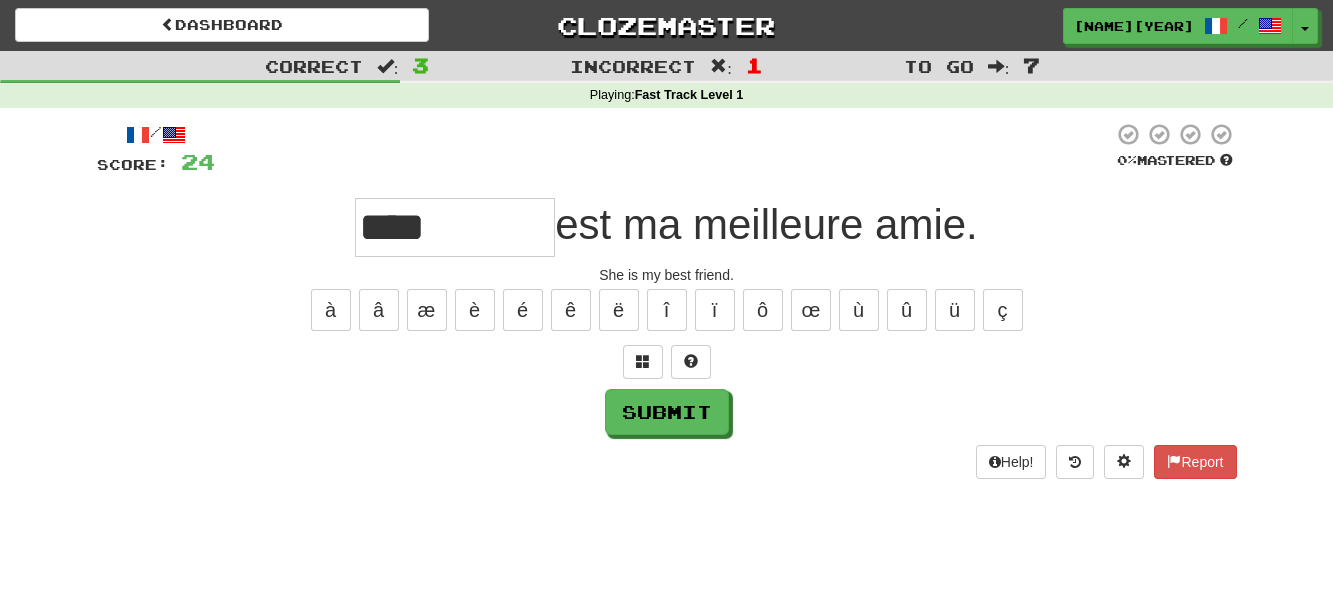 type on "****" 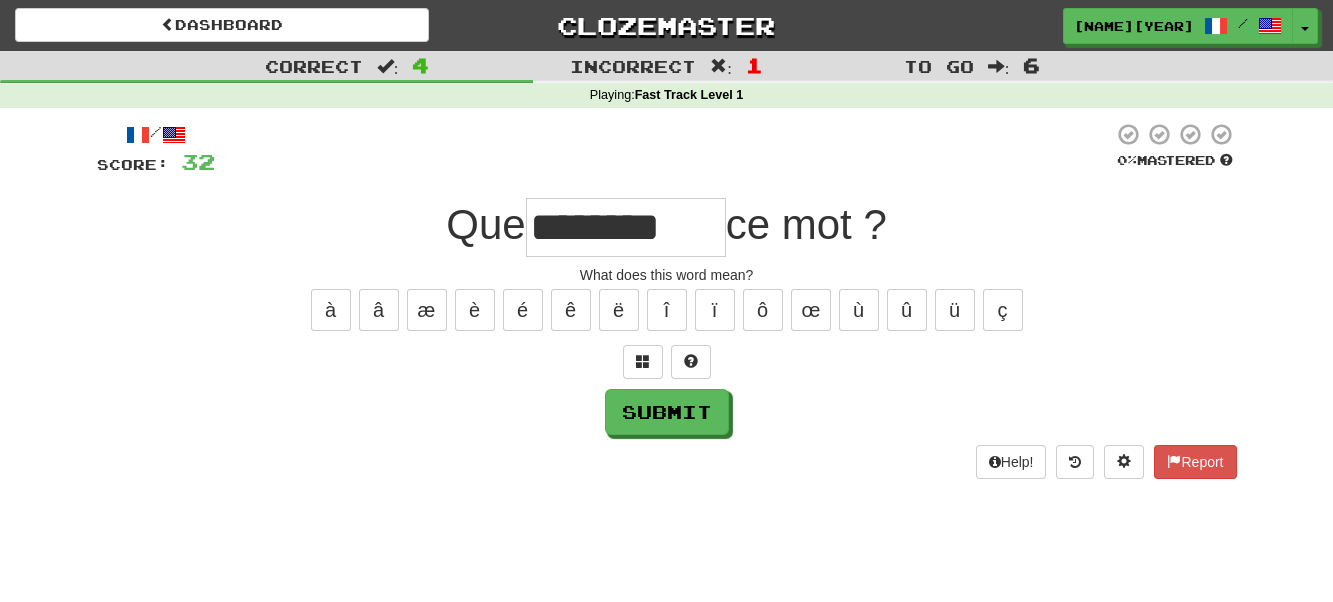 type on "********" 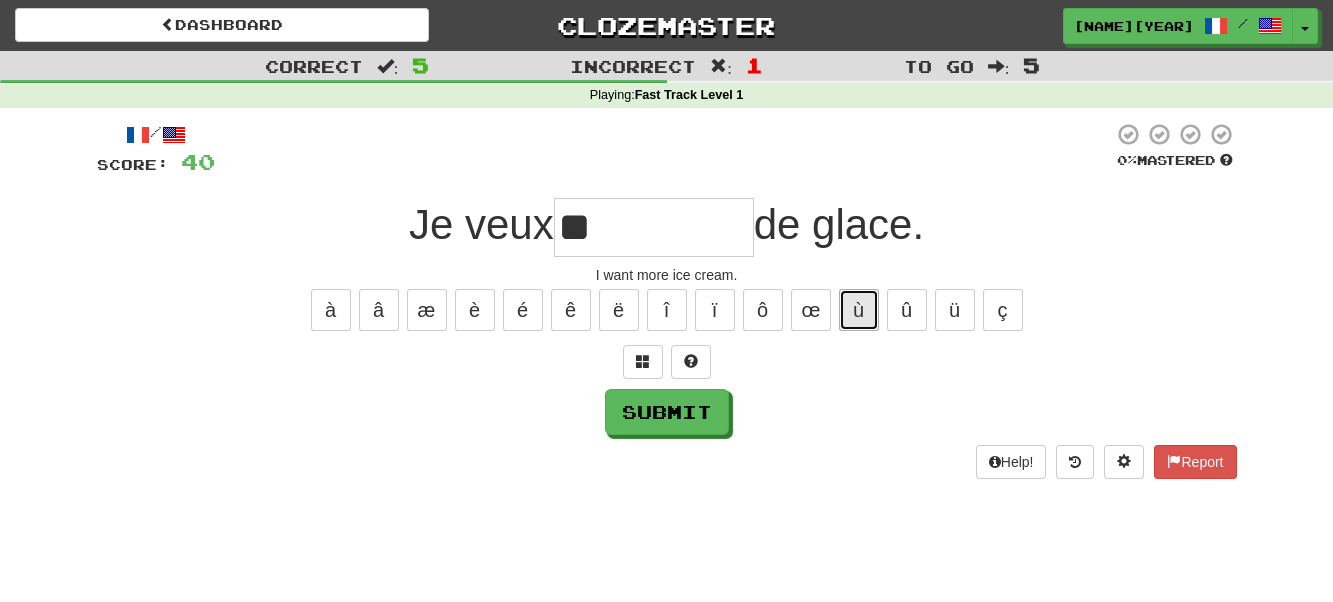 click on "ù" at bounding box center (859, 310) 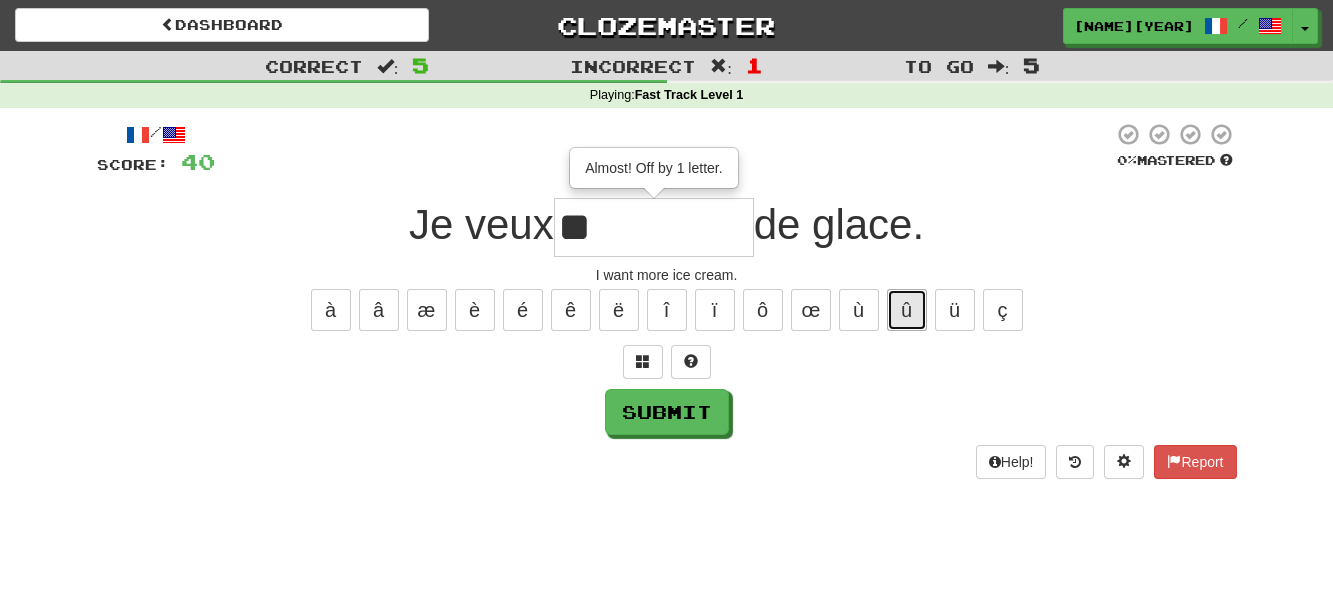 click on "û" at bounding box center (907, 310) 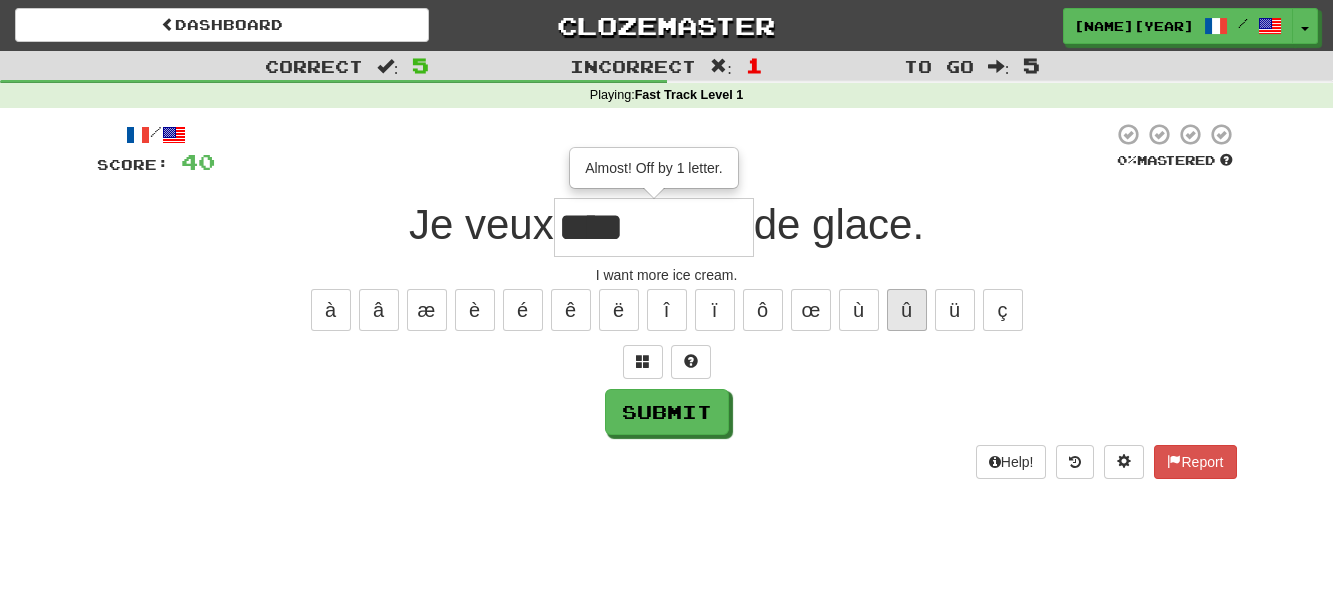 type on "****" 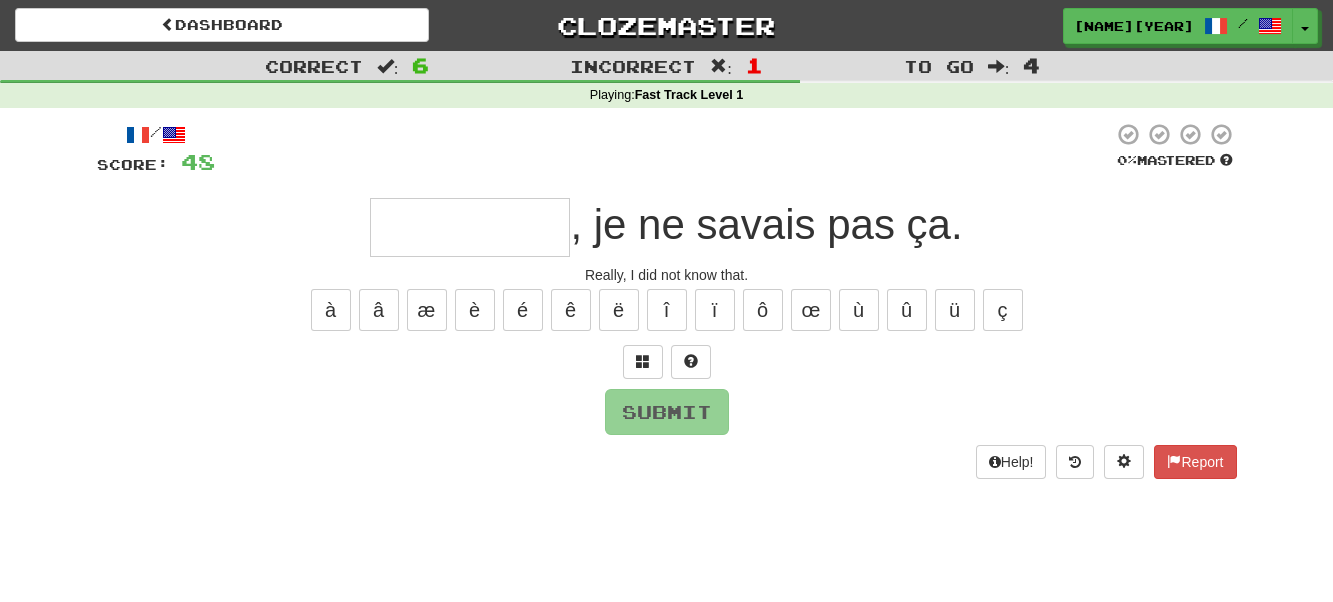 type on "********" 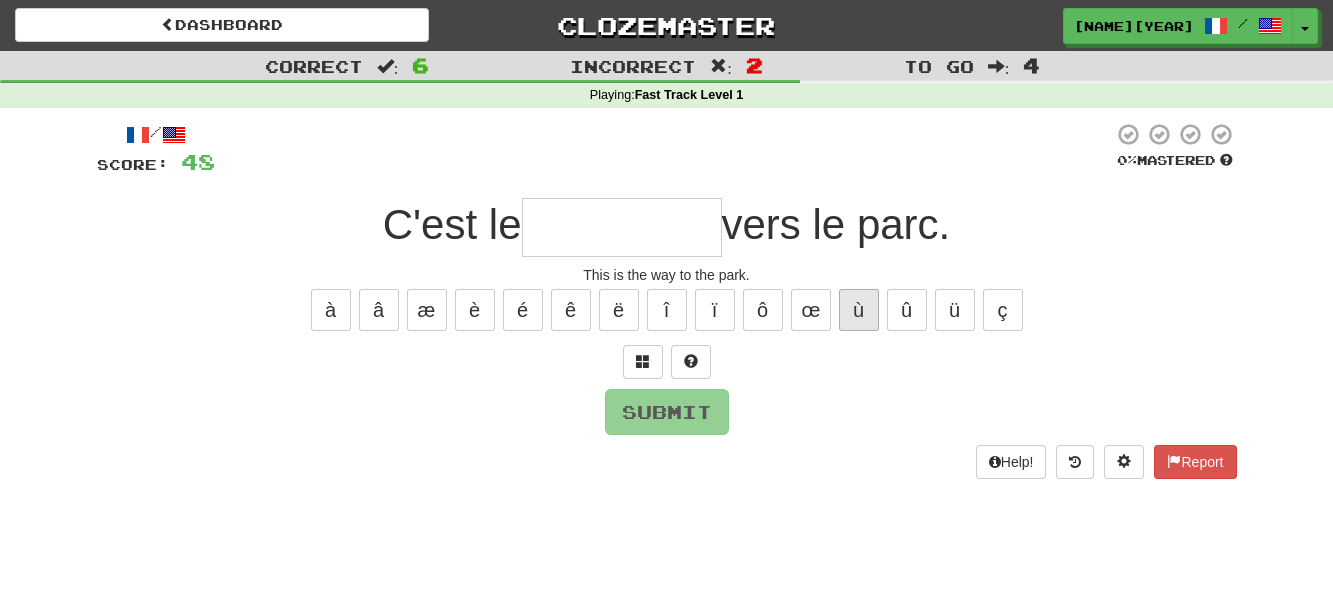 type on "*" 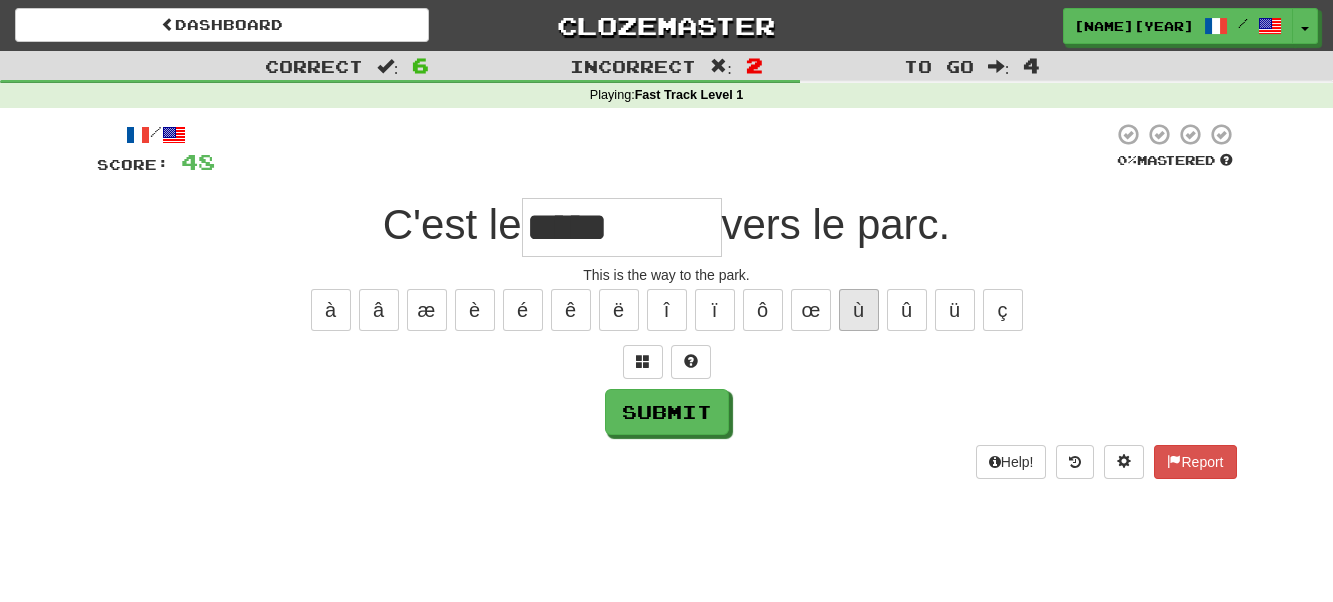 type on "******" 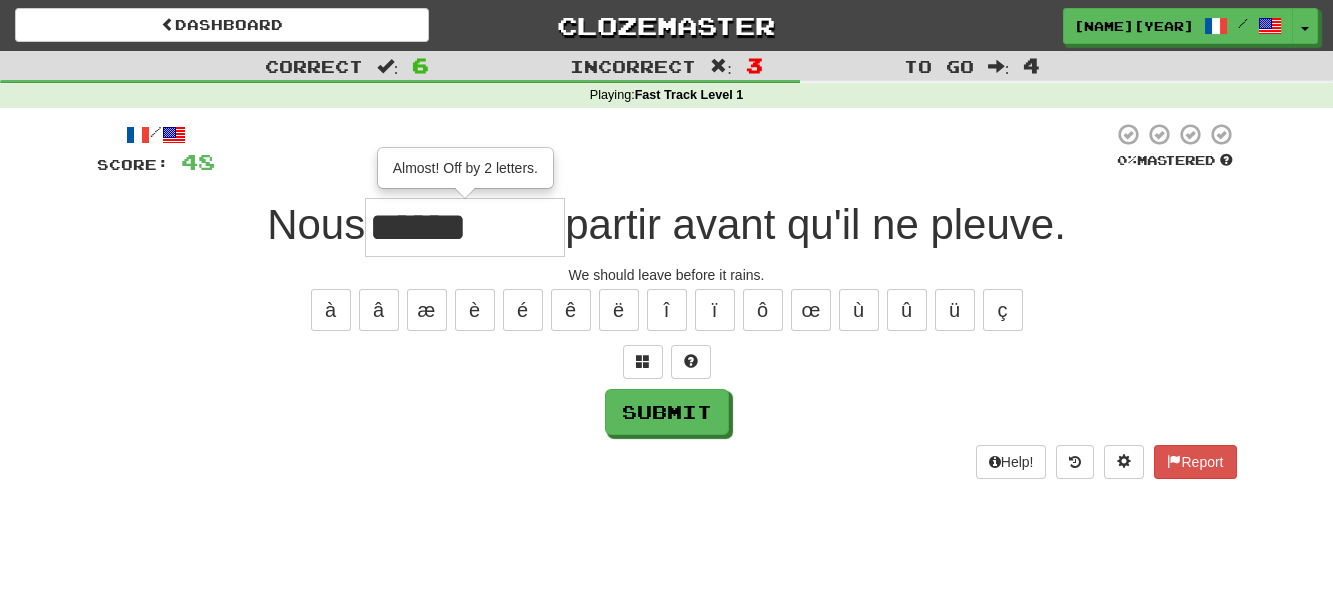 type on "********" 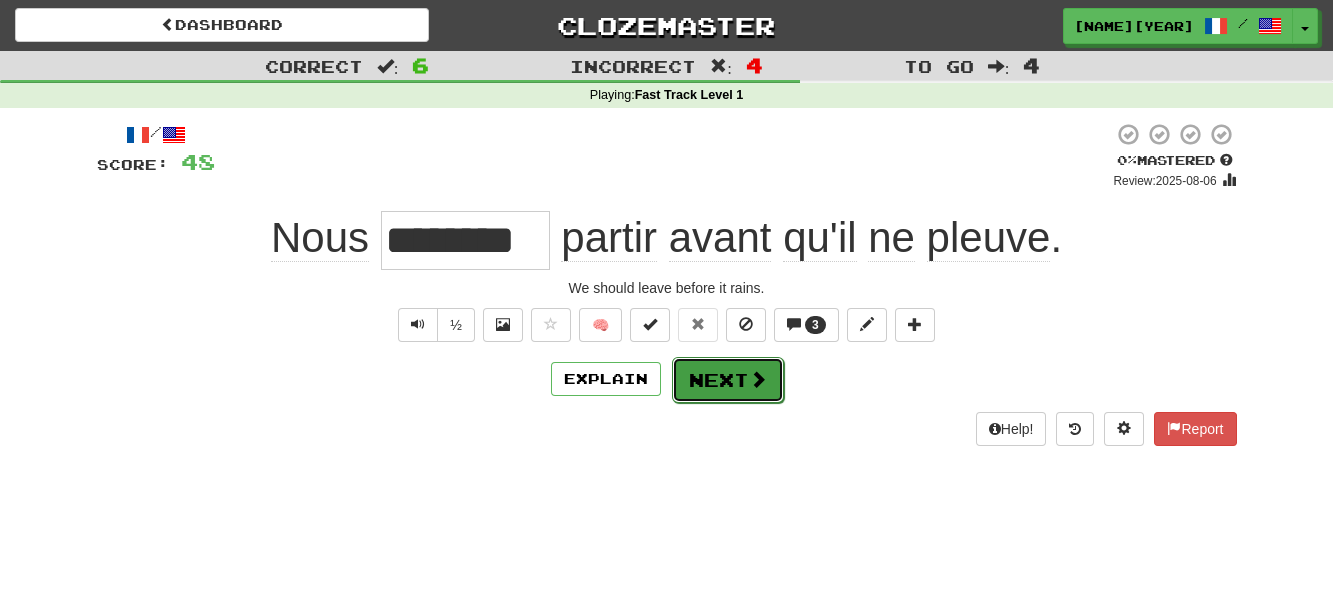 click on "Next" at bounding box center (728, 380) 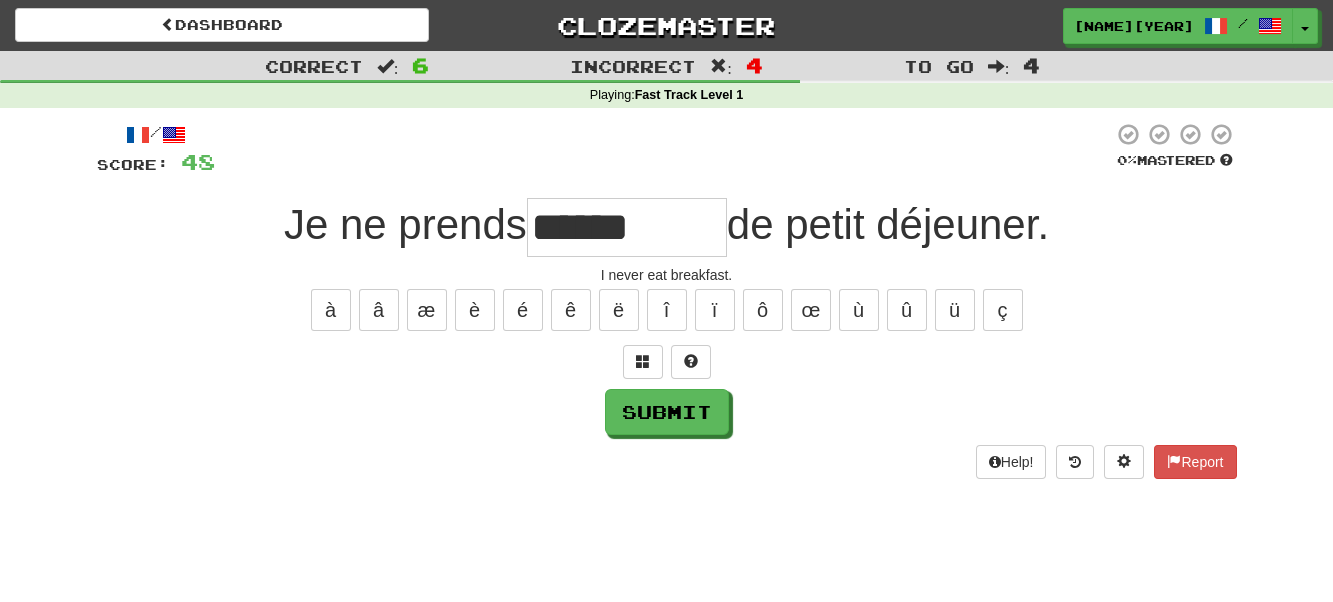 type on "******" 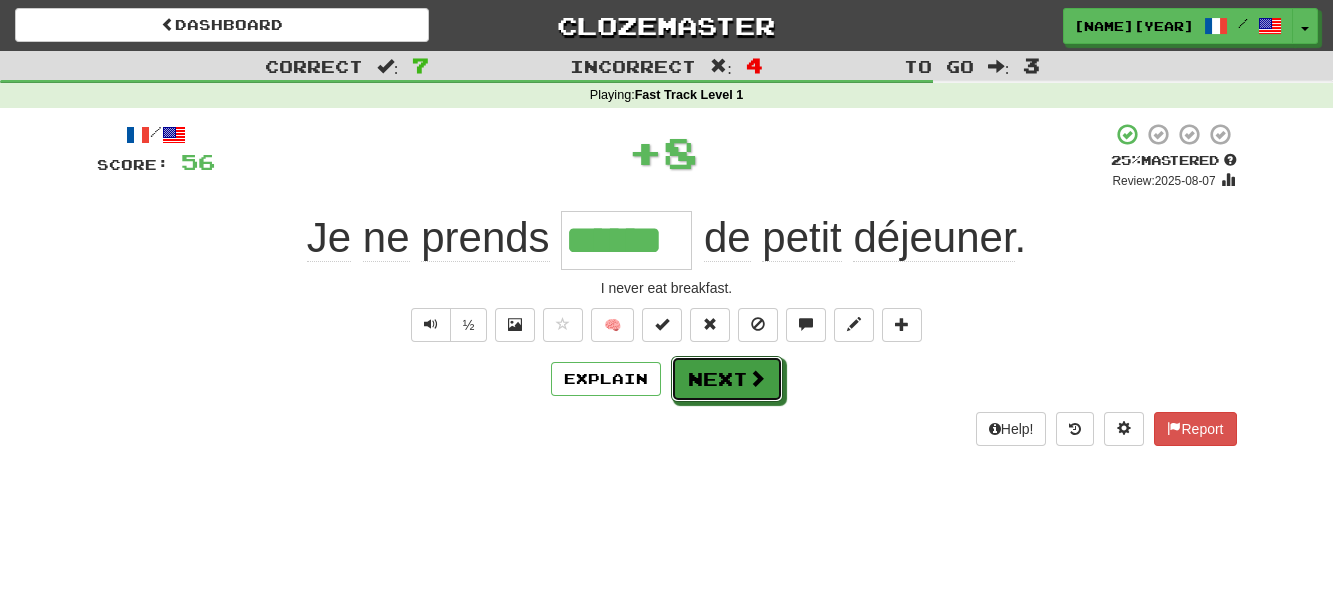 click on "Next" at bounding box center [727, 379] 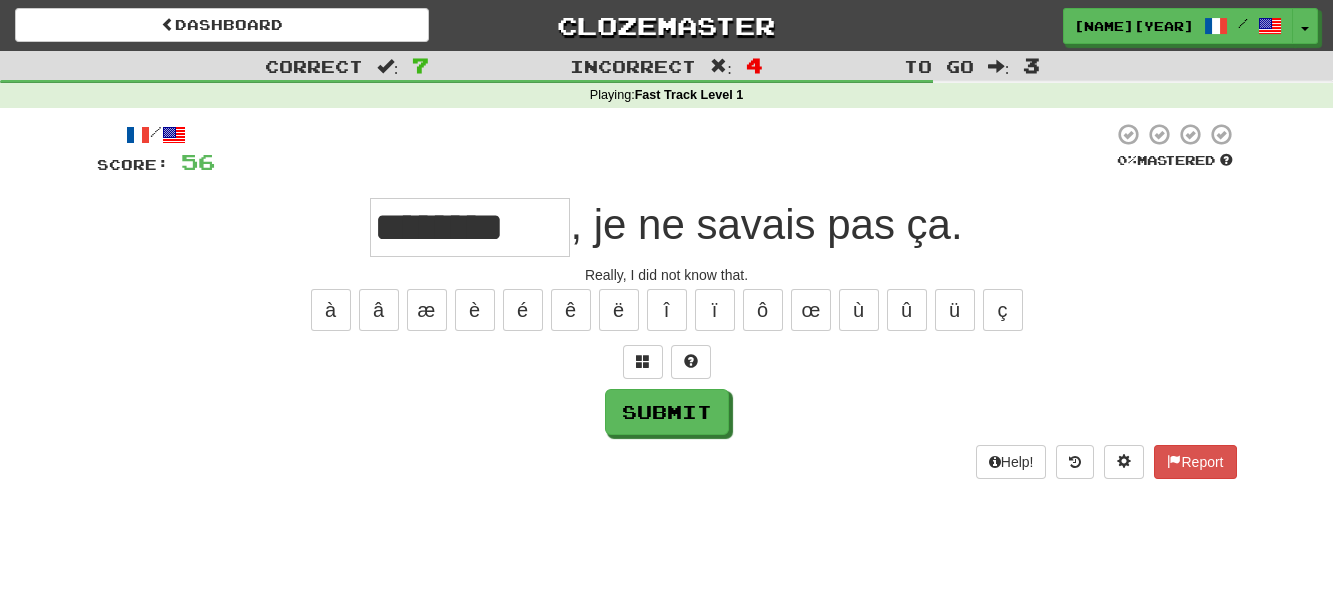 type on "********" 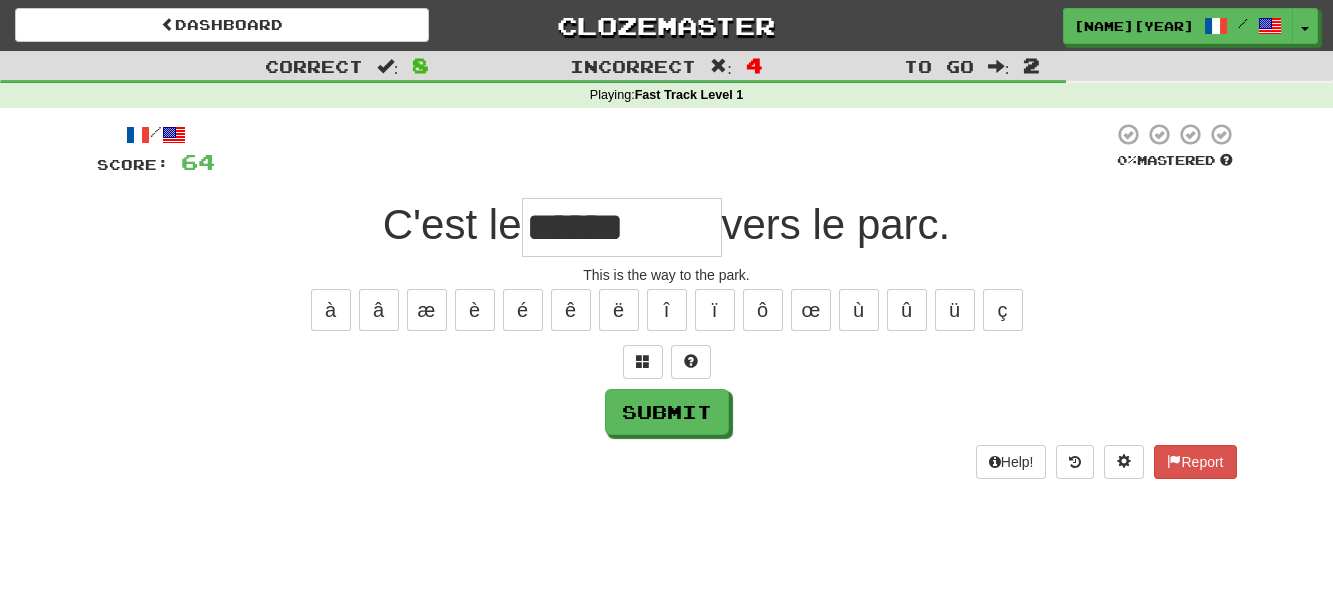 type on "******" 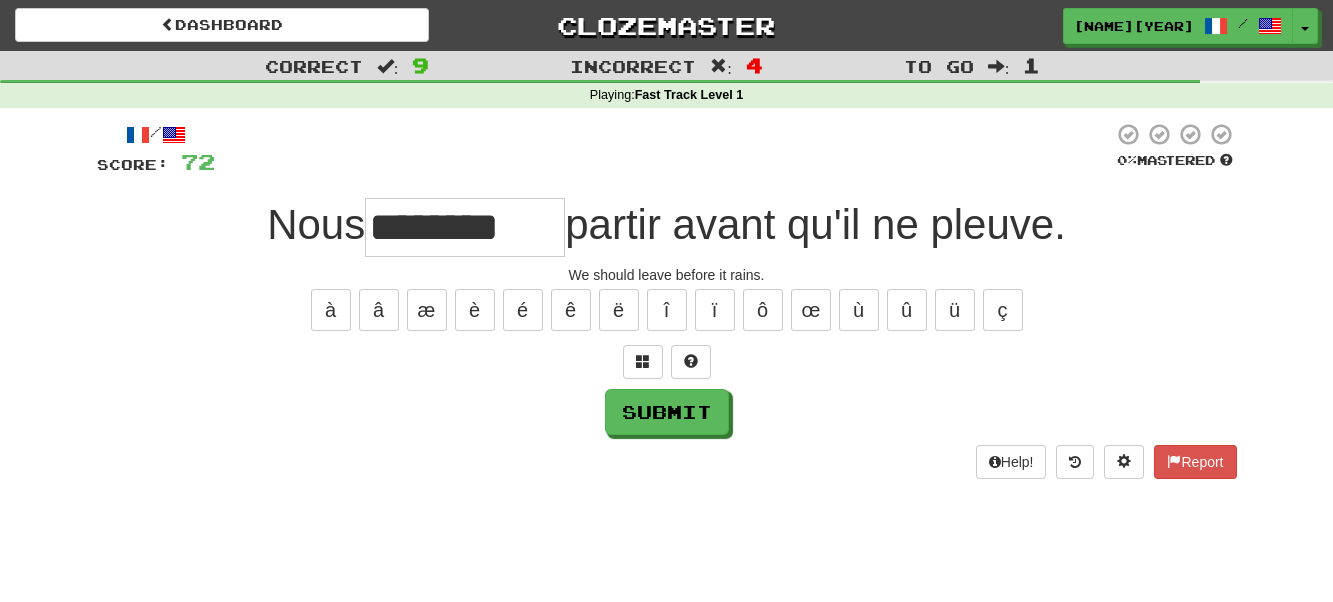 type on "********" 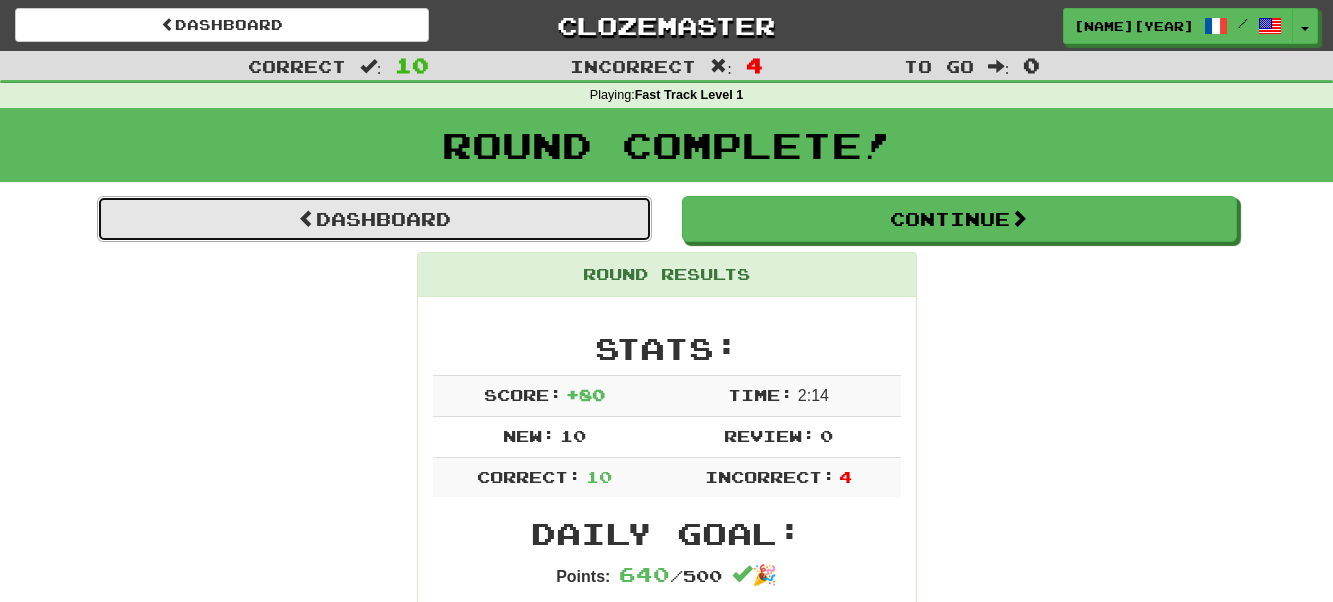 click on "Dashboard" at bounding box center (374, 219) 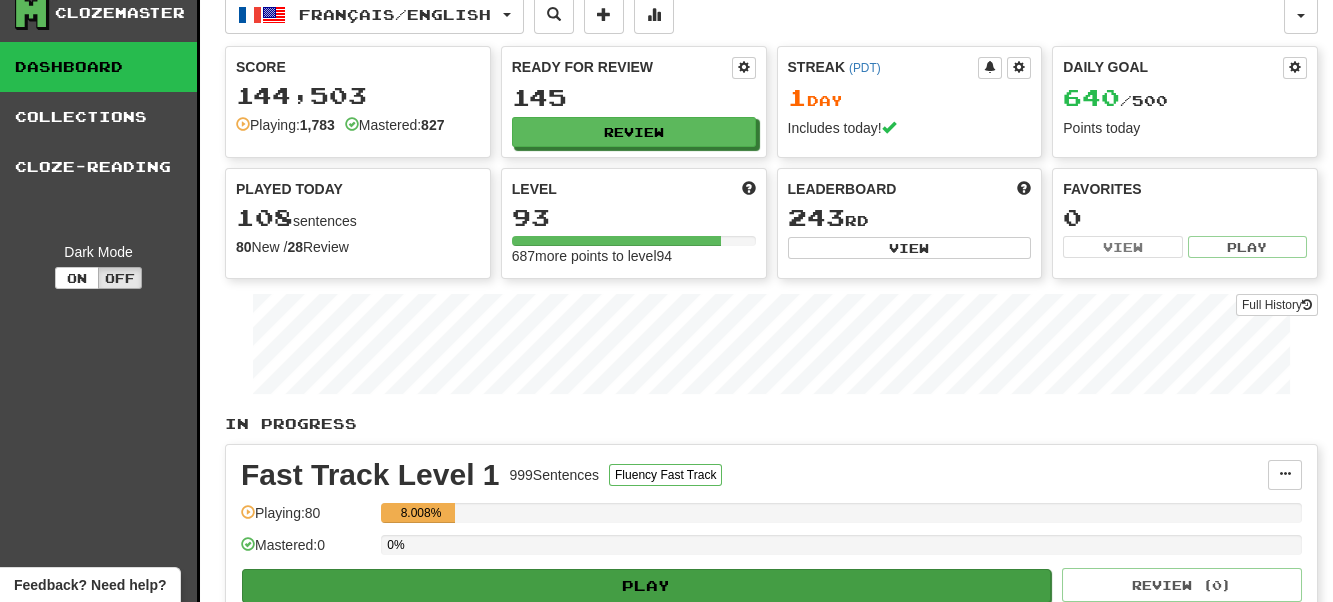 scroll, scrollTop: 0, scrollLeft: 0, axis: both 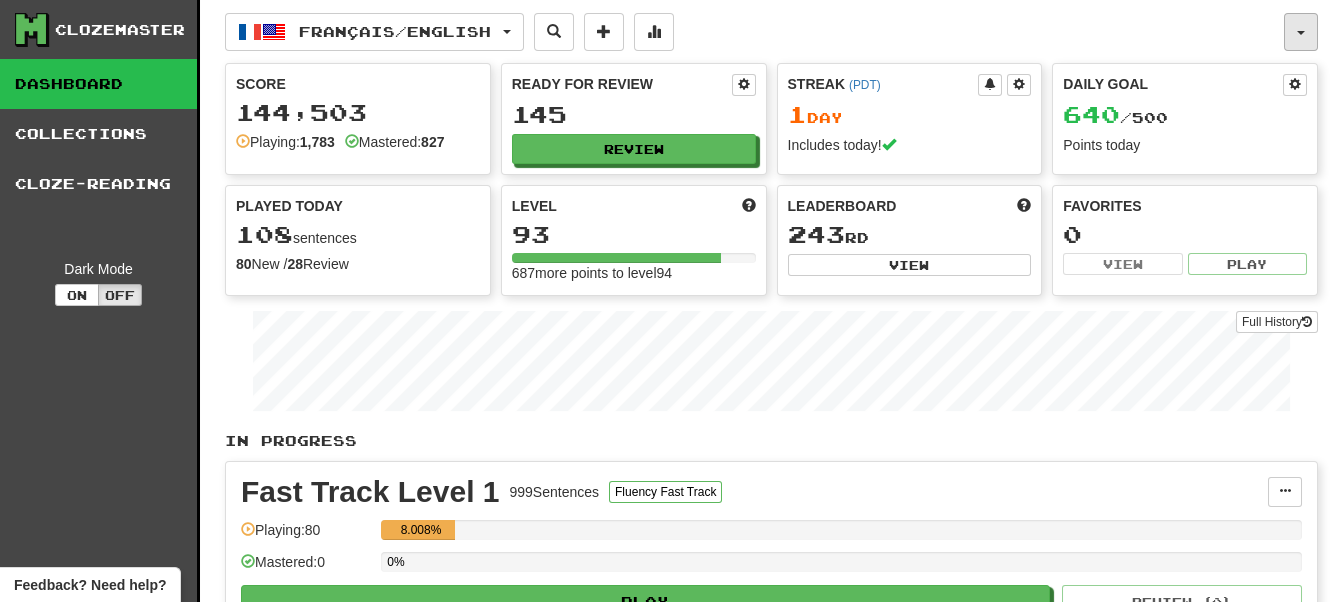 click at bounding box center (1301, 33) 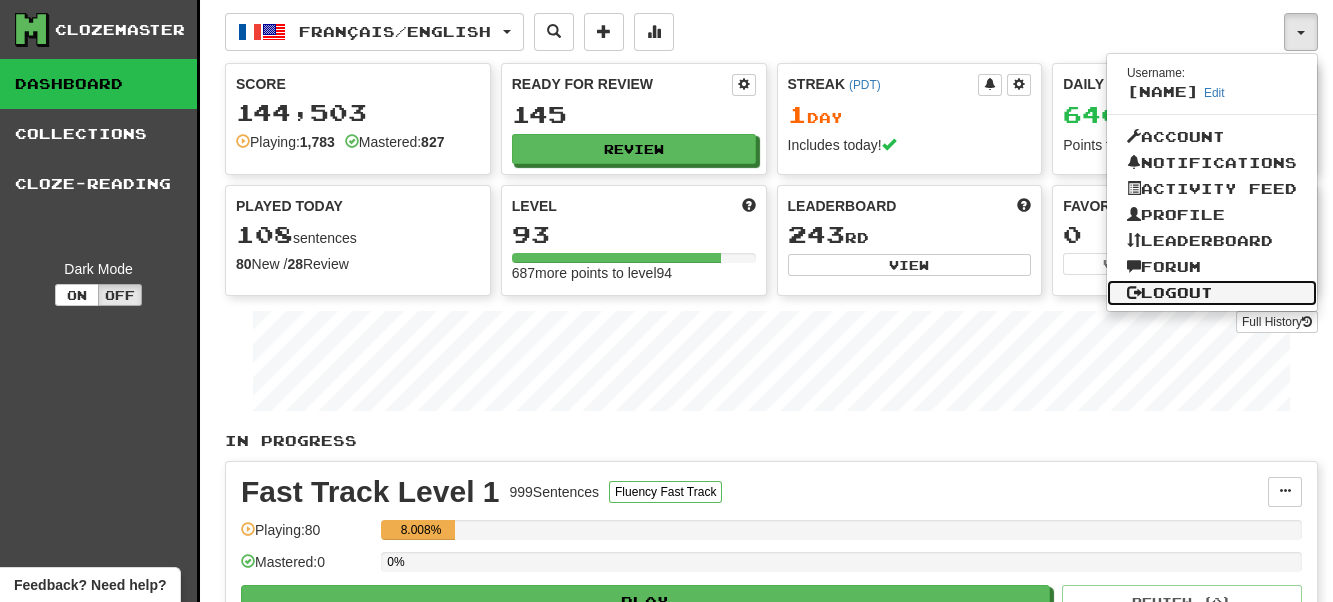 click on "Logout" at bounding box center [1212, 293] 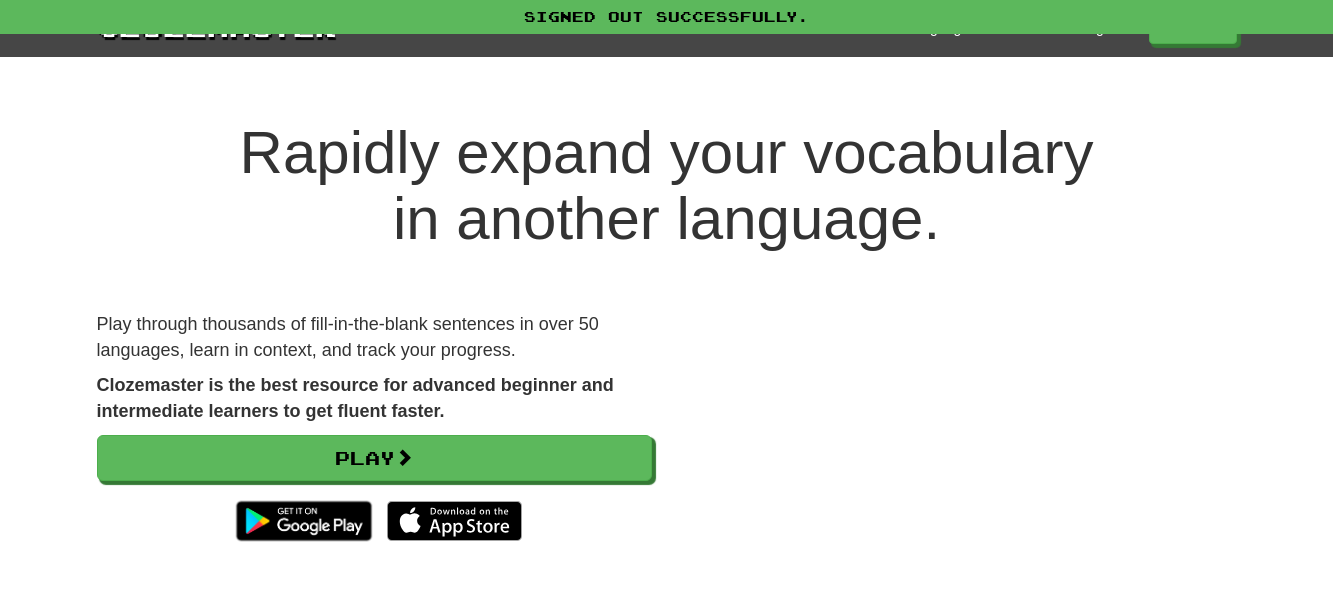 scroll, scrollTop: 0, scrollLeft: 0, axis: both 